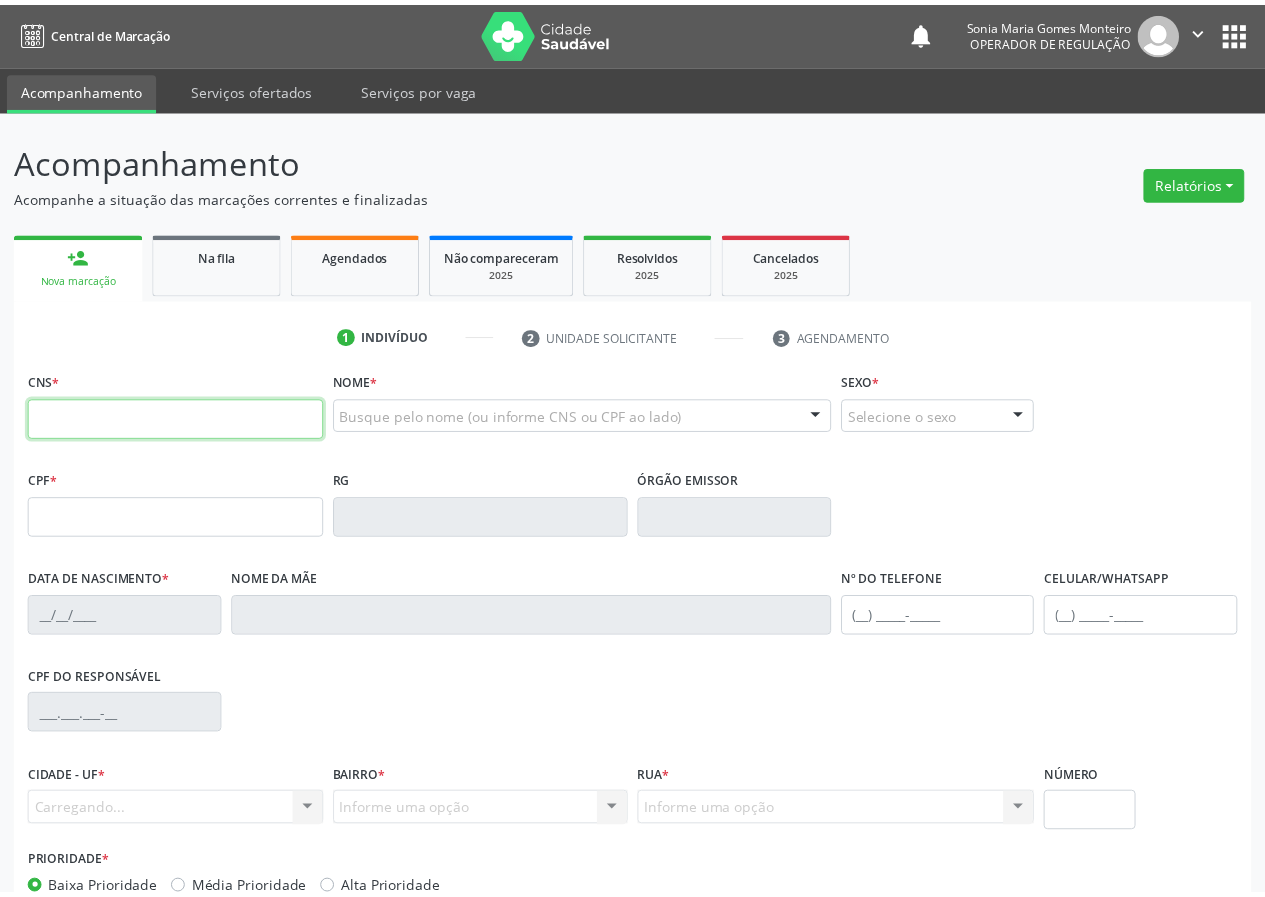 scroll, scrollTop: 0, scrollLeft: 0, axis: both 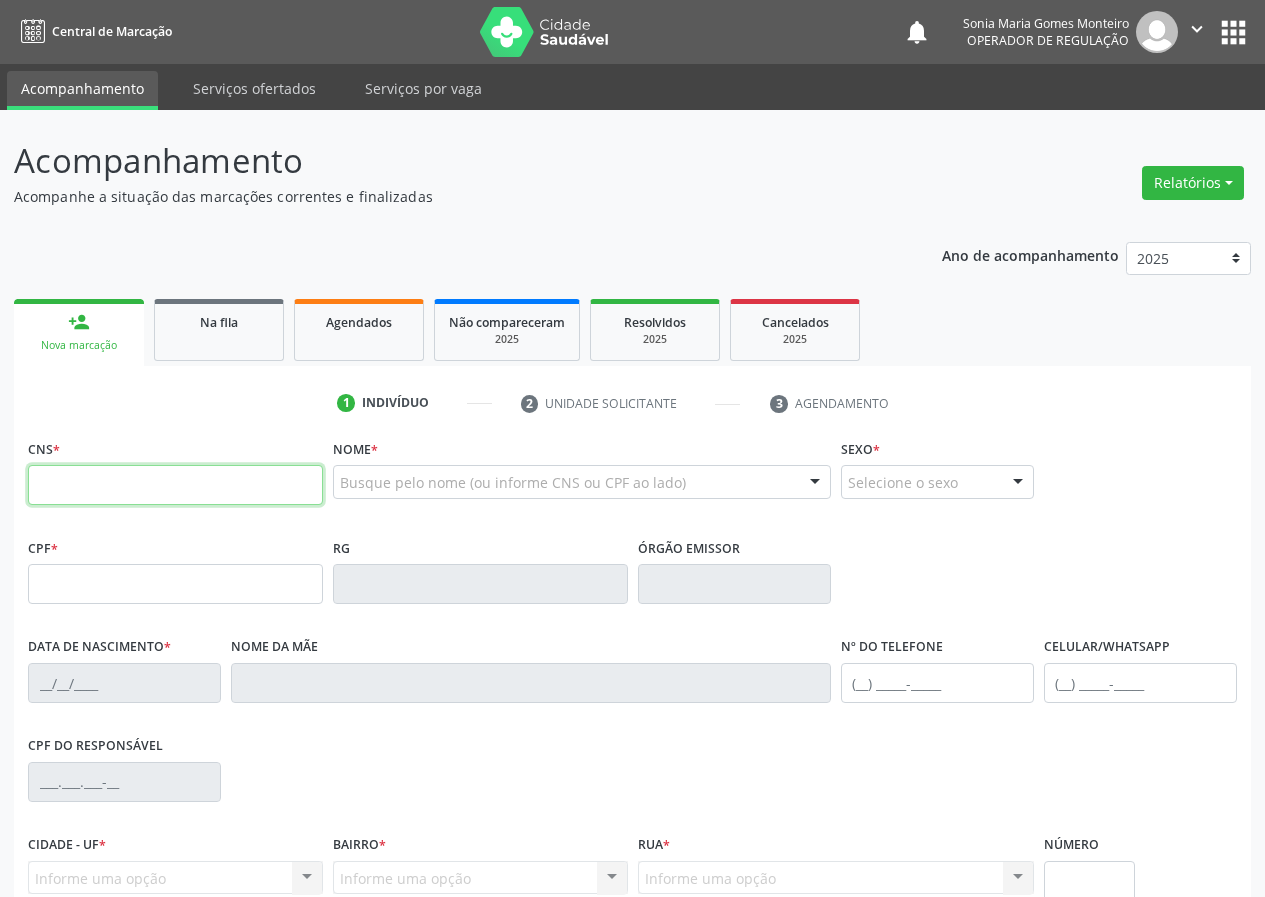 drag, startPoint x: 49, startPoint y: 486, endPoint x: 44, endPoint y: 445, distance: 41.303753 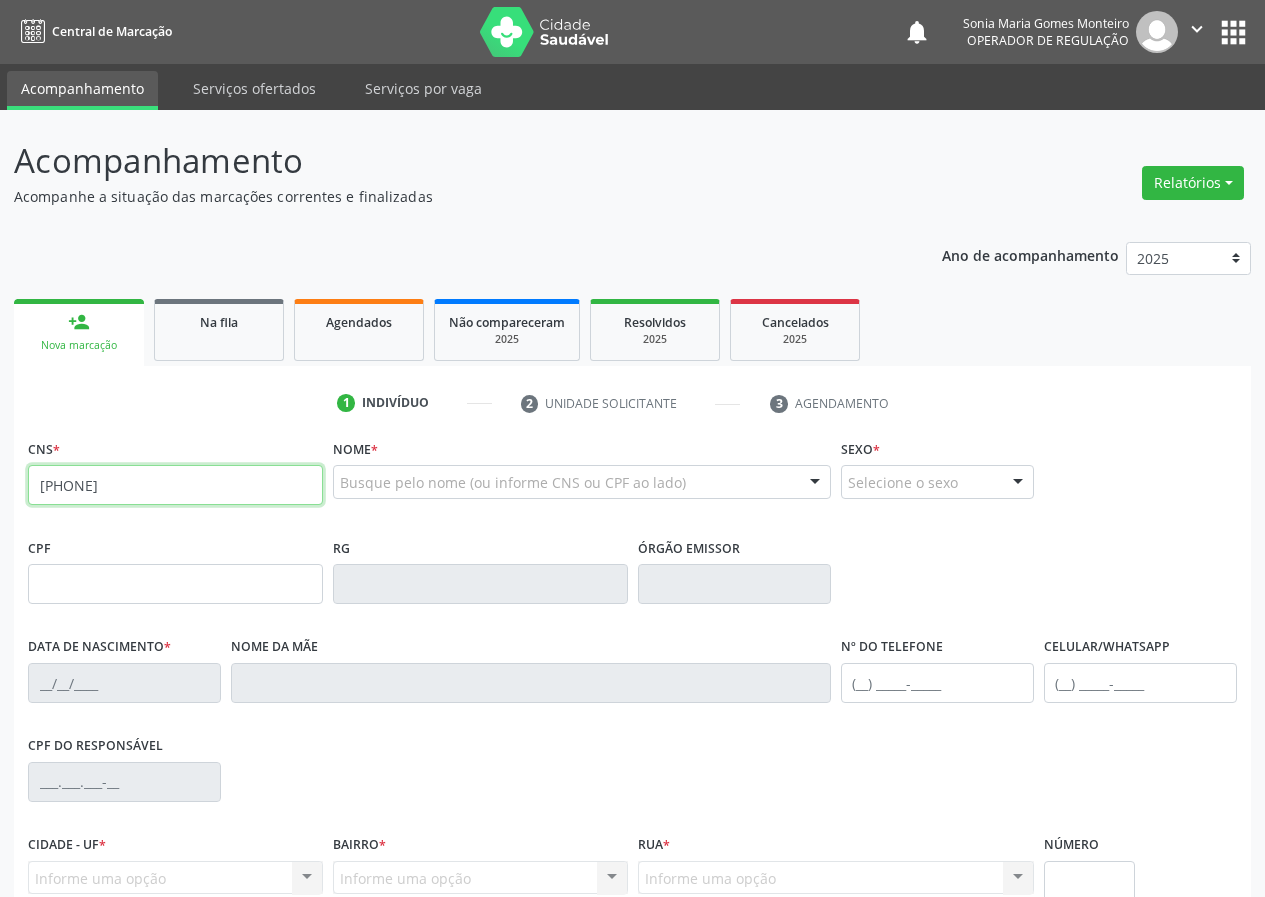 type on "[PHONE]" 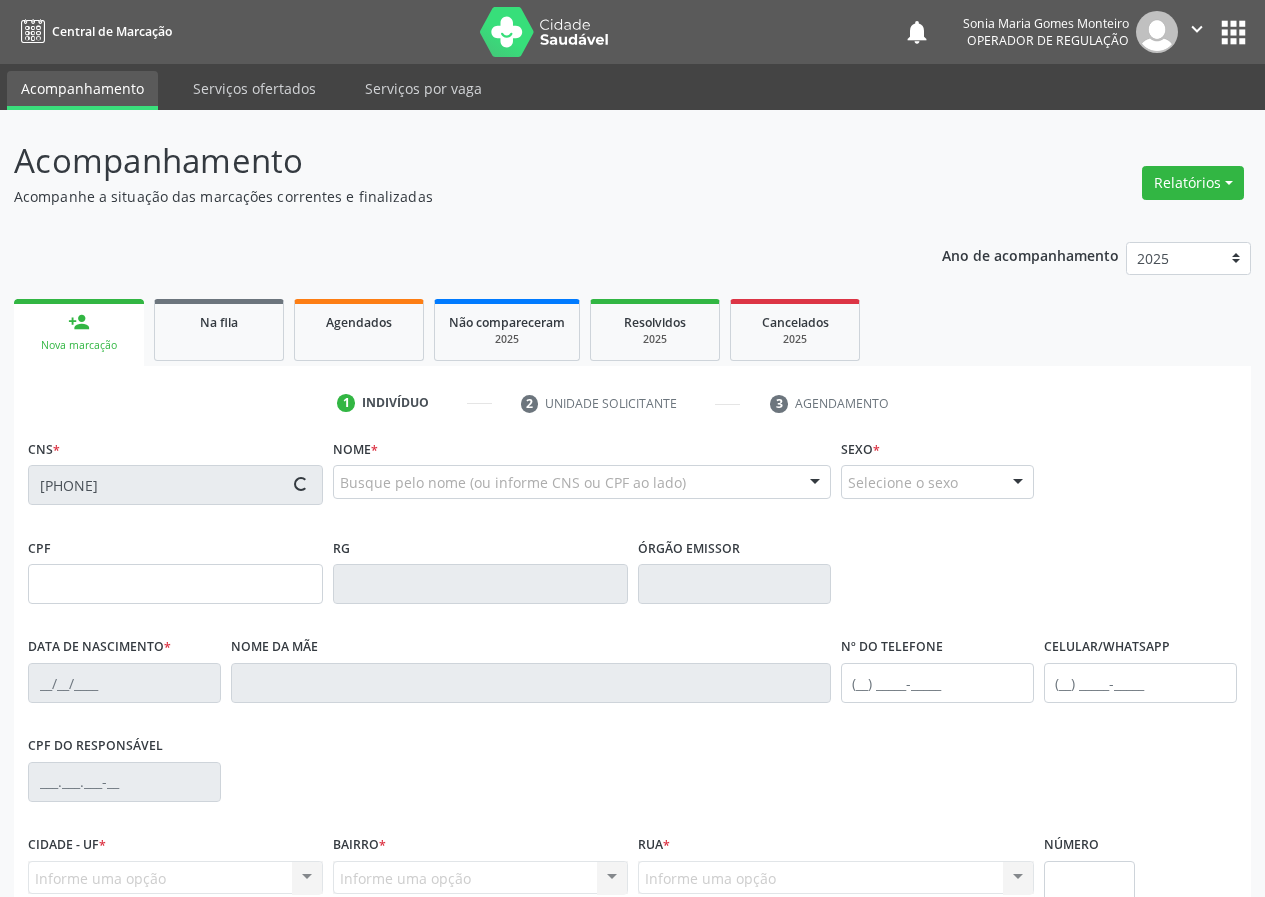 type on "[CPF]" 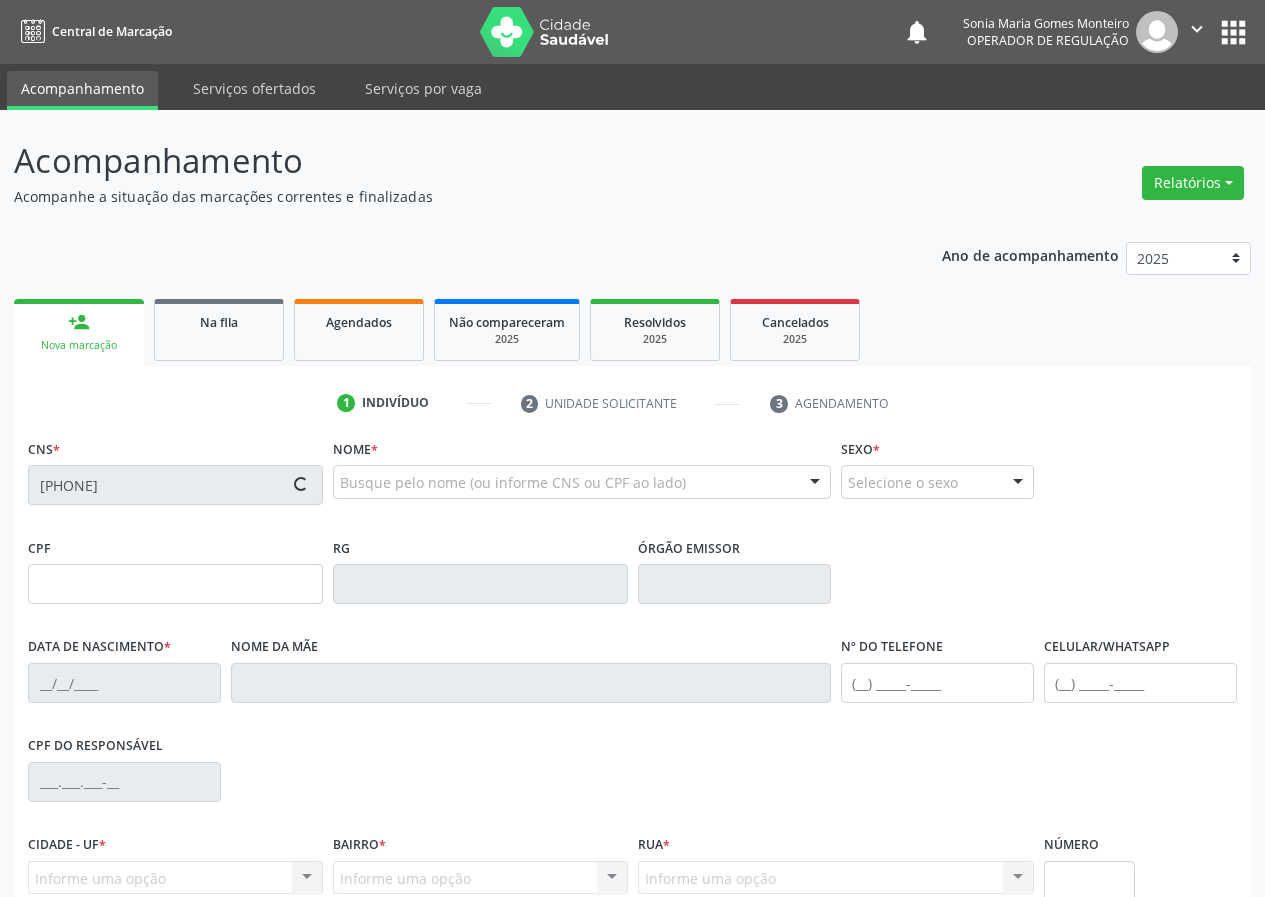 type on "[DATE]" 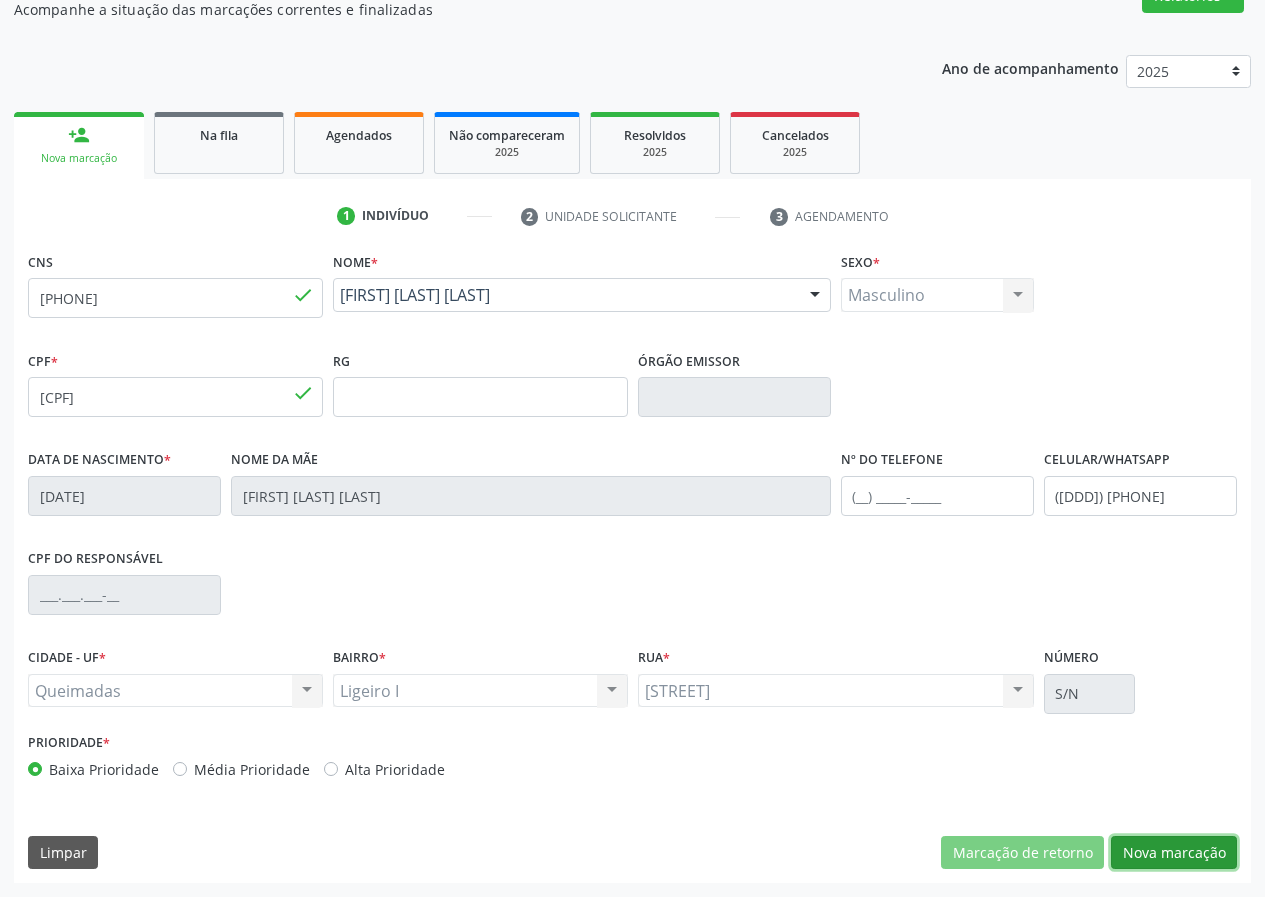 drag, startPoint x: 1209, startPoint y: 850, endPoint x: 202, endPoint y: 699, distance: 1018.2583 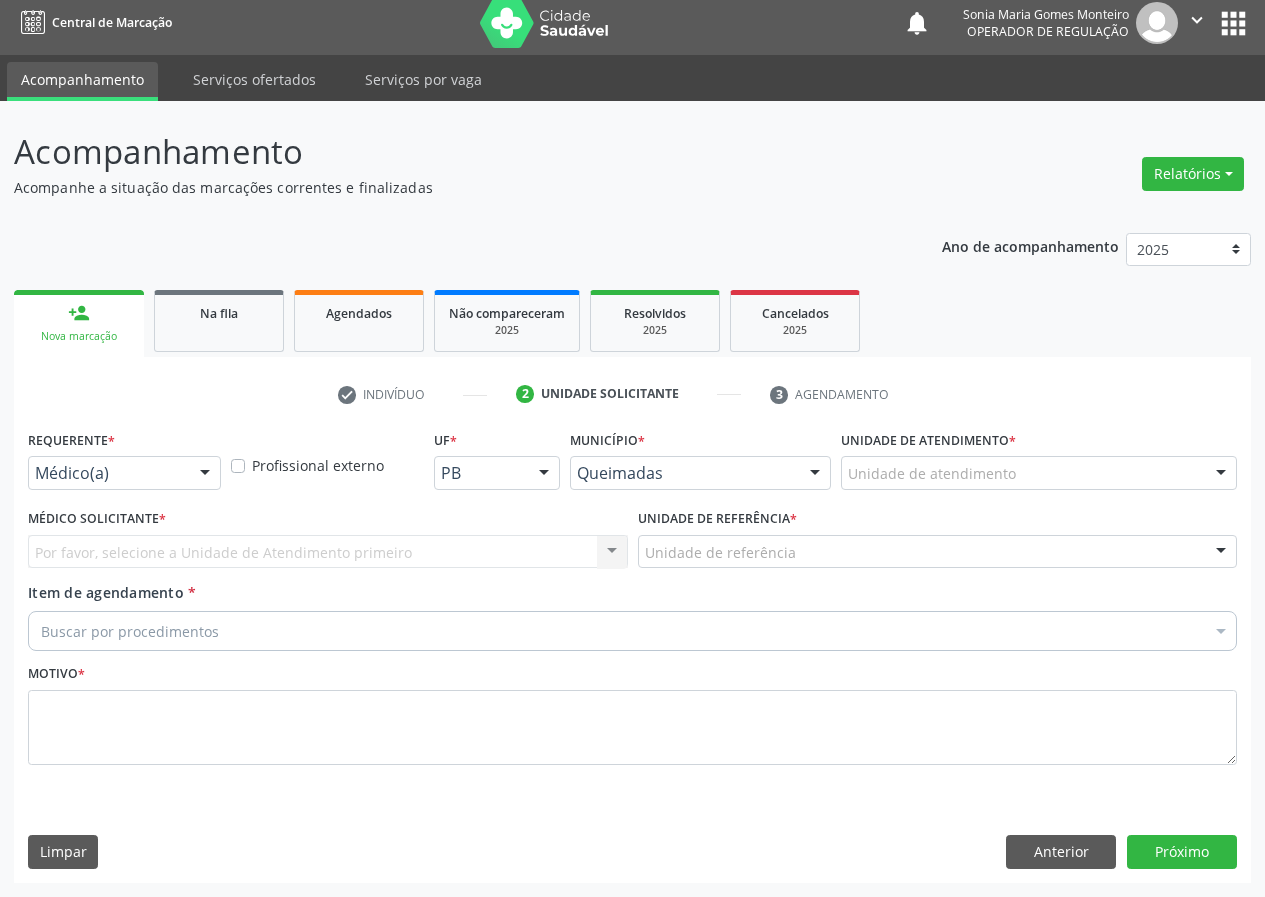 scroll, scrollTop: 9, scrollLeft: 0, axis: vertical 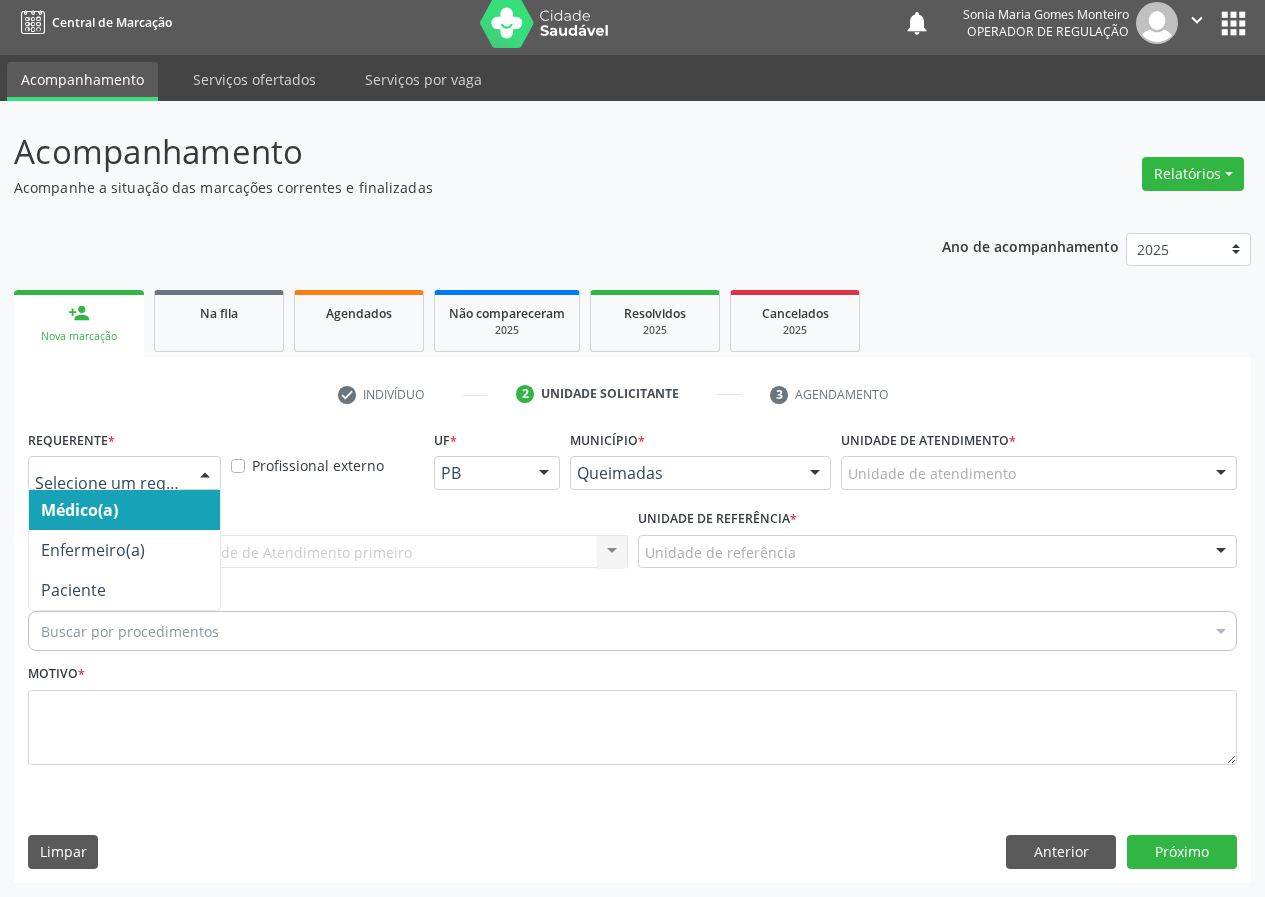 click at bounding box center (205, 474) 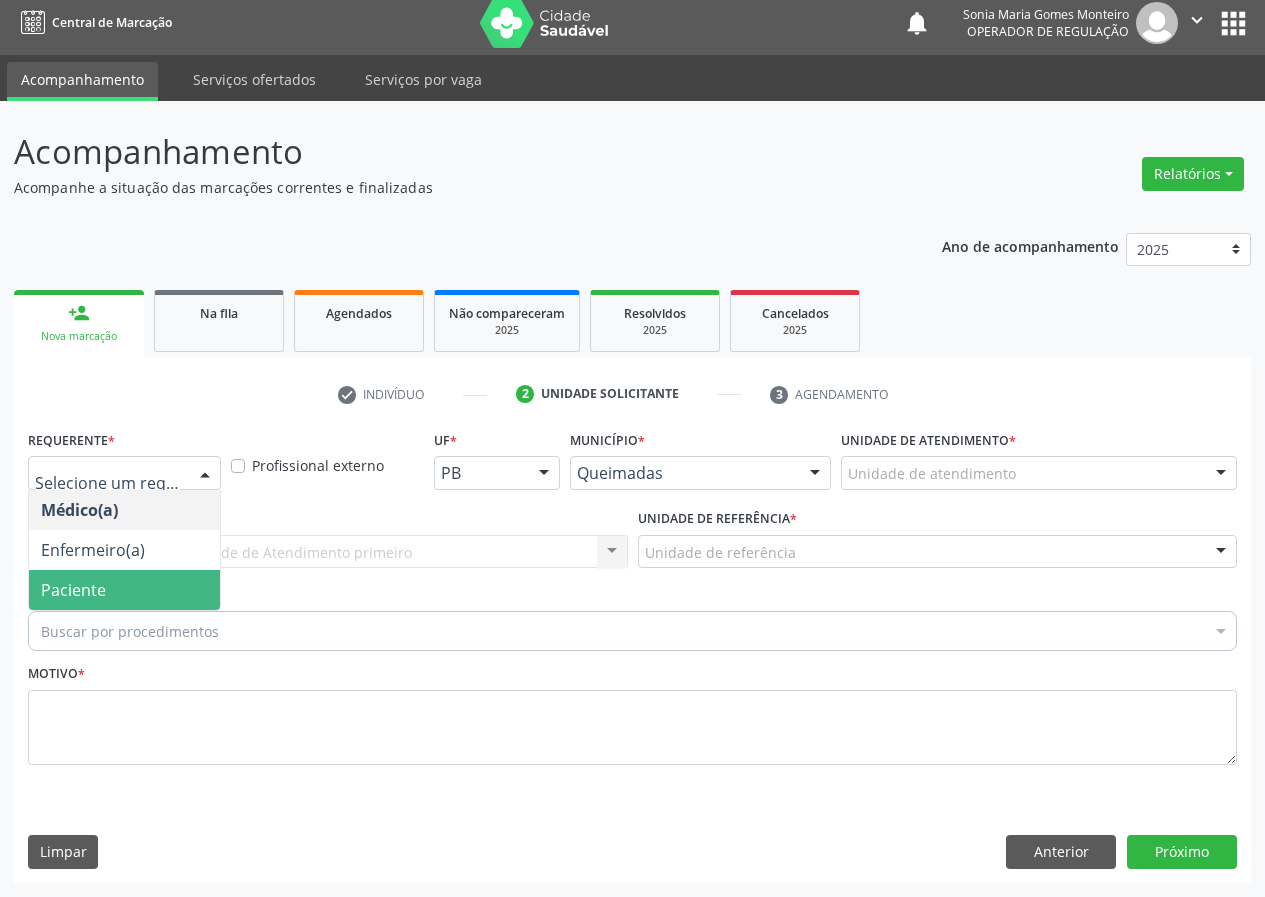 drag, startPoint x: 181, startPoint y: 588, endPoint x: 612, endPoint y: 683, distance: 441.34567 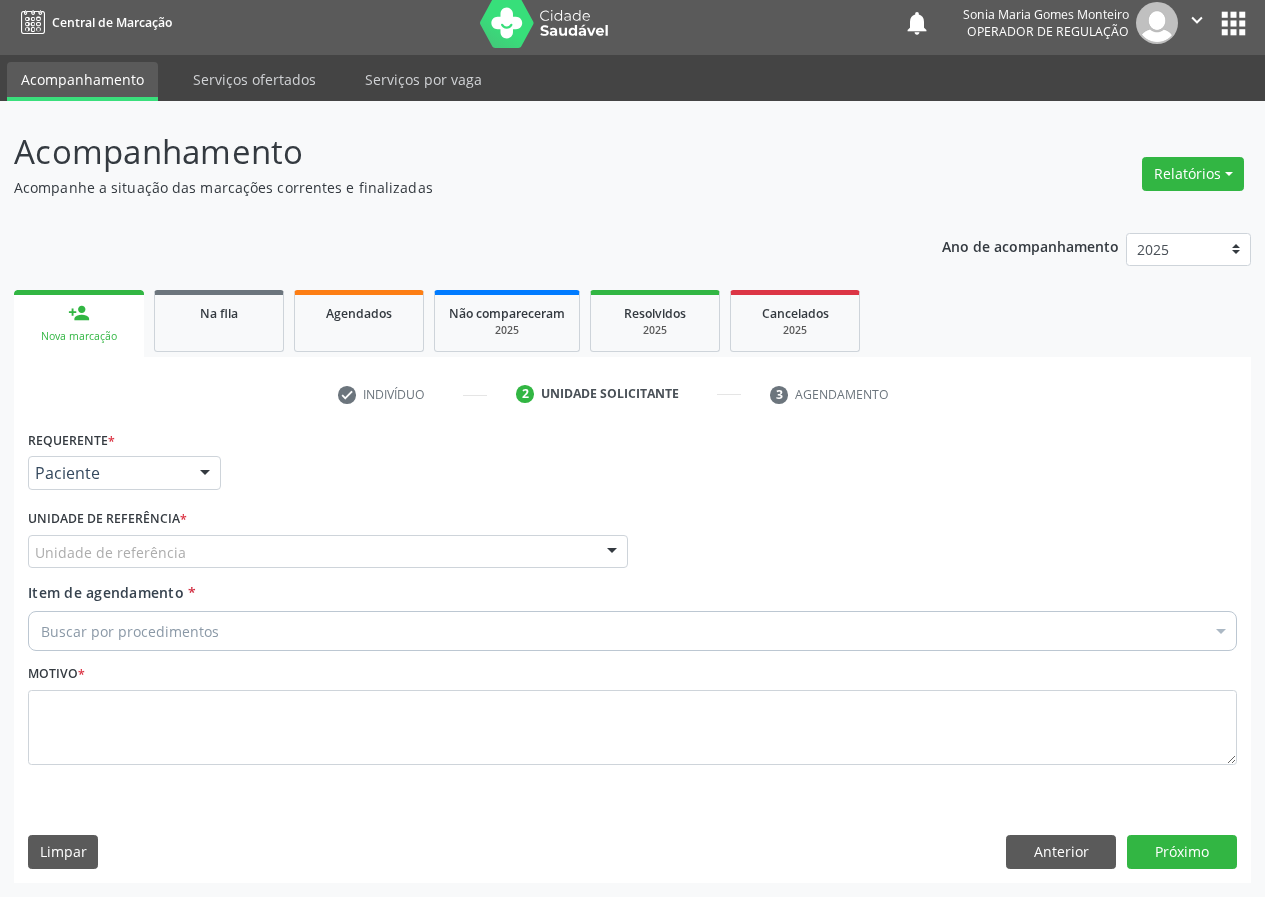 click on "Unidade de referência" at bounding box center (328, 552) 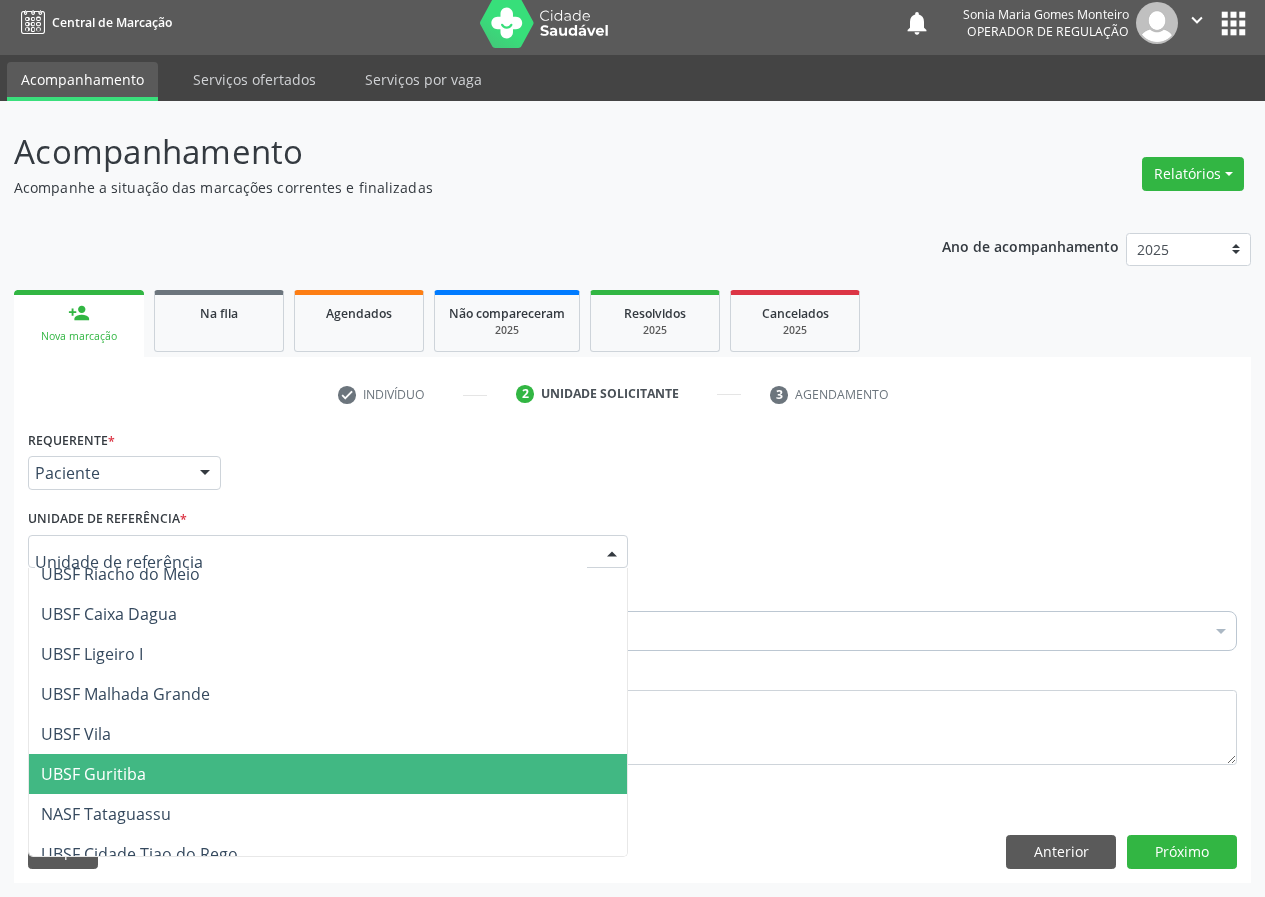 scroll, scrollTop: 500, scrollLeft: 0, axis: vertical 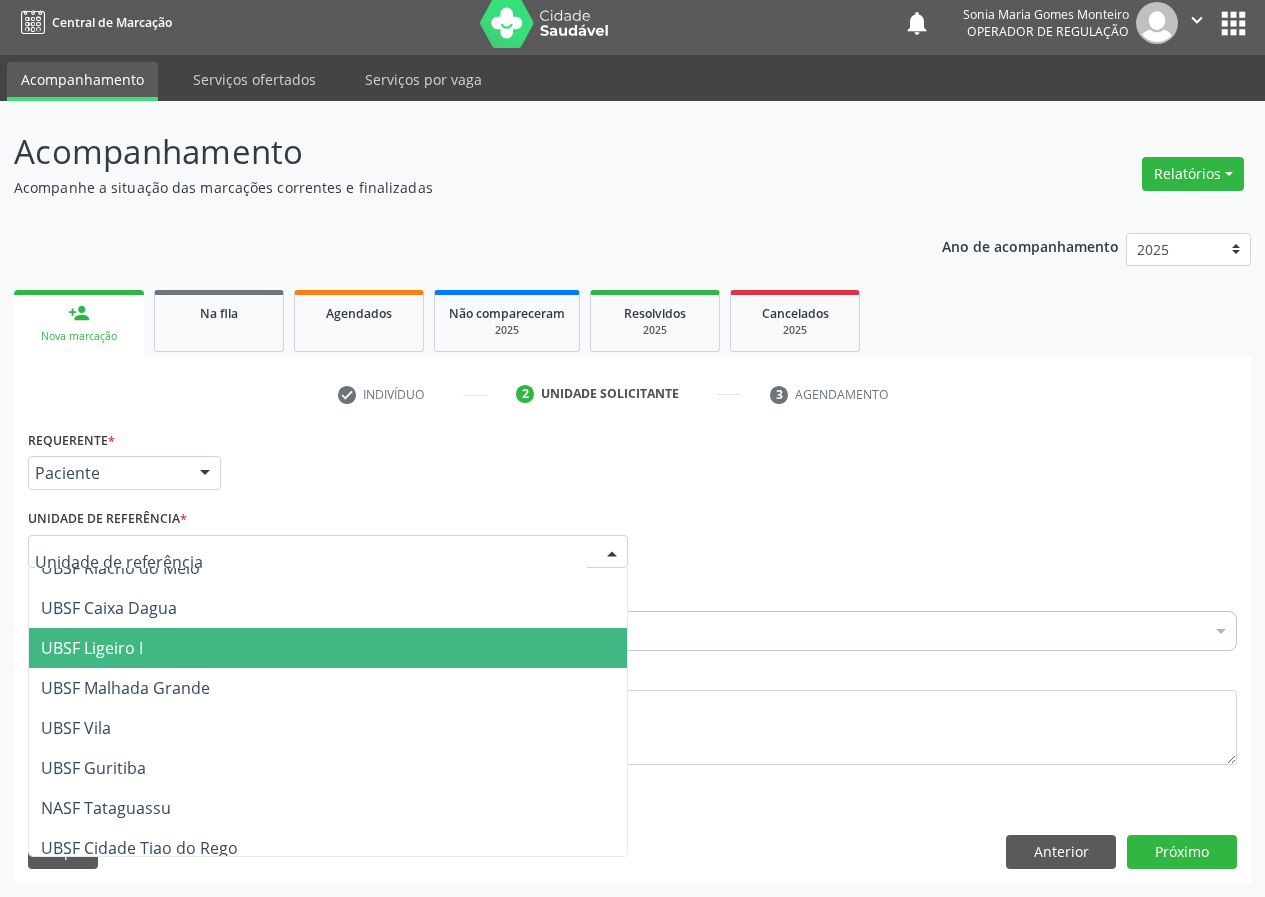 drag, startPoint x: 136, startPoint y: 650, endPoint x: 0, endPoint y: 742, distance: 164.195 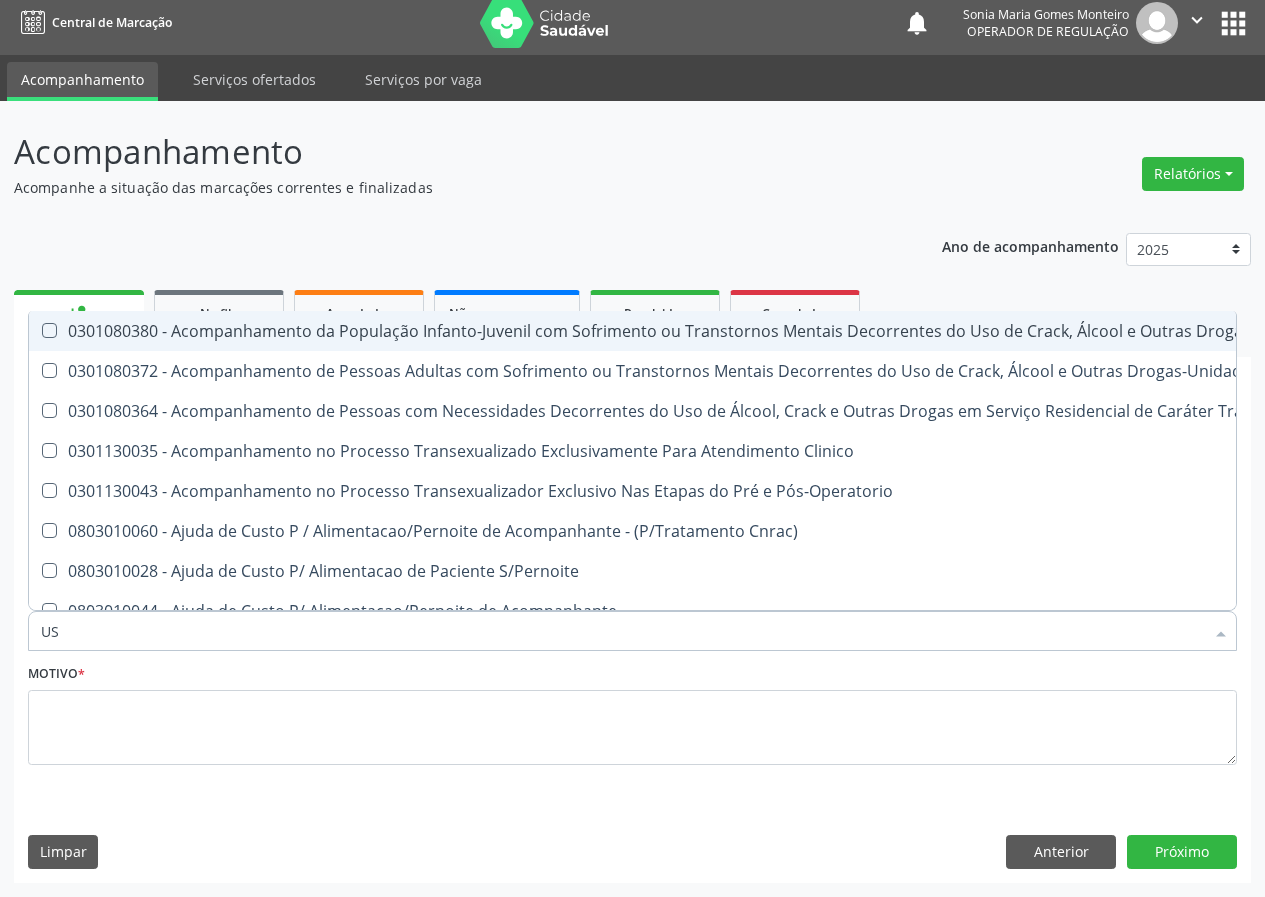 type on "USG" 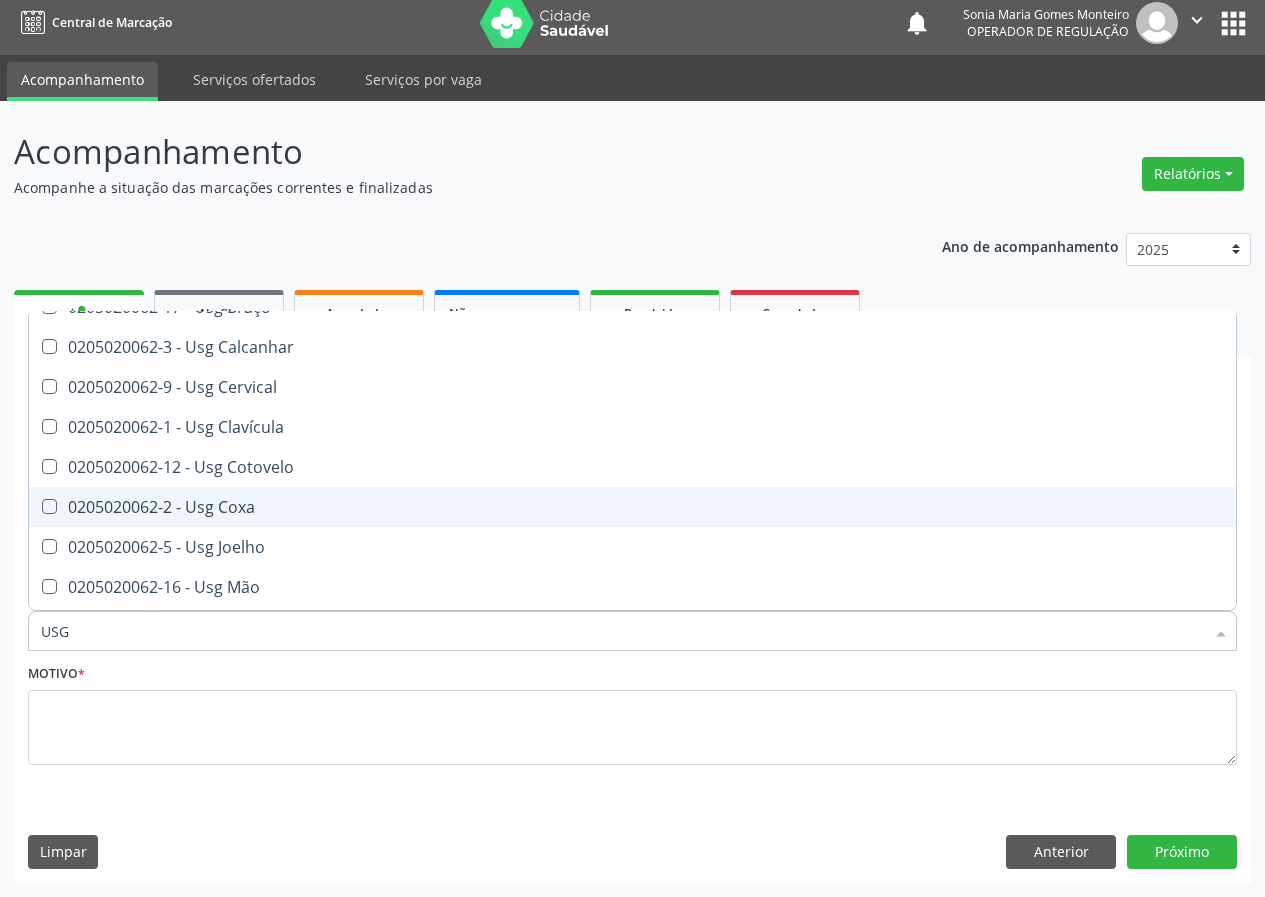 scroll, scrollTop: 100, scrollLeft: 0, axis: vertical 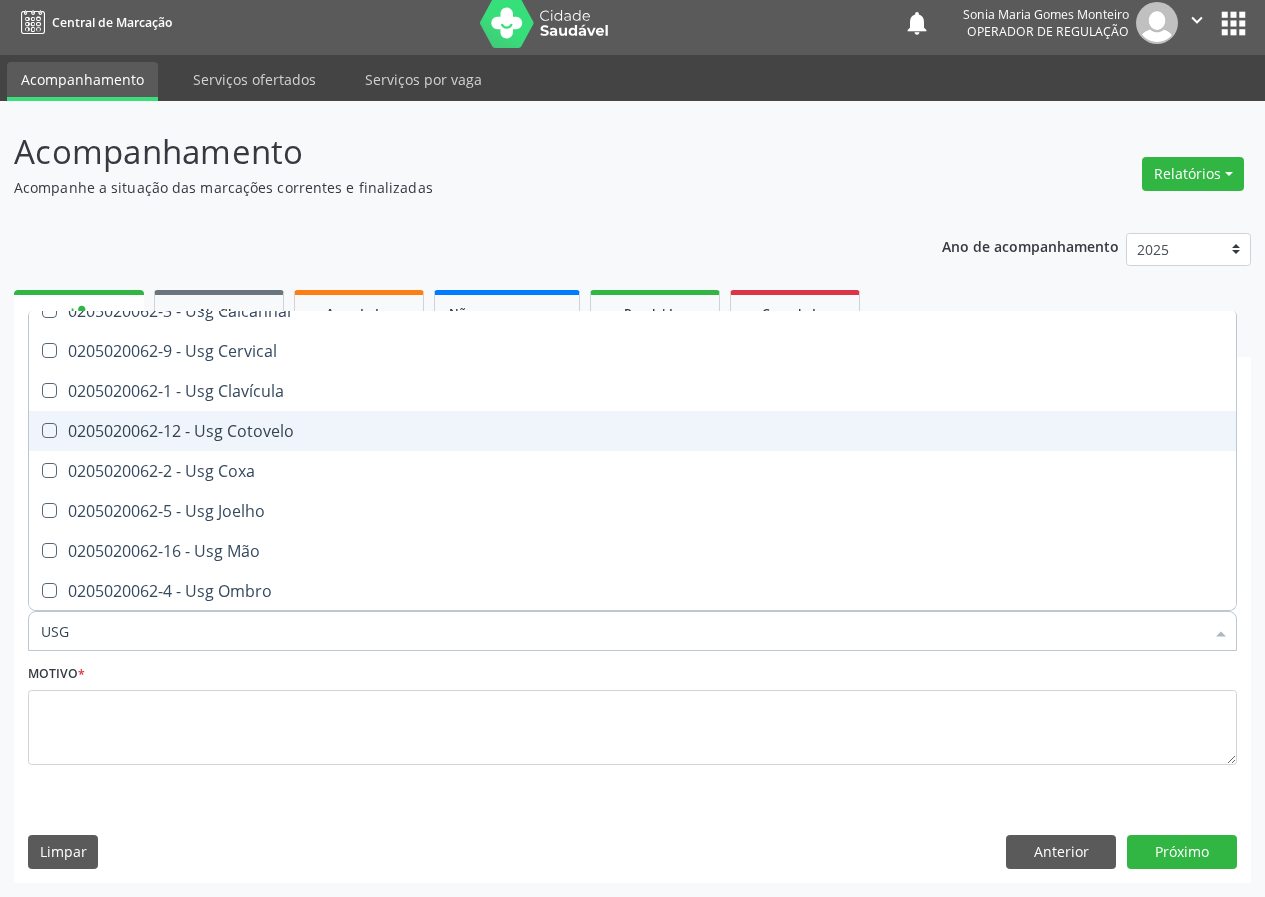 click on "0205020062-12 - Usg Cotovelo" at bounding box center (632, 431) 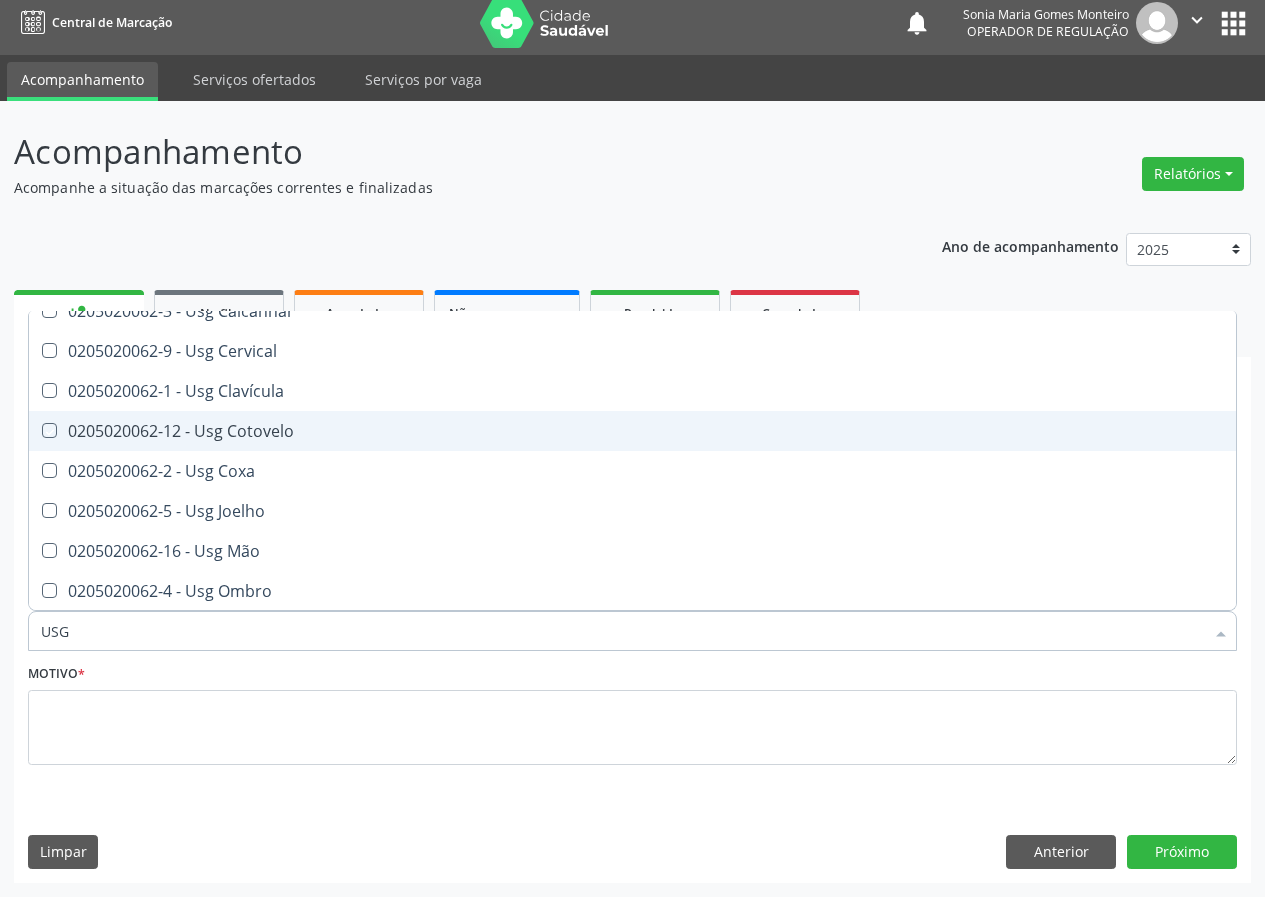 checkbox on "true" 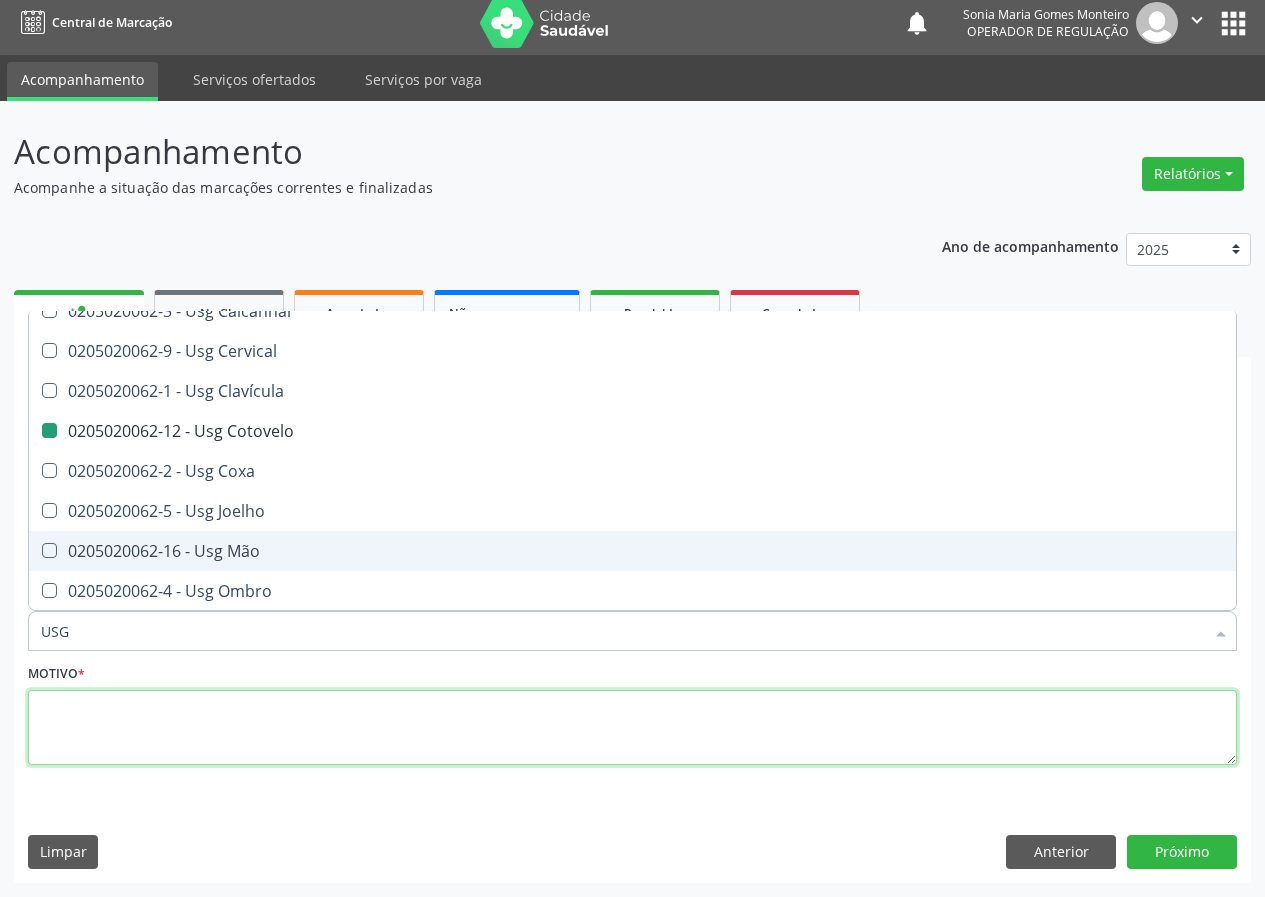 click at bounding box center [632, 728] 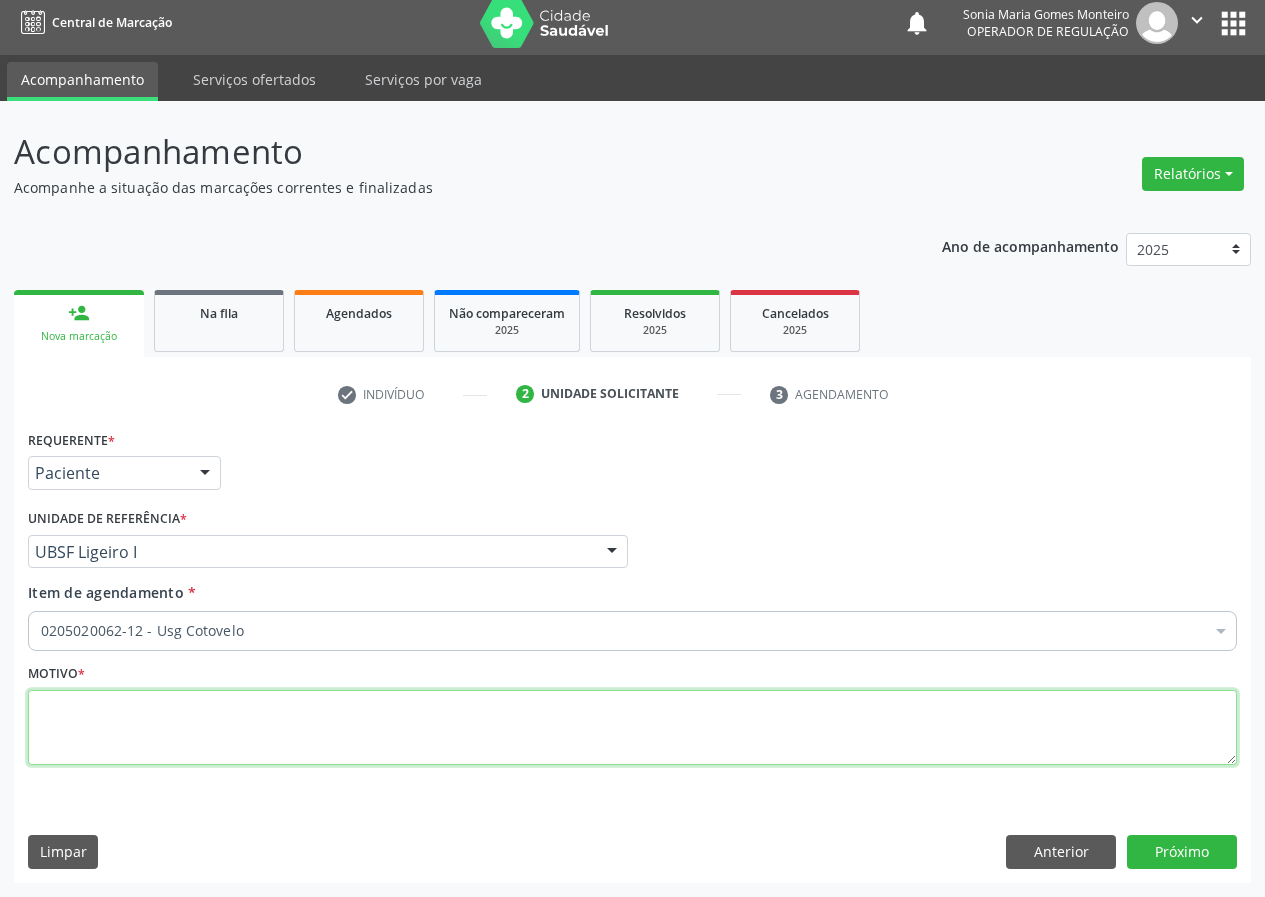 scroll, scrollTop: 0, scrollLeft: 0, axis: both 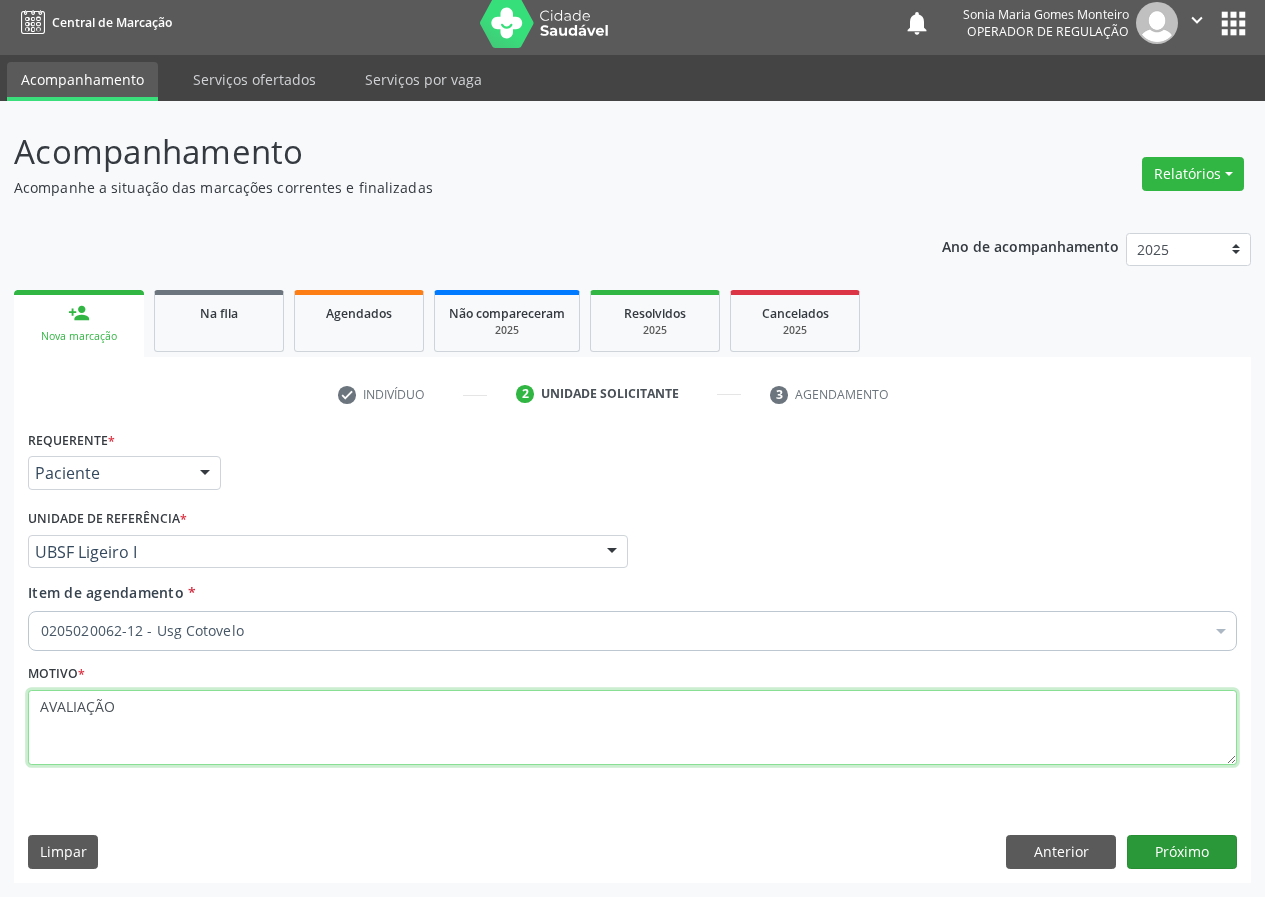 type on "AVALIAÇÃO" 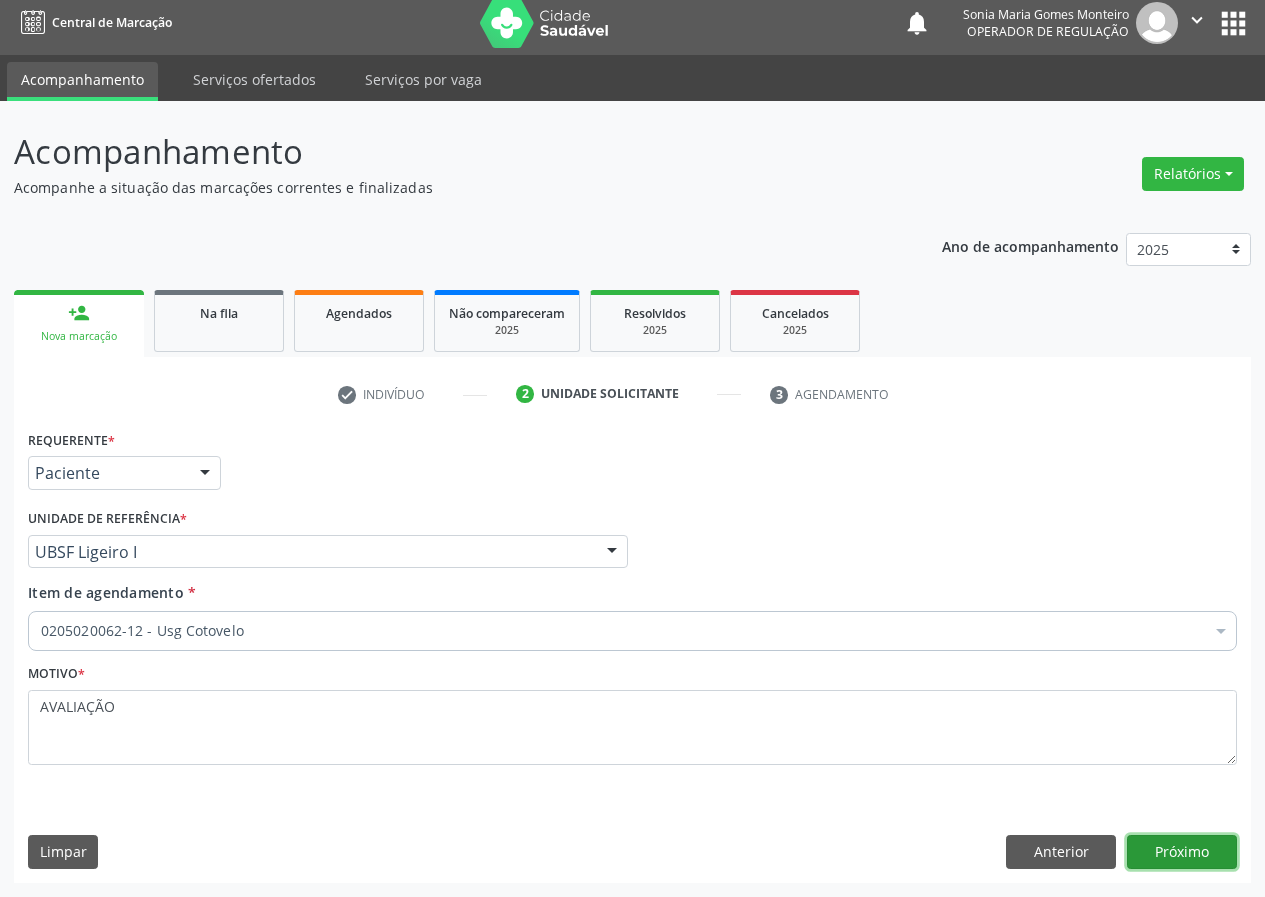 drag, startPoint x: 1176, startPoint y: 852, endPoint x: 14, endPoint y: 888, distance: 1162.5575 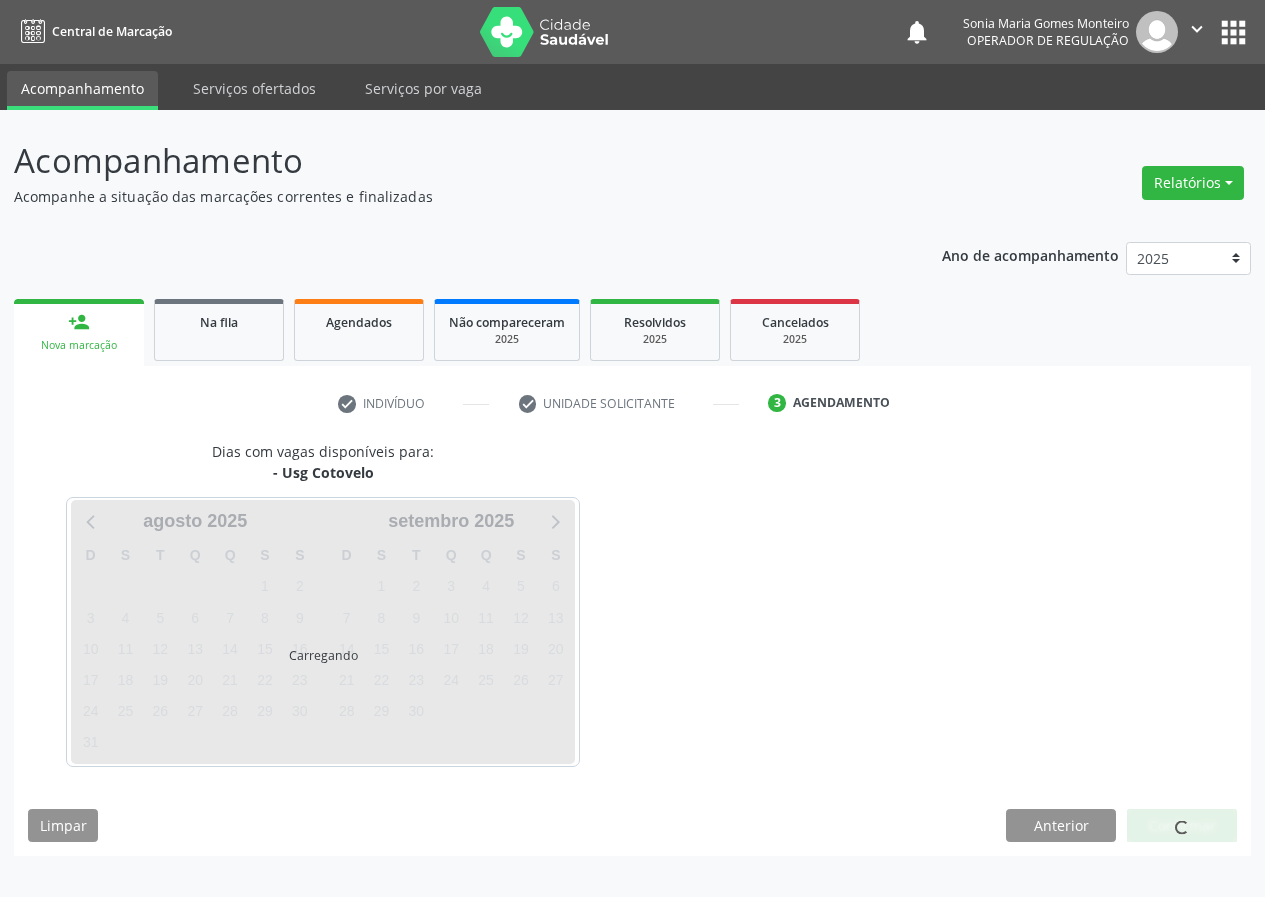 scroll, scrollTop: 0, scrollLeft: 0, axis: both 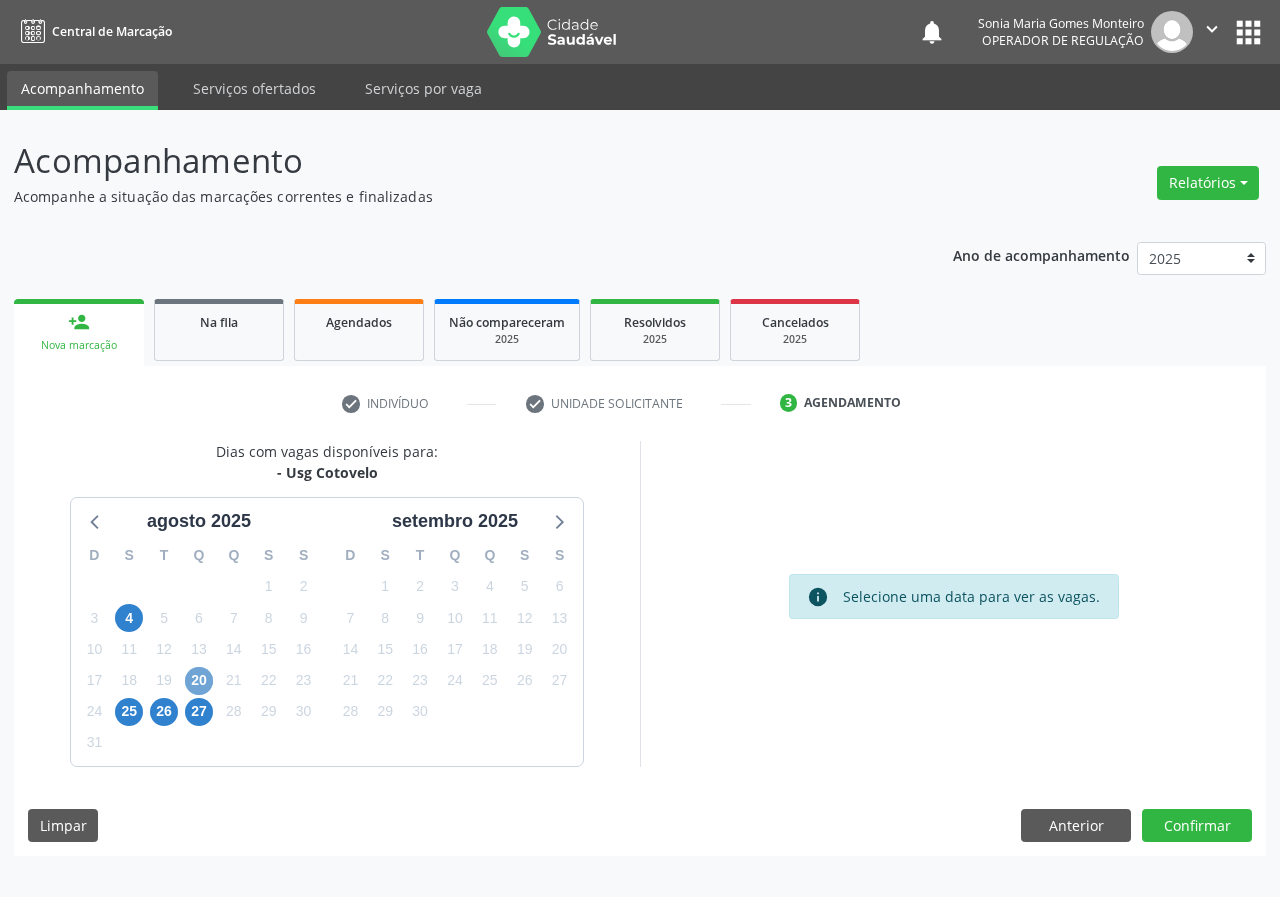 drag, startPoint x: 203, startPoint y: 682, endPoint x: 800, endPoint y: 542, distance: 613.19574 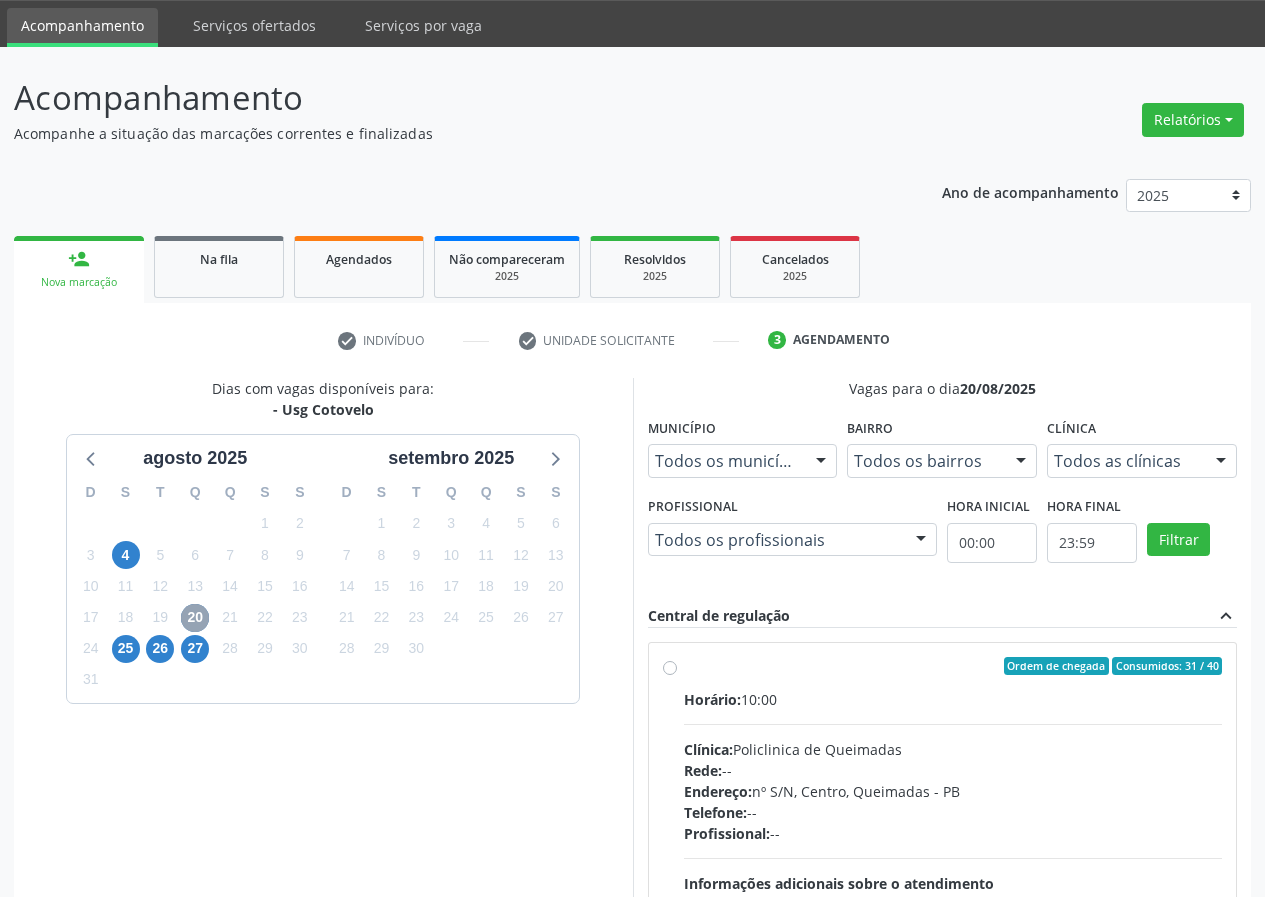 scroll, scrollTop: 100, scrollLeft: 0, axis: vertical 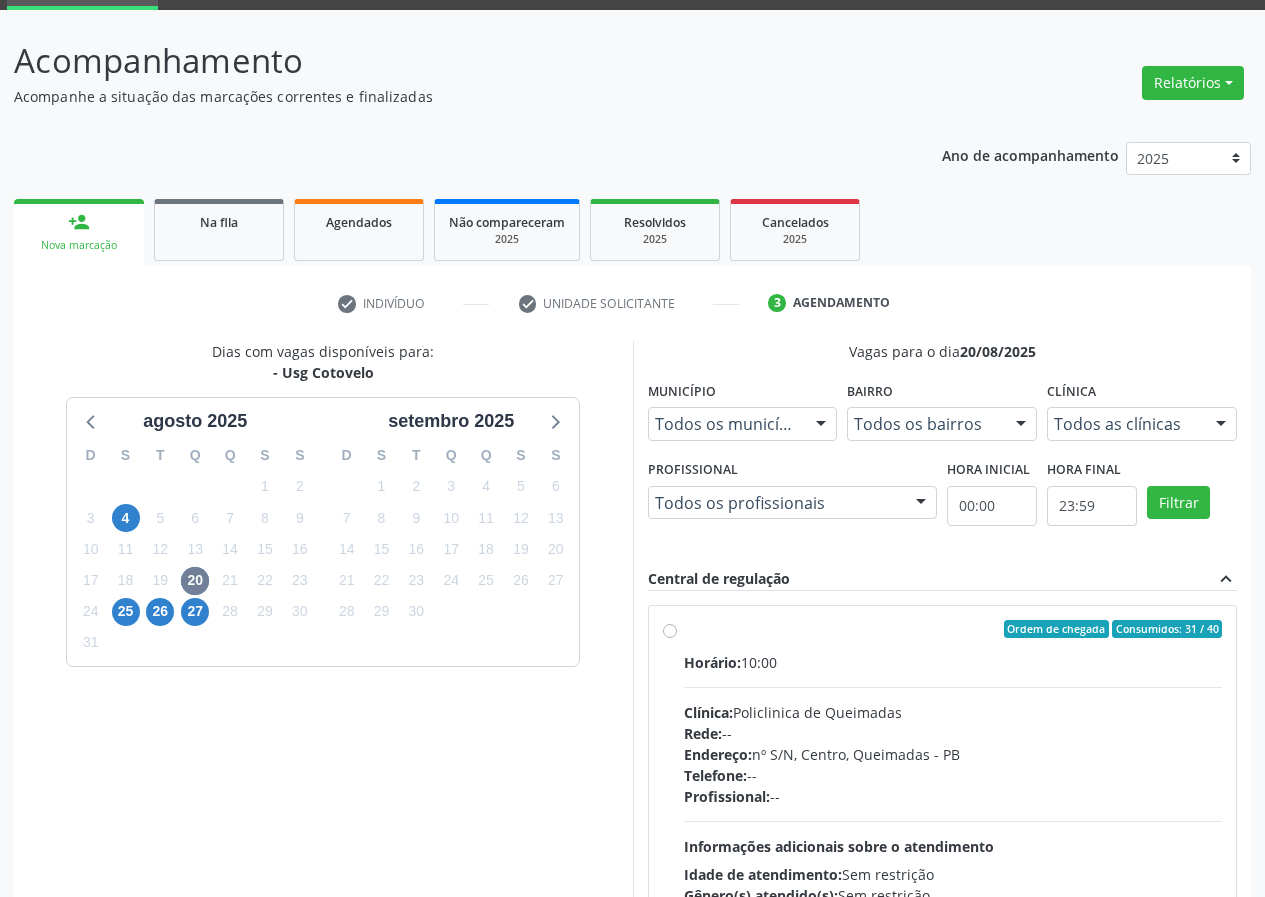 click on "Ordem de chegada
Consumidos: 31 / 40
Horário:   10:00
Clínica:  Policlinica de Queimadas
Rede:
--
Endereço:   nº S/N, Centro, Queimadas - PB
Telefone:   --
Profissional:
--
Informações adicionais sobre o atendimento
Idade de atendimento:
Sem restrição
Gênero(s) atendido(s):
Sem restrição
Informações adicionais:
--" at bounding box center (953, 773) 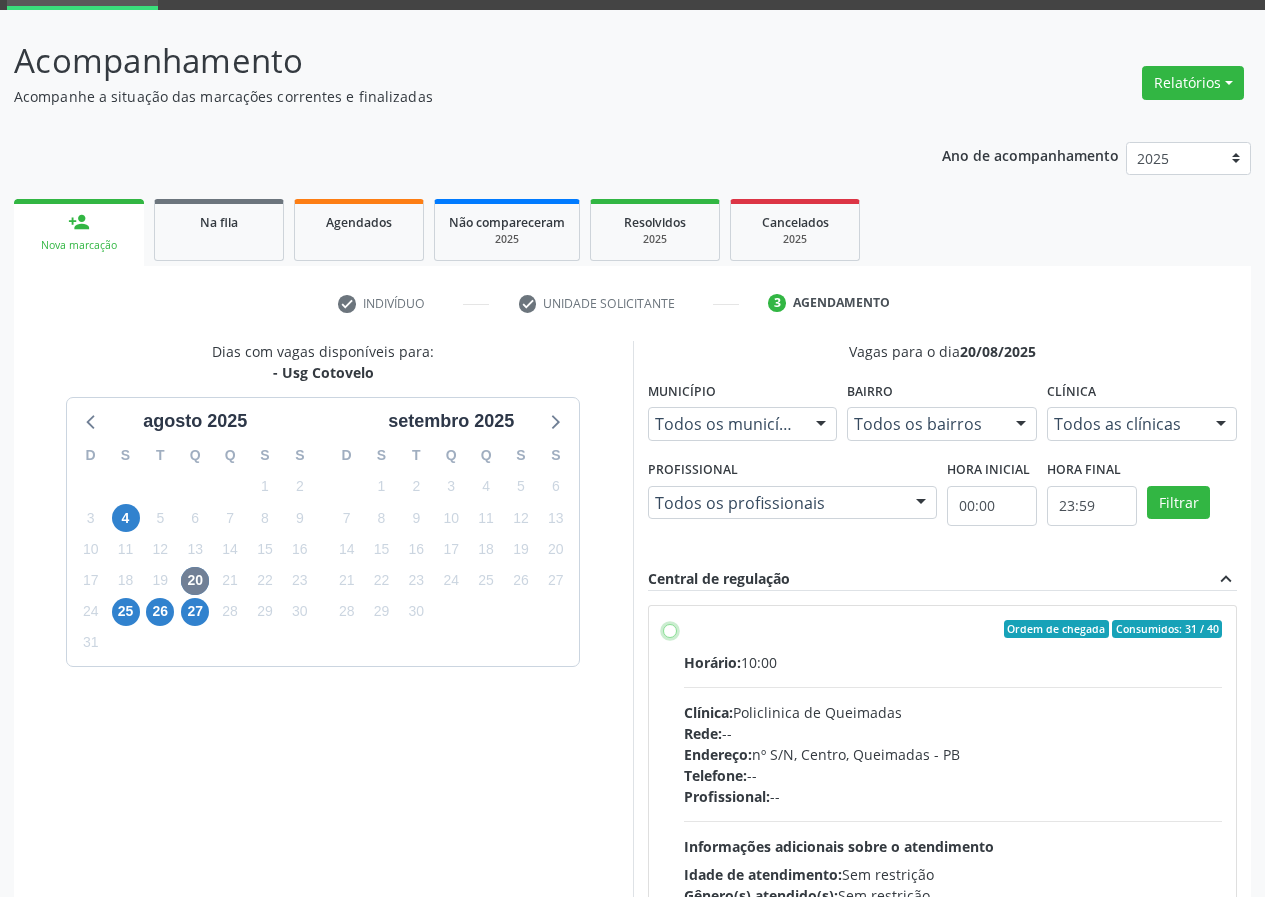 click on "Ordem de chegada
Consumidos: 31 / 40
Horário:   10:00
Clínica:  Policlinica de Queimadas
Rede:
--
Endereço:   nº S/N, Centro, Queimadas - PB
Telefone:   --
Profissional:
--
Informações adicionais sobre o atendimento
Idade de atendimento:
Sem restrição
Gênero(s) atendido(s):
Sem restrição
Informações adicionais:
--" at bounding box center [670, 629] 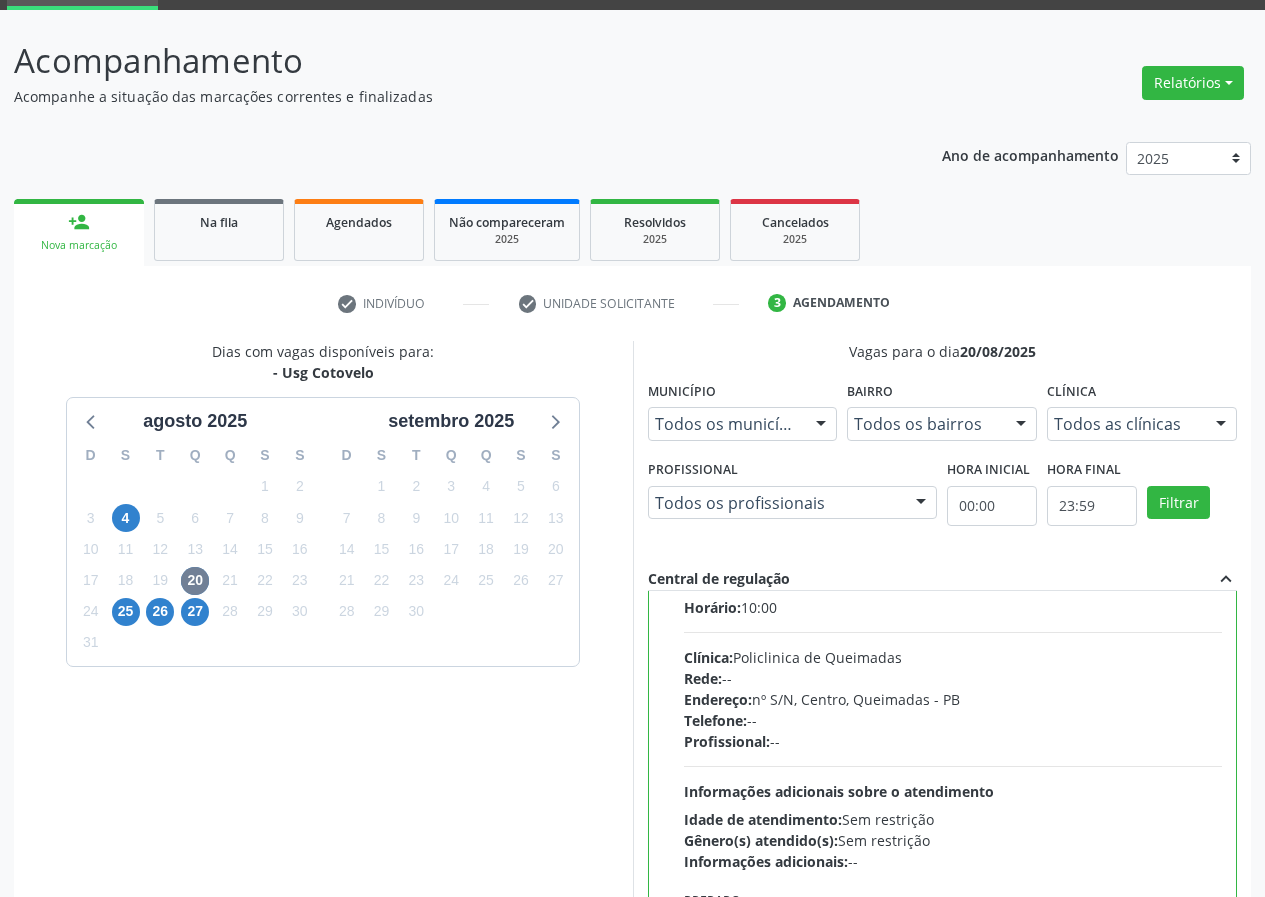 scroll, scrollTop: 99, scrollLeft: 0, axis: vertical 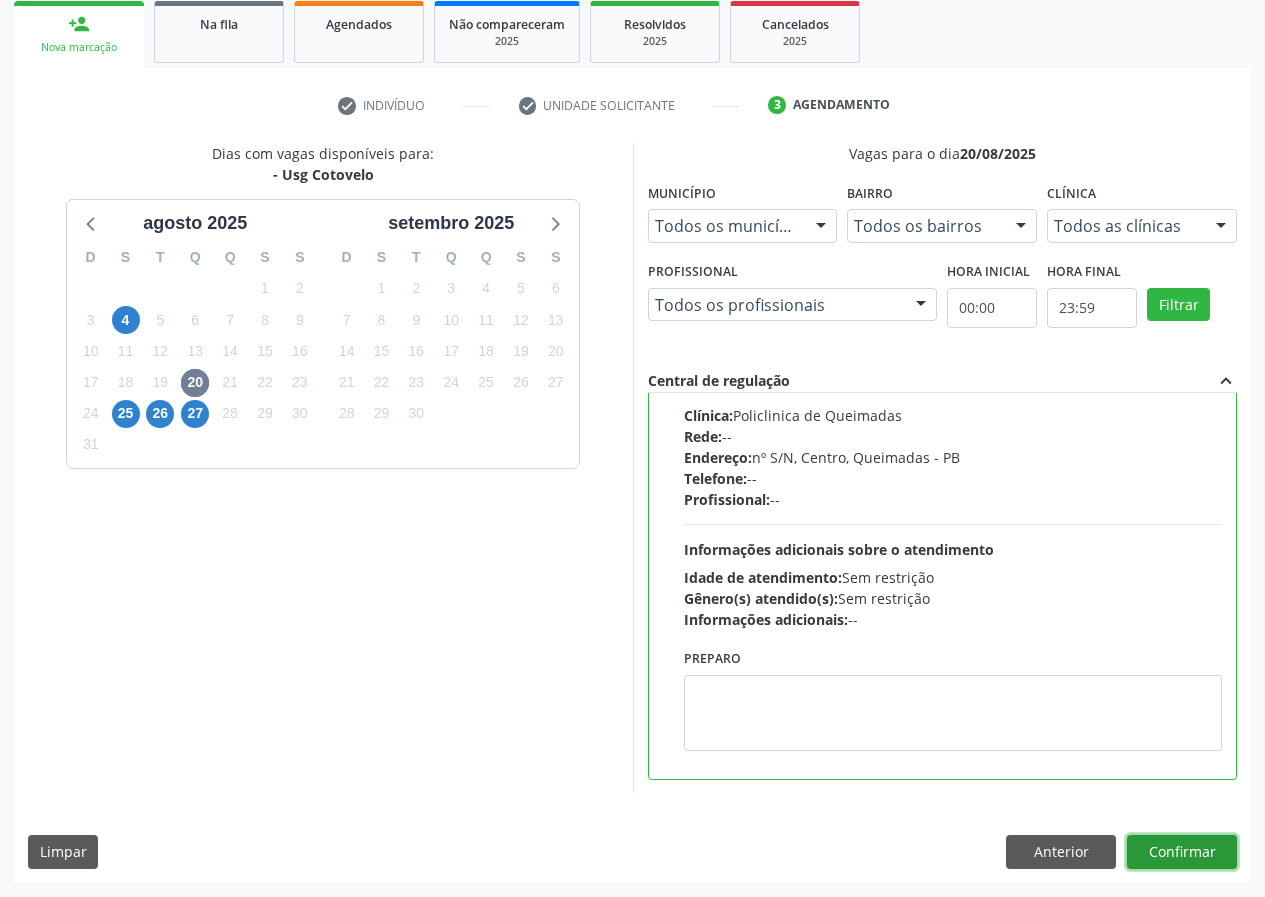 drag, startPoint x: 1145, startPoint y: 844, endPoint x: 637, endPoint y: 798, distance: 510.07843 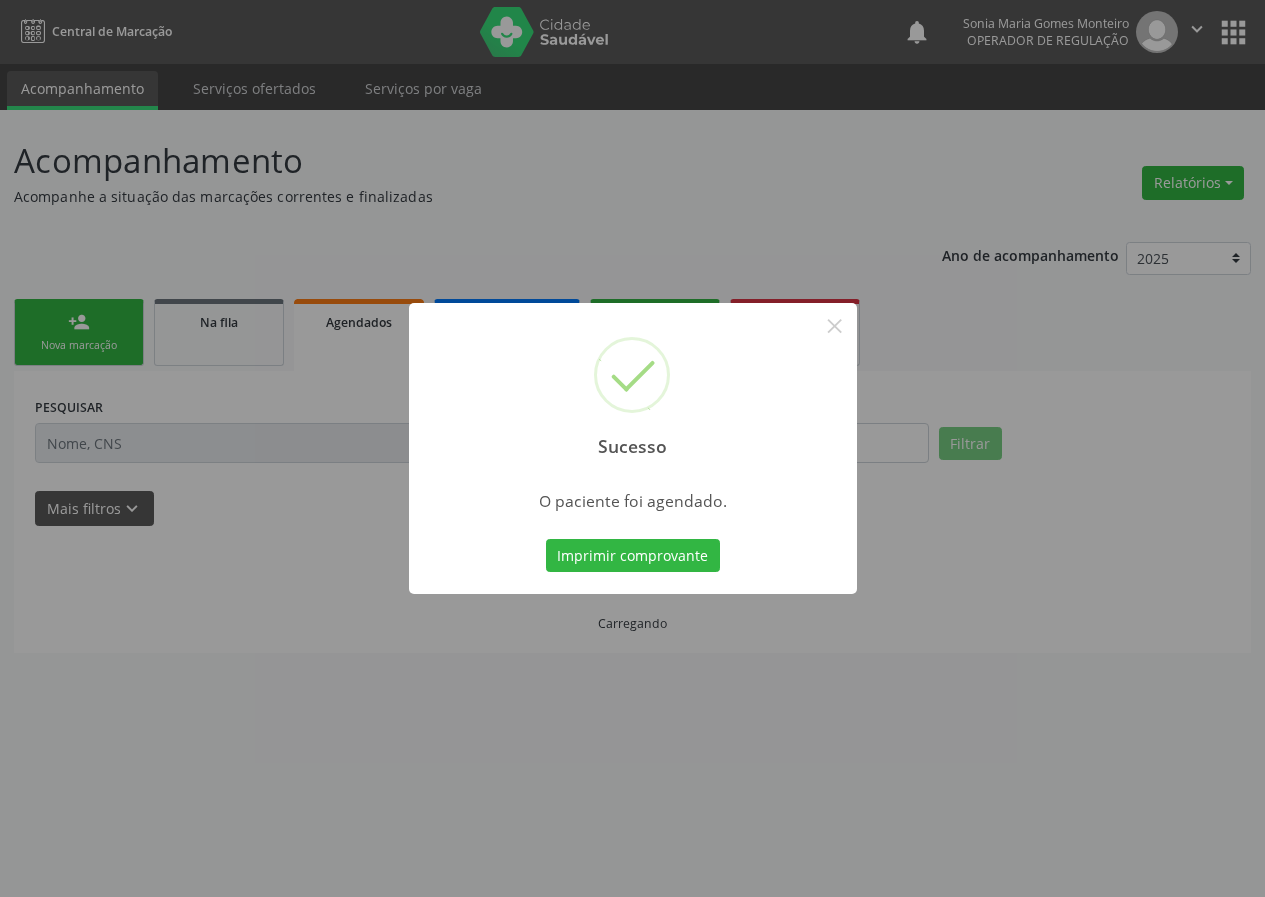 scroll, scrollTop: 0, scrollLeft: 0, axis: both 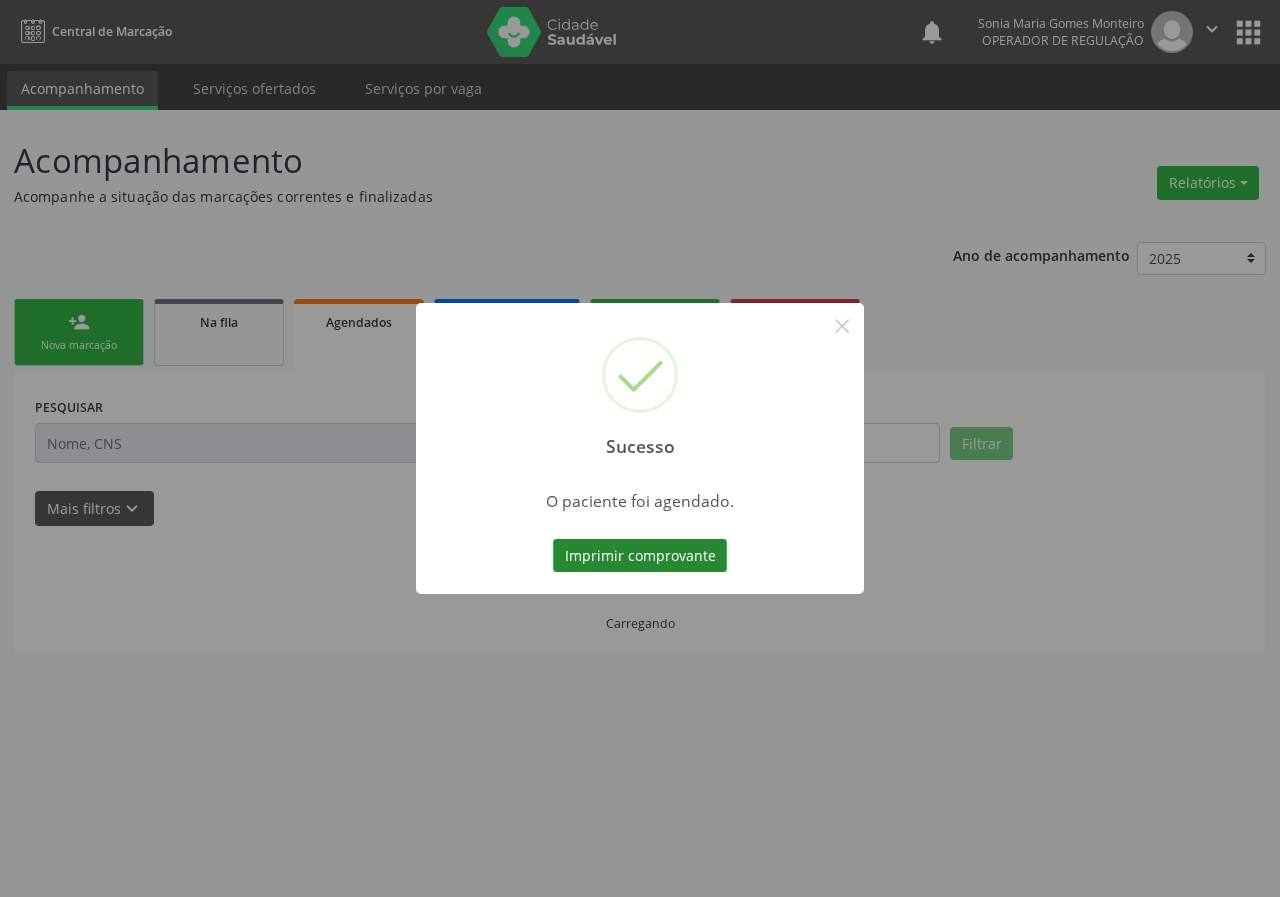 drag, startPoint x: 624, startPoint y: 549, endPoint x: 599, endPoint y: 558, distance: 26.57066 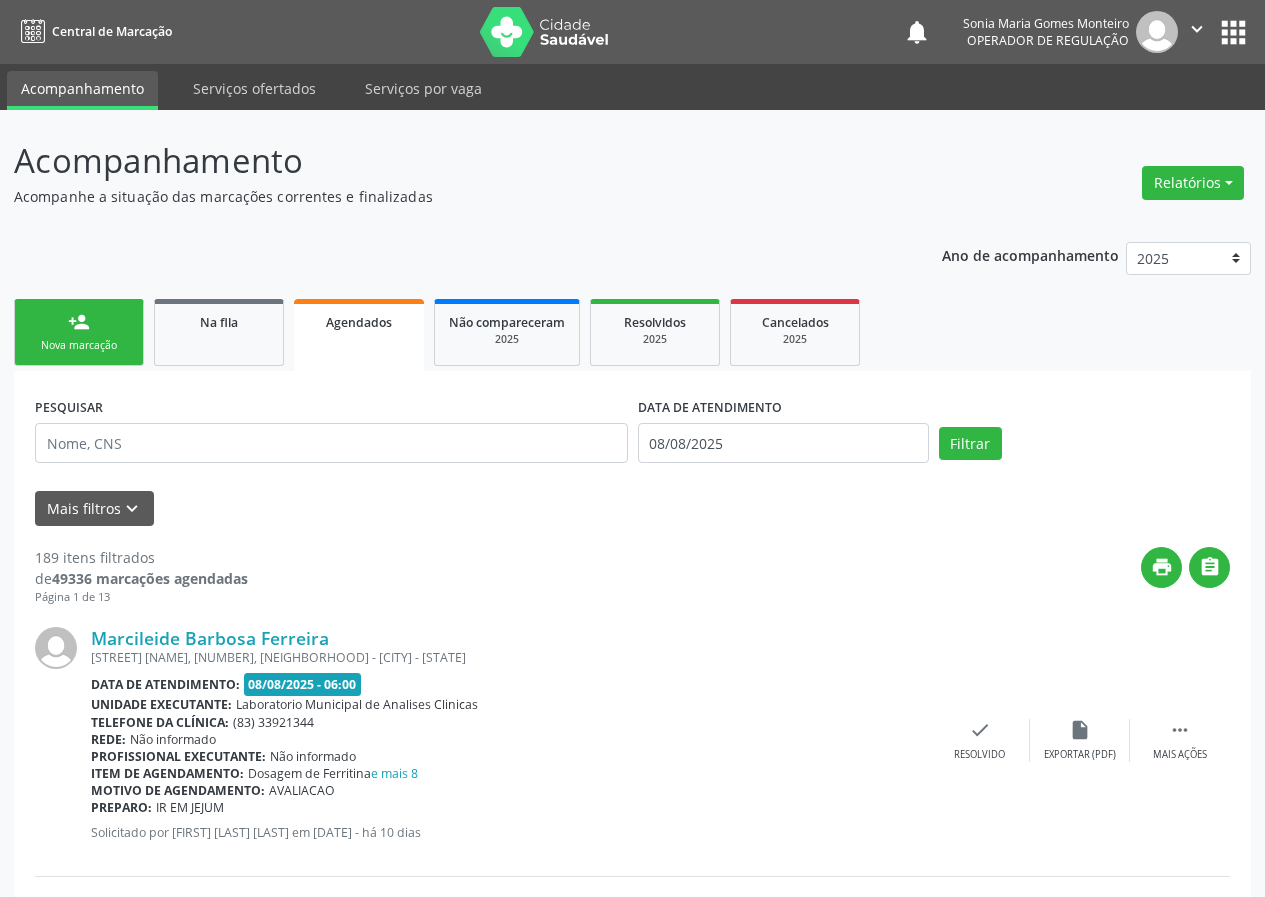 click on "Nova marcação" at bounding box center (79, 345) 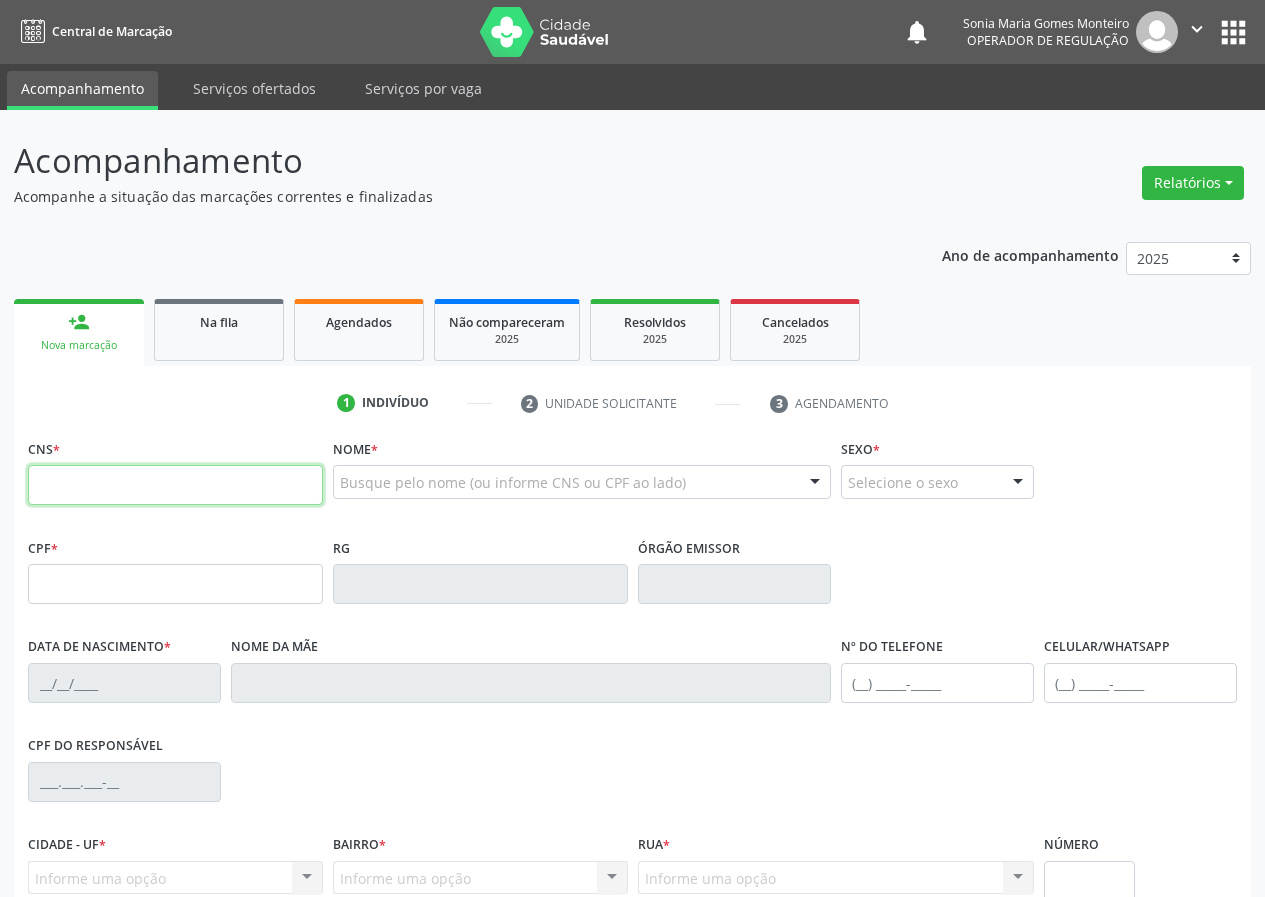 click at bounding box center (175, 485) 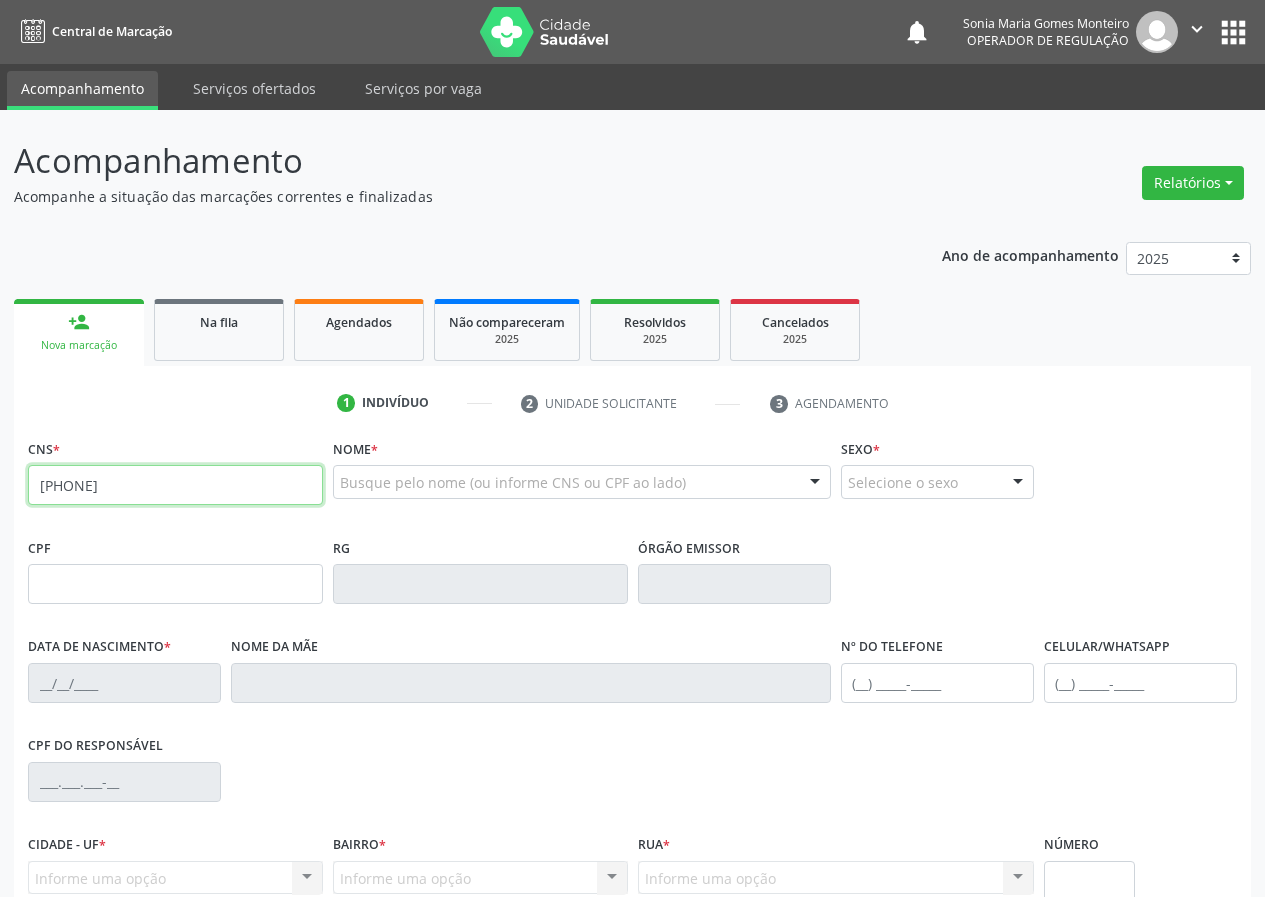 type on "[PHONE]" 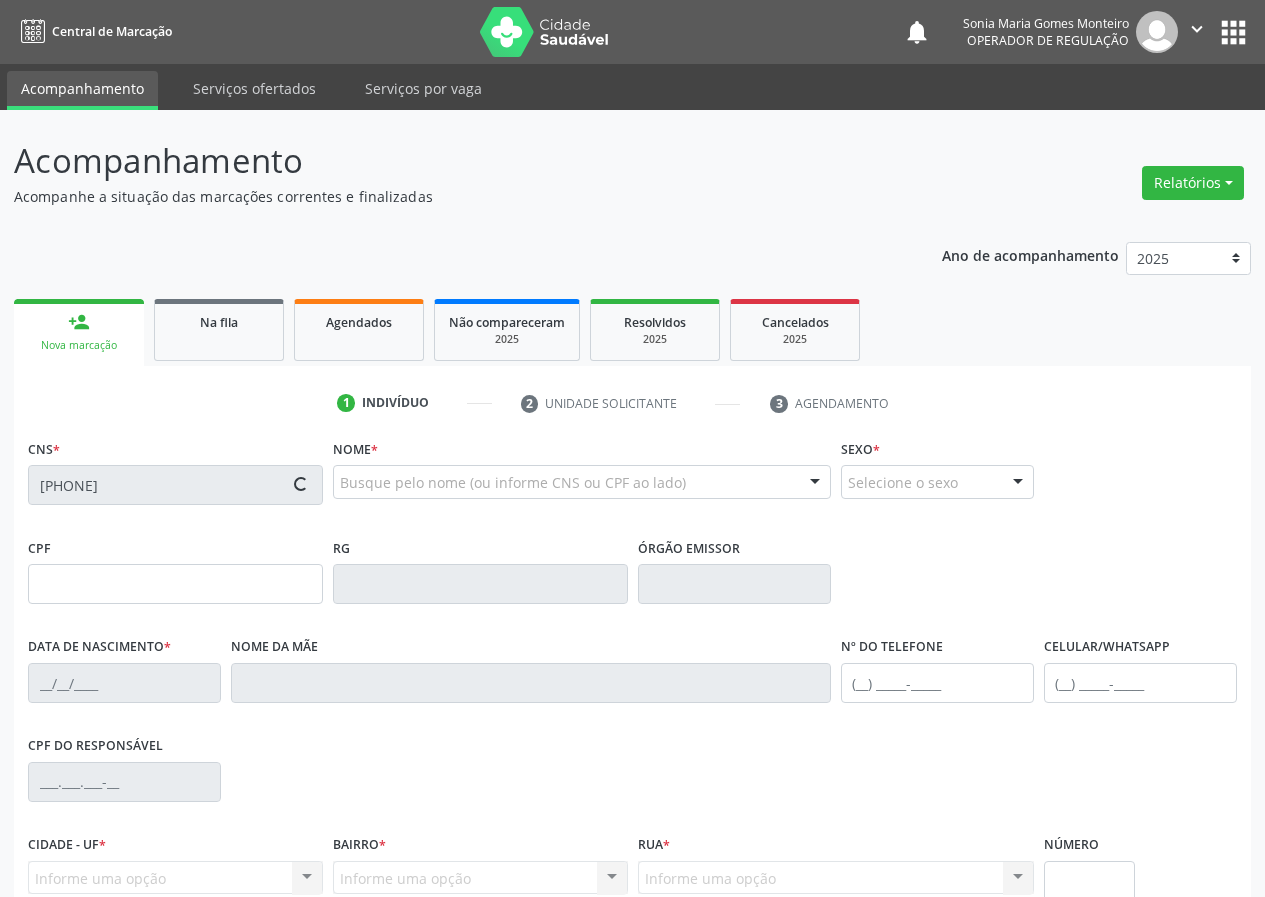 type on "[CPF]" 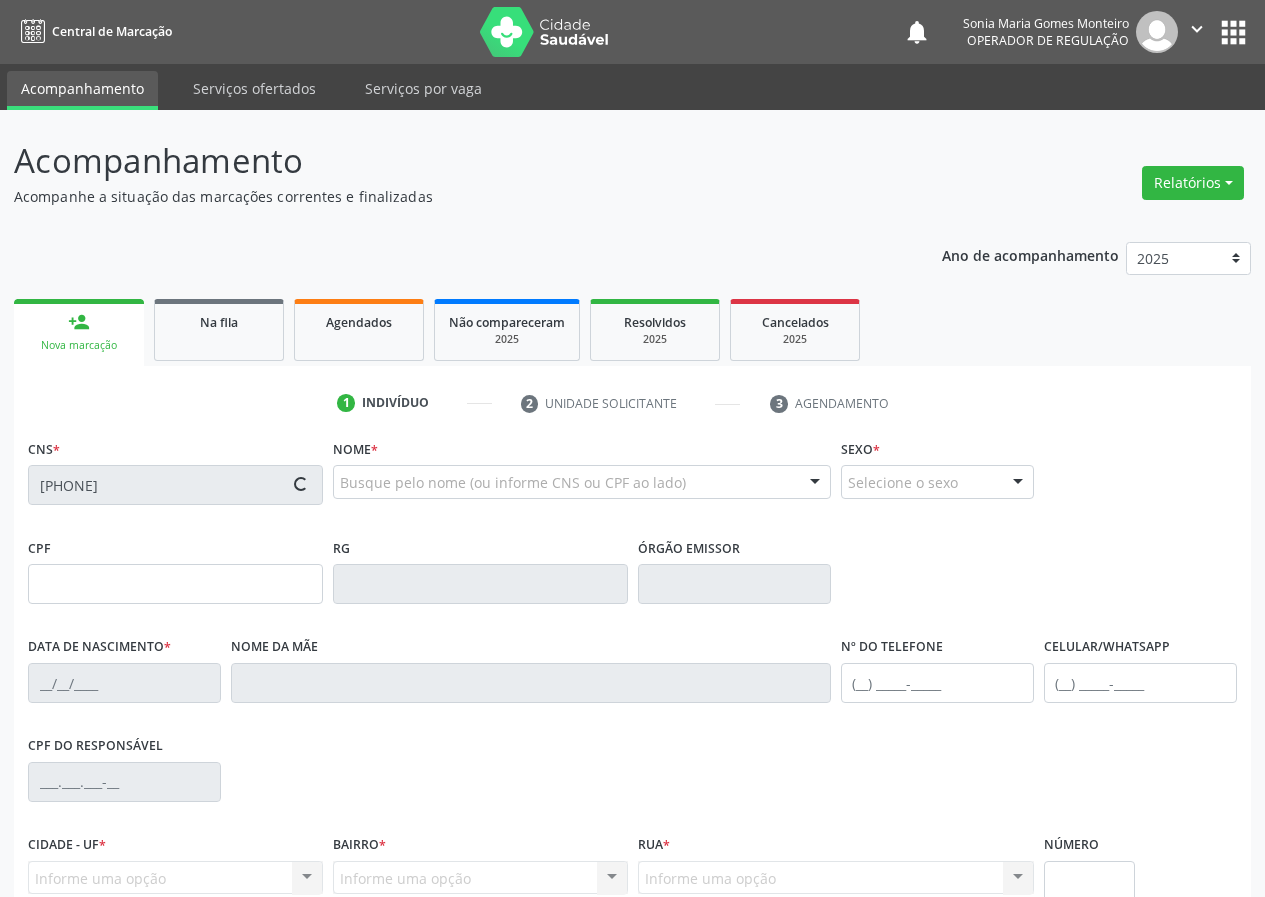 type on "[DATE]" 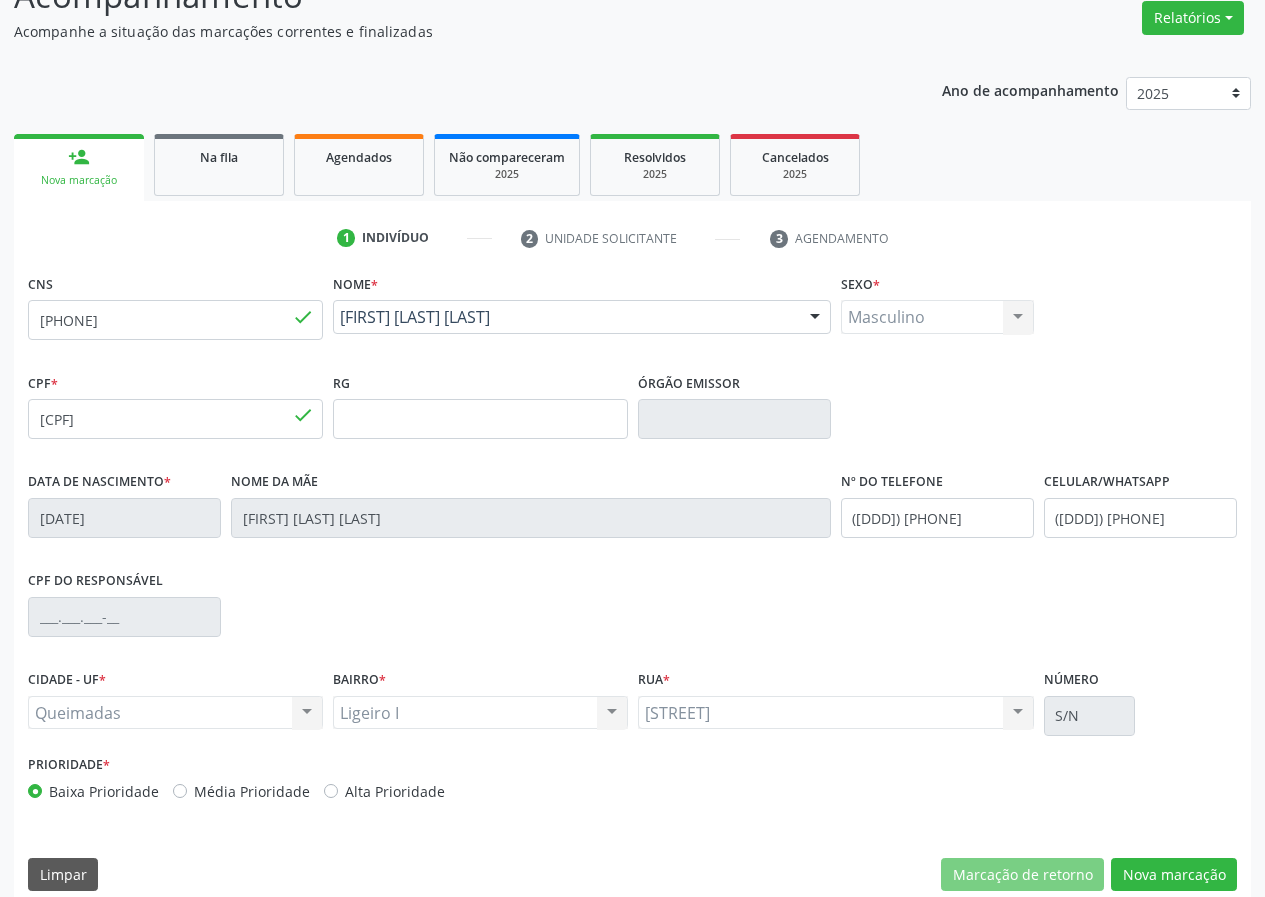 scroll, scrollTop: 187, scrollLeft: 0, axis: vertical 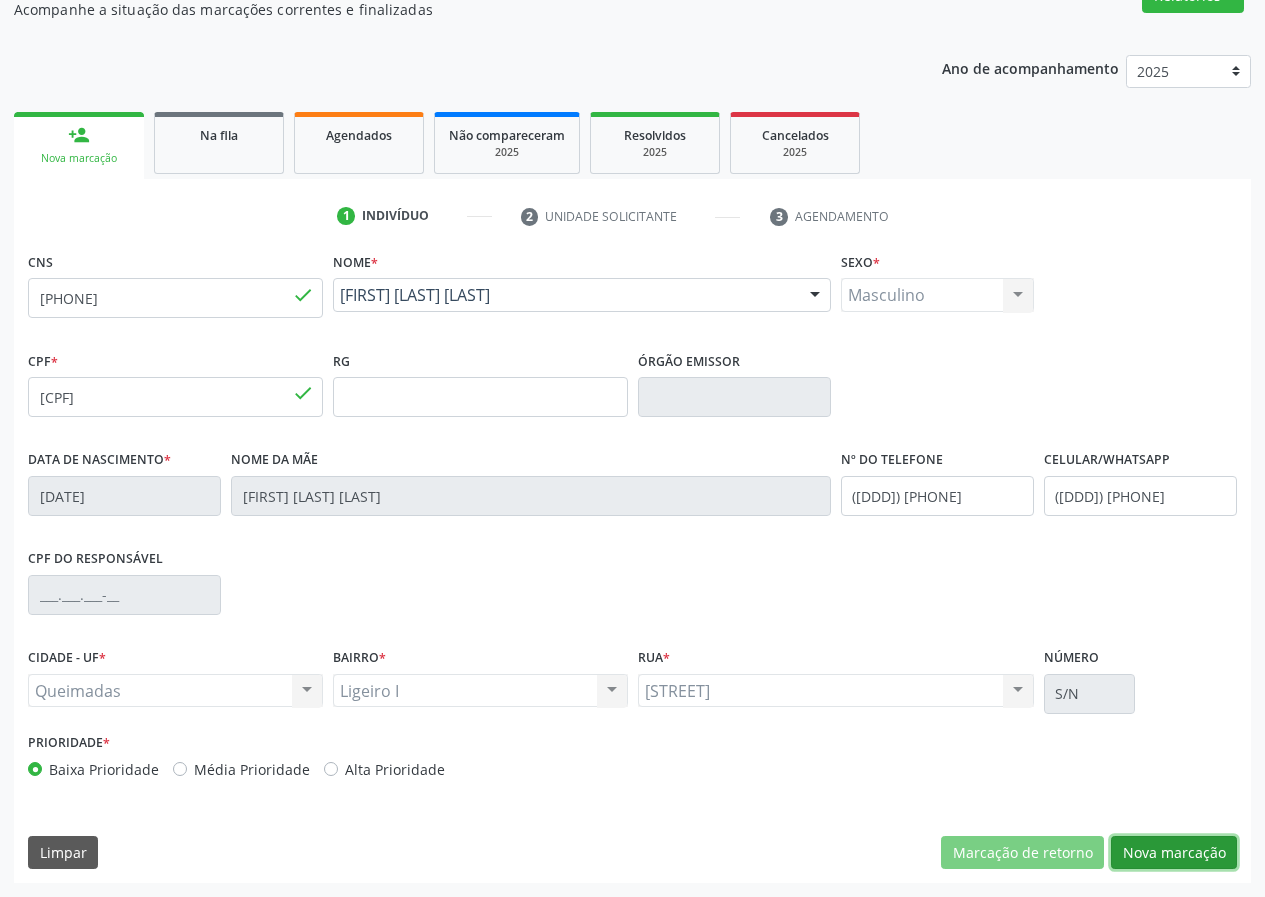 drag, startPoint x: 1212, startPoint y: 859, endPoint x: 658, endPoint y: 807, distance: 556.43506 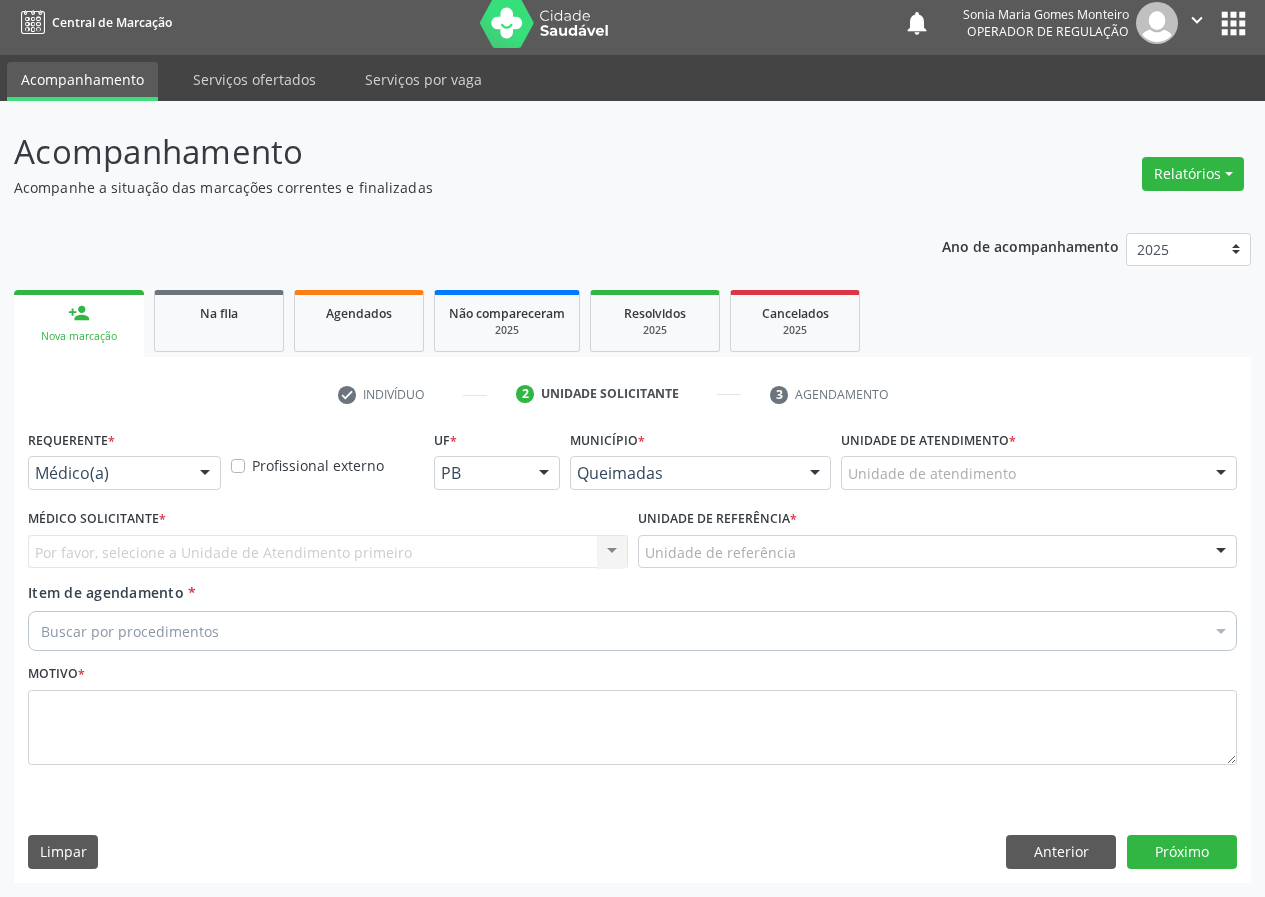 scroll, scrollTop: 9, scrollLeft: 0, axis: vertical 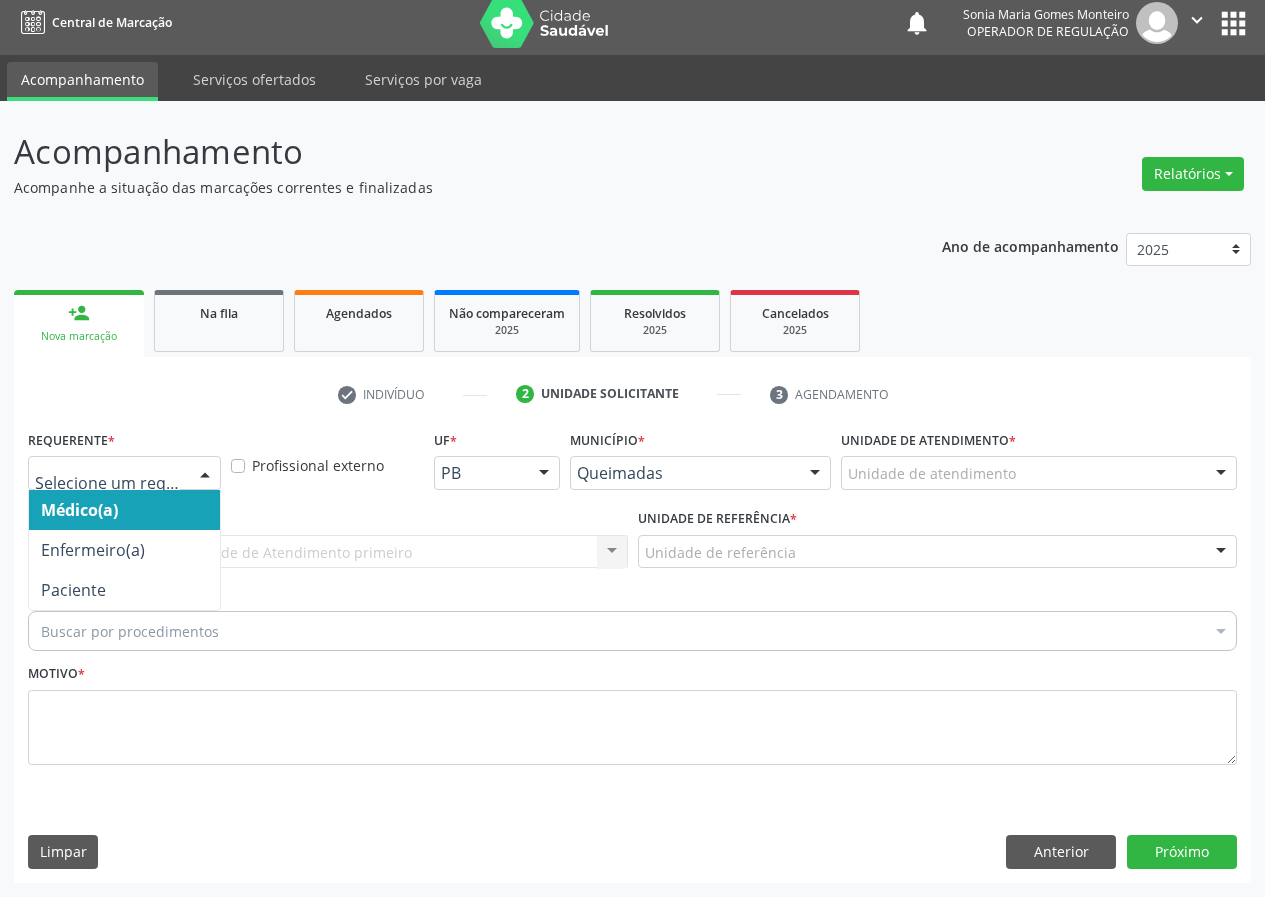 click at bounding box center (205, 474) 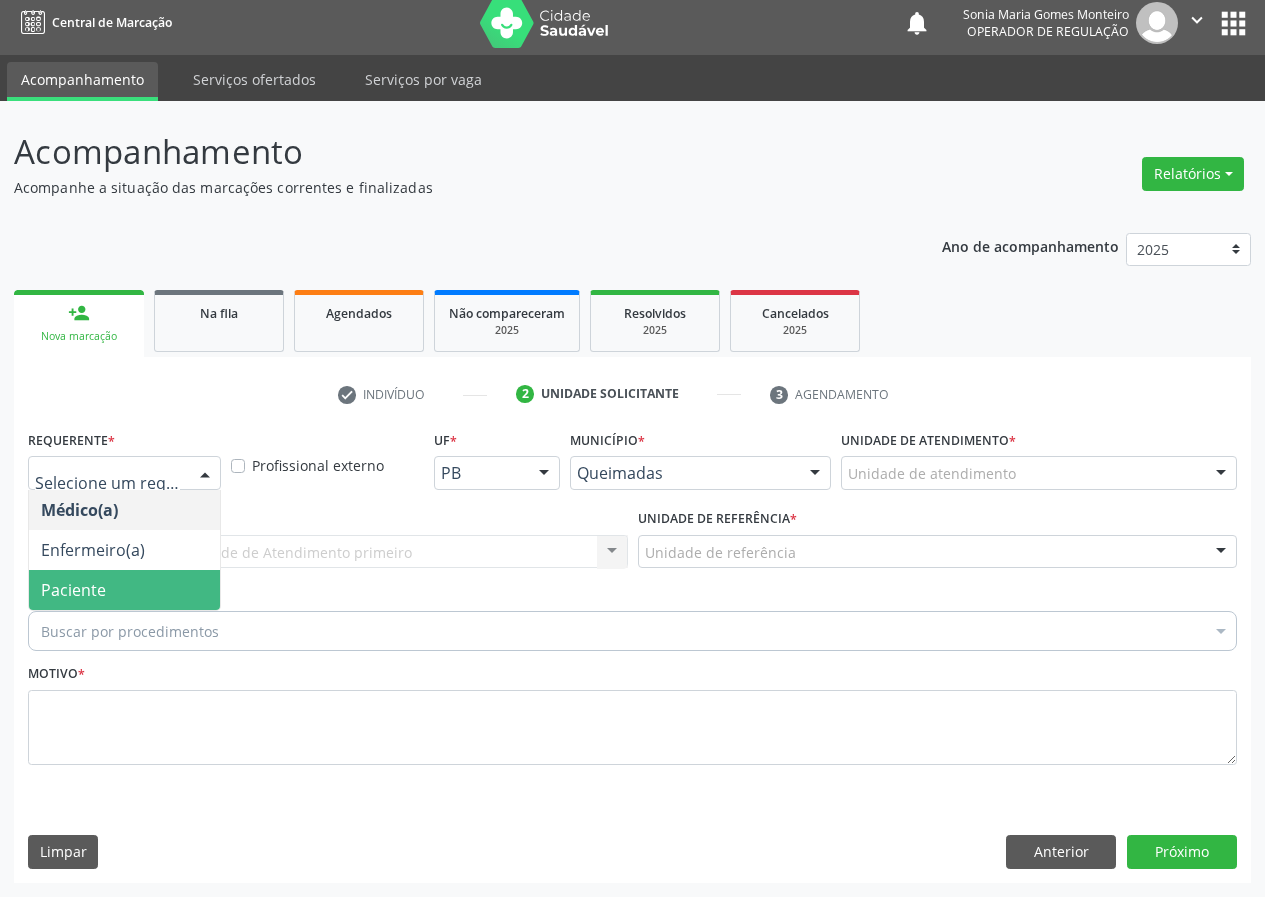 drag, startPoint x: 167, startPoint y: 583, endPoint x: 493, endPoint y: 581, distance: 326.00613 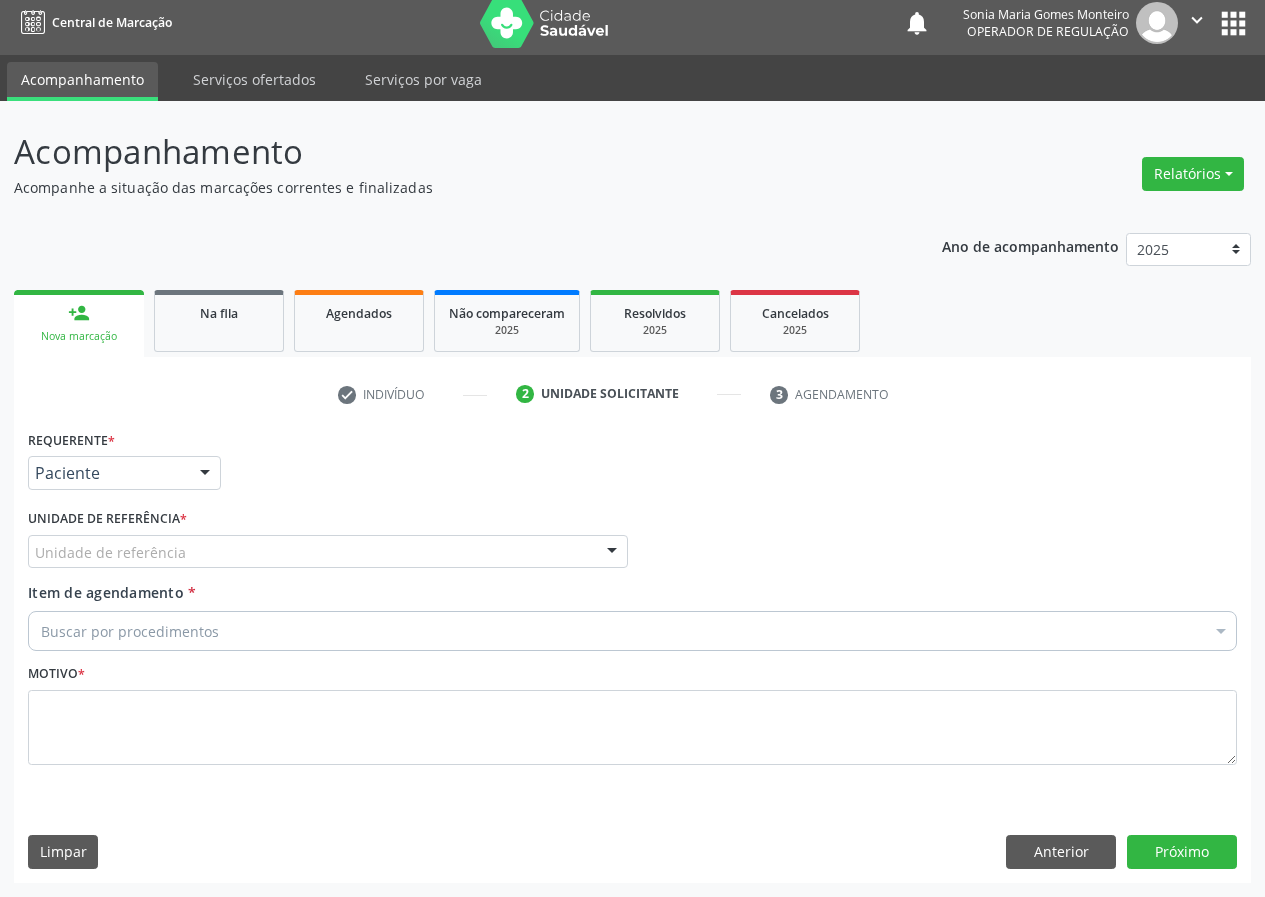 click at bounding box center [612, 553] 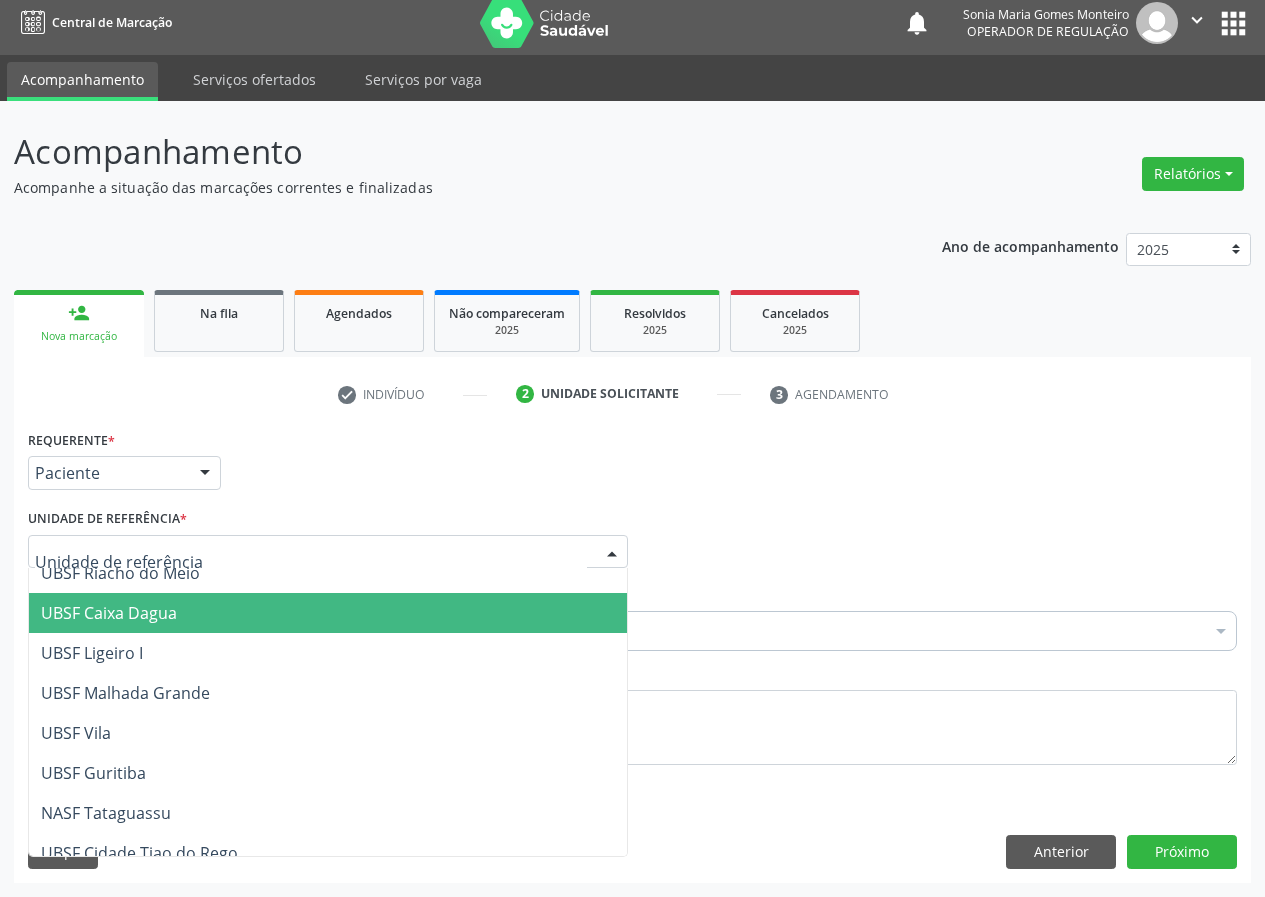 scroll, scrollTop: 500, scrollLeft: 0, axis: vertical 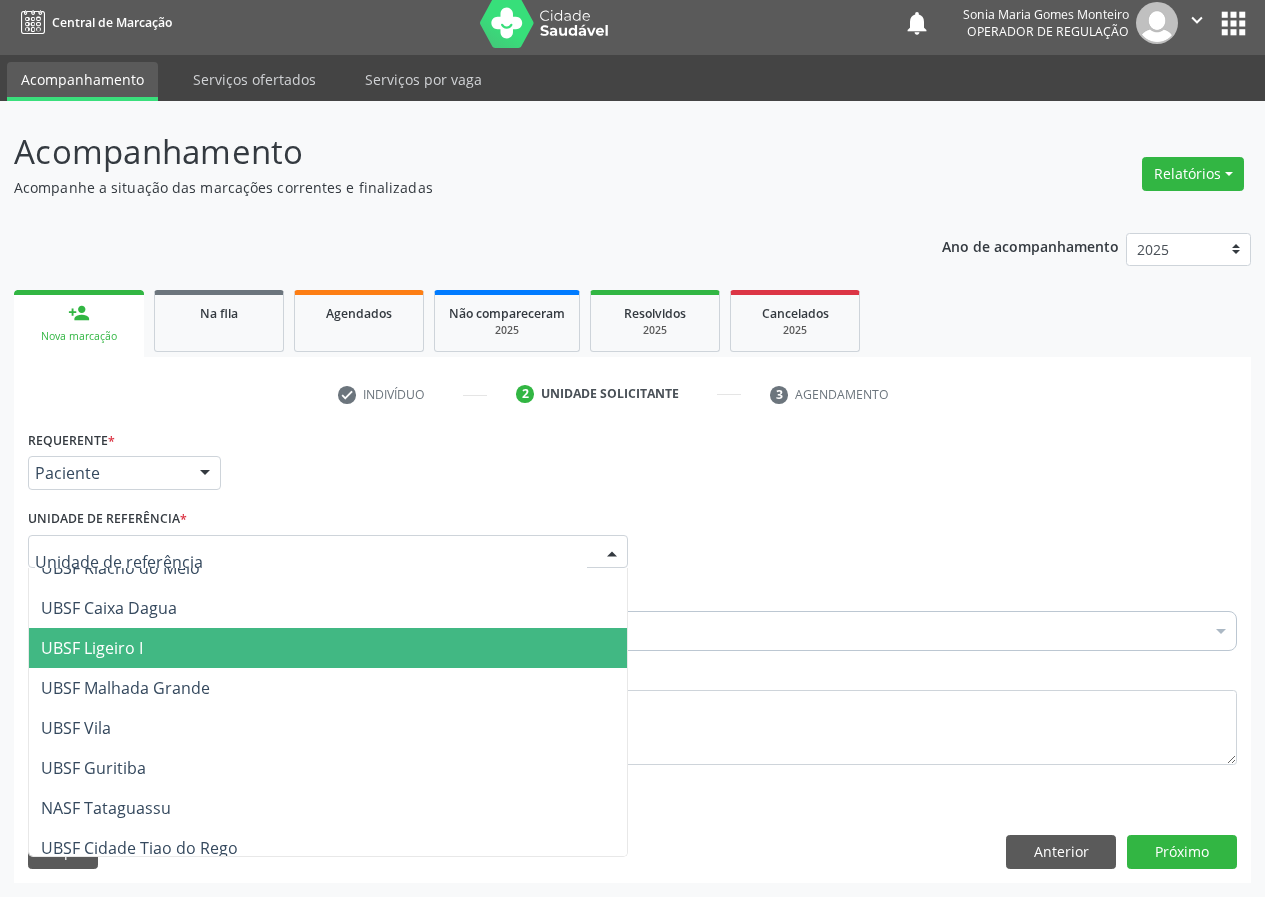 click on "UBSF Ligeiro I" at bounding box center [92, 648] 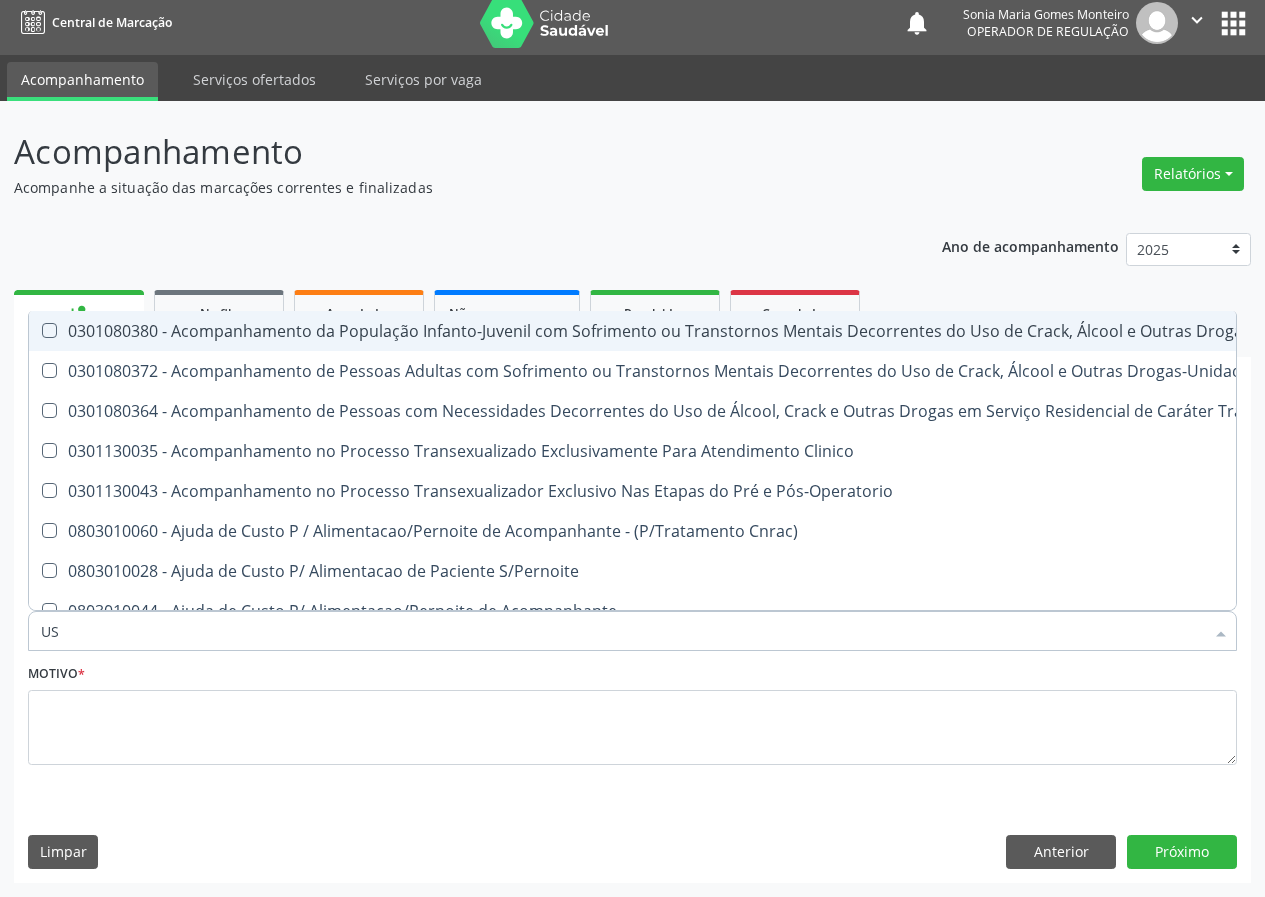 type on "USG" 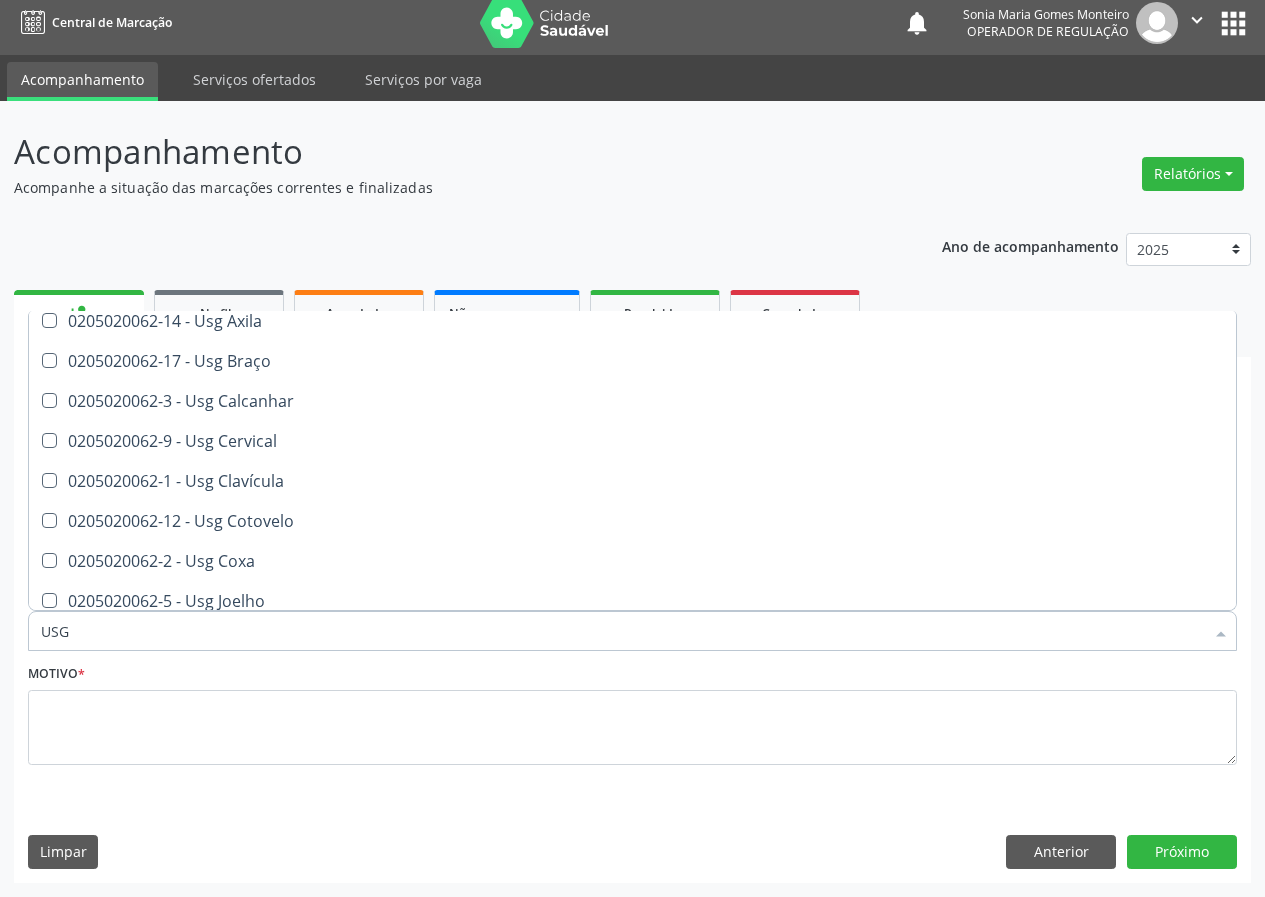 scroll, scrollTop: 0, scrollLeft: 0, axis: both 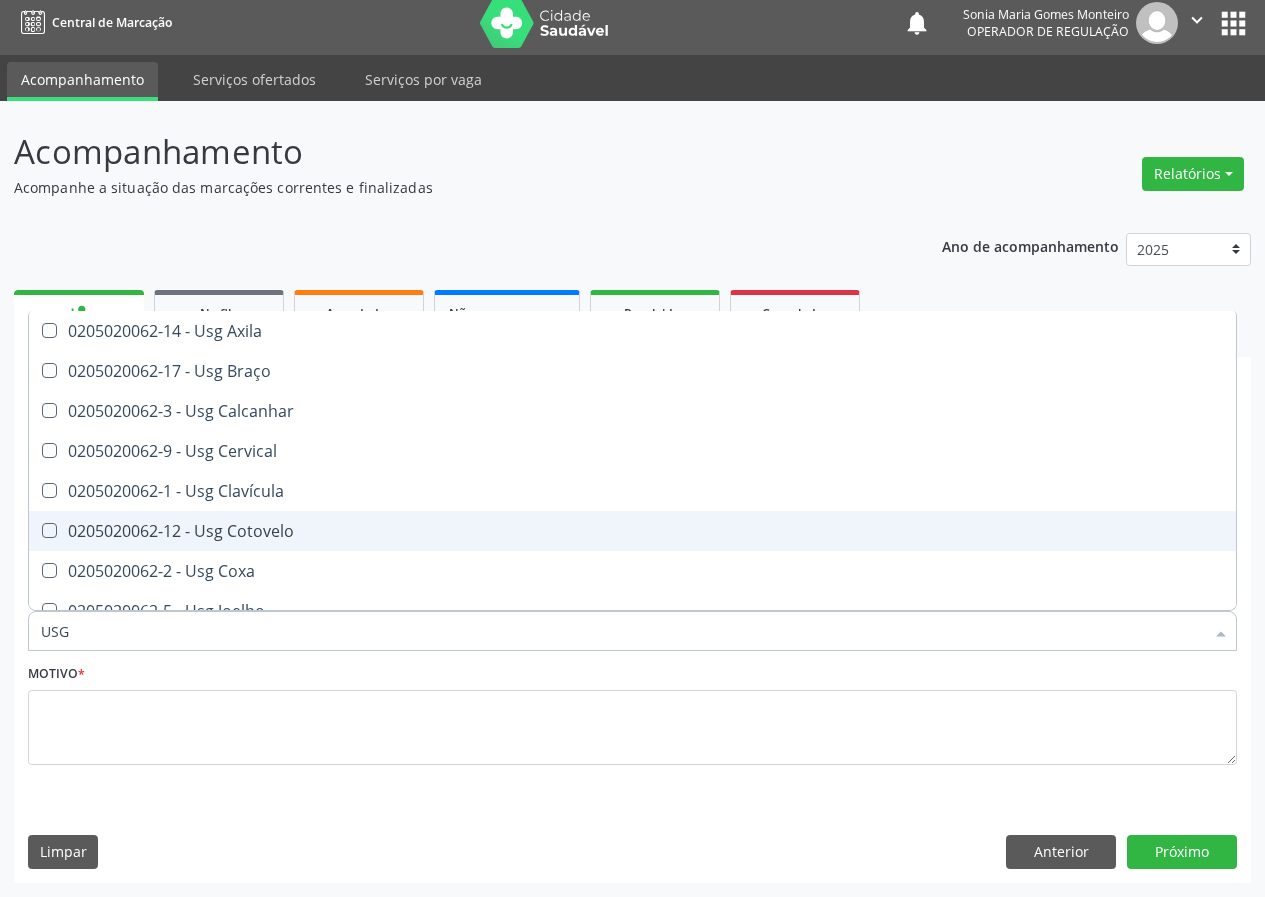 click on "0205020062-12 - Usg Cotovelo" at bounding box center [632, 531] 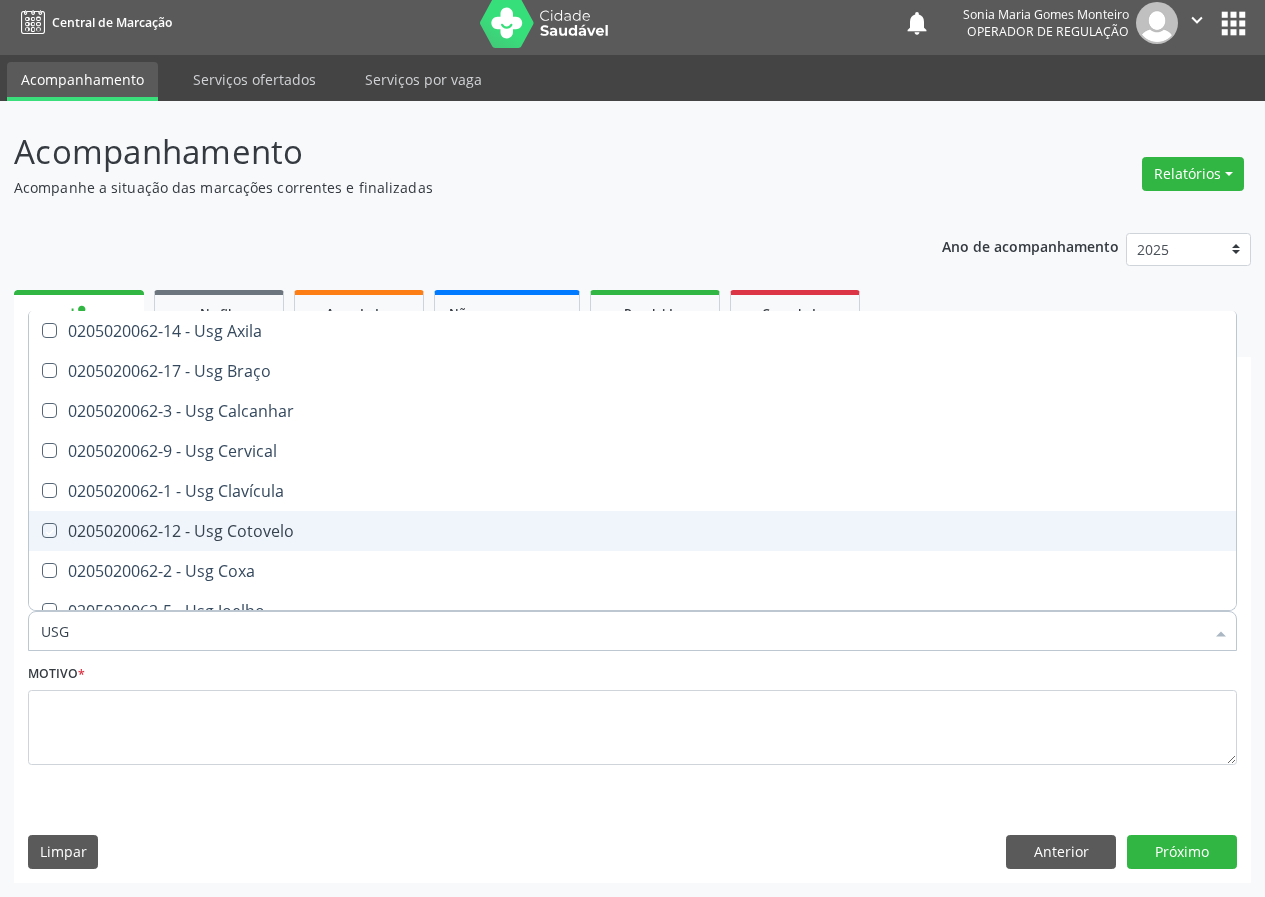 checkbox on "true" 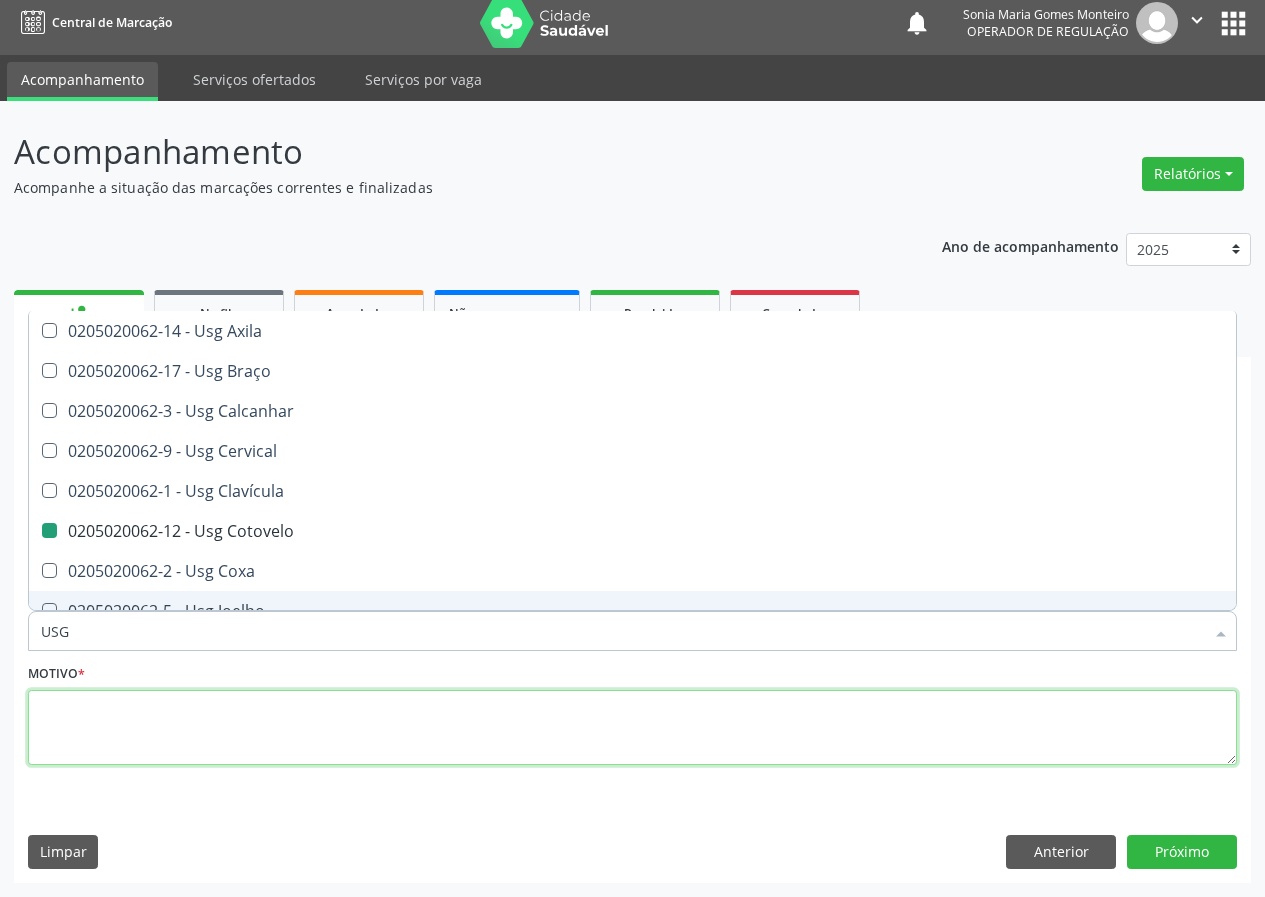 click at bounding box center (632, 728) 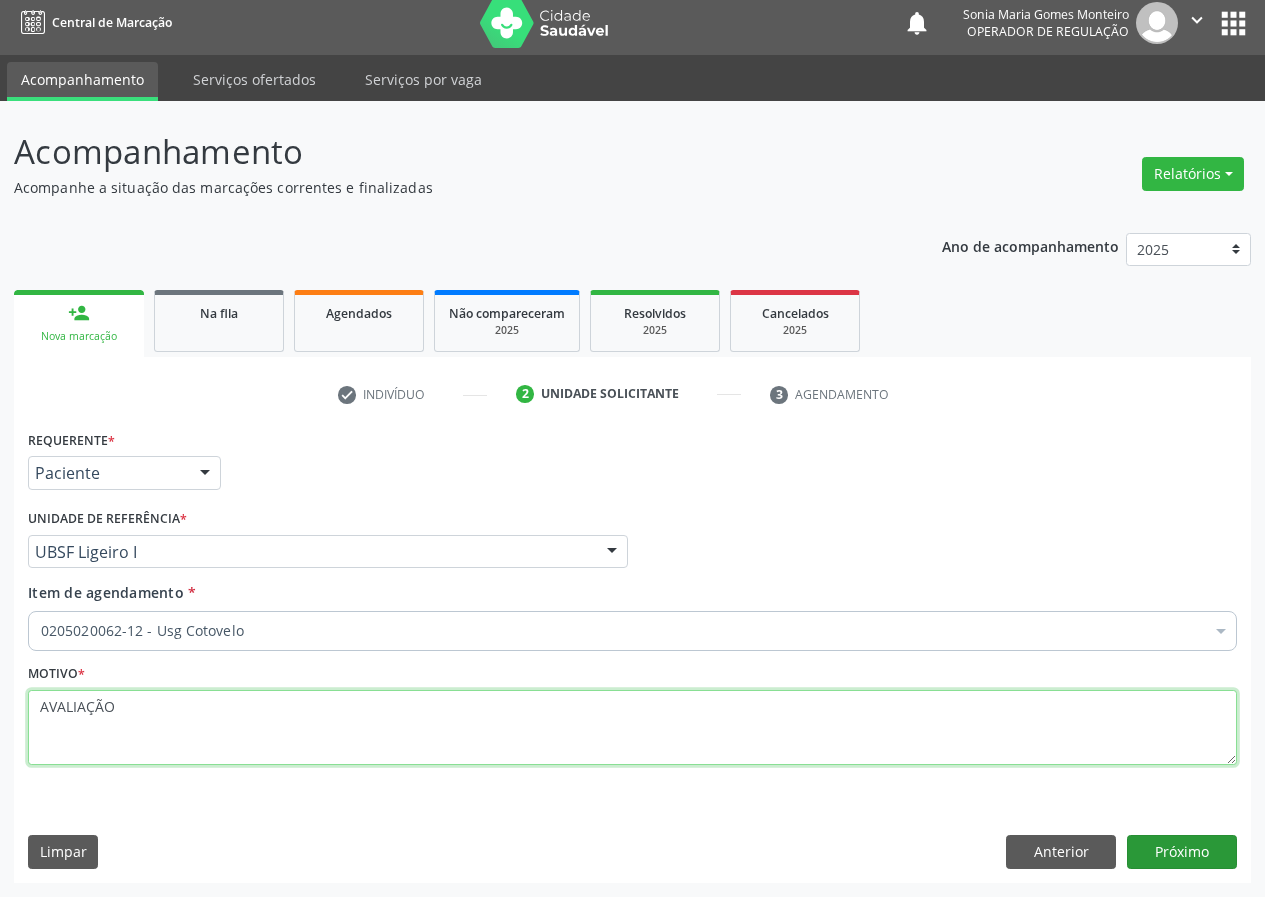 type on "AVALIAÇÃO" 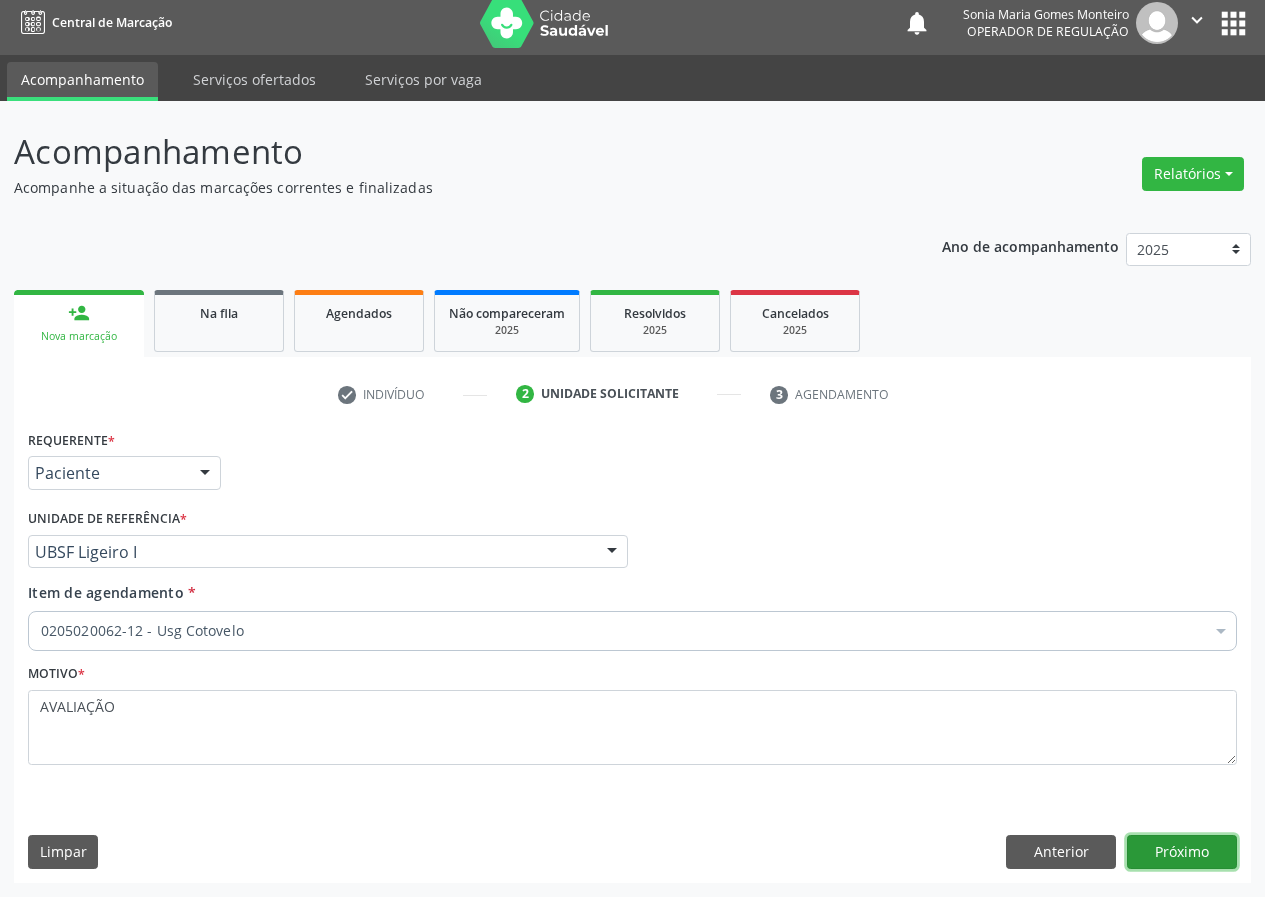 click on "Próximo" at bounding box center (1182, 852) 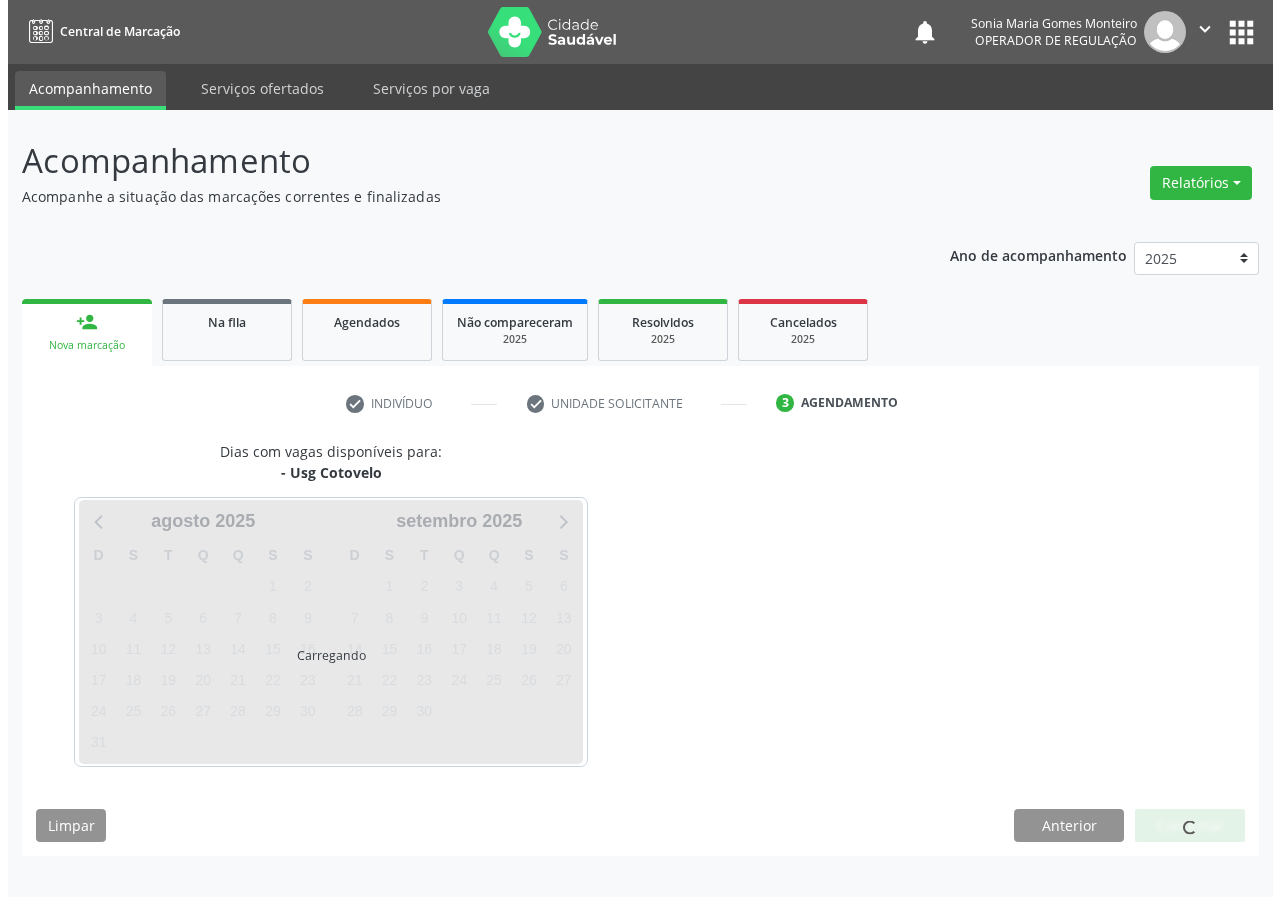 scroll, scrollTop: 0, scrollLeft: 0, axis: both 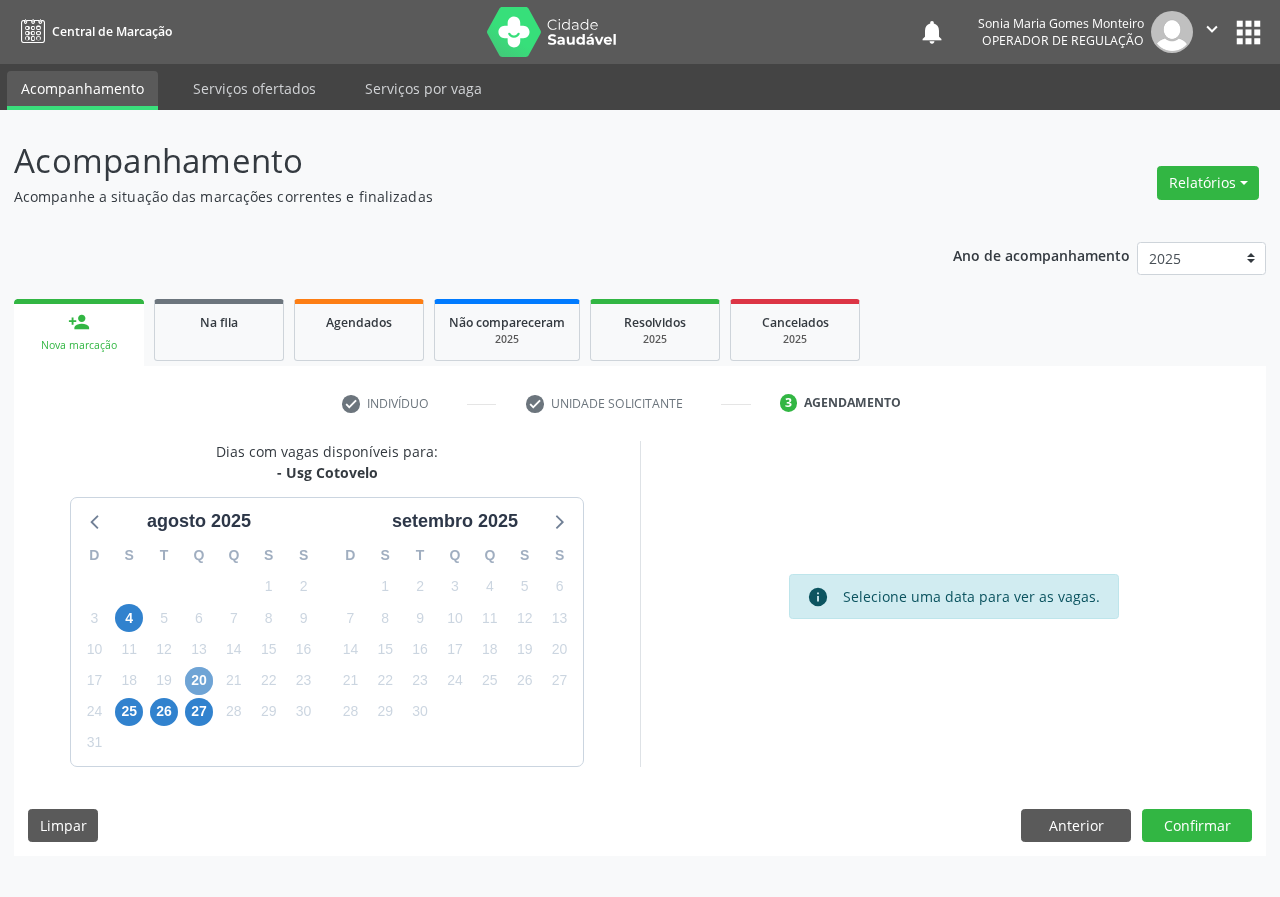 drag, startPoint x: 191, startPoint y: 679, endPoint x: 410, endPoint y: 624, distance: 225.8008 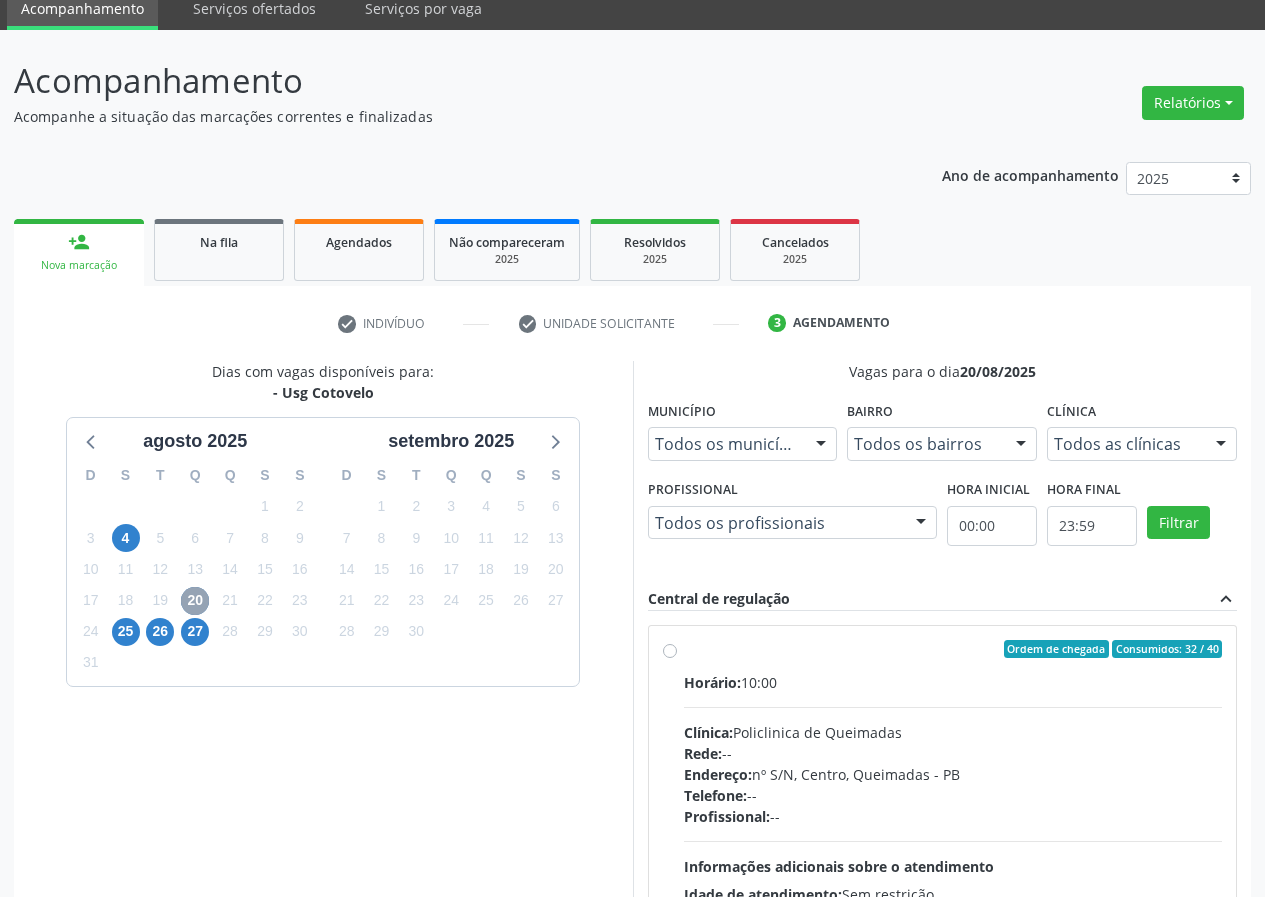 scroll, scrollTop: 262, scrollLeft: 0, axis: vertical 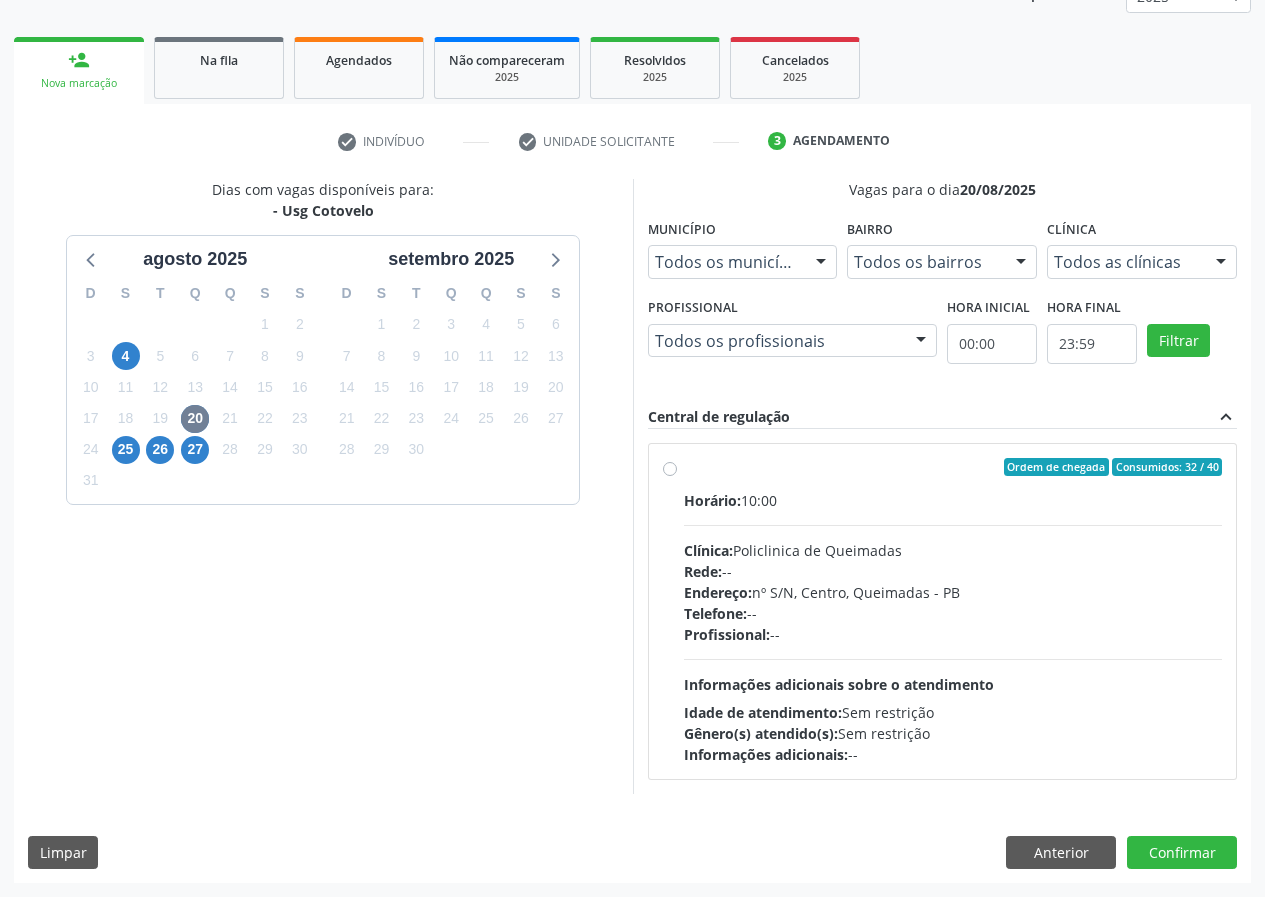 click on "Ordem de chegada
Consumidos: 32 / 40
Horário:   10:00
Clínica:  Policlinica de Queimadas
Rede:
--
Endereço:   nº S/N, Centro, Queimadas - PB
Telefone:   --
Profissional:
--
Informações adicionais sobre o atendimento
Idade de atendimento:
Sem restrição
Gênero(s) atendido(s):
Sem restrição
Informações adicionais:
--" at bounding box center (953, 611) 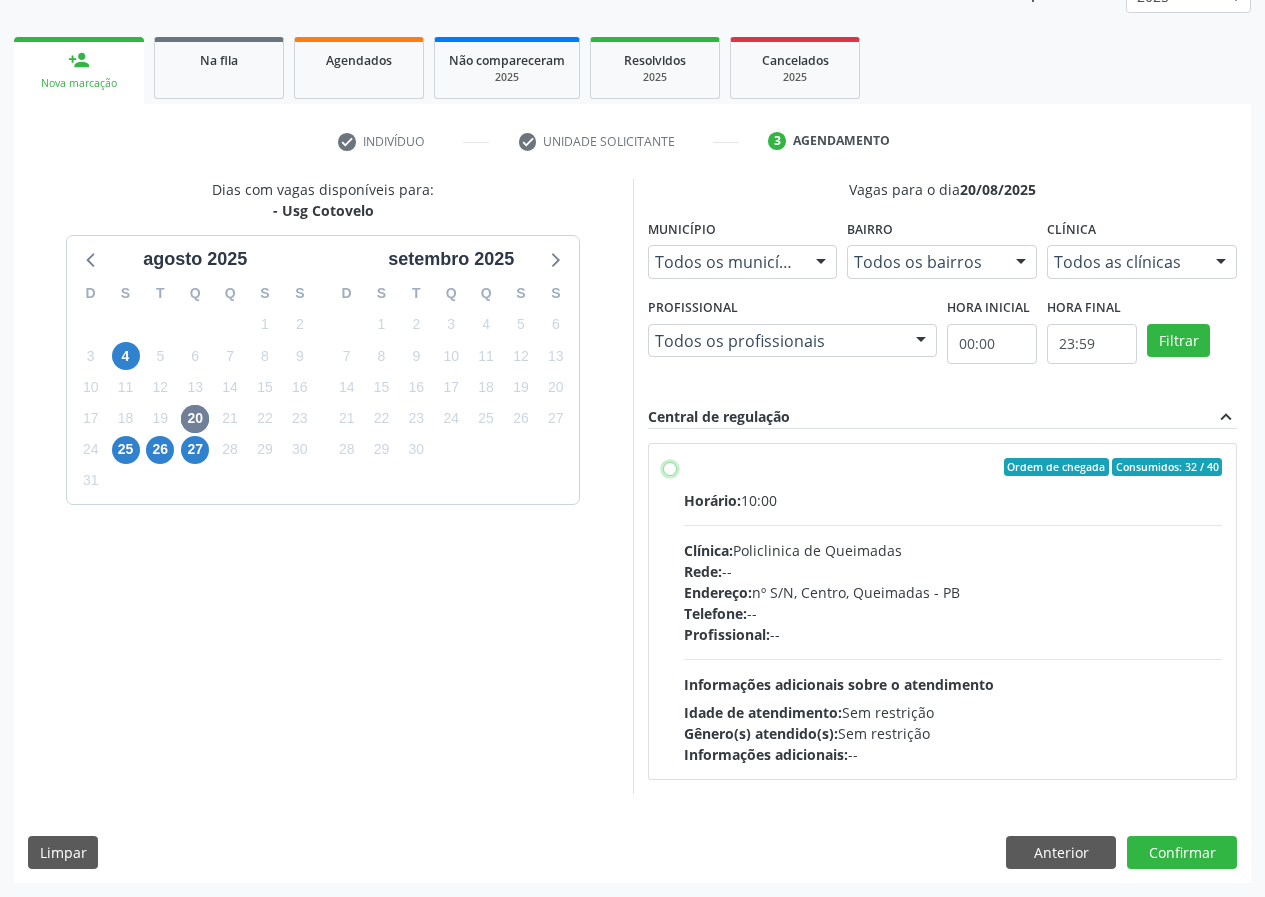 click on "Ordem de chegada
Consumidos: 32 / 40
Horário:   10:00
Clínica:  Policlinica de Queimadas
Rede:
--
Endereço:   nº S/N, Centro, Queimadas - PB
Telefone:   --
Profissional:
--
Informações adicionais sobre o atendimento
Idade de atendimento:
Sem restrição
Gênero(s) atendido(s):
Sem restrição
Informações adicionais:
--" at bounding box center (670, 467) 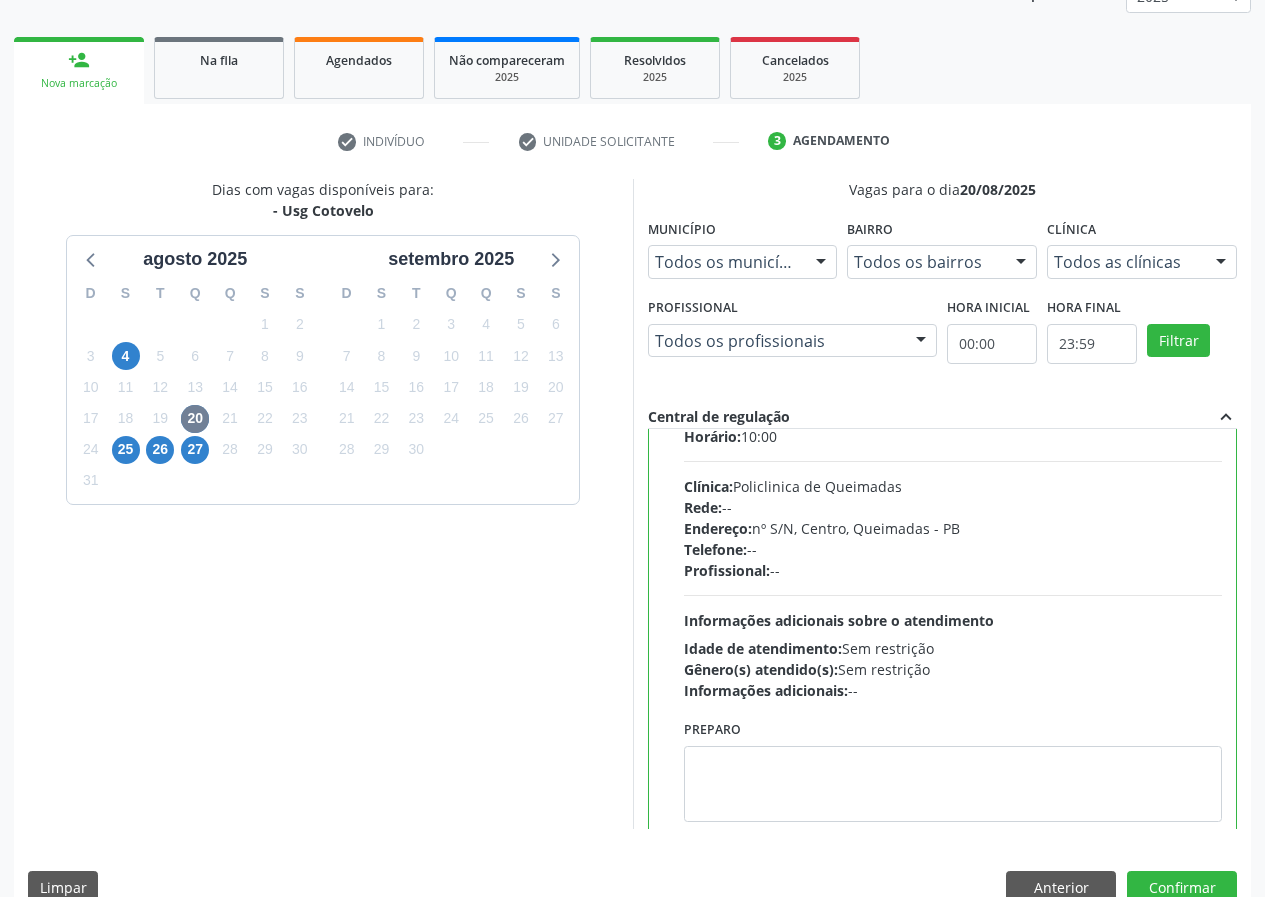 scroll, scrollTop: 99, scrollLeft: 0, axis: vertical 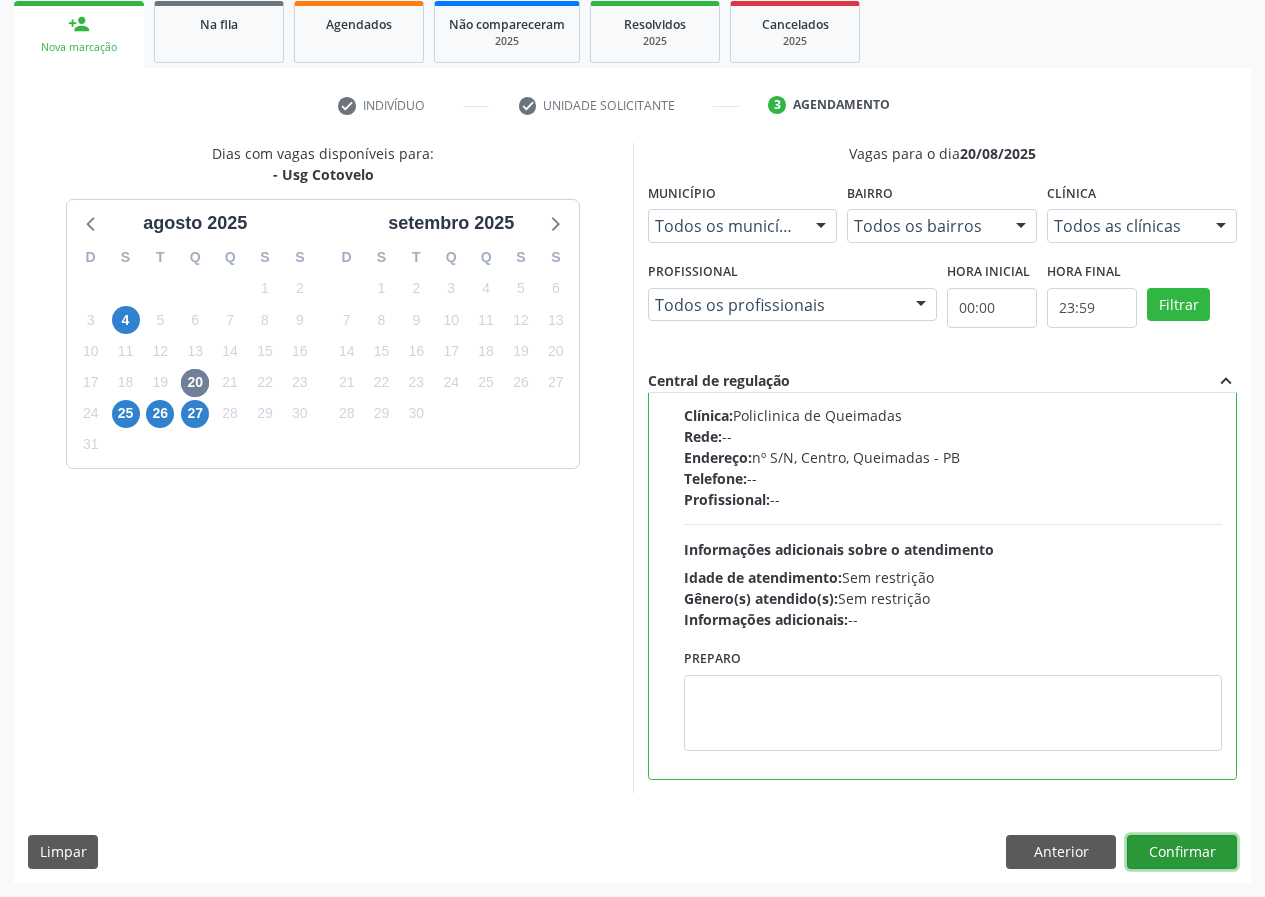 click on "Confirmar" at bounding box center [1182, 852] 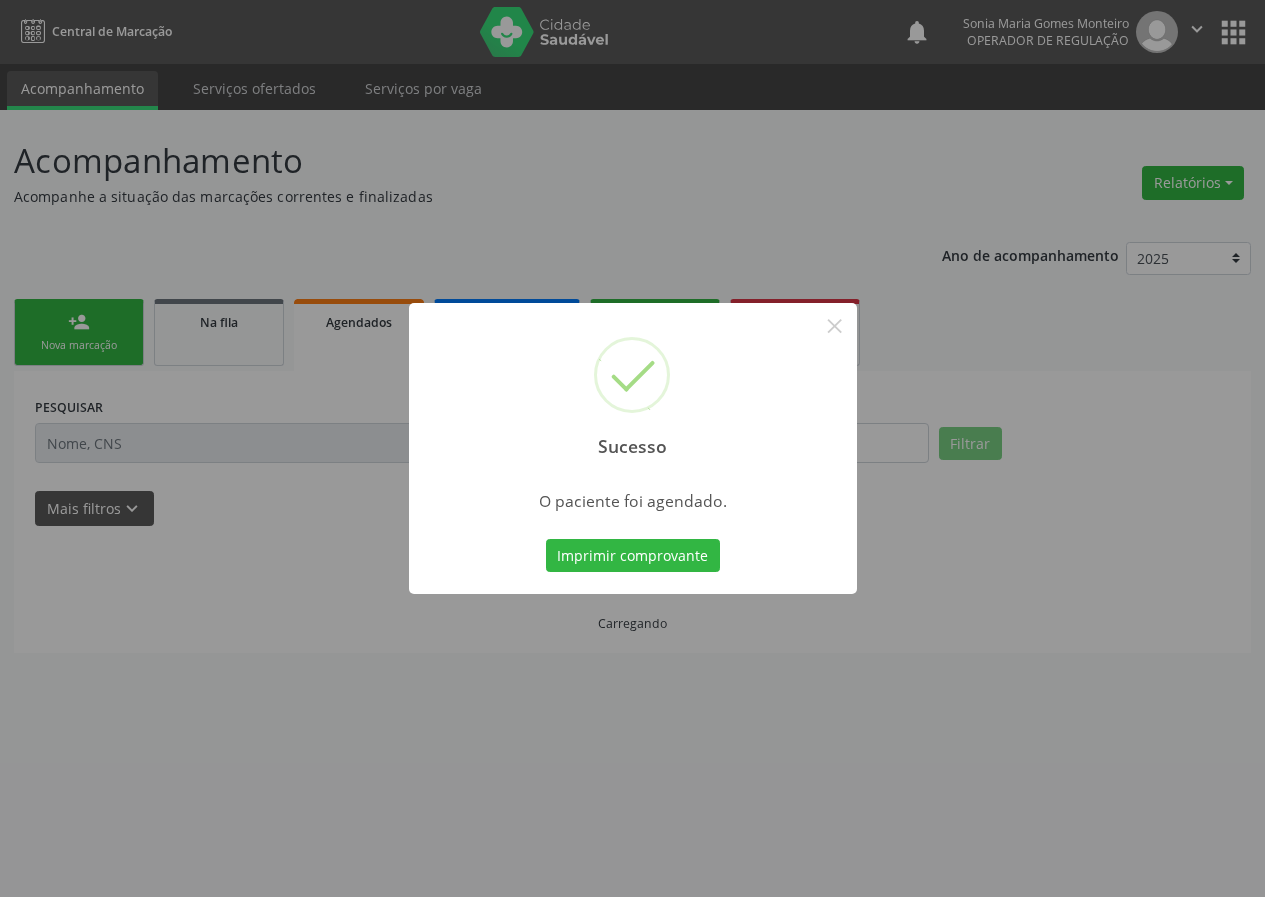 scroll, scrollTop: 0, scrollLeft: 0, axis: both 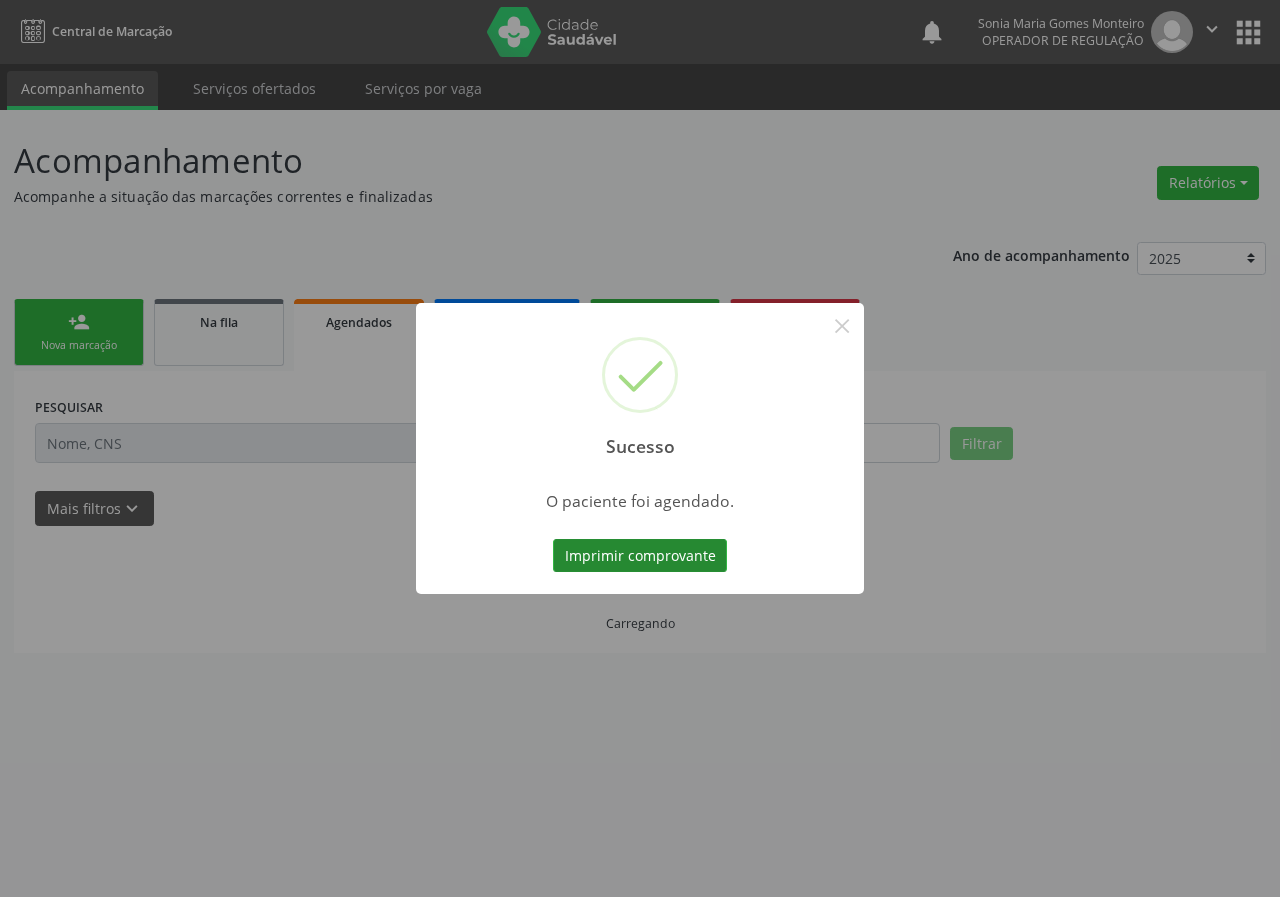 click on "Imprimir comprovante" at bounding box center [640, 556] 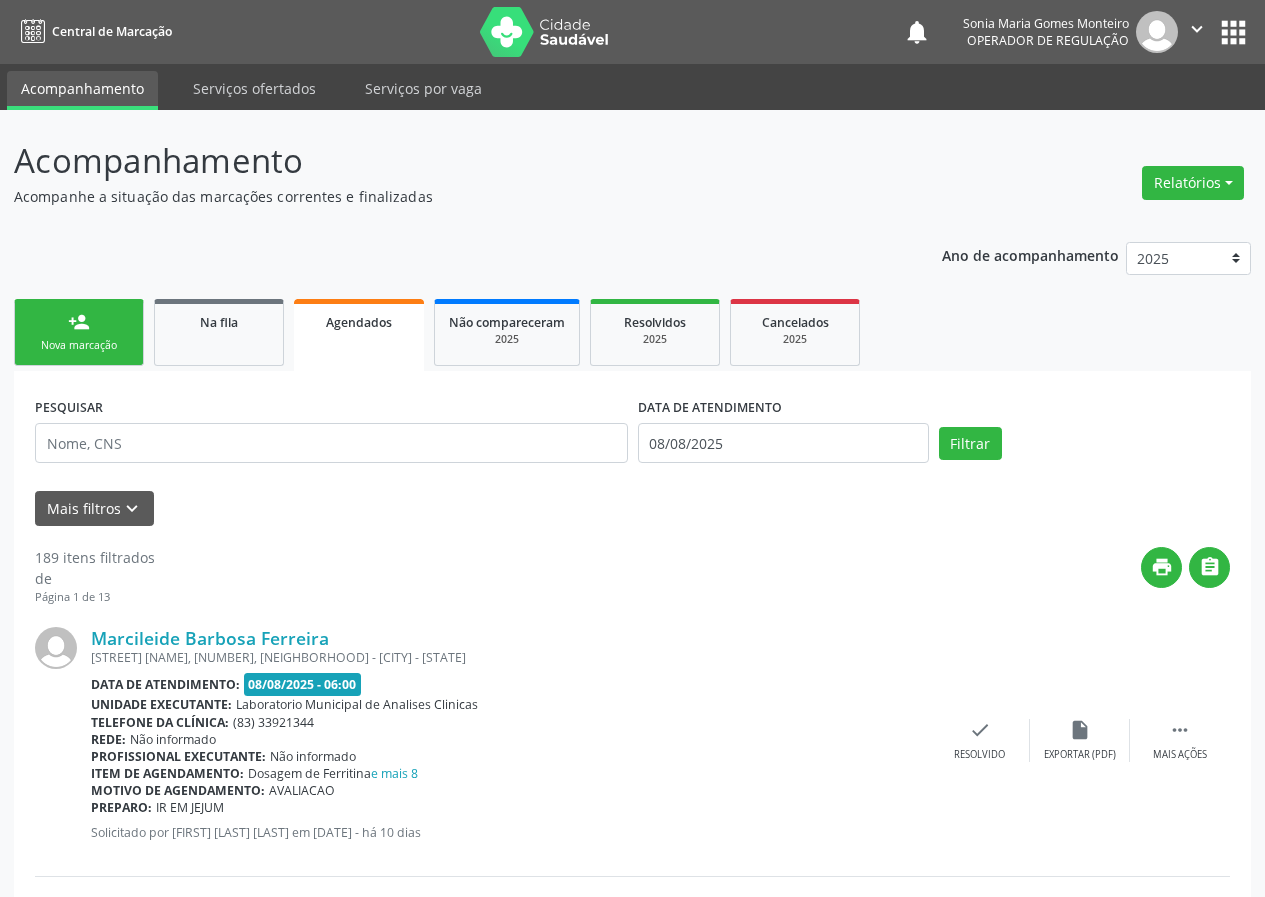 click on "Nova marcação" at bounding box center (79, 345) 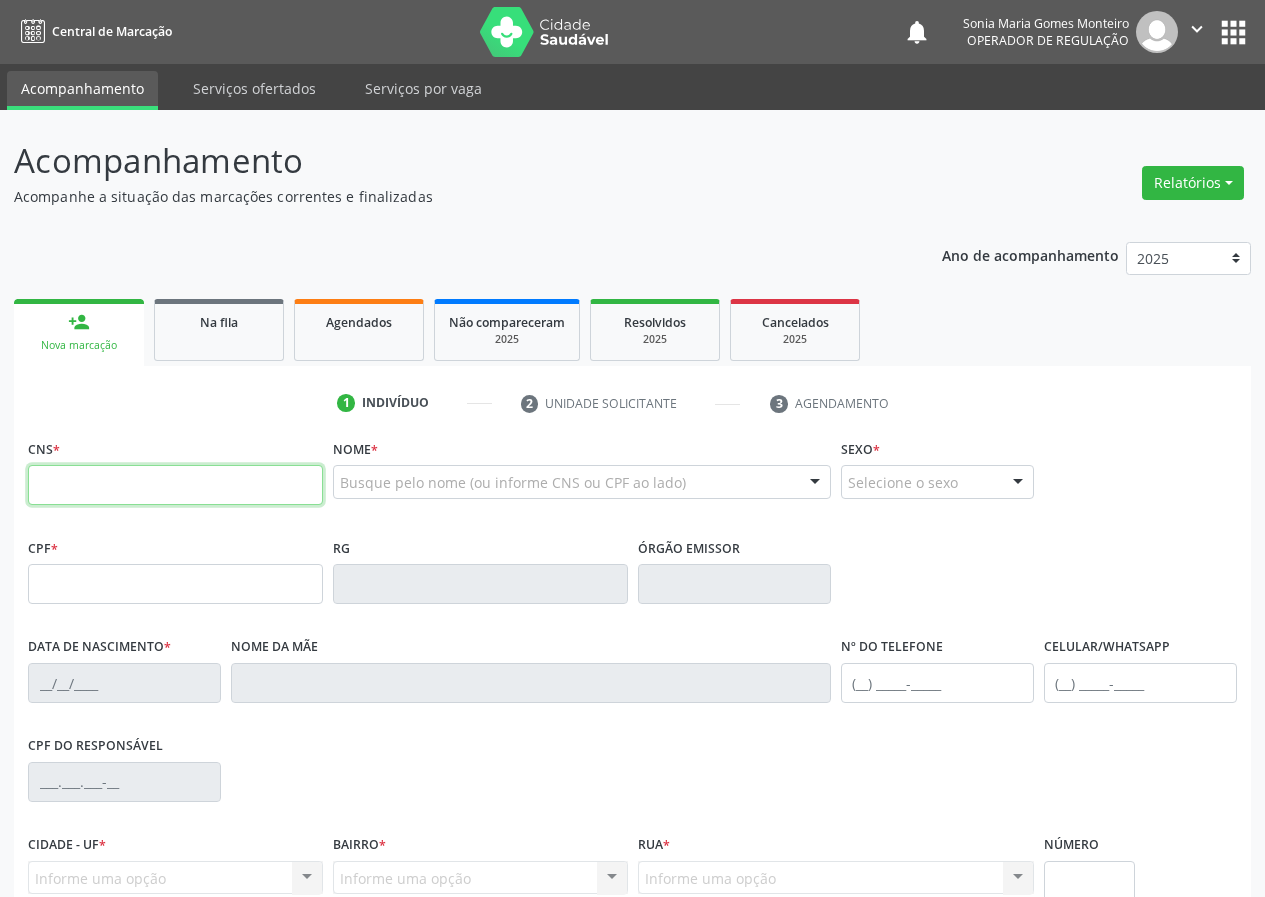 drag, startPoint x: 59, startPoint y: 478, endPoint x: 162, endPoint y: 441, distance: 109.444046 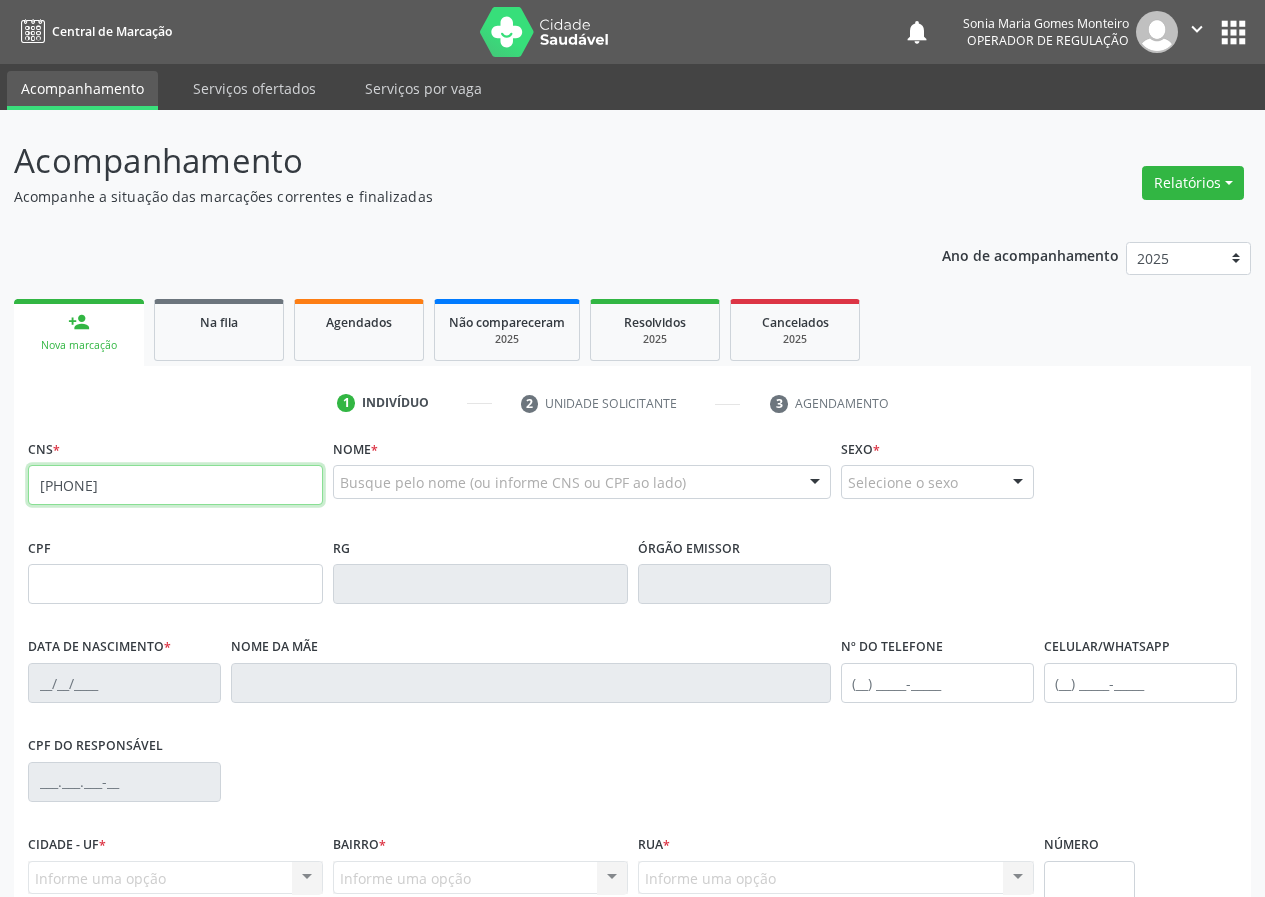 type on "[PHONE]" 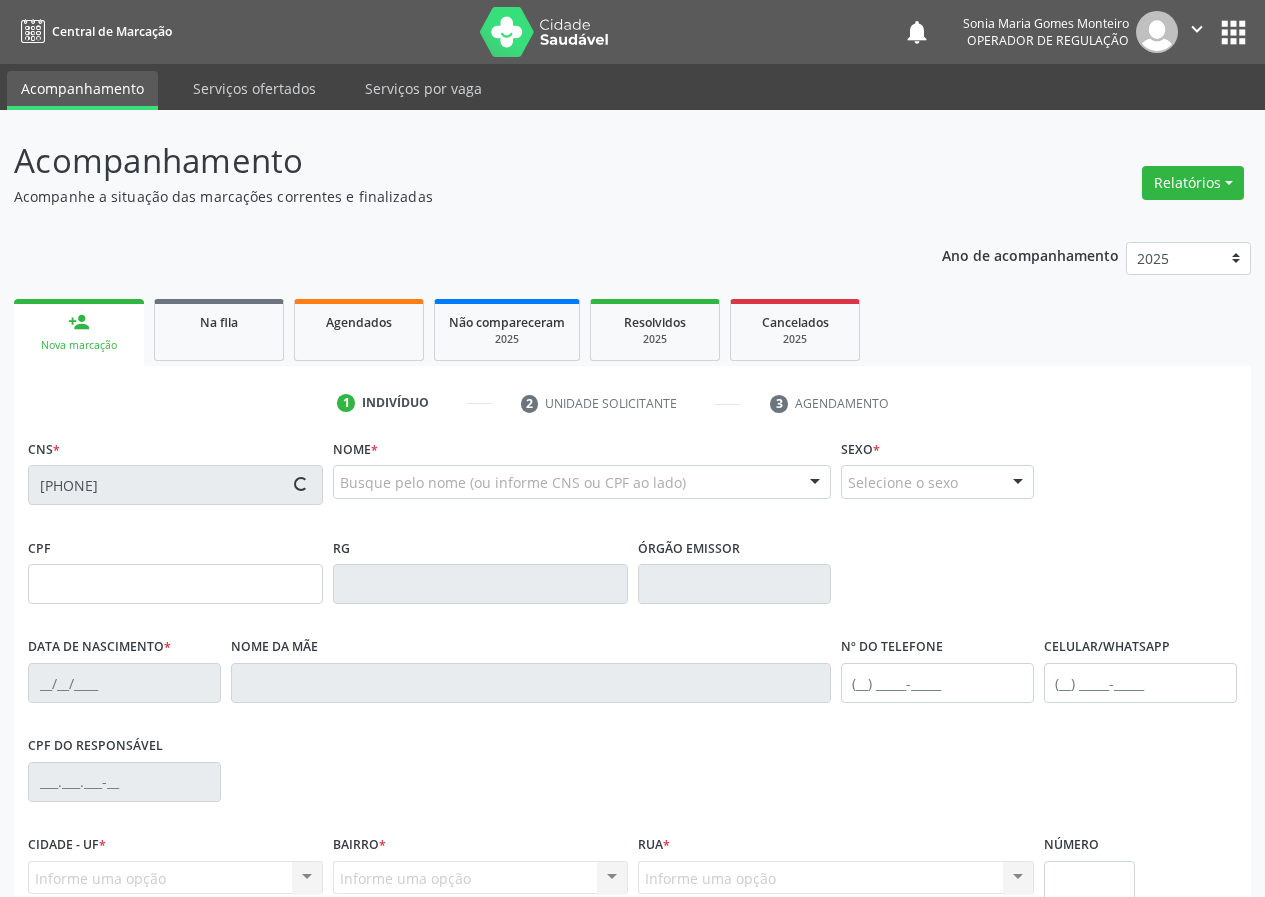 type on "[CPF]" 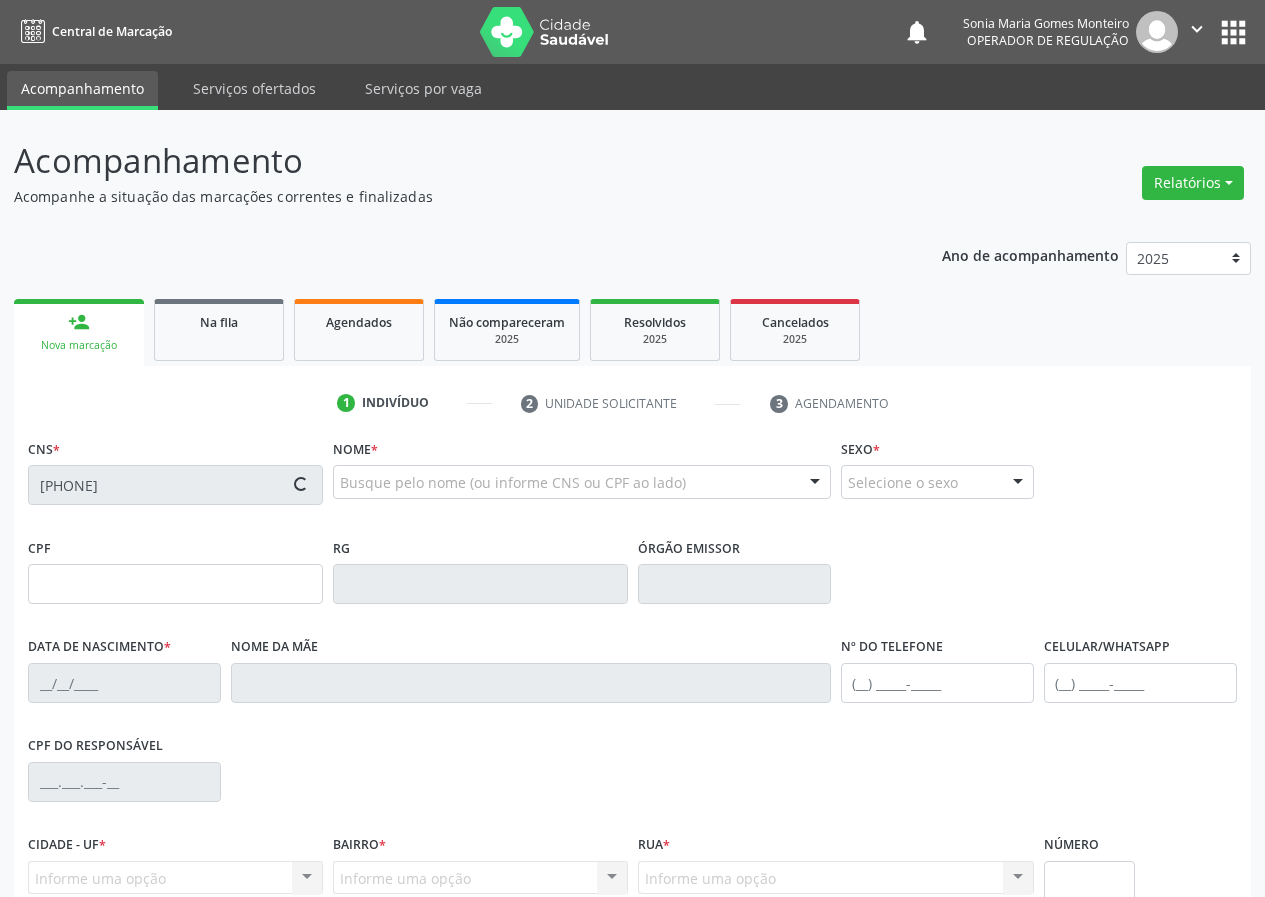 type on "[FIRST] [LAST] [LAST] [LAST]" 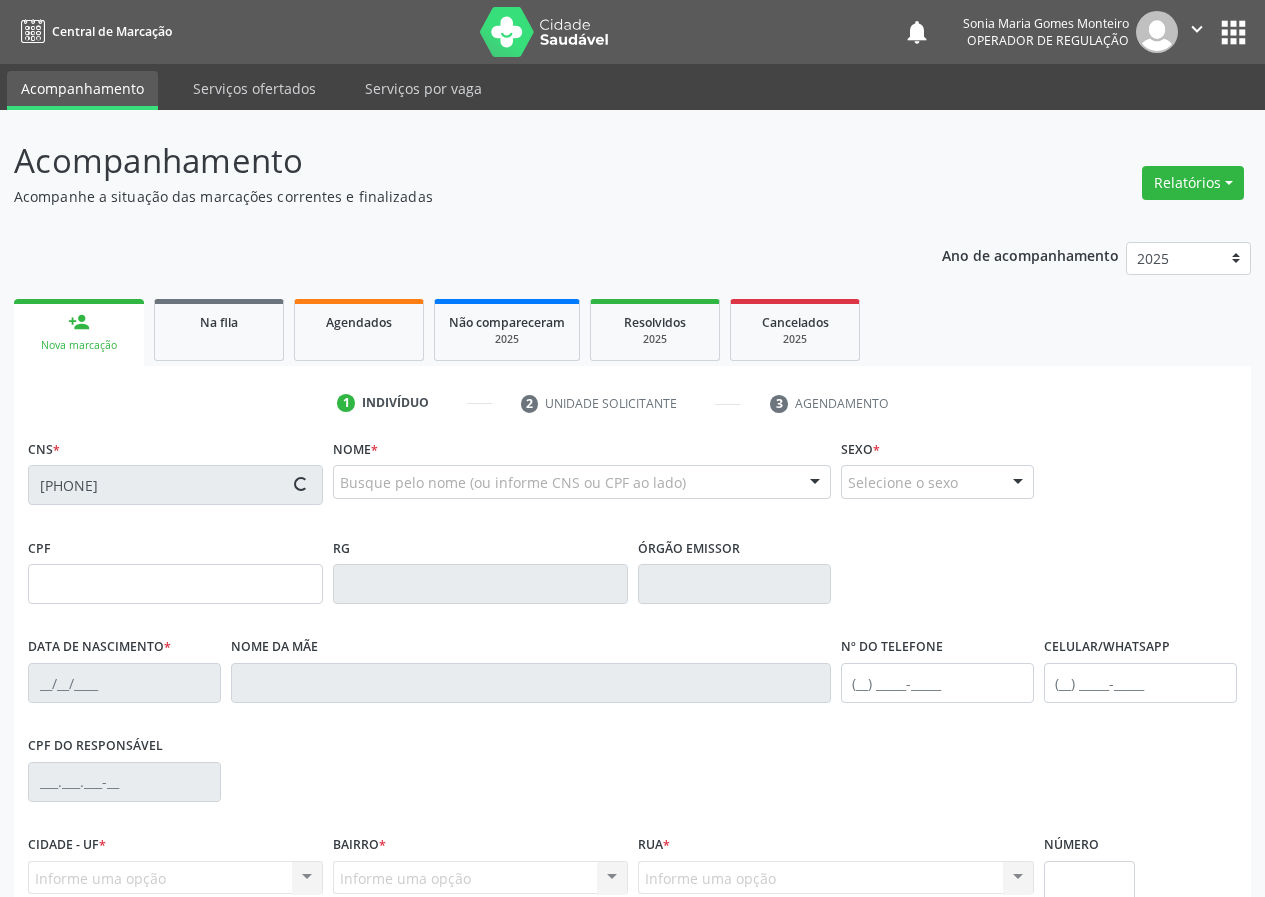 type on "([DDD]) [PHONE]" 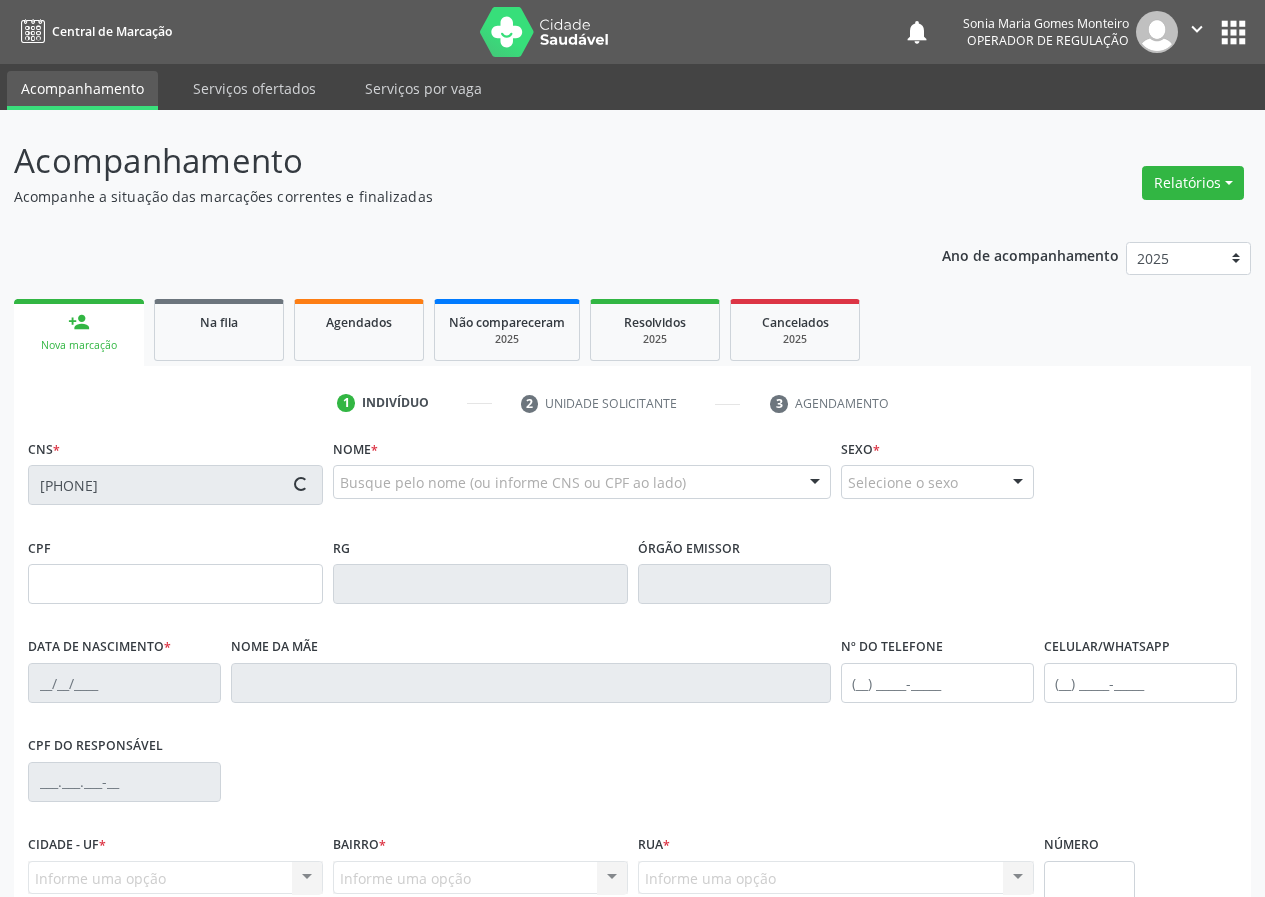 type on "72" 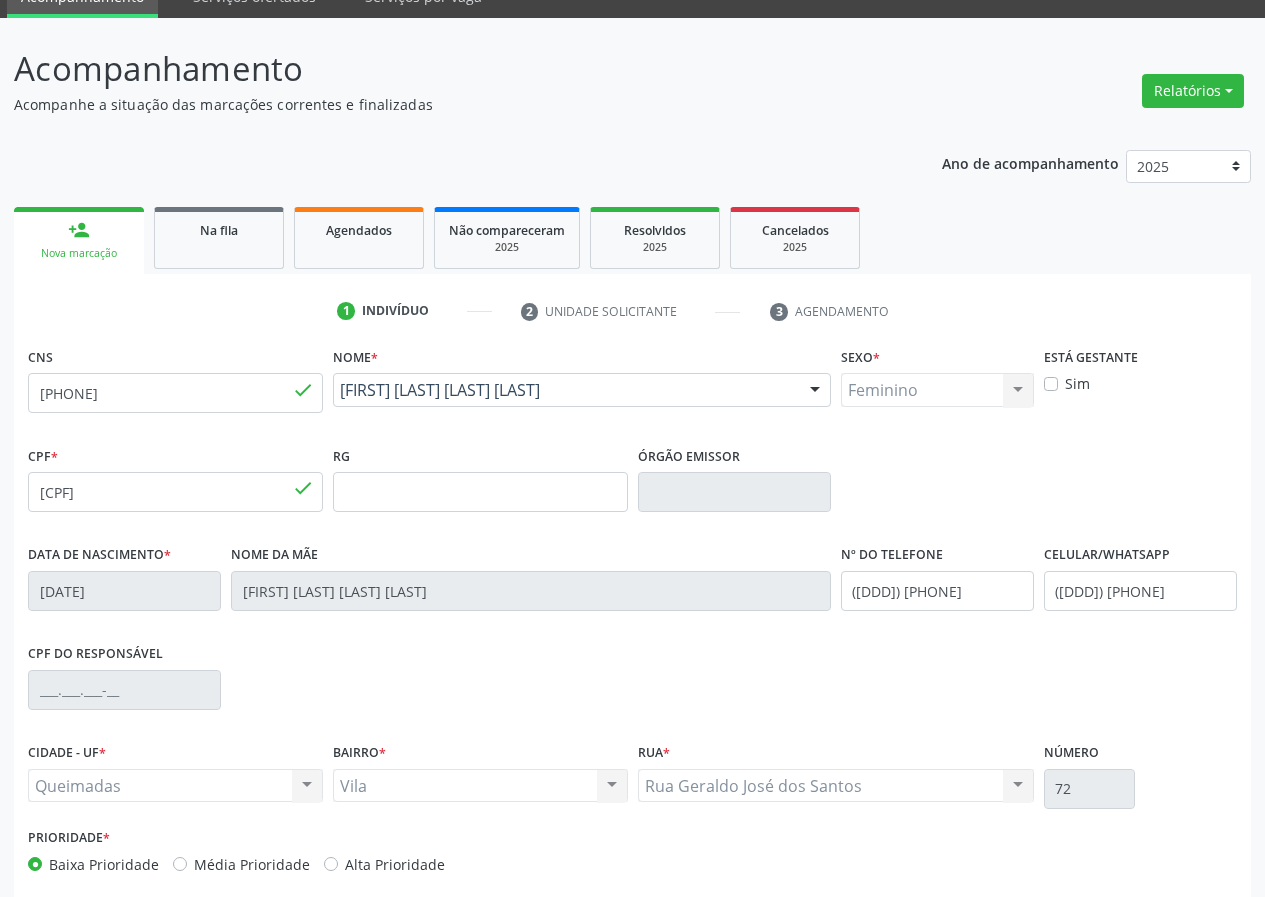 scroll, scrollTop: 187, scrollLeft: 0, axis: vertical 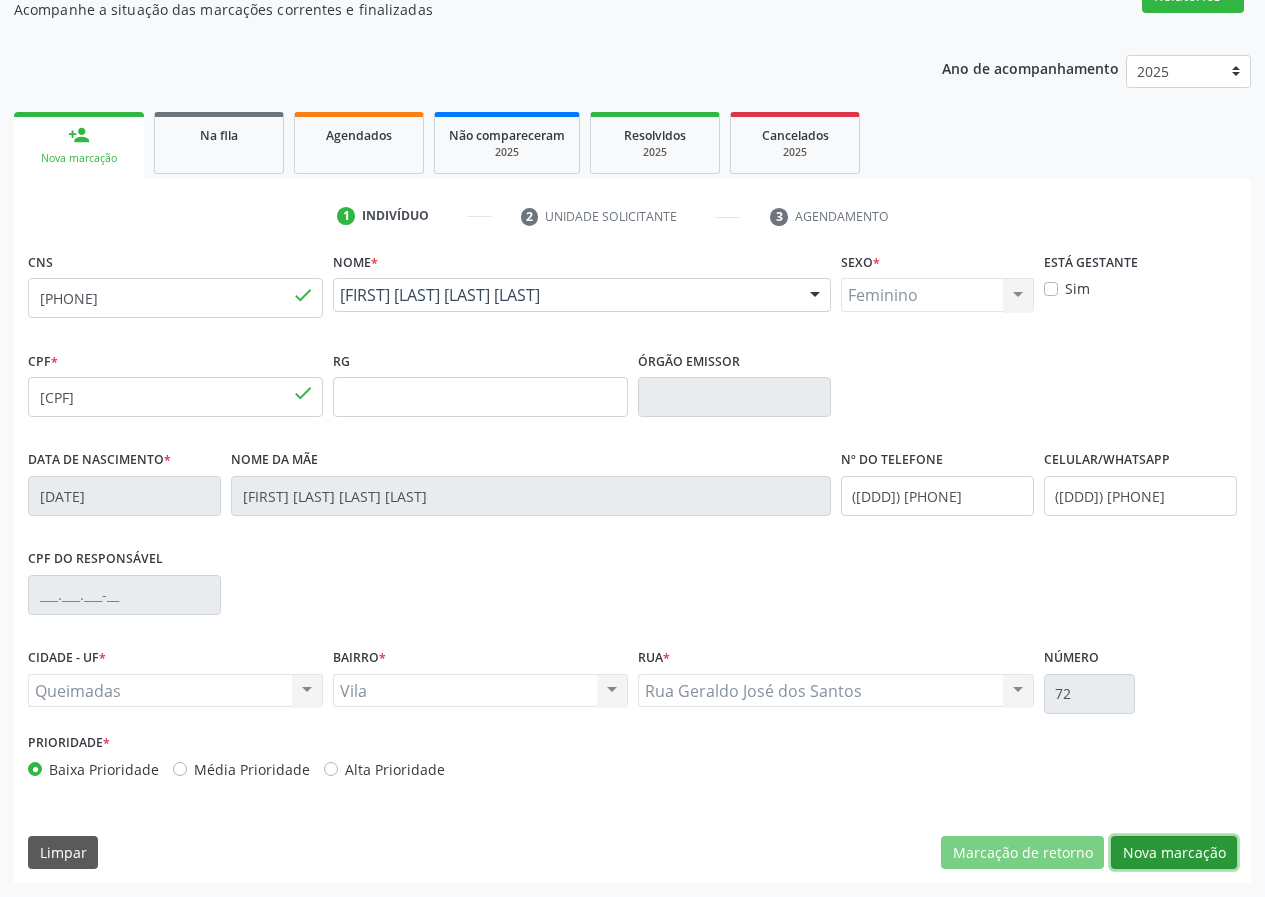 drag, startPoint x: 1148, startPoint y: 844, endPoint x: 316, endPoint y: 770, distance: 835.28436 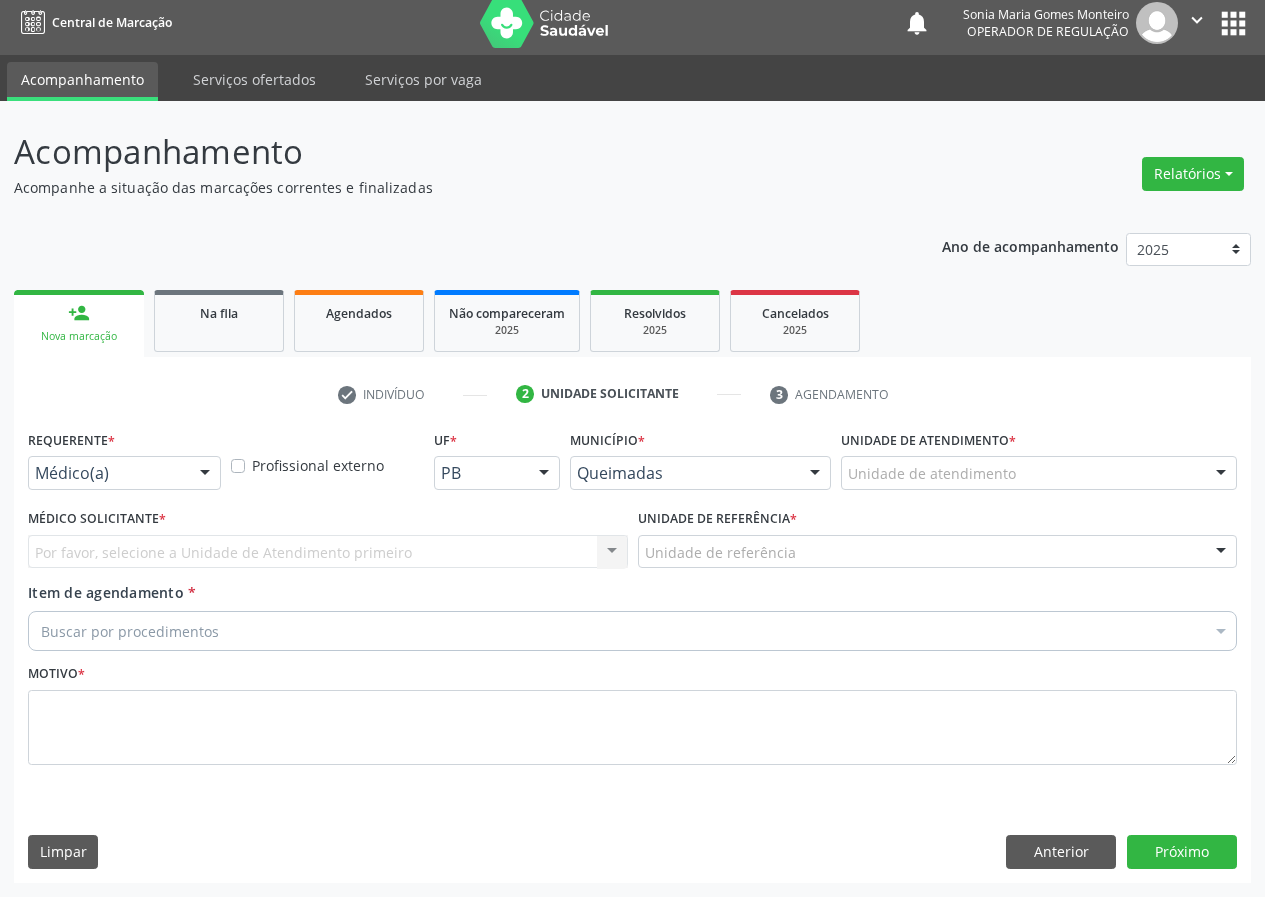 scroll, scrollTop: 9, scrollLeft: 0, axis: vertical 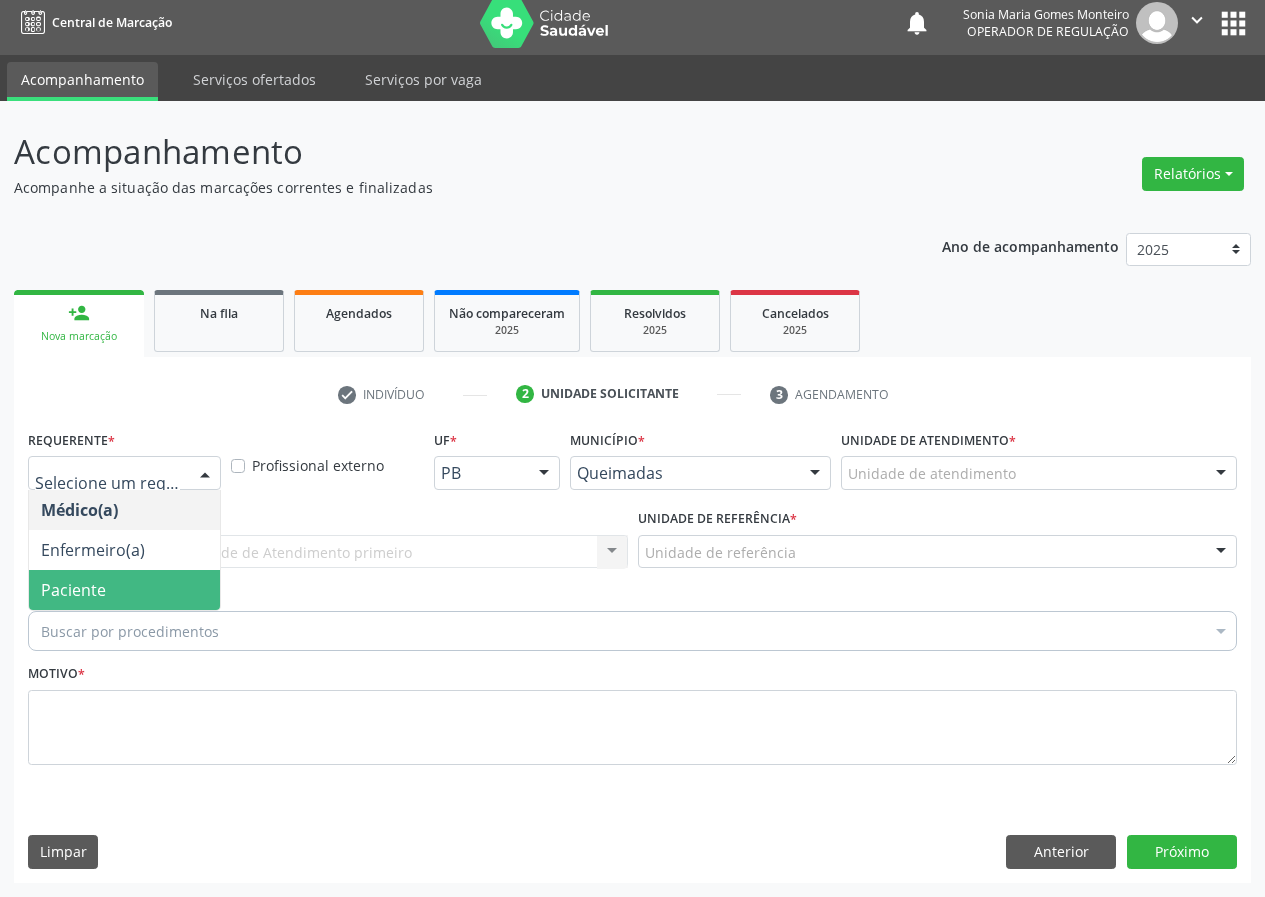 click on "Paciente" at bounding box center [124, 590] 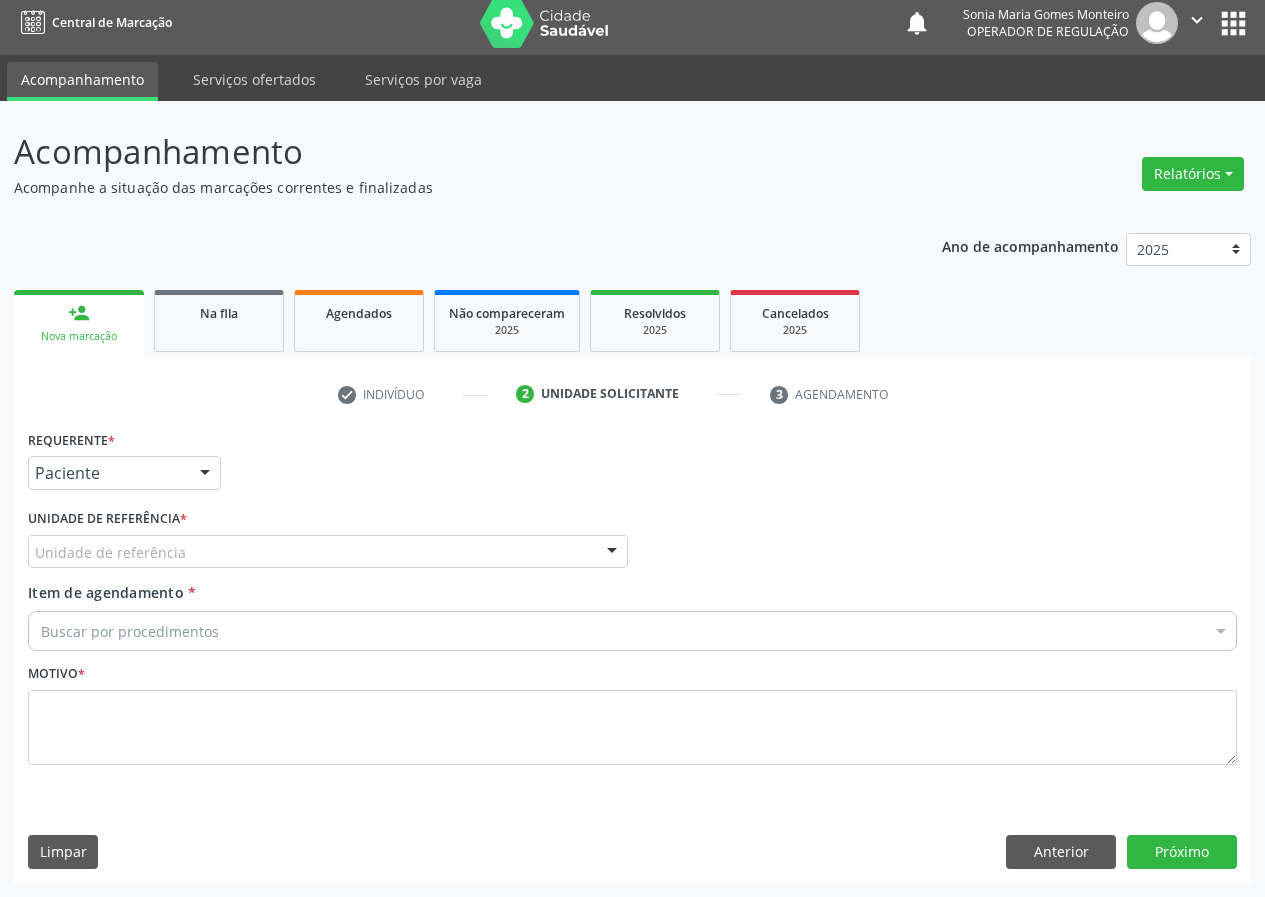 drag, startPoint x: 542, startPoint y: 558, endPoint x: 505, endPoint y: 576, distance: 41.14608 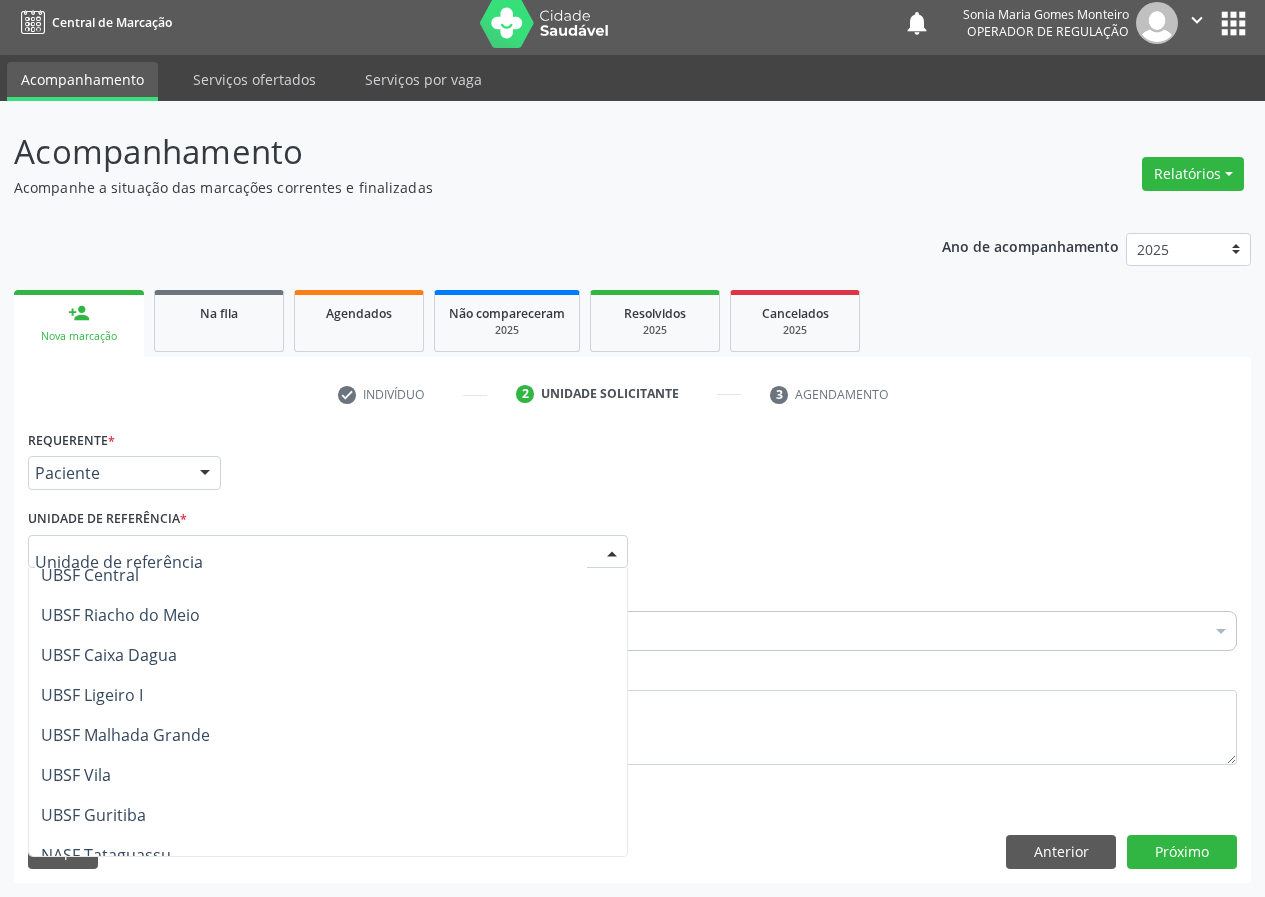 scroll, scrollTop: 500, scrollLeft: 0, axis: vertical 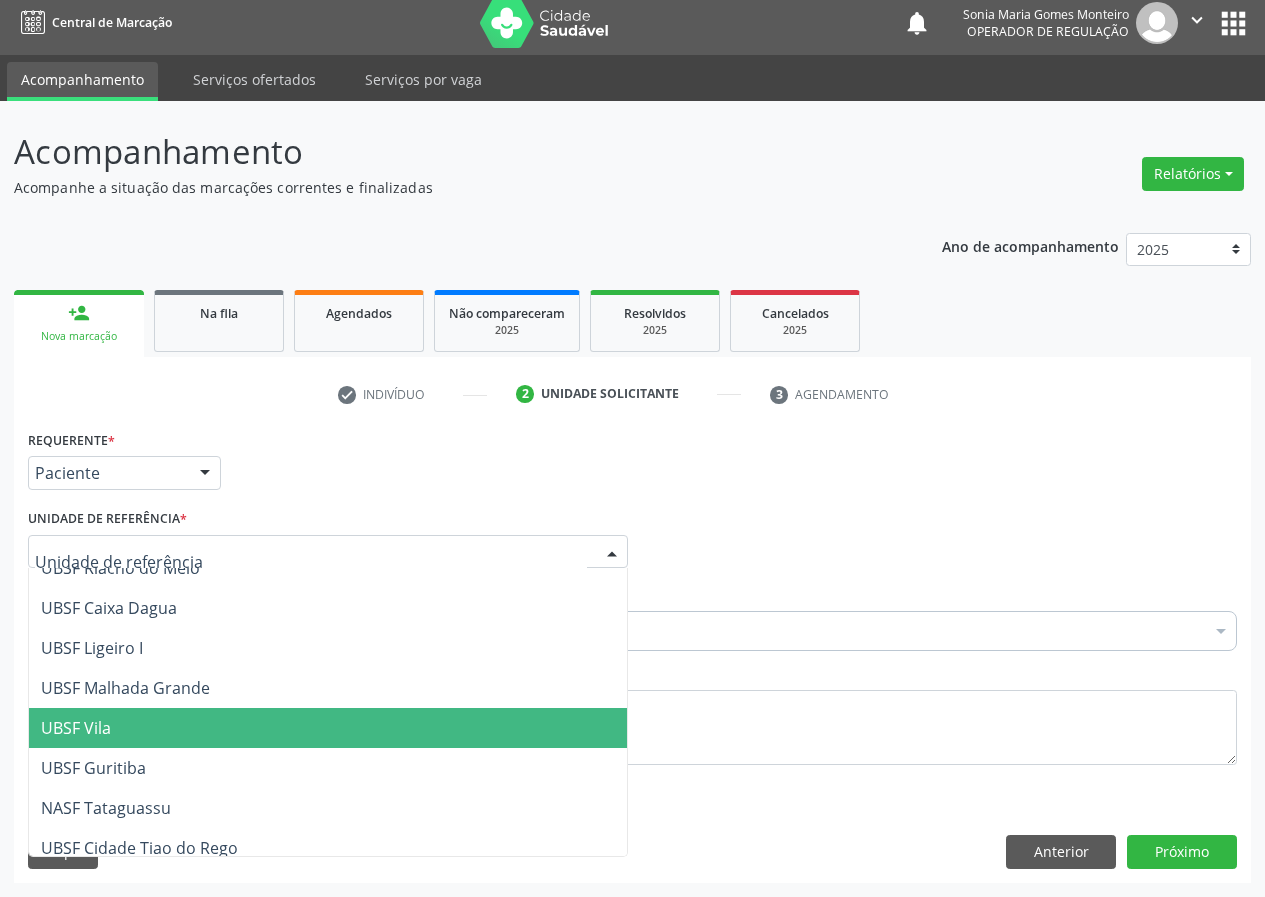 click on "UBSF Vila" at bounding box center (328, 728) 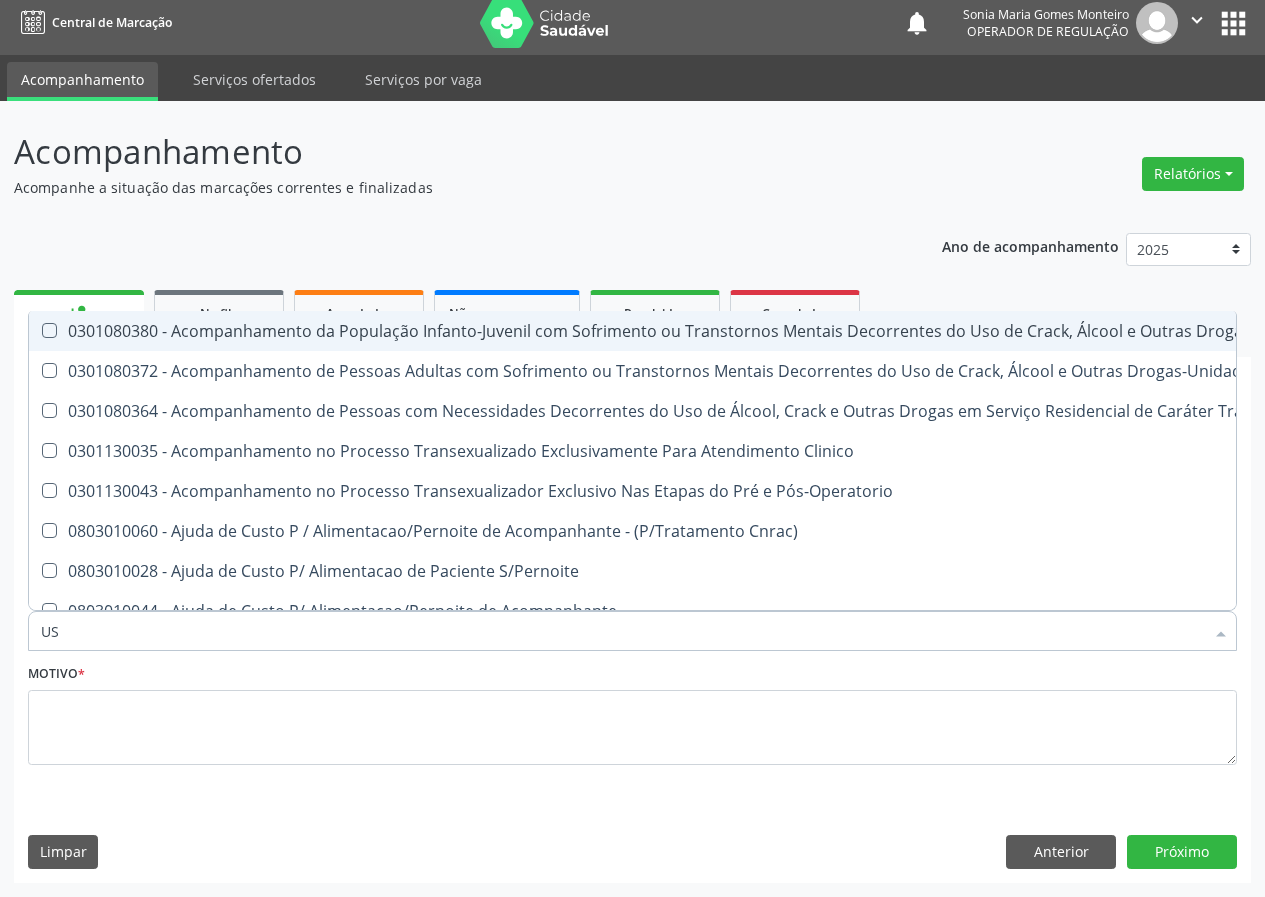 type on "USG" 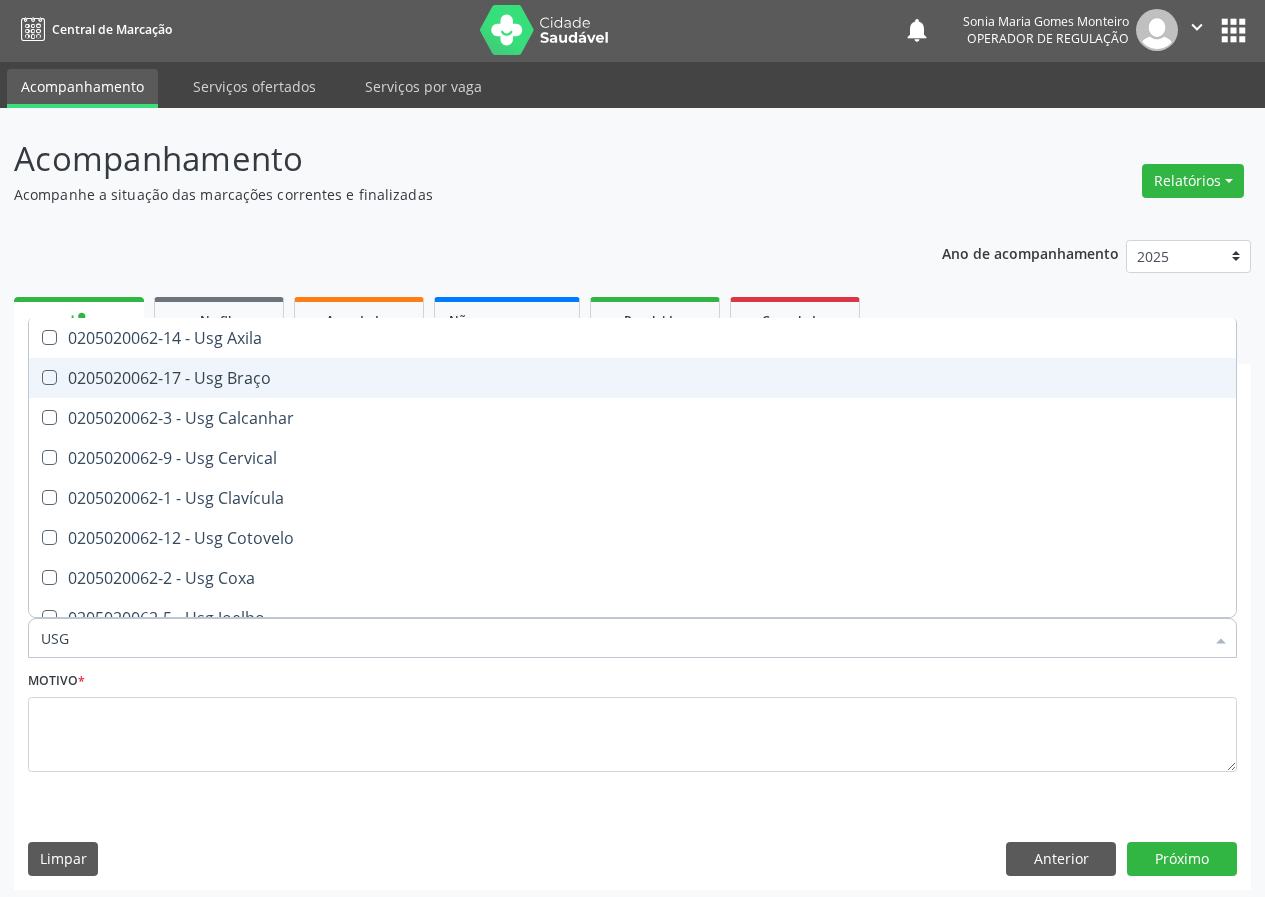 scroll, scrollTop: 0, scrollLeft: 0, axis: both 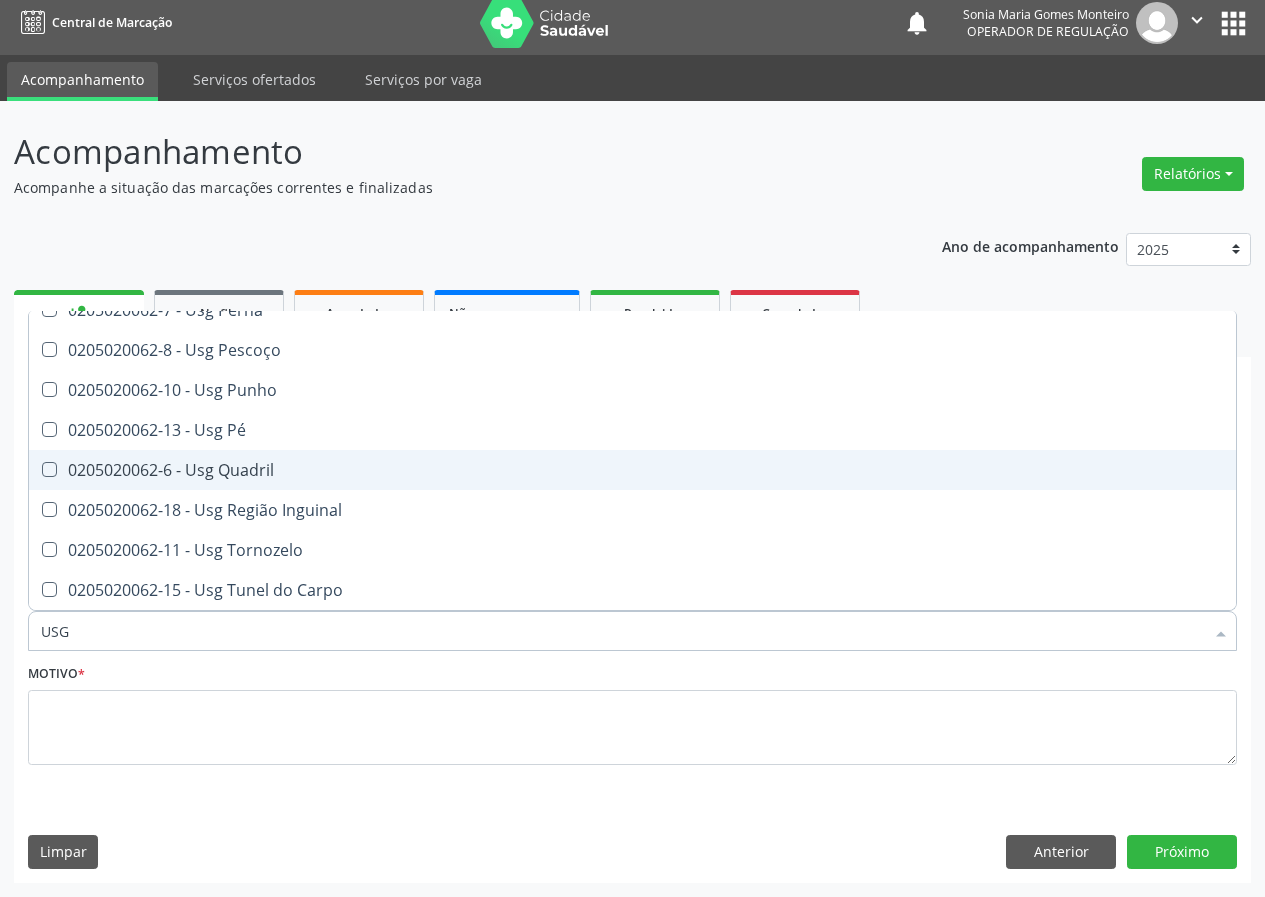 drag, startPoint x: 257, startPoint y: 464, endPoint x: 131, endPoint y: 563, distance: 160.24045 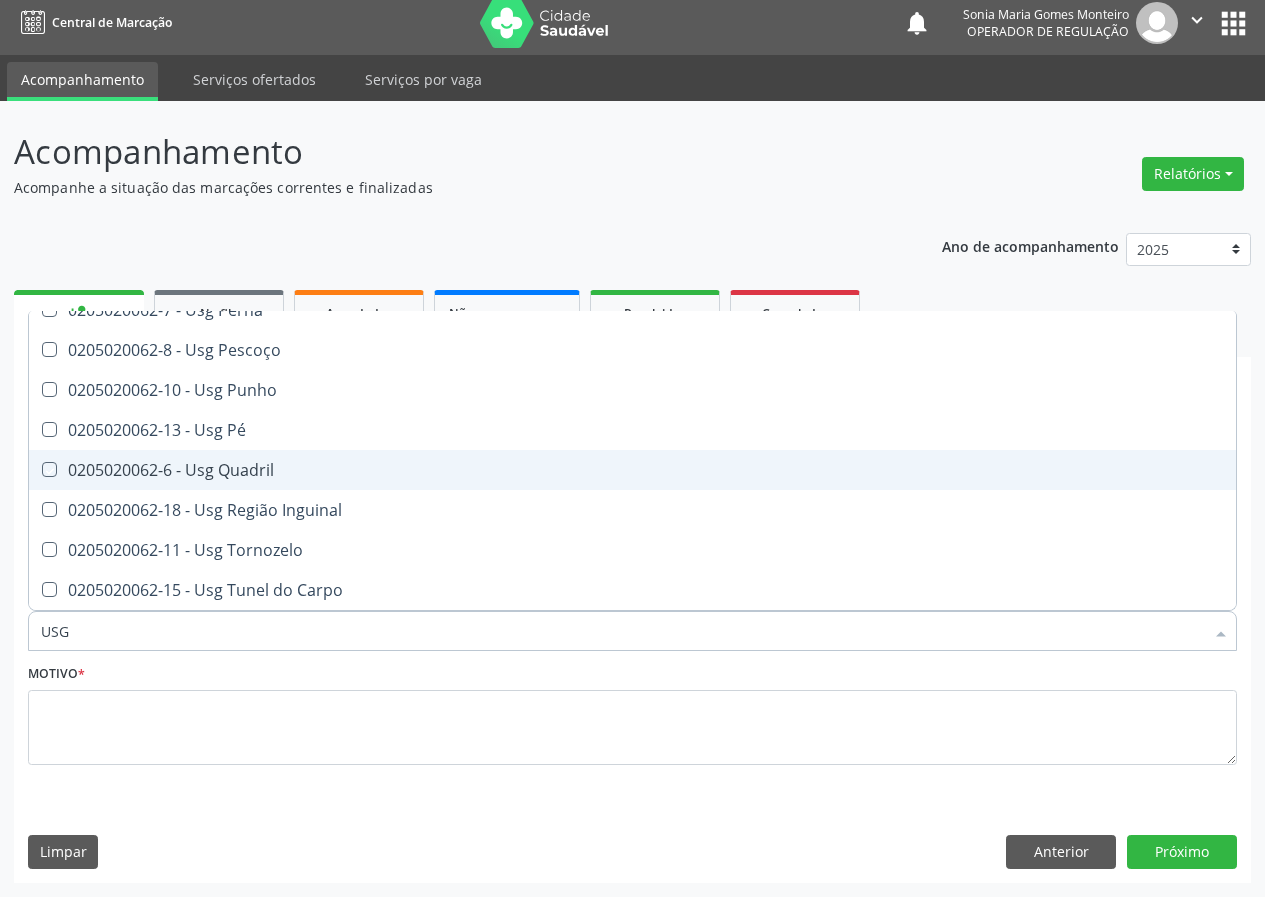 checkbox on "true" 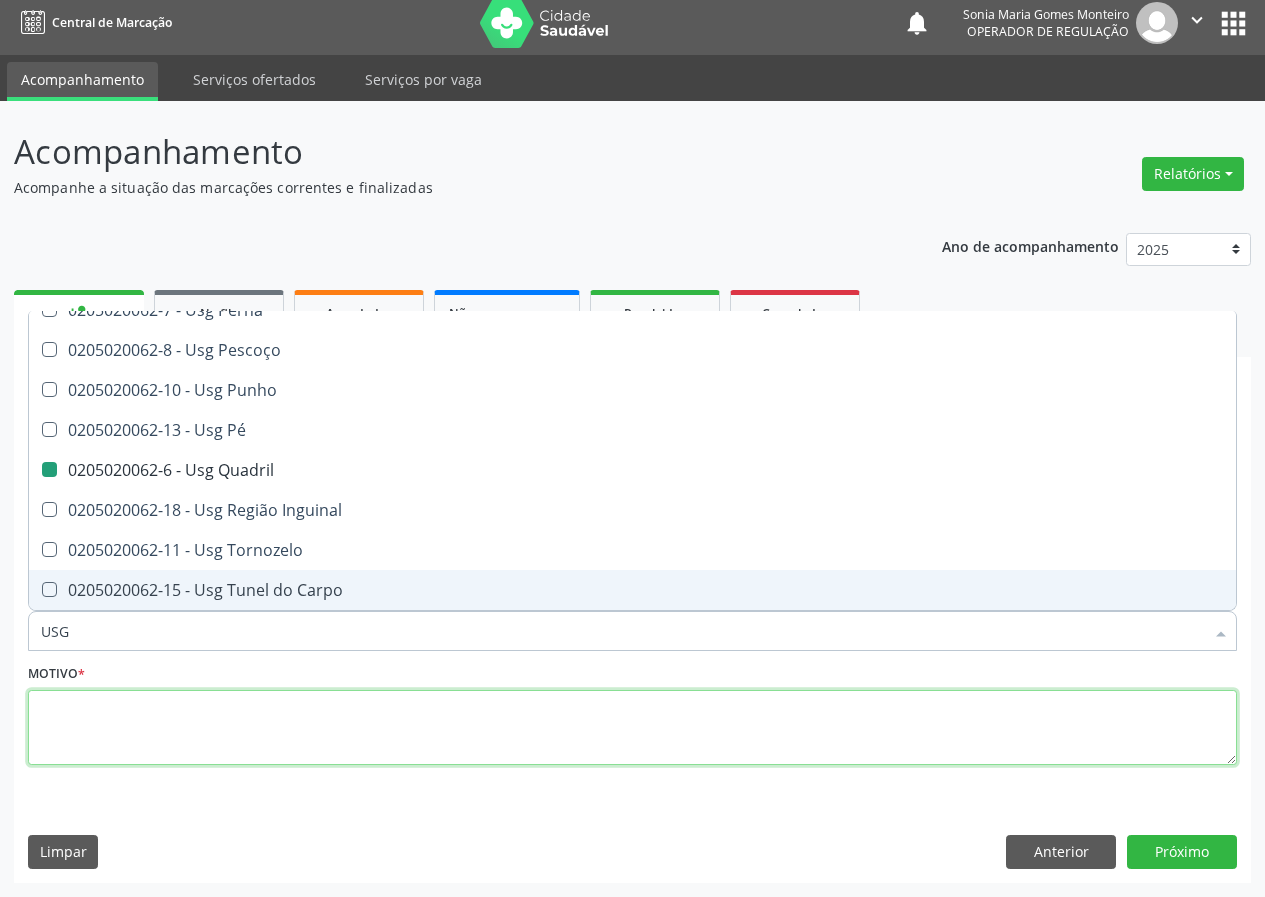 drag, startPoint x: 88, startPoint y: 724, endPoint x: 116, endPoint y: 687, distance: 46.400433 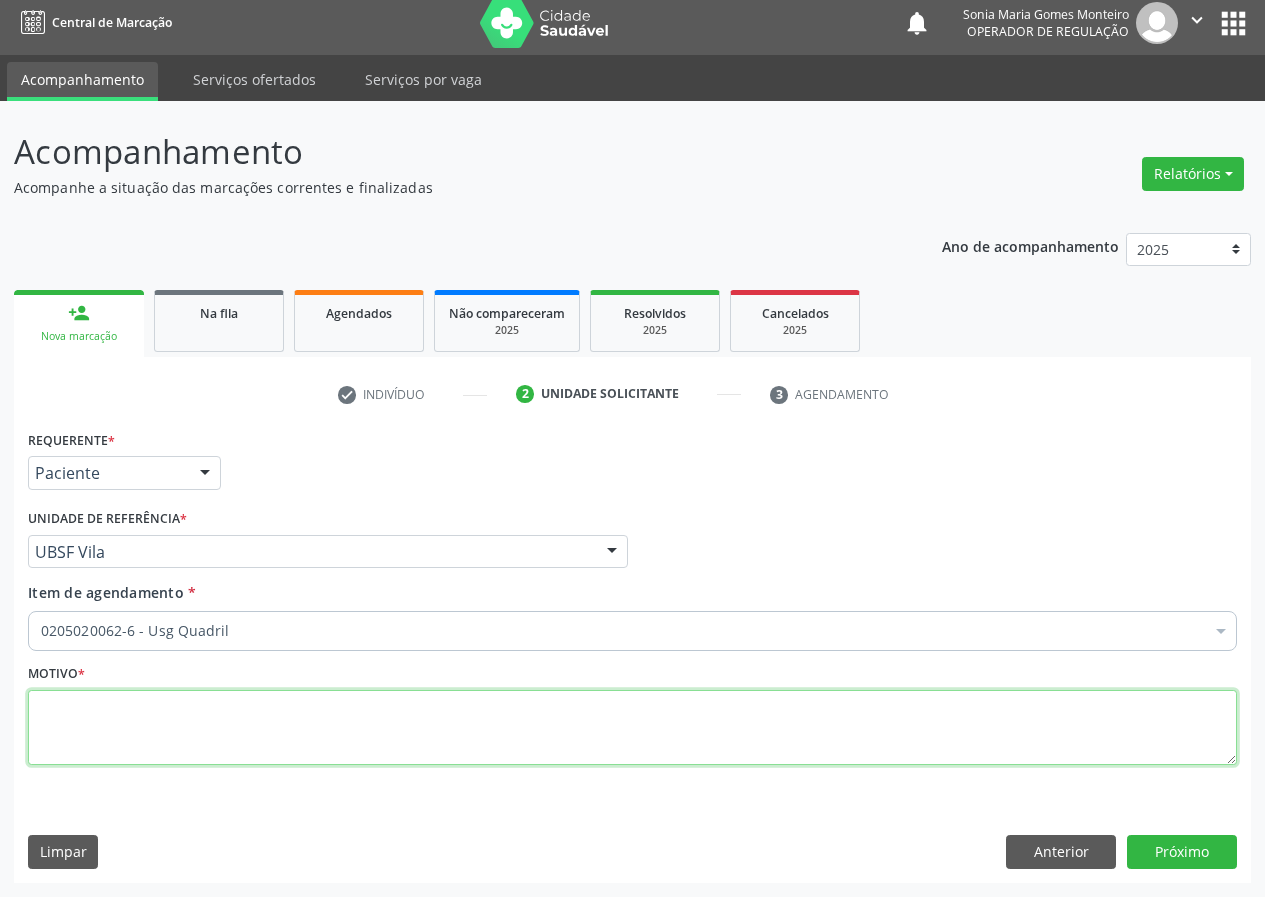 checkbox on "true" 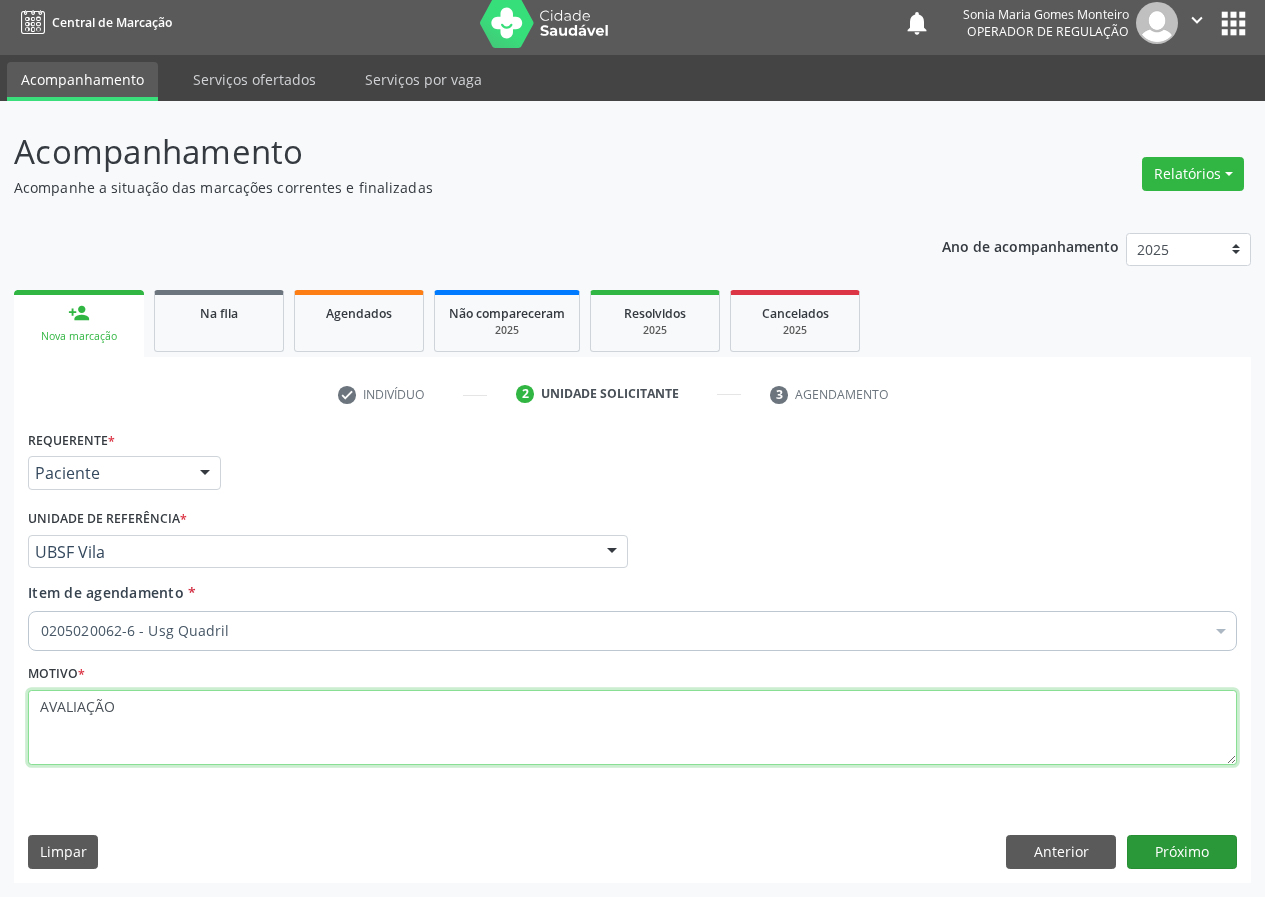 type on "AVALIAÇÃO" 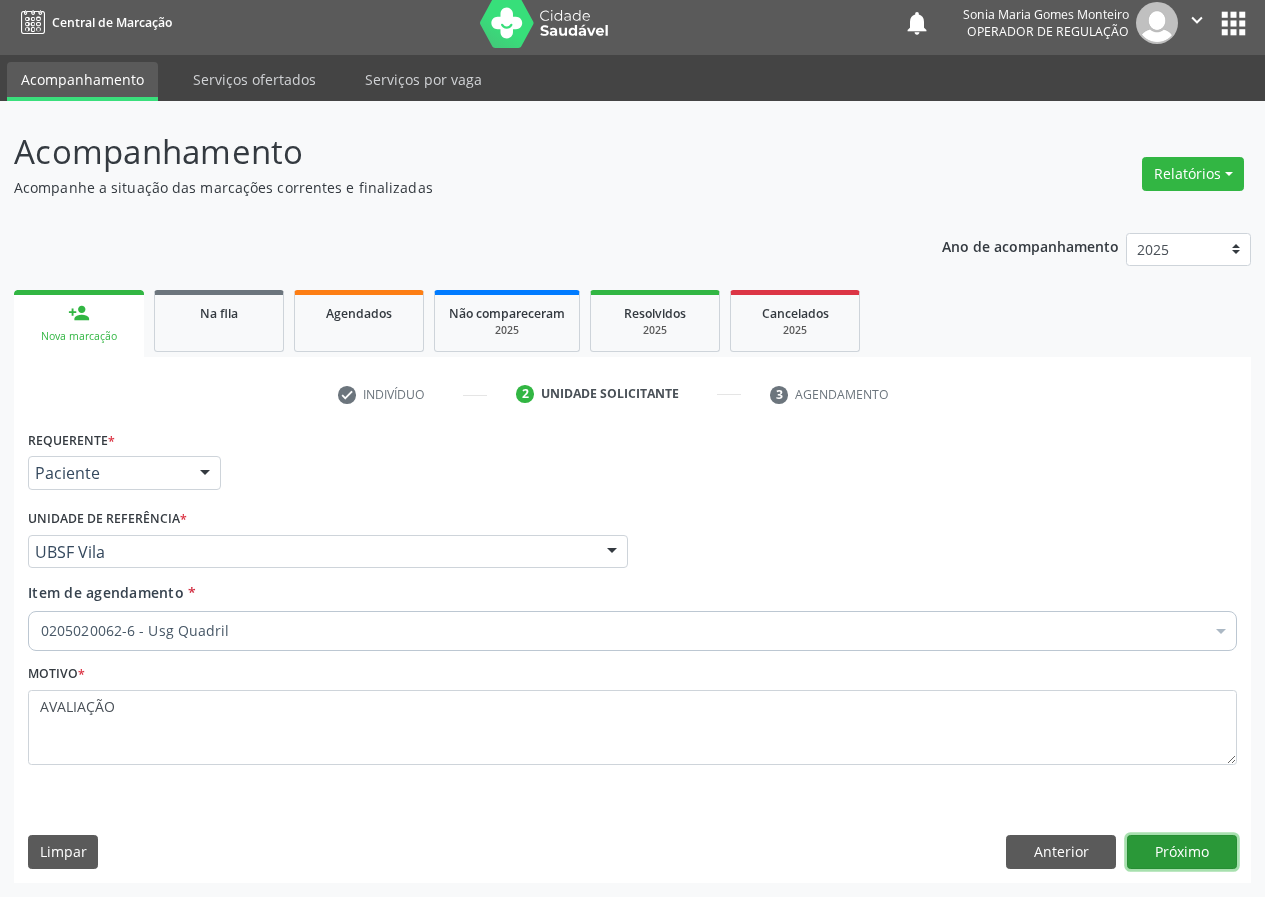 drag, startPoint x: 1177, startPoint y: 842, endPoint x: 1164, endPoint y: 843, distance: 13.038404 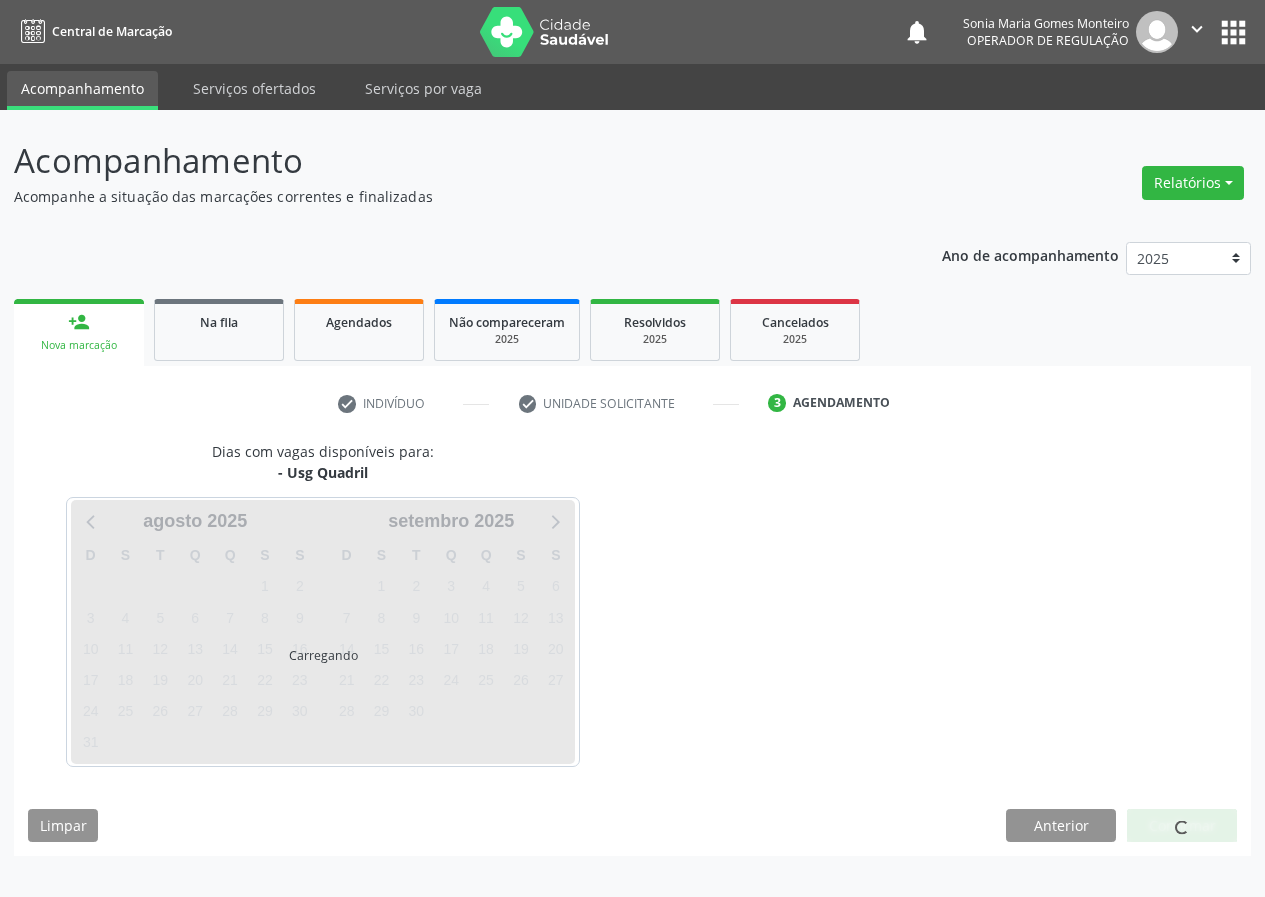 scroll, scrollTop: 0, scrollLeft: 0, axis: both 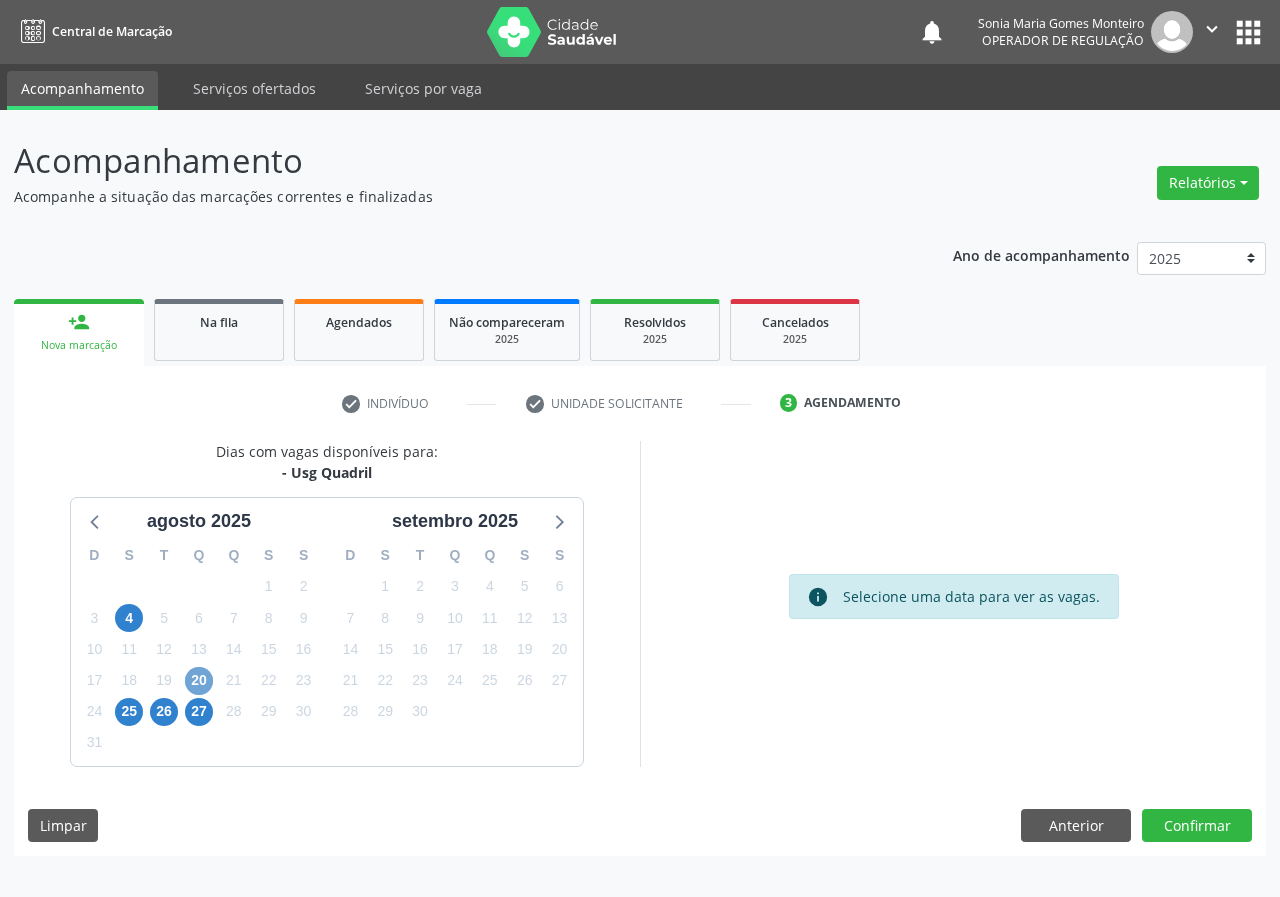 click on "20" at bounding box center [199, 681] 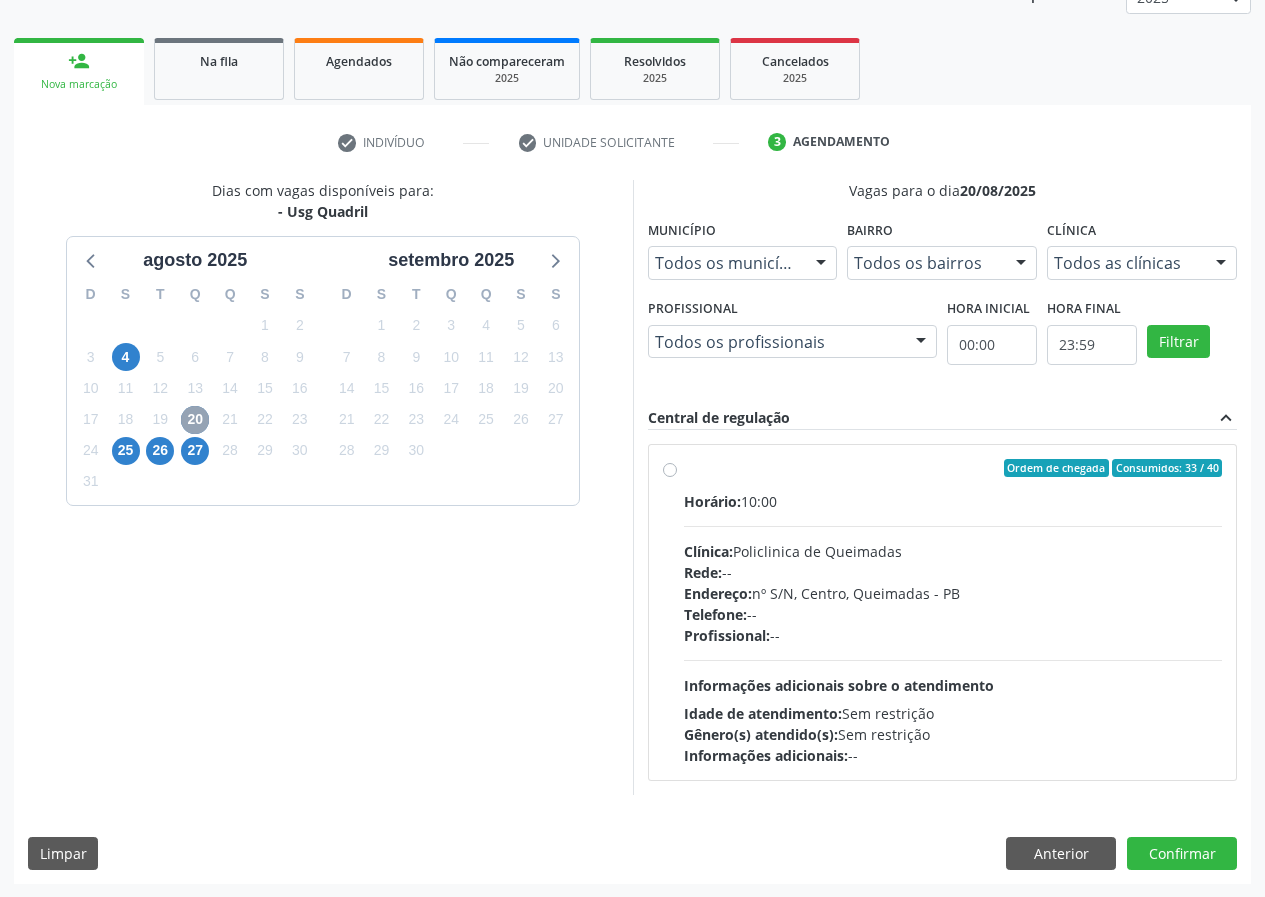 scroll, scrollTop: 262, scrollLeft: 0, axis: vertical 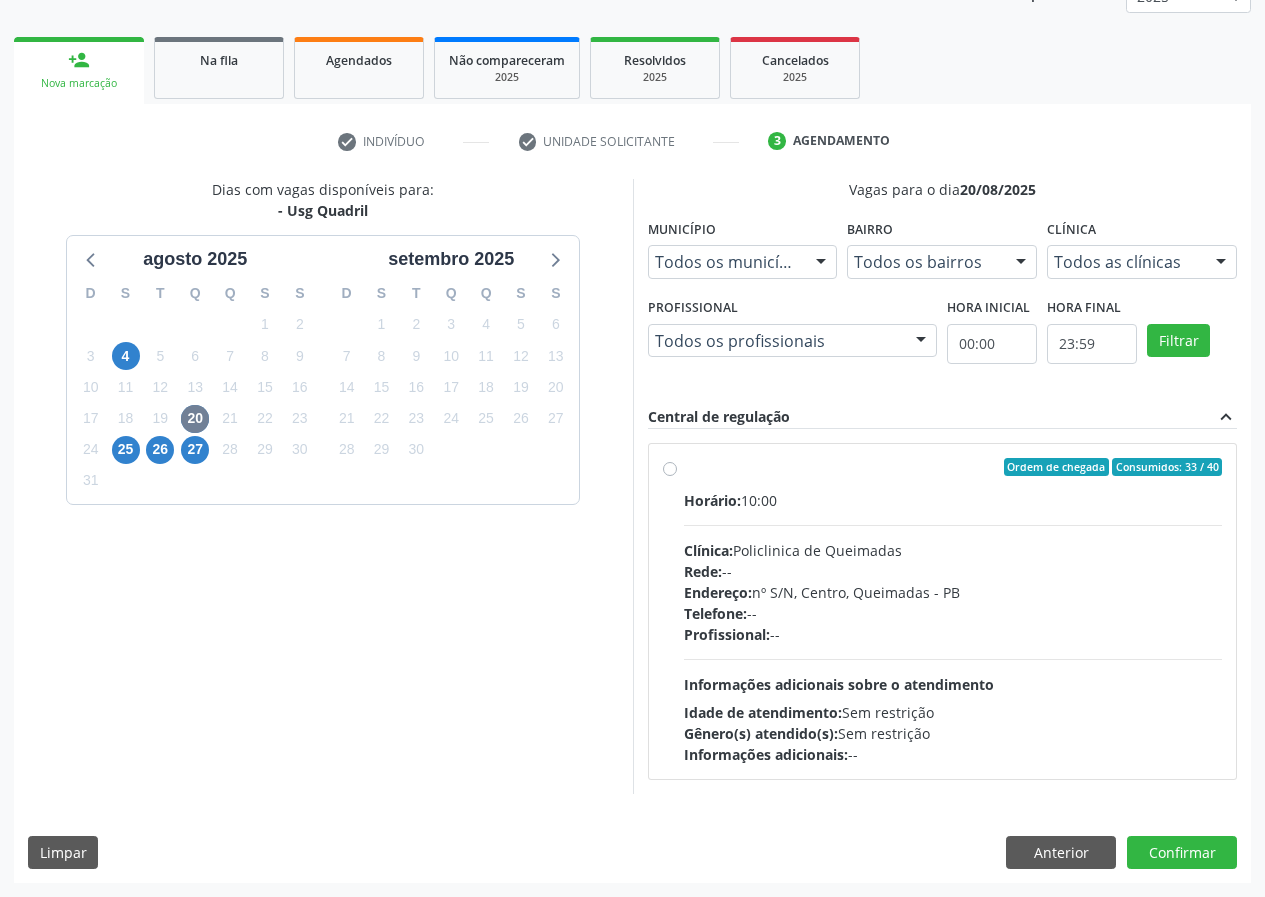 click on "Ordem de chegada
Consumidos: 33 / 40
Horário:   10:00
Clínica:  Policlinica de Queimadas
Rede:
--
Endereço:   nº S/N, Centro, Queimadas - PB
Telefone:   --
Profissional:
--
Informações adicionais sobre o atendimento
Idade de atendimento:
Sem restrição
Gênero(s) atendido(s):
Sem restrição
Informações adicionais:
--" at bounding box center (953, 611) 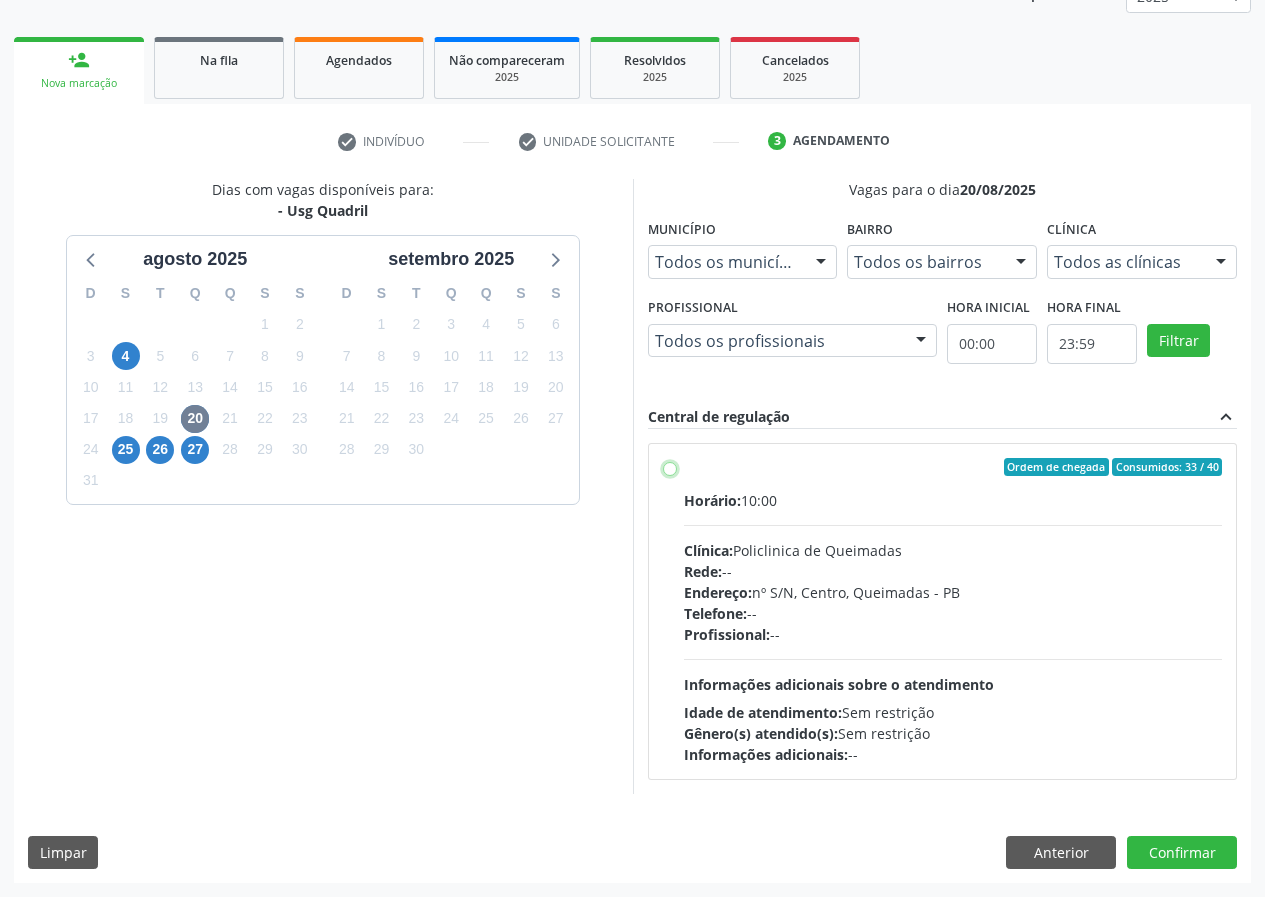 click on "Ordem de chegada
Consumidos: 33 / 40
Horário:   10:00
Clínica:  Policlinica de Queimadas
Rede:
--
Endereço:   nº S/N, Centro, Queimadas - PB
Telefone:   --
Profissional:
--
Informações adicionais sobre o atendimento
Idade de atendimento:
Sem restrição
Gênero(s) atendido(s):
Sem restrição
Informações adicionais:
--" at bounding box center [670, 467] 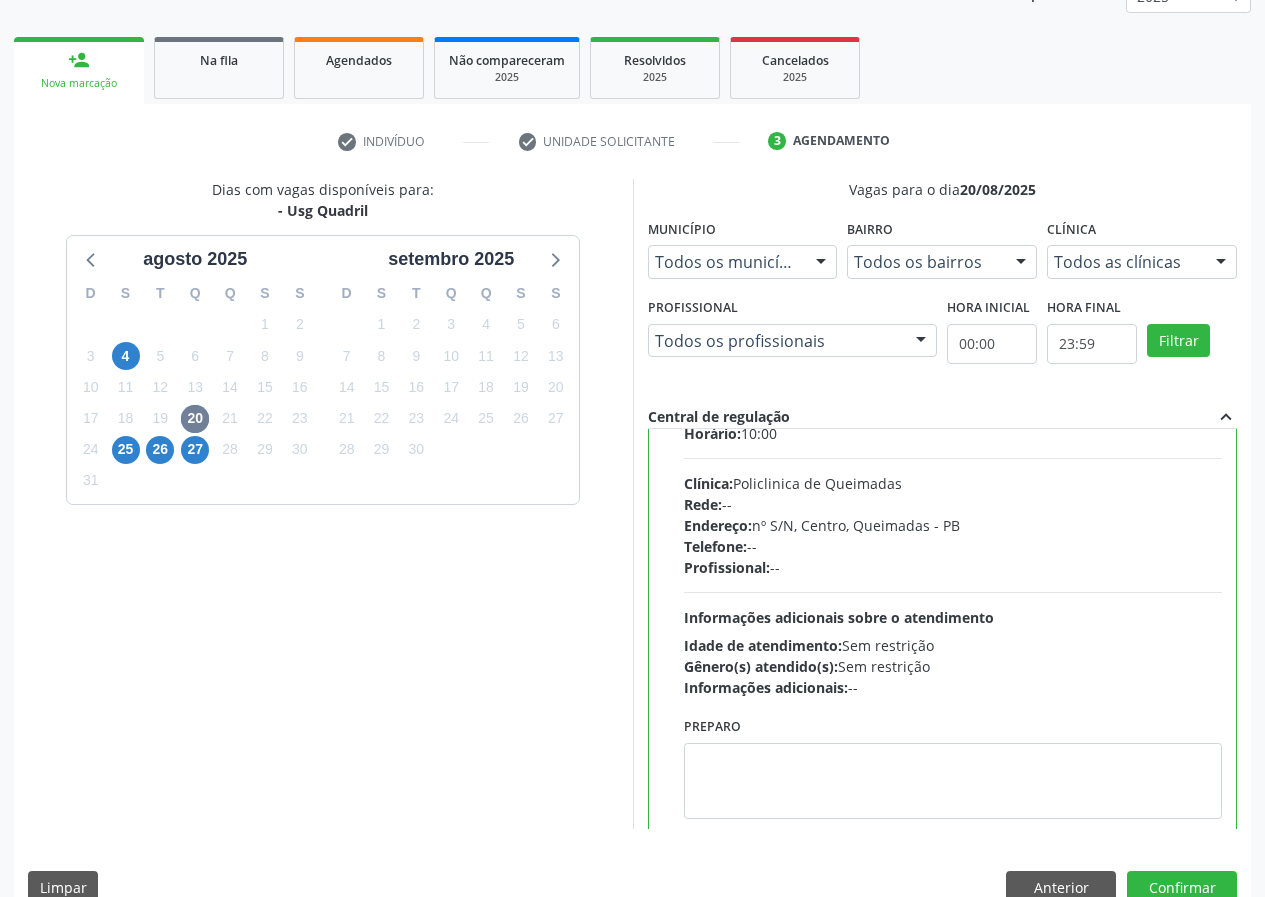 scroll, scrollTop: 99, scrollLeft: 0, axis: vertical 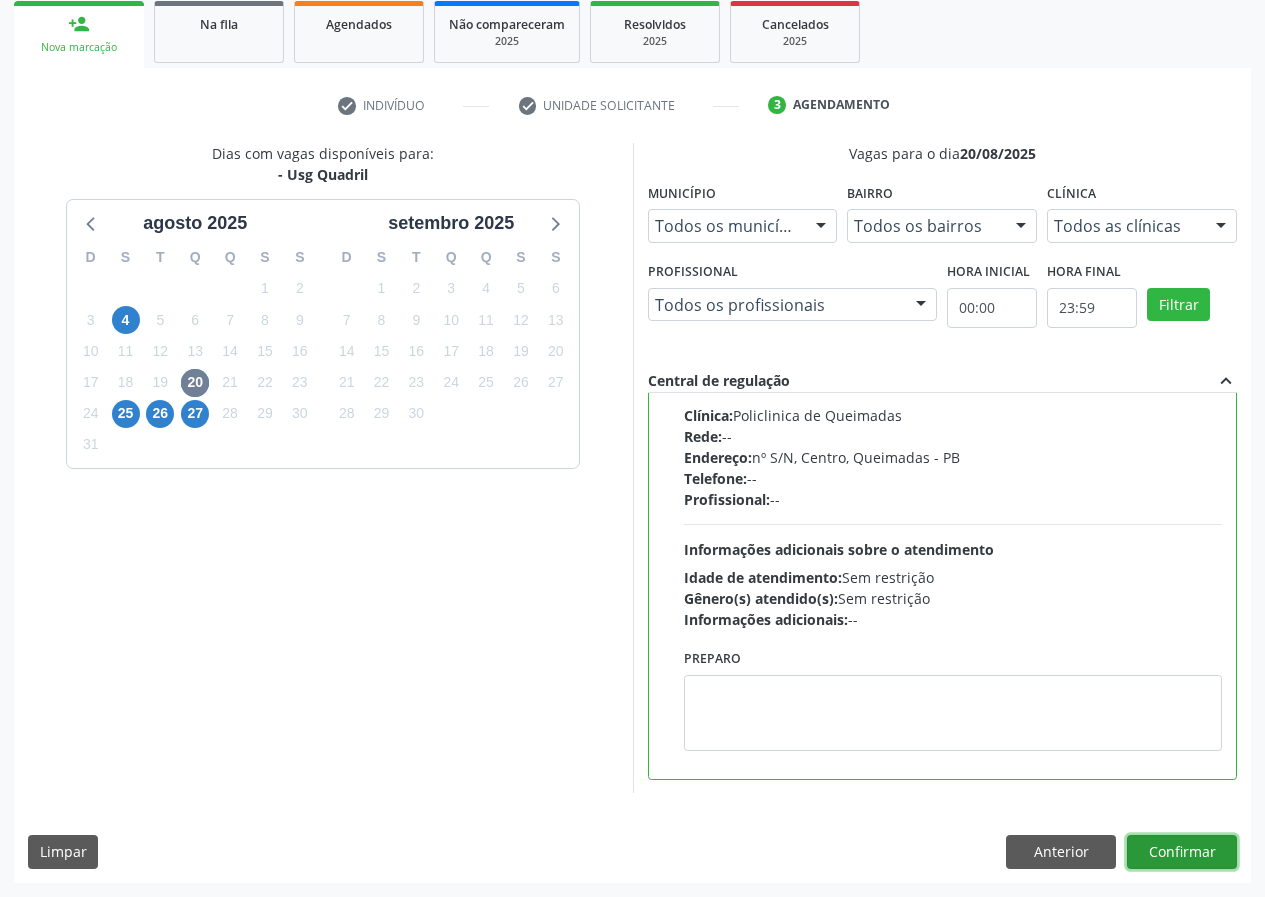 click on "Confirmar" at bounding box center [1182, 852] 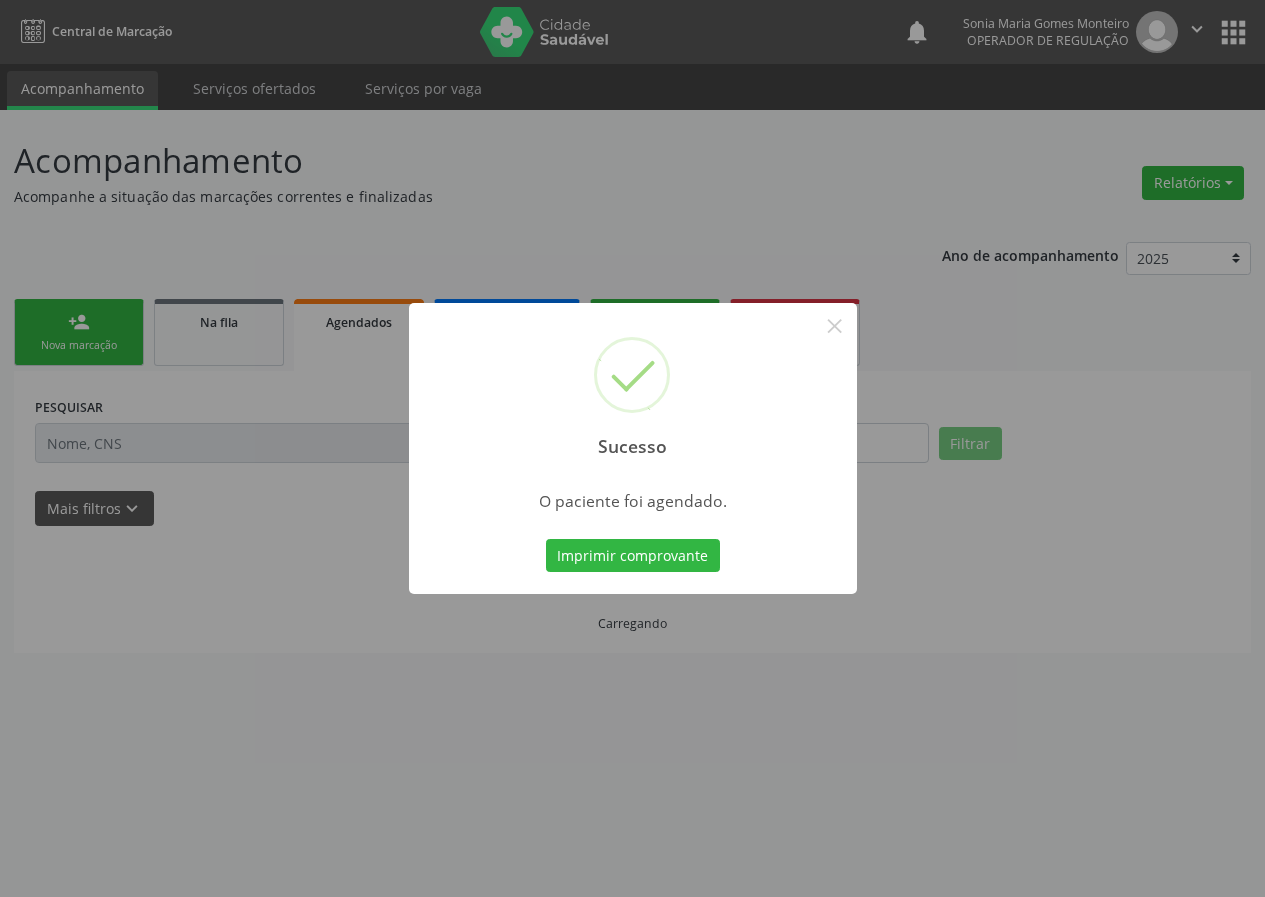 scroll, scrollTop: 0, scrollLeft: 0, axis: both 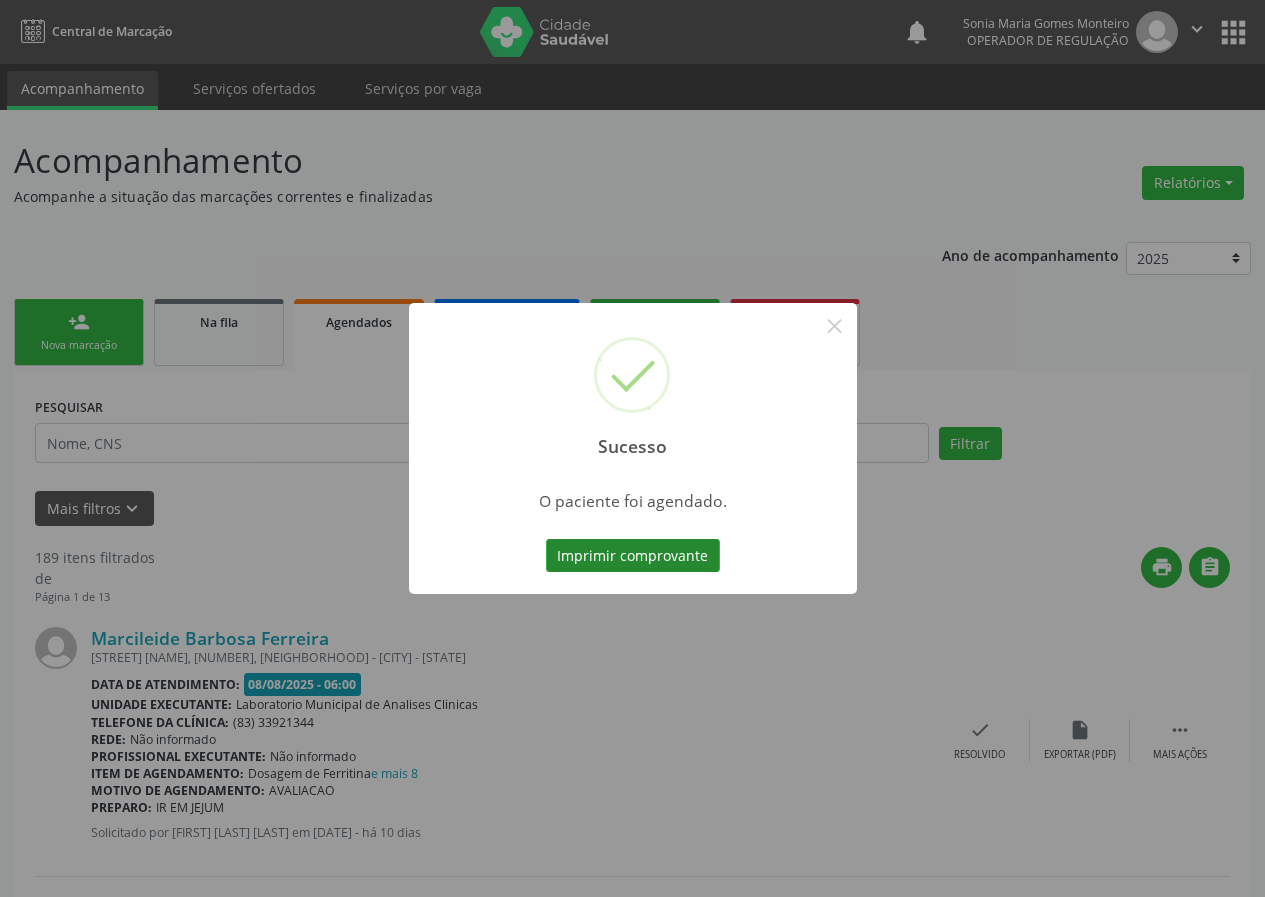 click on "Imprimir comprovante" at bounding box center [633, 556] 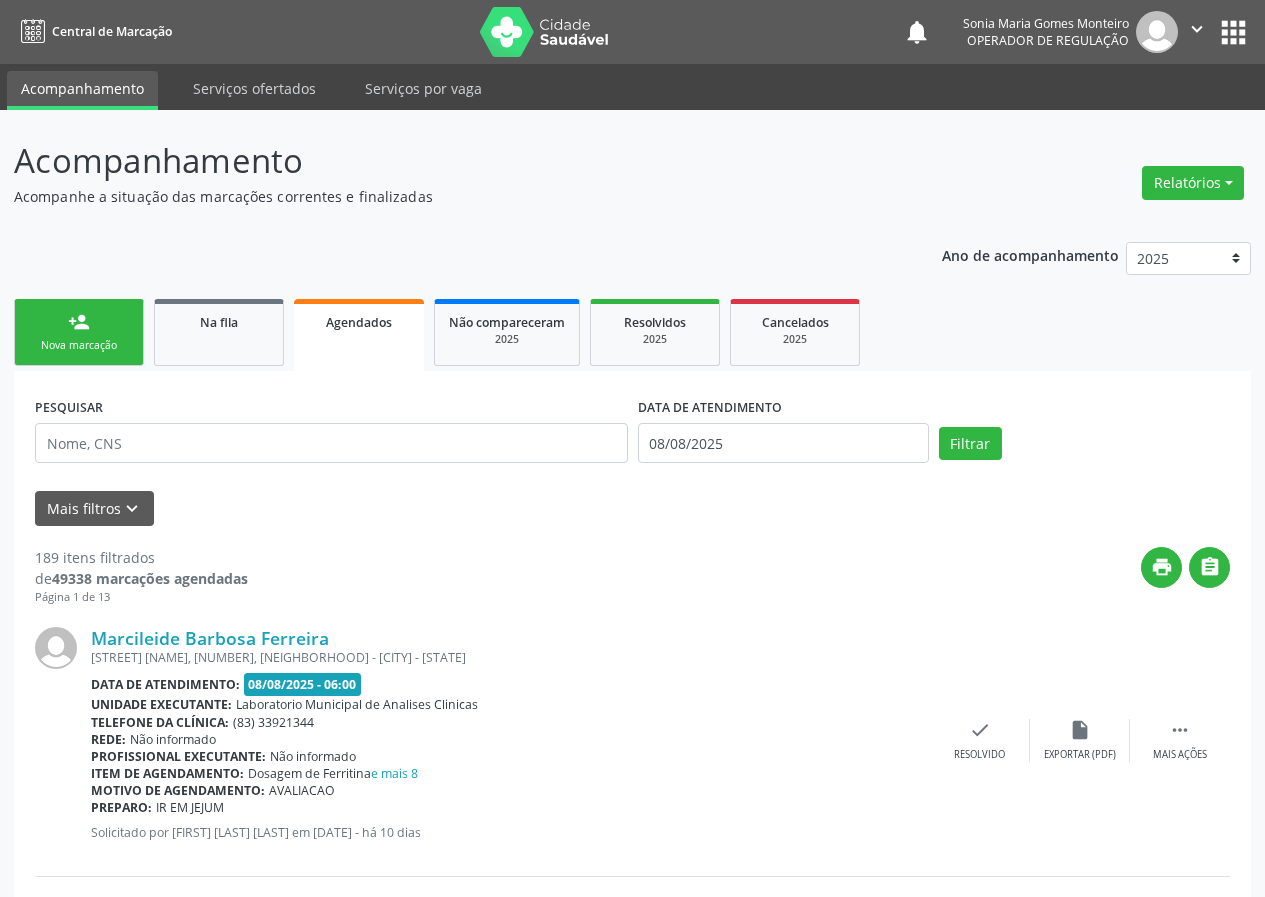 click on "Nova marcação" at bounding box center (79, 345) 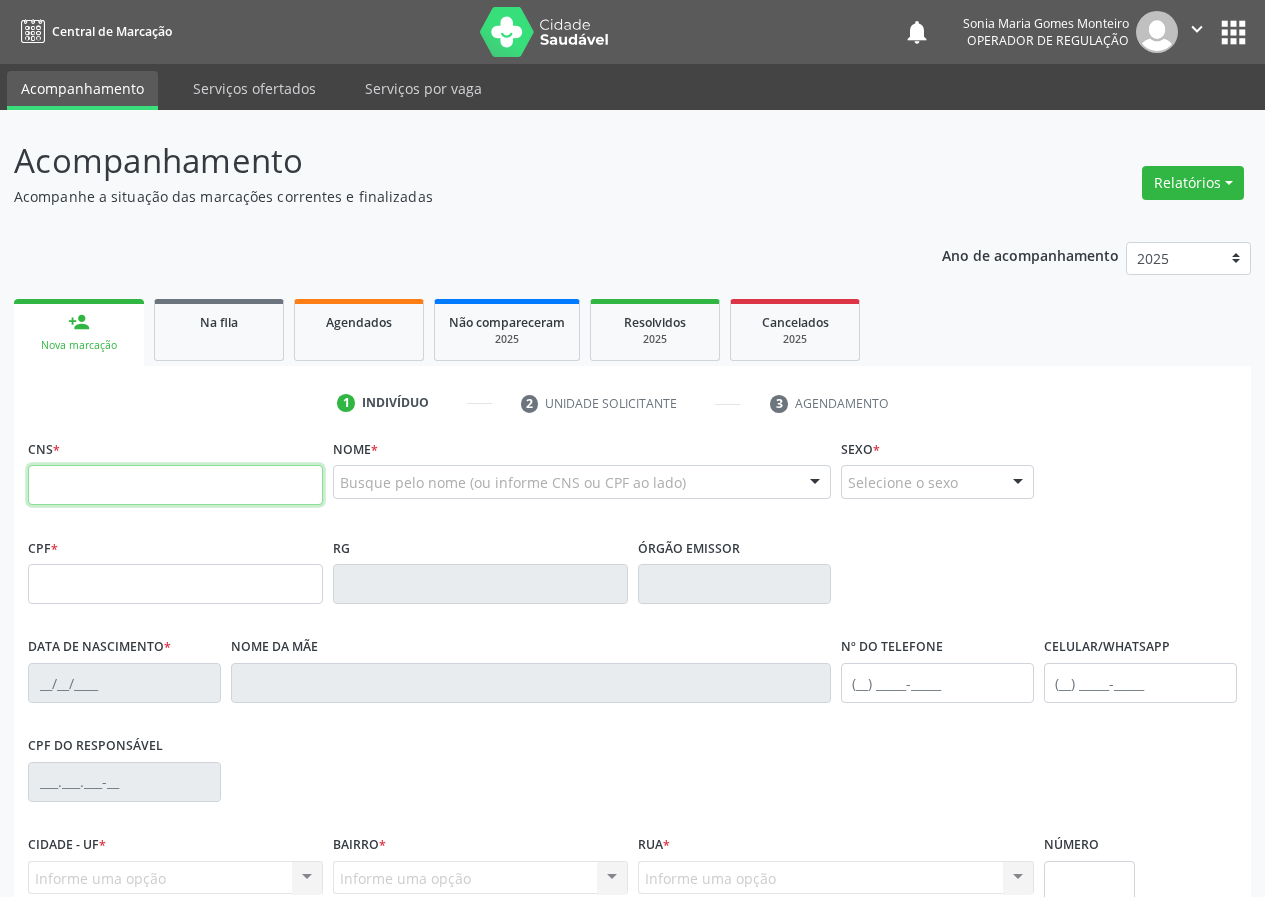 click at bounding box center (175, 485) 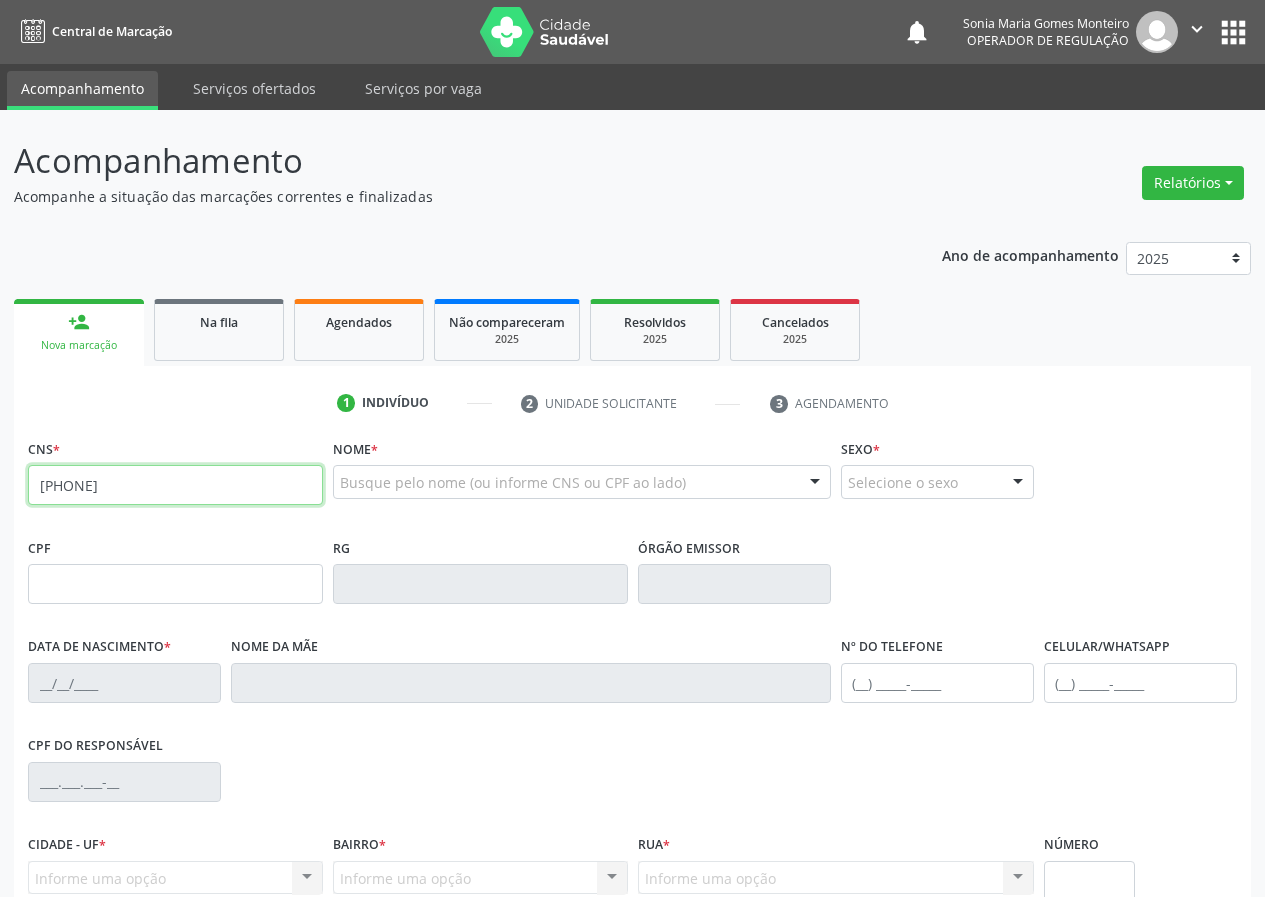 type on "[PHONE]" 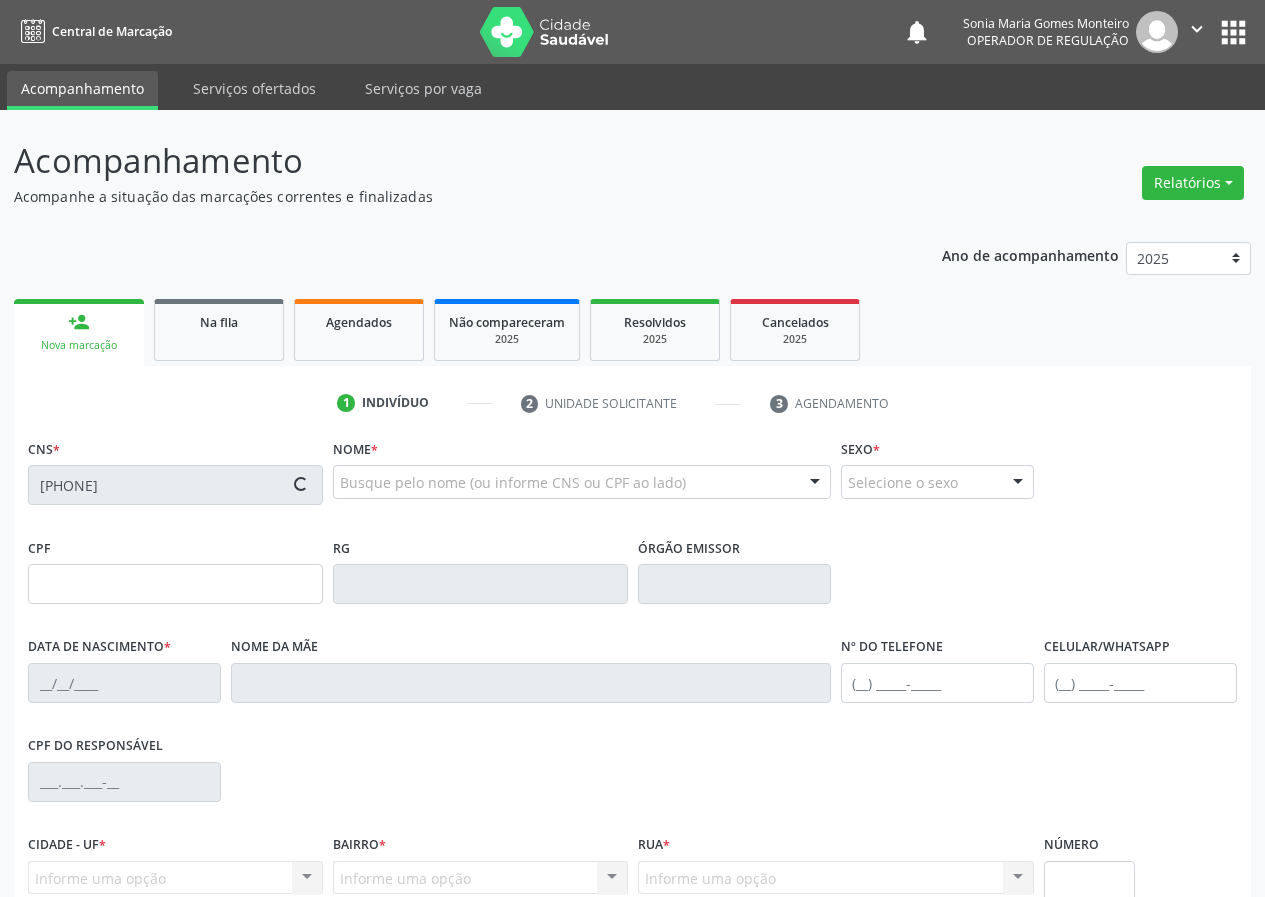 type on "[CPF]" 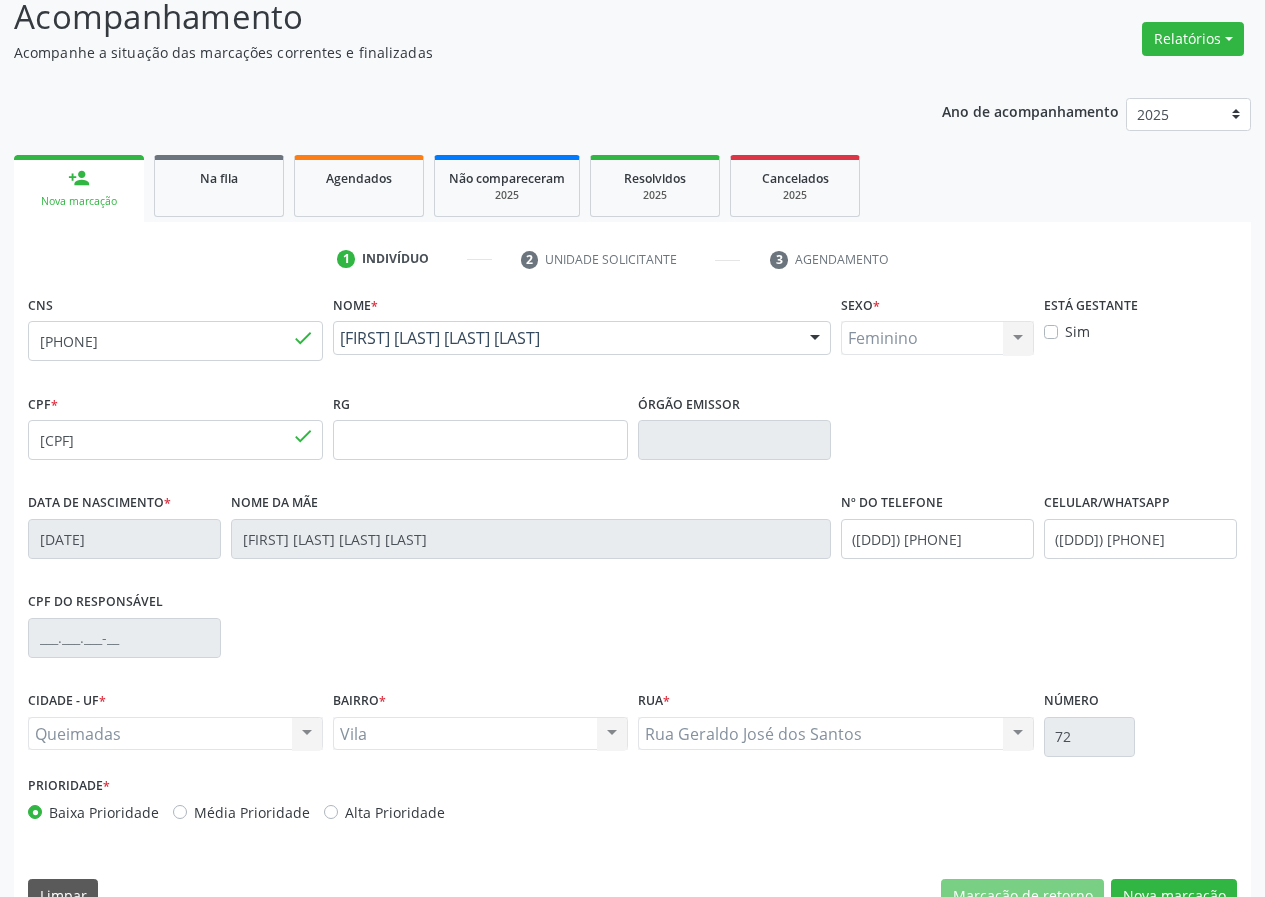 scroll, scrollTop: 187, scrollLeft: 0, axis: vertical 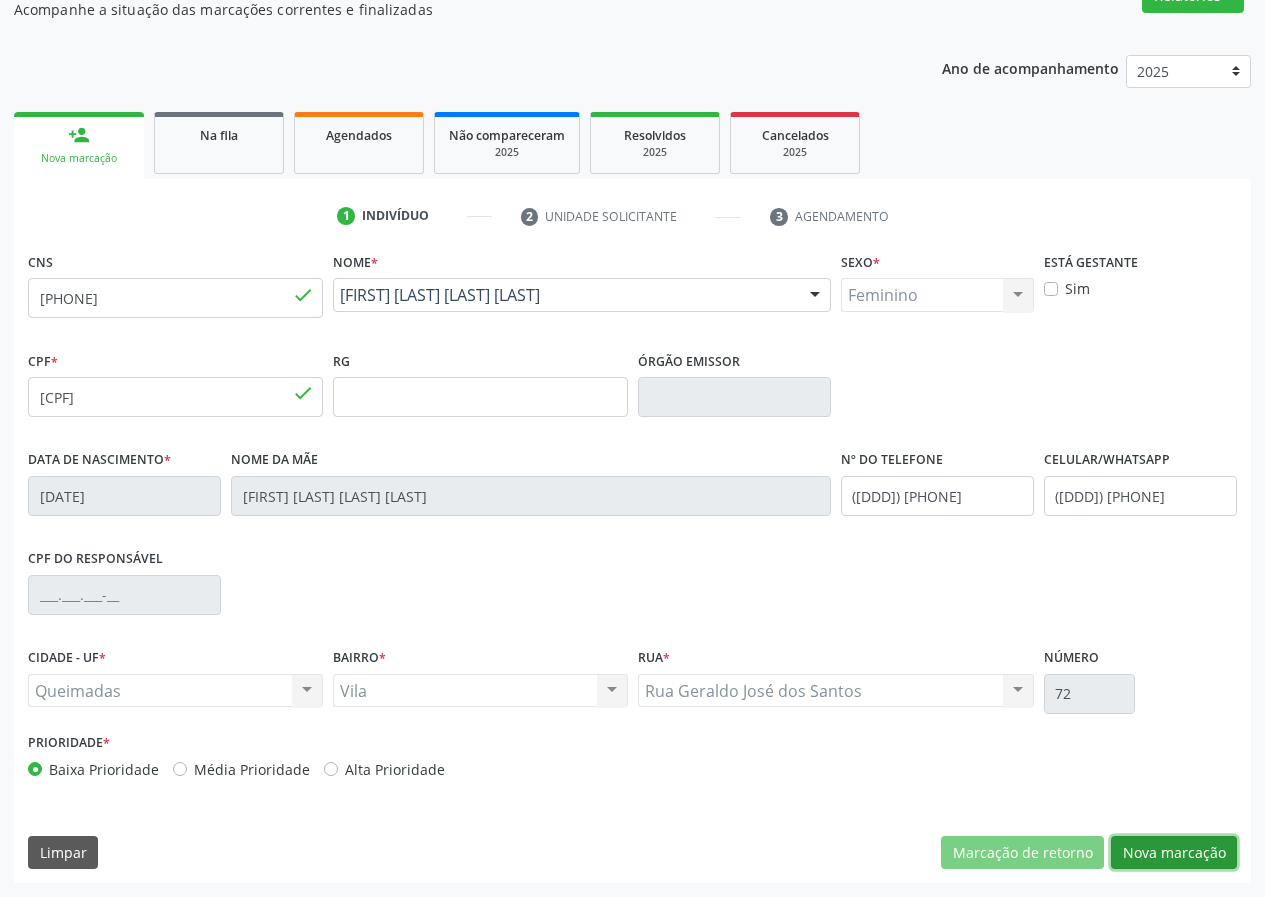 drag, startPoint x: 1184, startPoint y: 857, endPoint x: 481, endPoint y: 853, distance: 703.01135 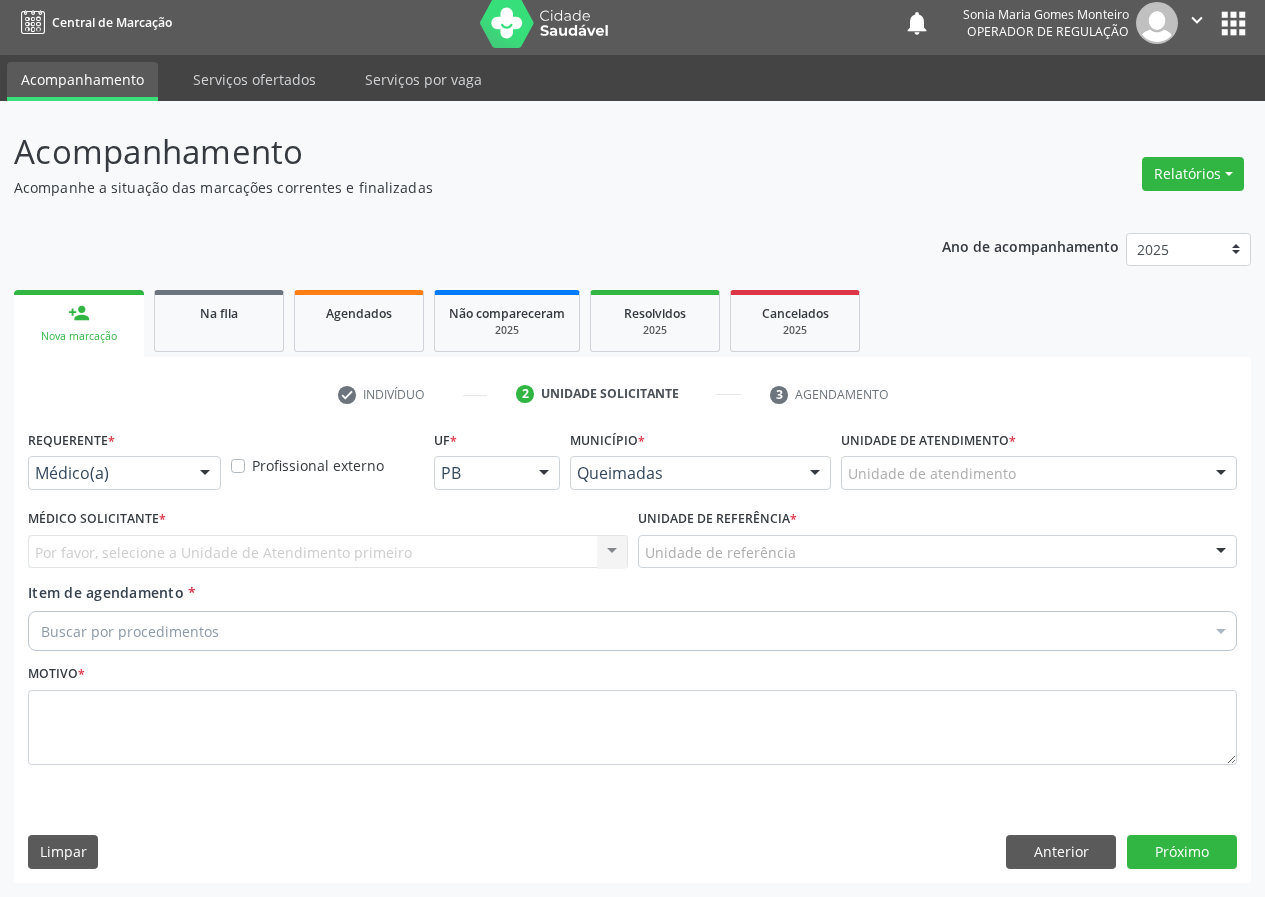 scroll, scrollTop: 9, scrollLeft: 0, axis: vertical 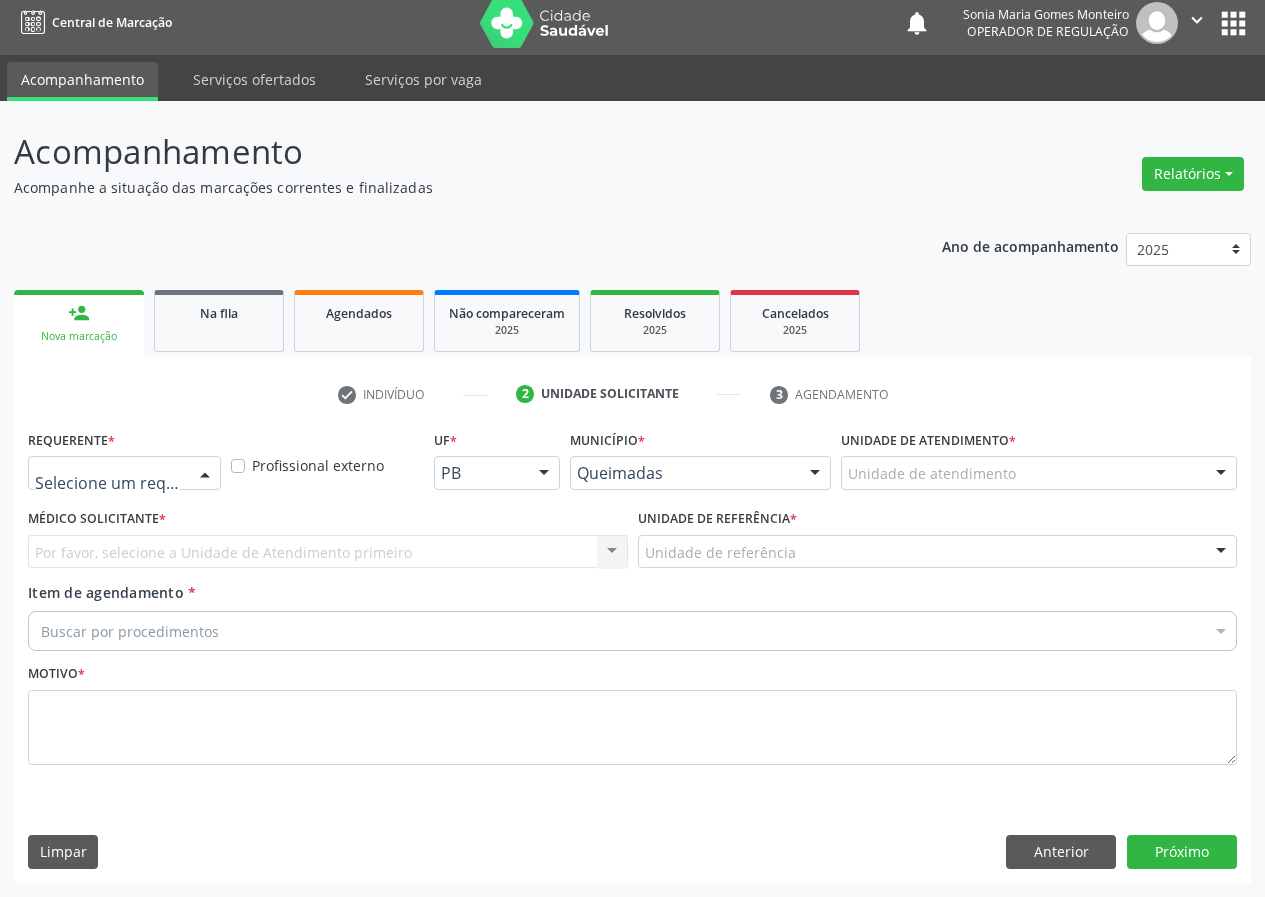 drag, startPoint x: 207, startPoint y: 473, endPoint x: 131, endPoint y: 550, distance: 108.18965 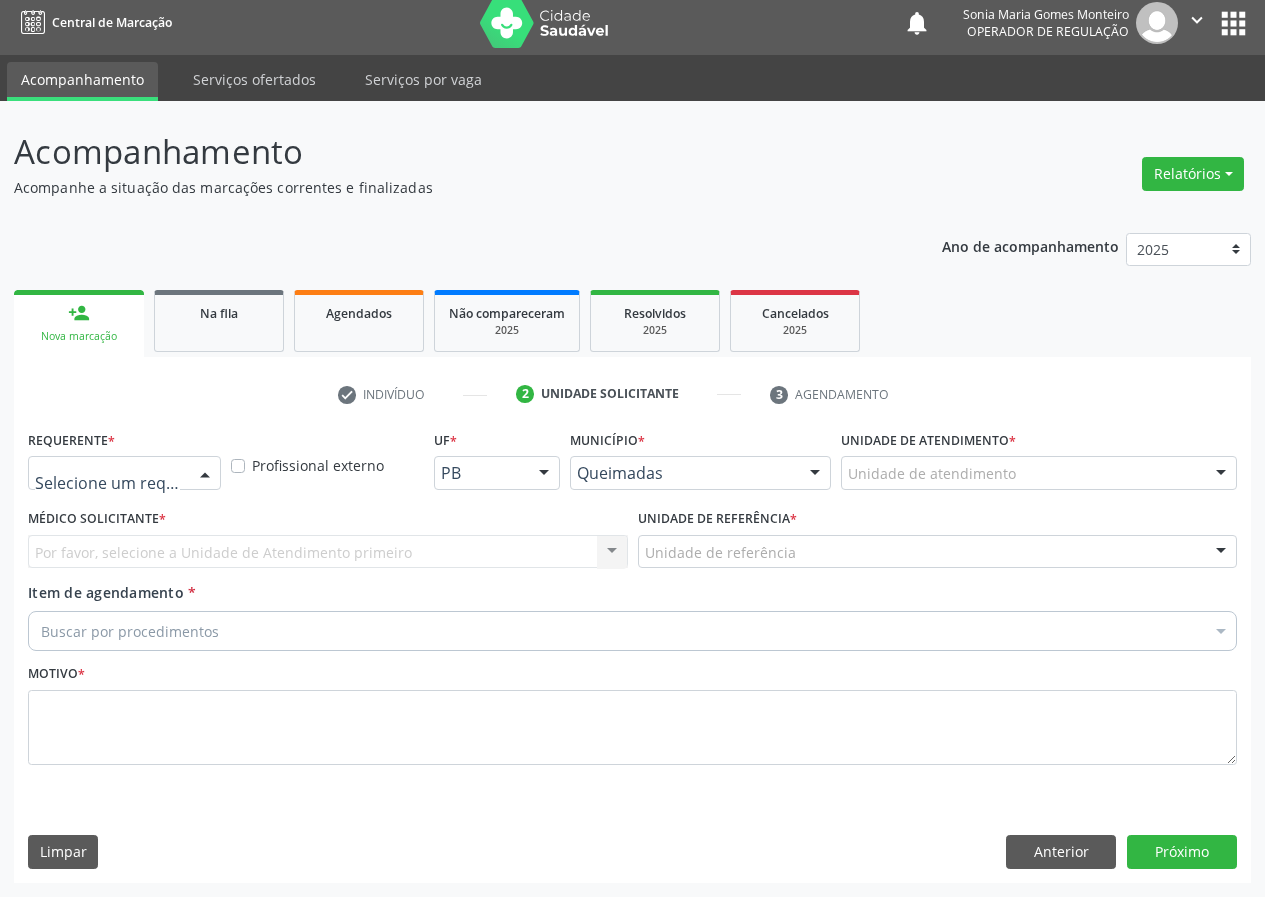 click at bounding box center (205, 474) 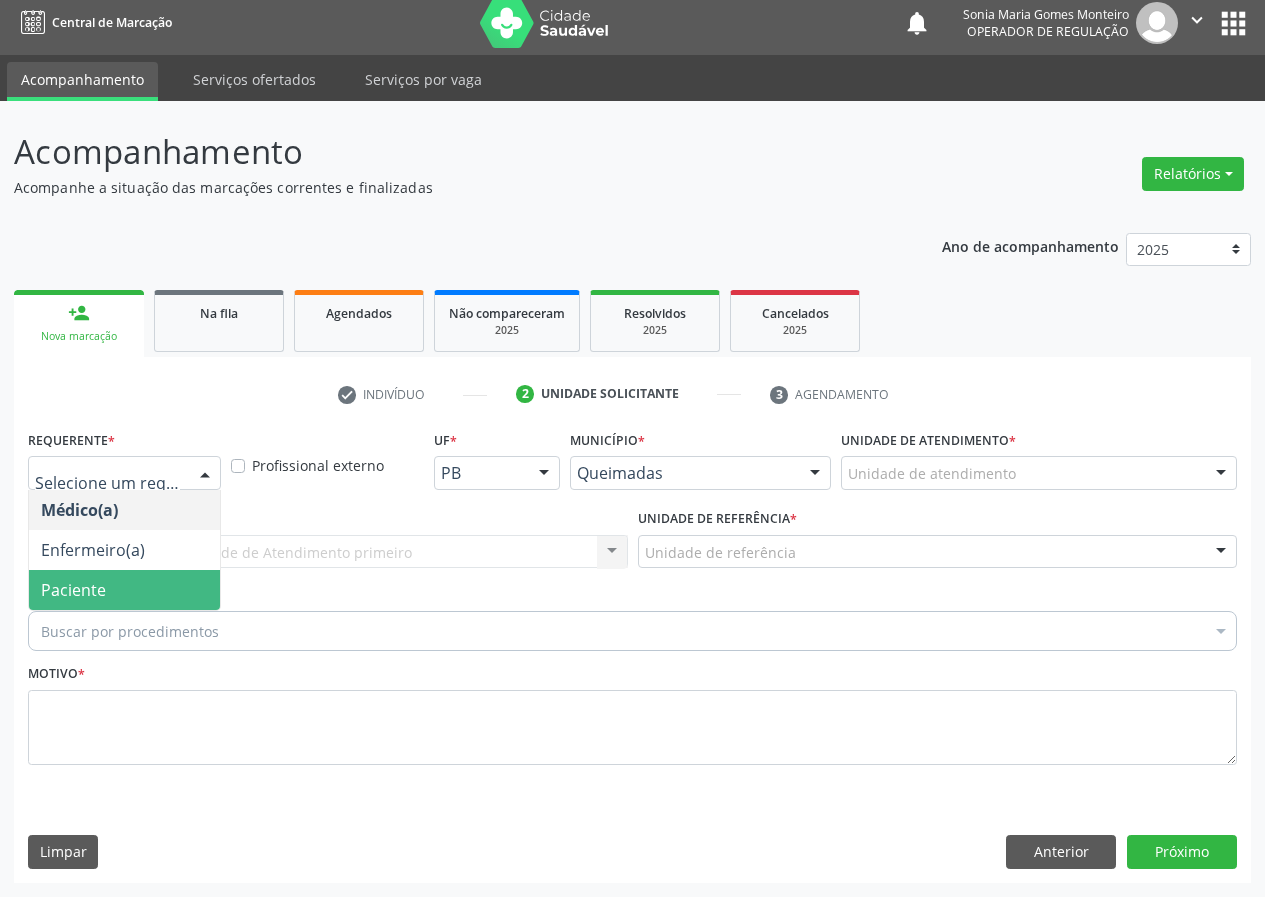 drag, startPoint x: 131, startPoint y: 594, endPoint x: 475, endPoint y: 579, distance: 344.32687 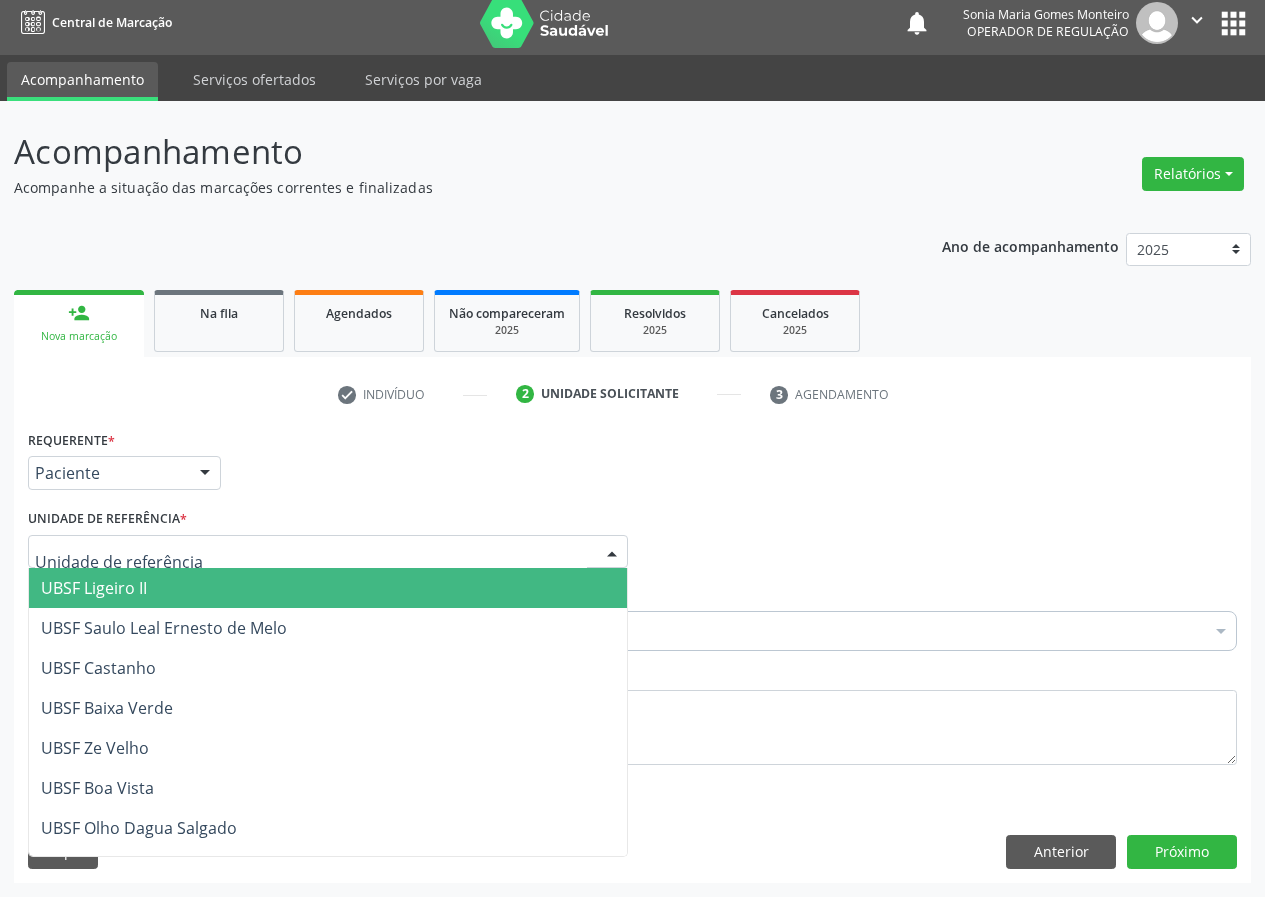 drag, startPoint x: 563, startPoint y: 553, endPoint x: 318, endPoint y: 723, distance: 298.20294 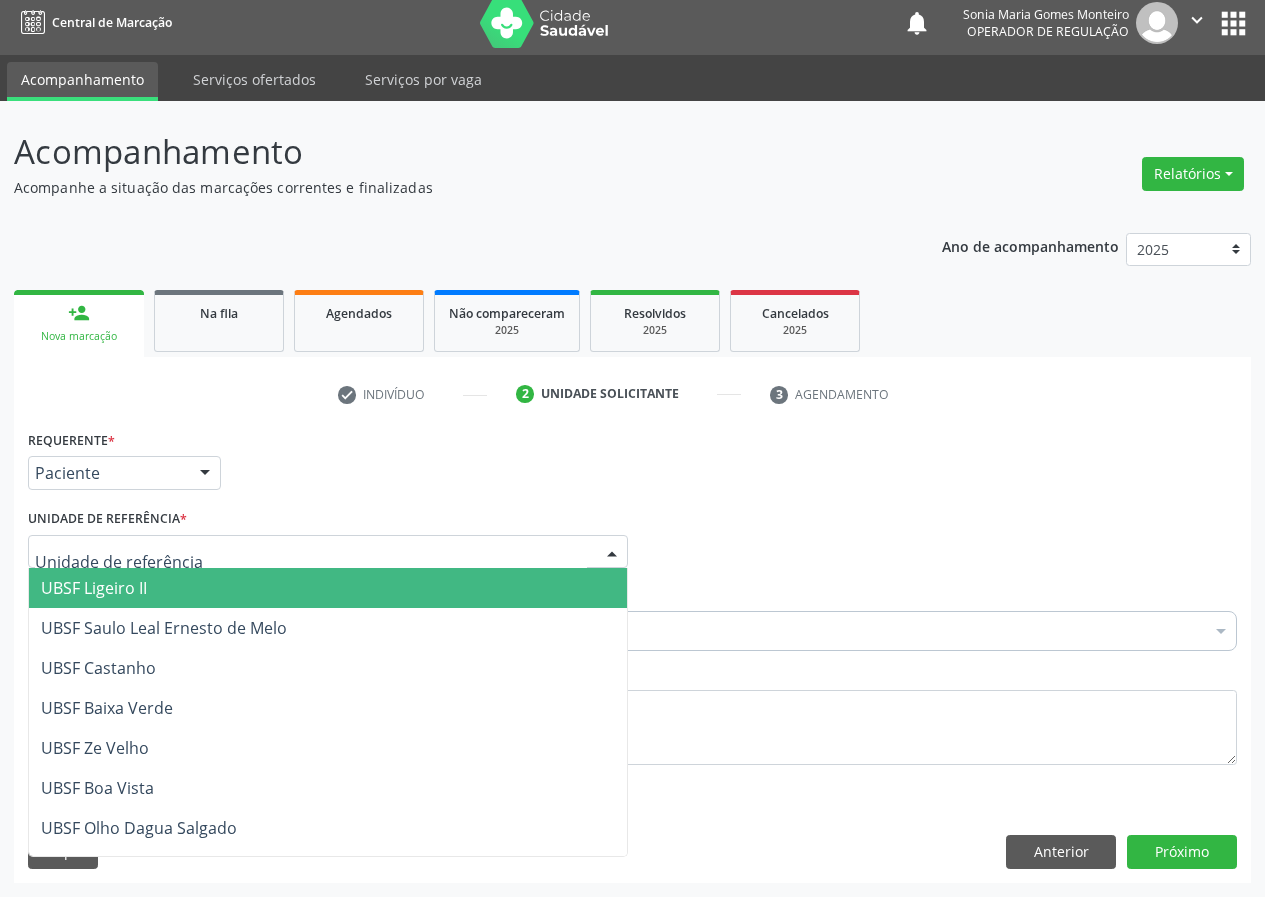 click at bounding box center [328, 552] 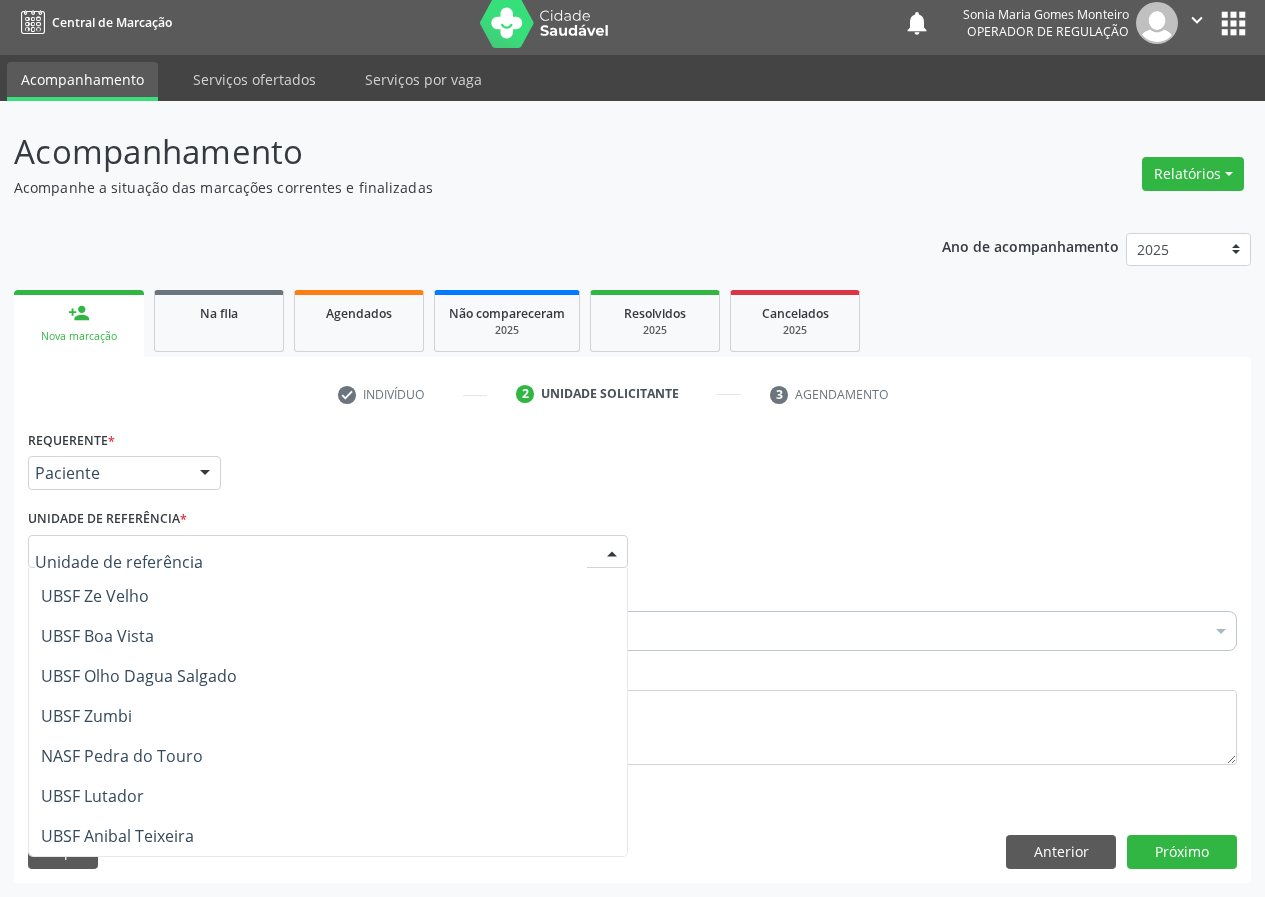 scroll, scrollTop: 500, scrollLeft: 0, axis: vertical 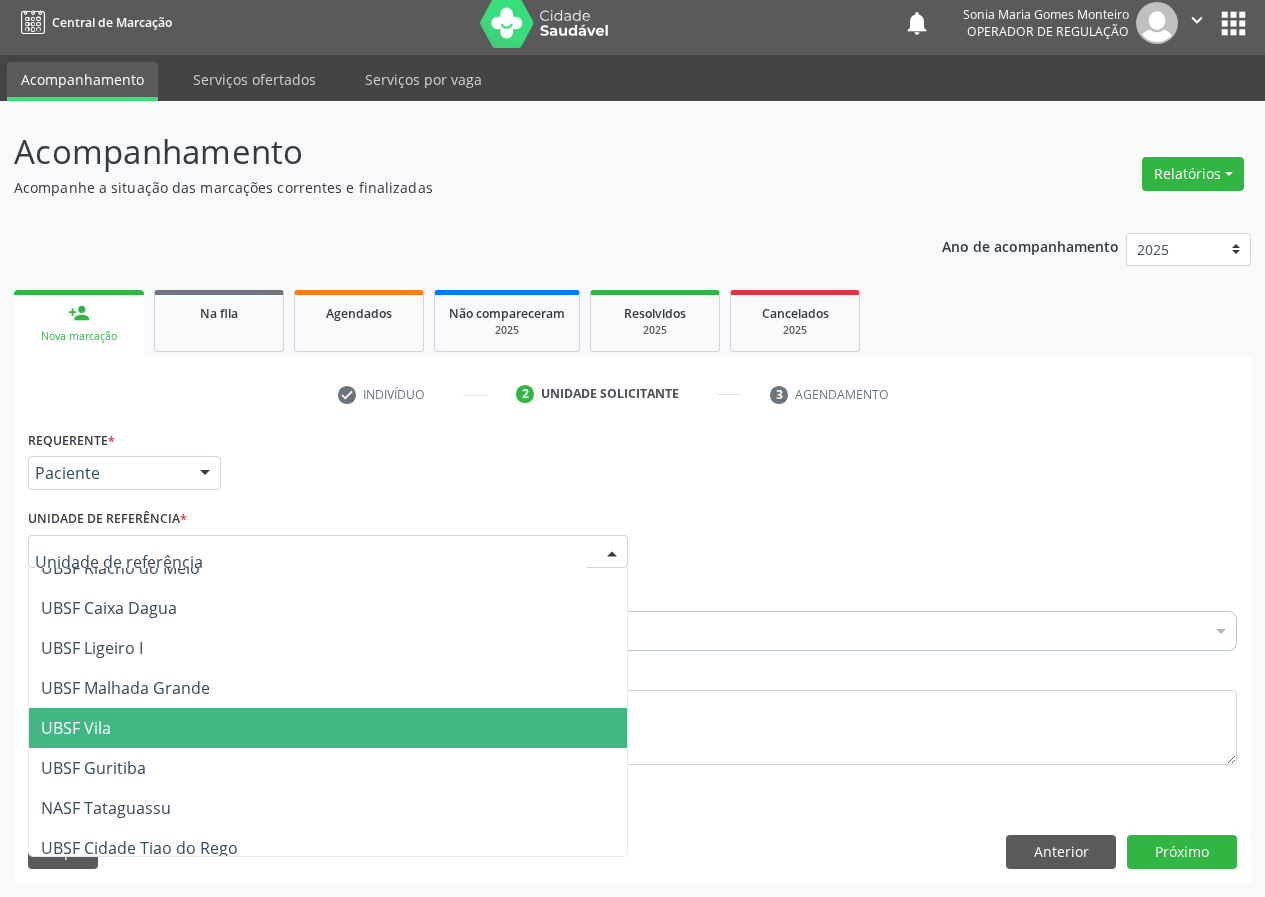 click on "UBSF Vila" at bounding box center (76, 728) 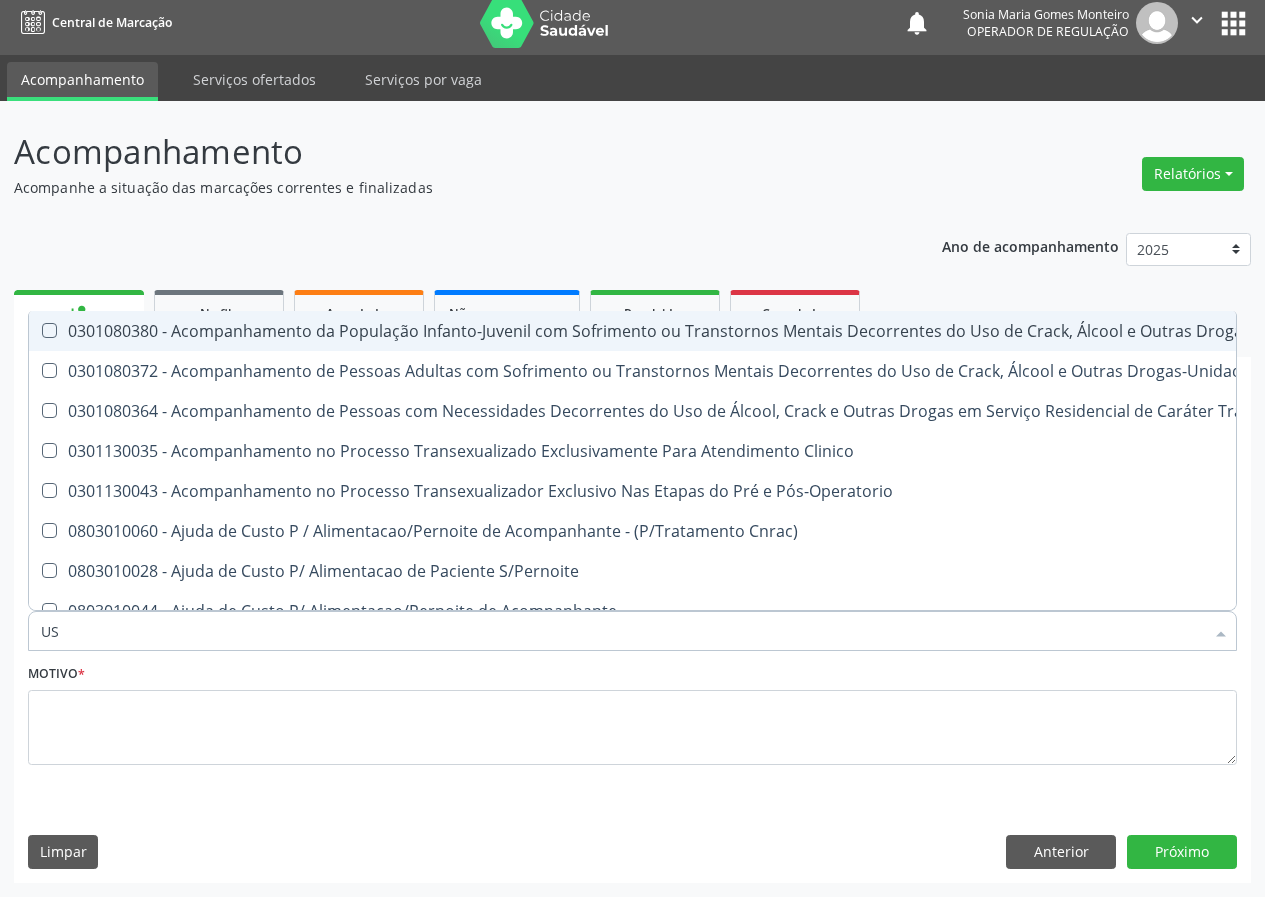 type on "USG" 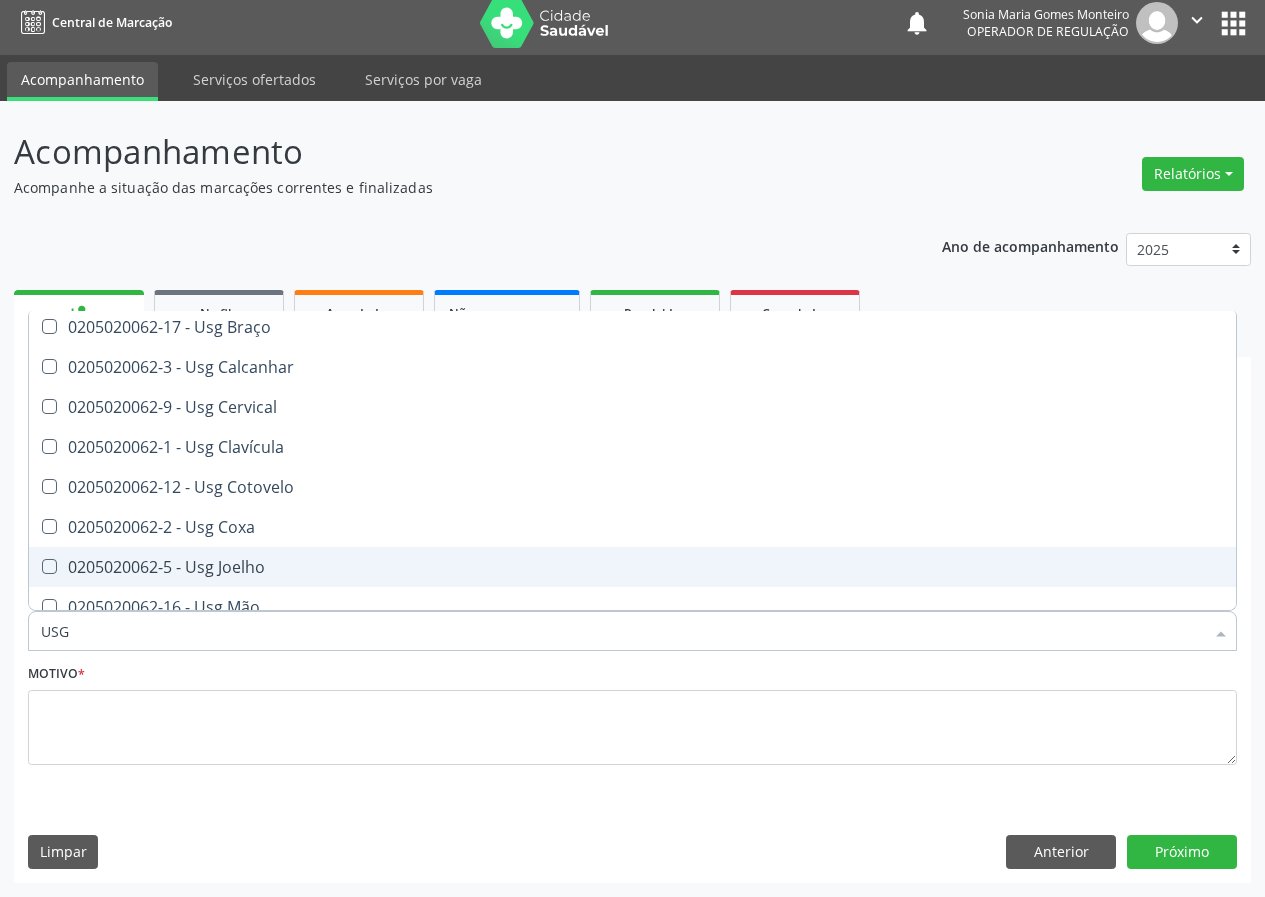 scroll, scrollTop: 0, scrollLeft: 0, axis: both 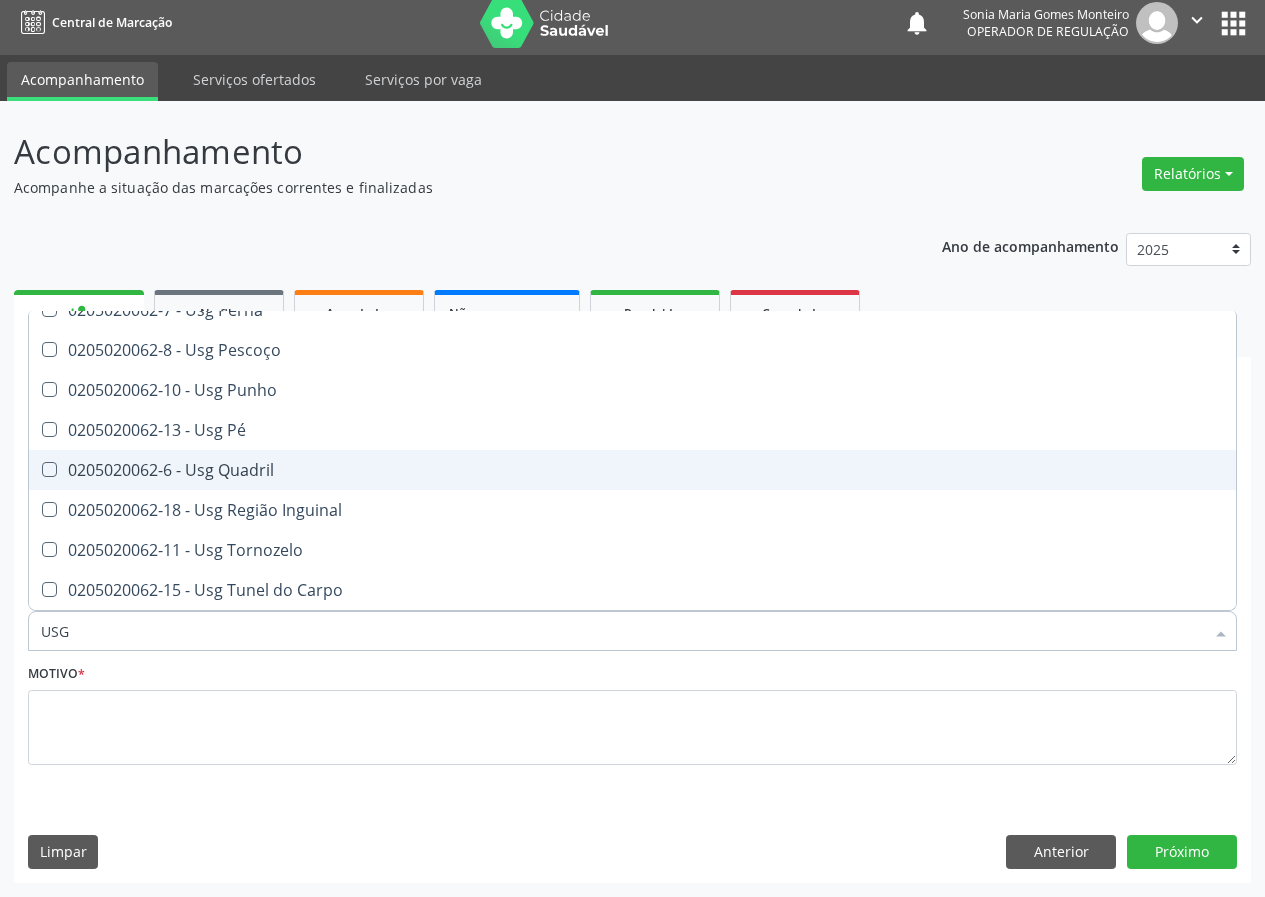 click on "0205020062-6 - Usg Quadril" at bounding box center (632, 470) 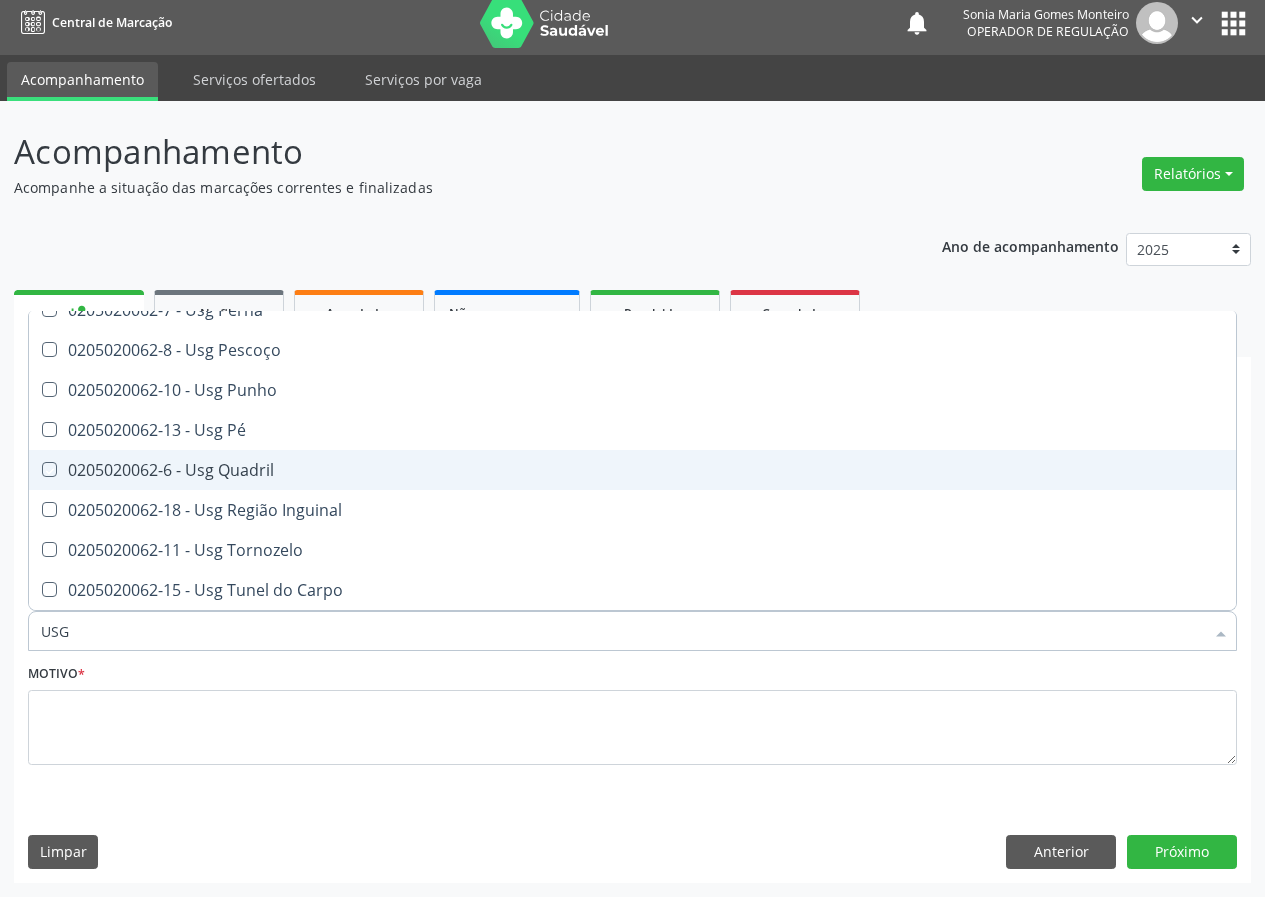 checkbox on "true" 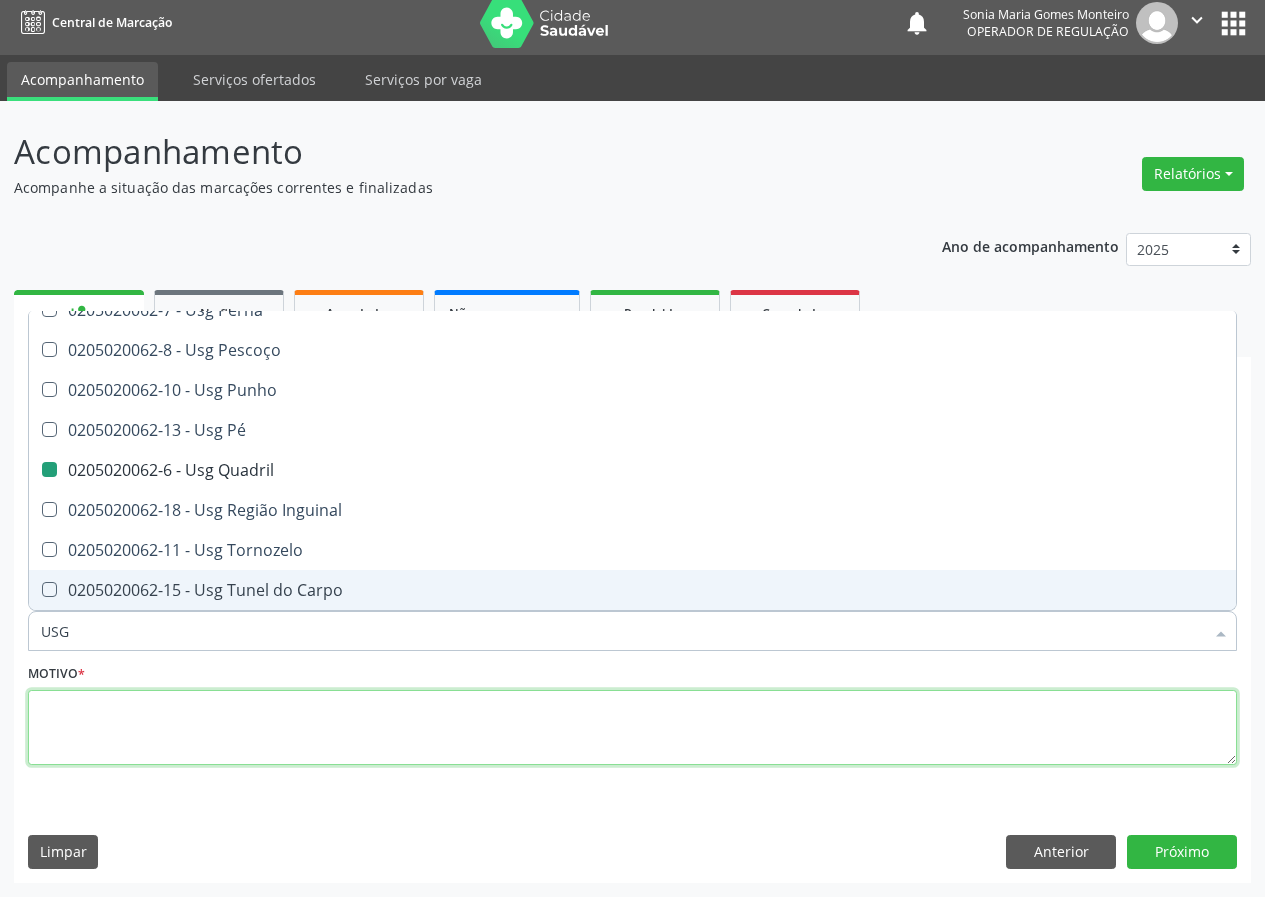 click at bounding box center (632, 728) 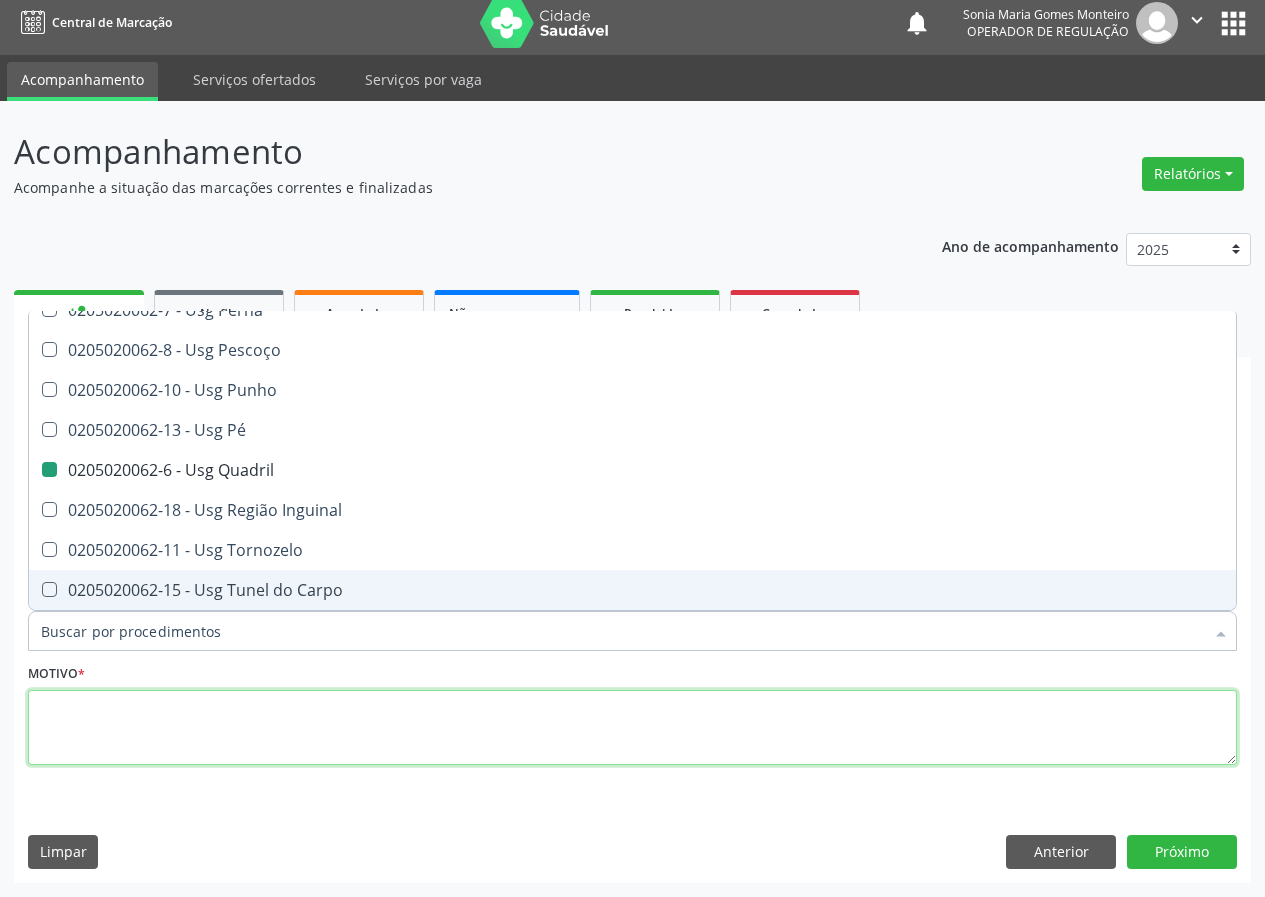 checkbox on "true" 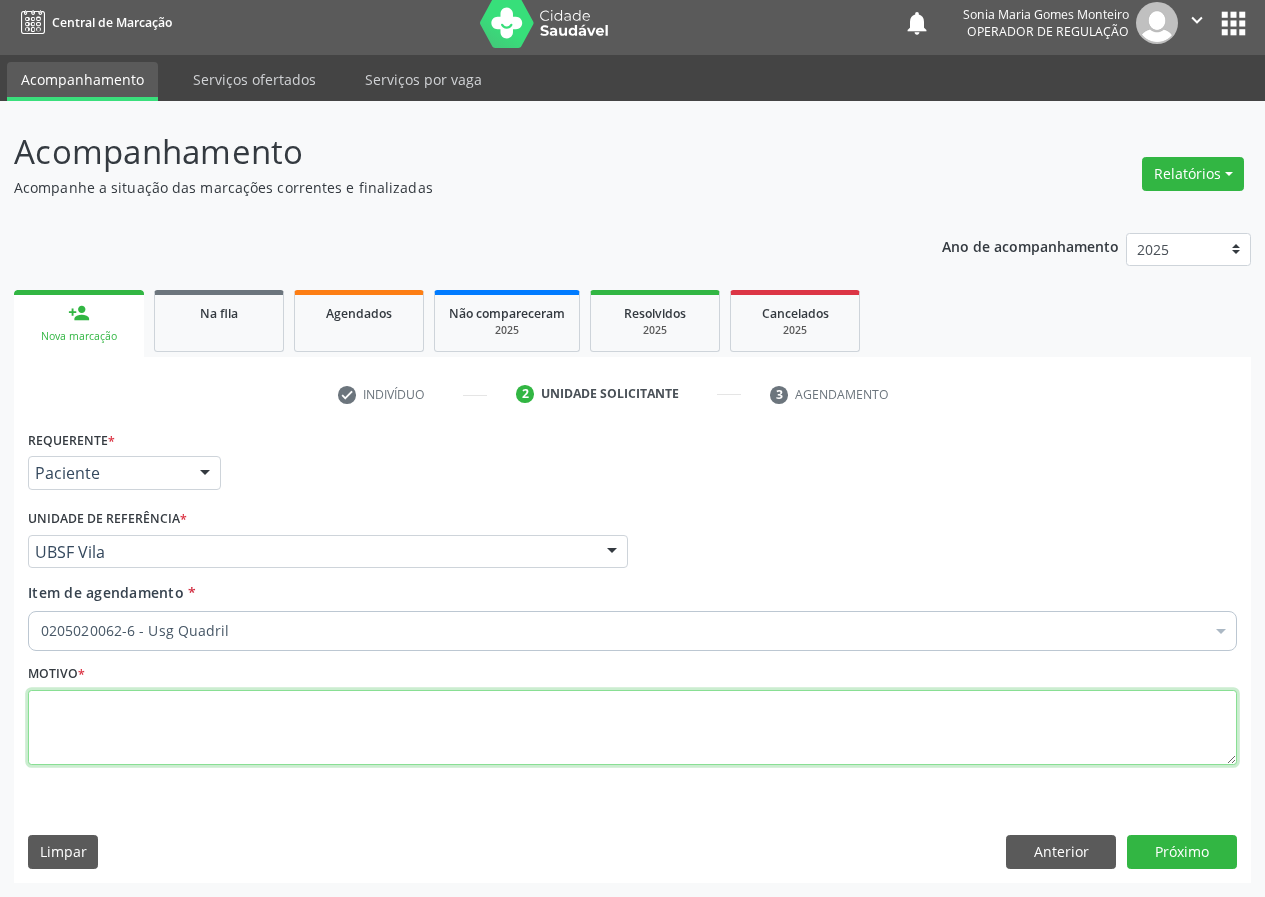 scroll, scrollTop: 0, scrollLeft: 0, axis: both 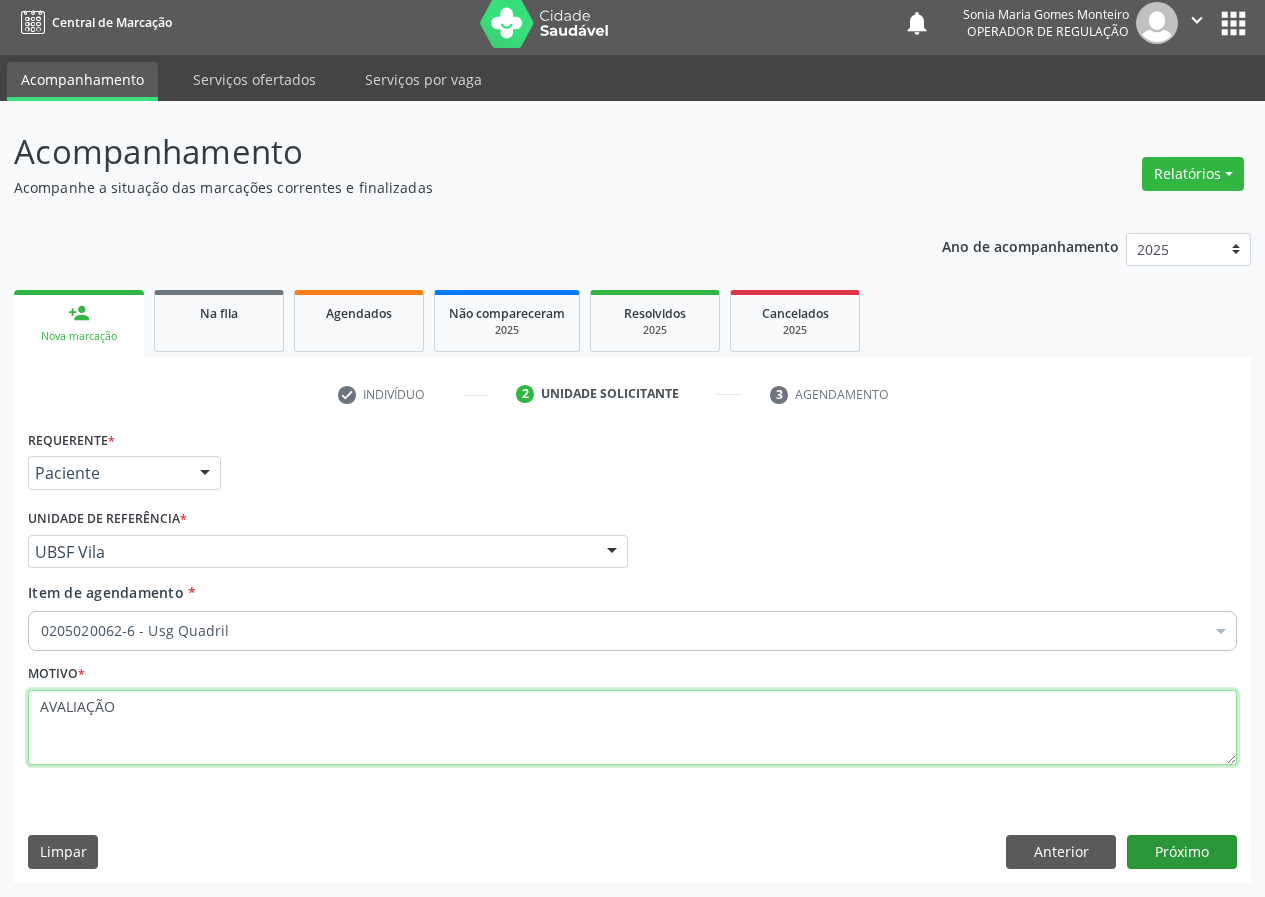 type on "AVALIAÇÃO" 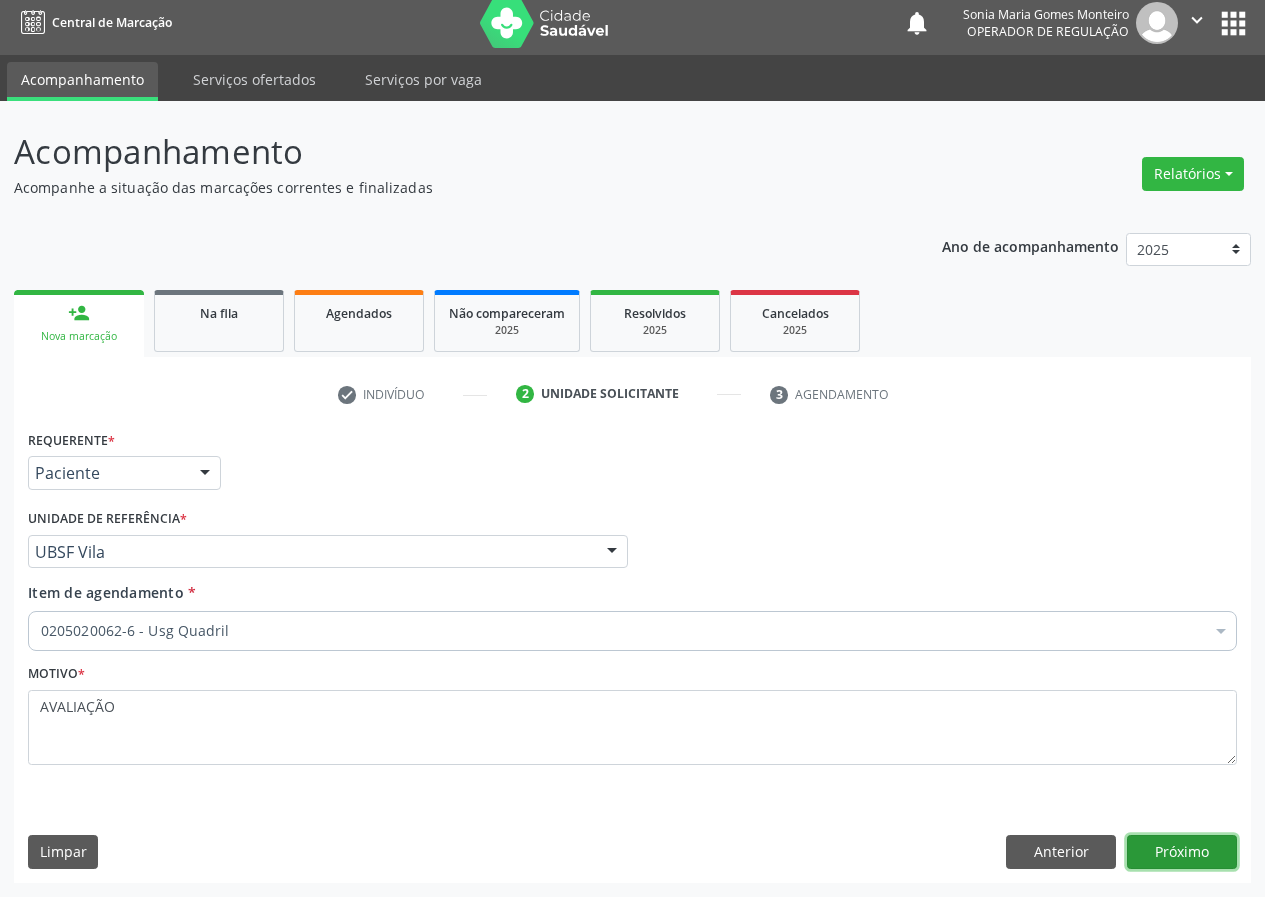 drag, startPoint x: 1193, startPoint y: 849, endPoint x: 445, endPoint y: 862, distance: 748.113 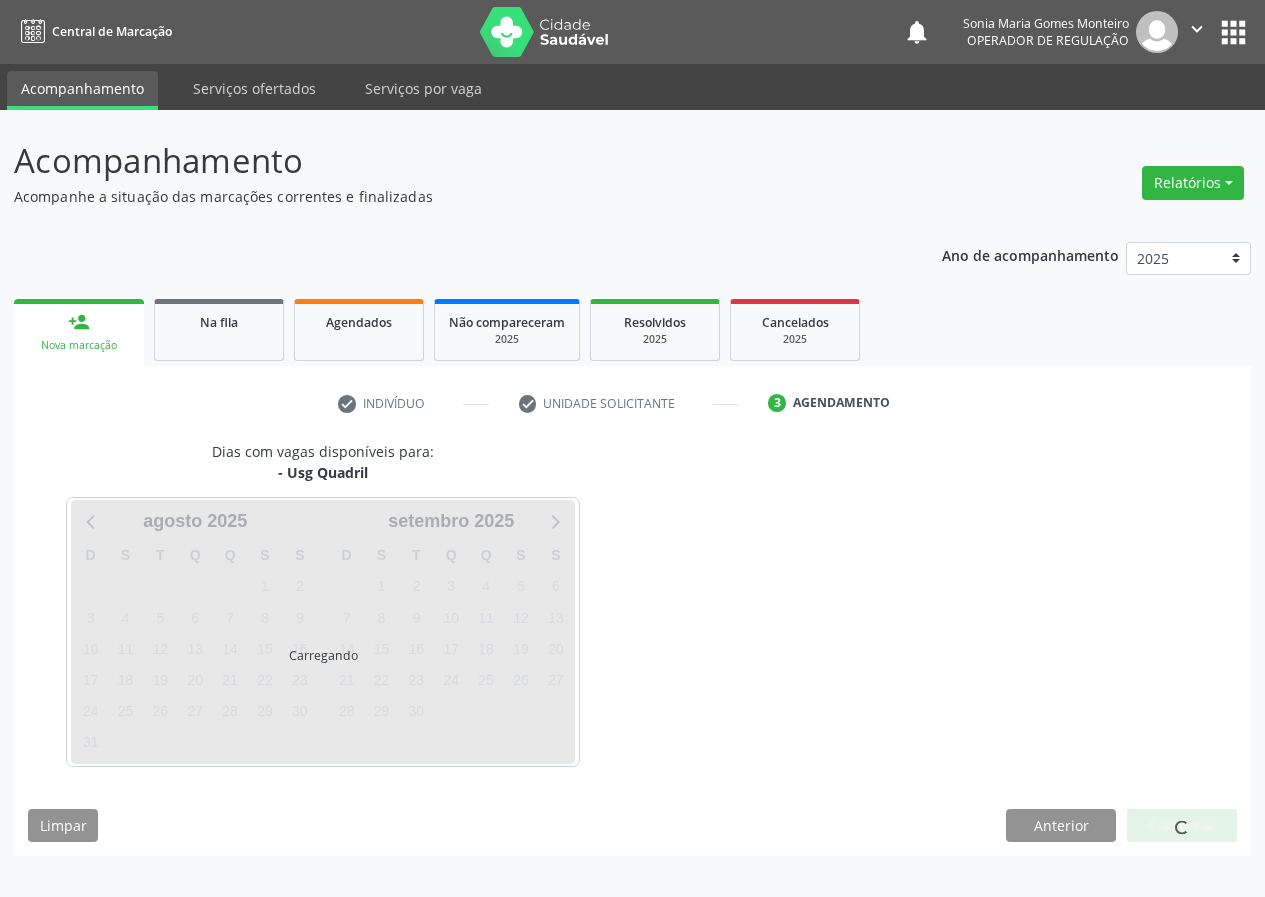 scroll, scrollTop: 0, scrollLeft: 0, axis: both 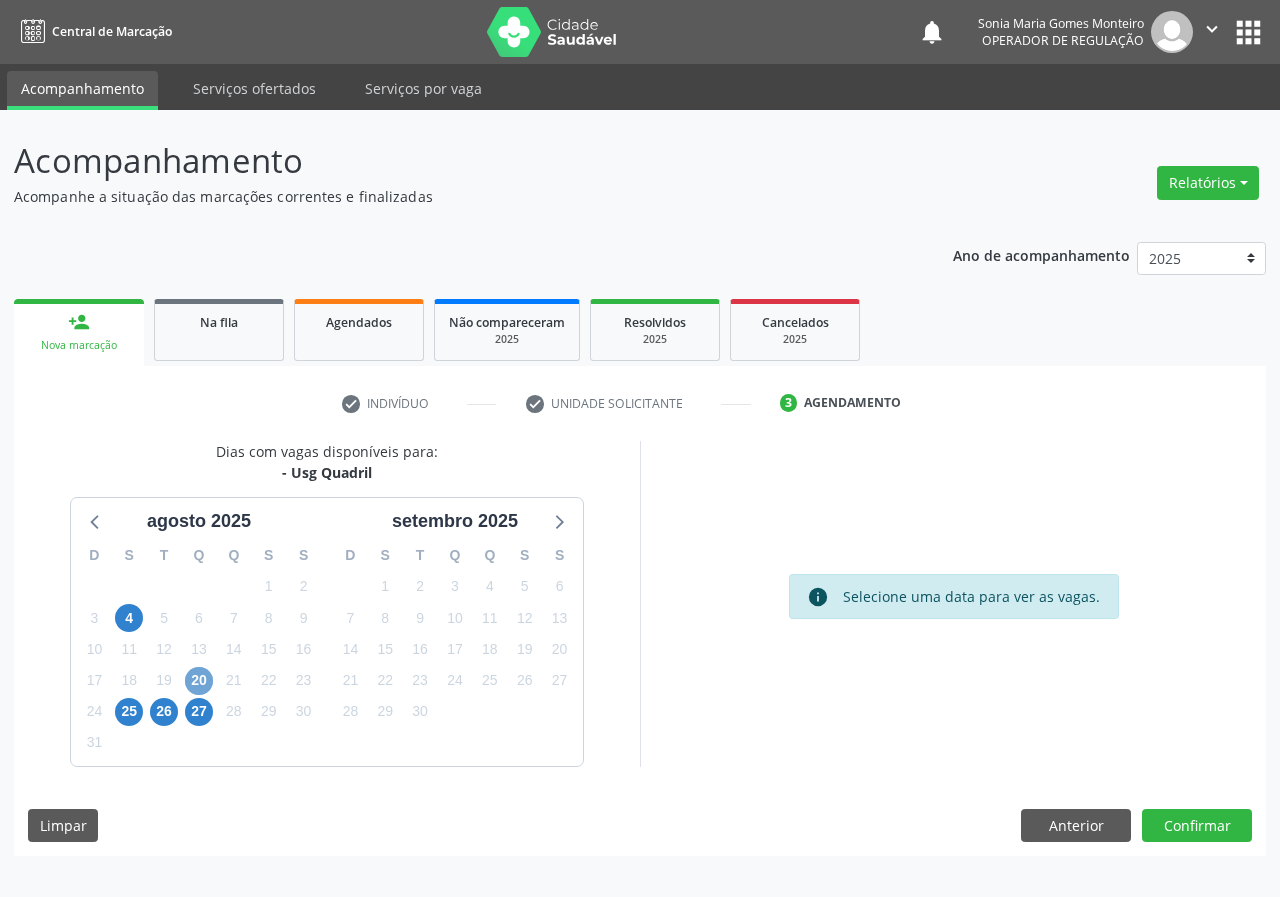 click on "20" at bounding box center (199, 681) 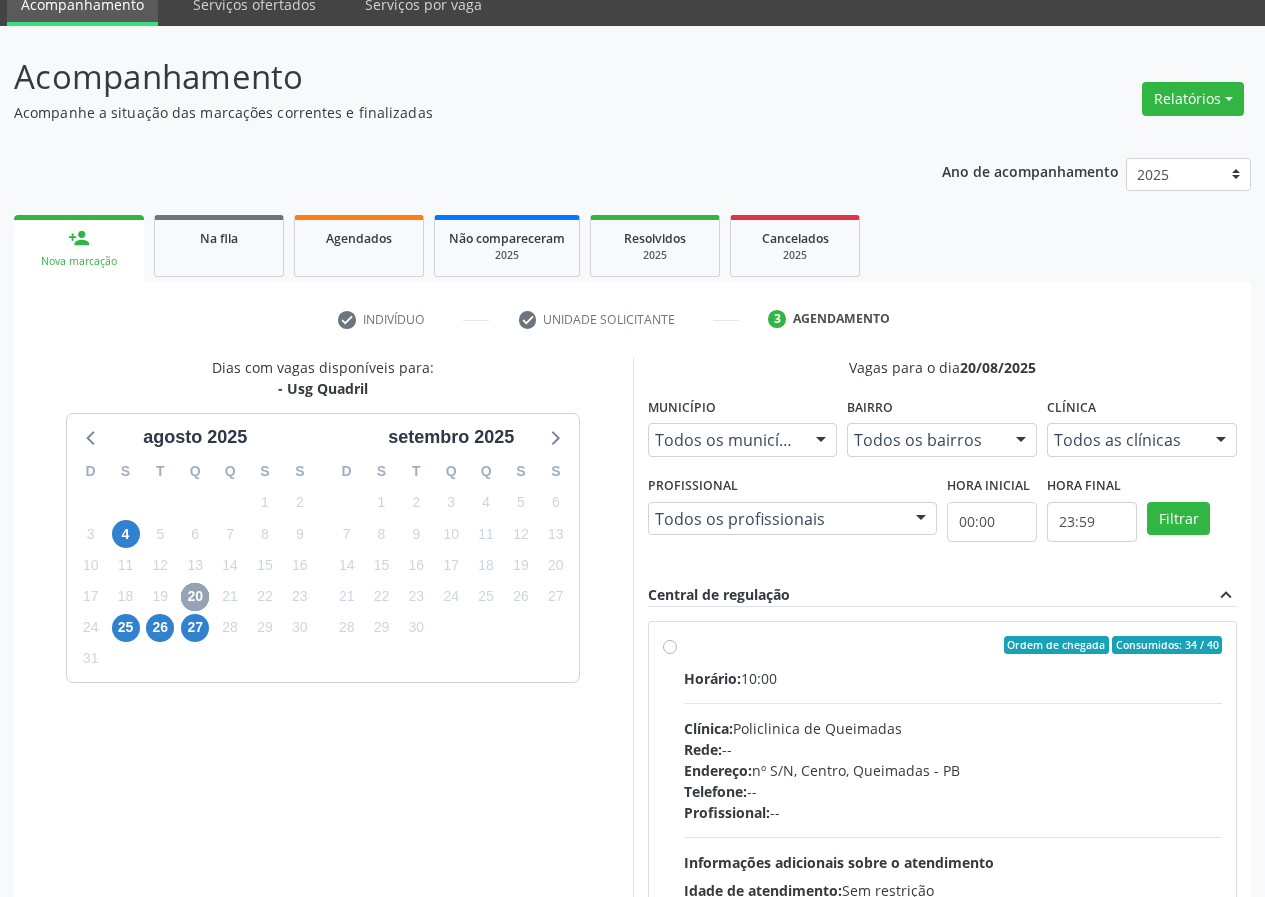 scroll, scrollTop: 262, scrollLeft: 0, axis: vertical 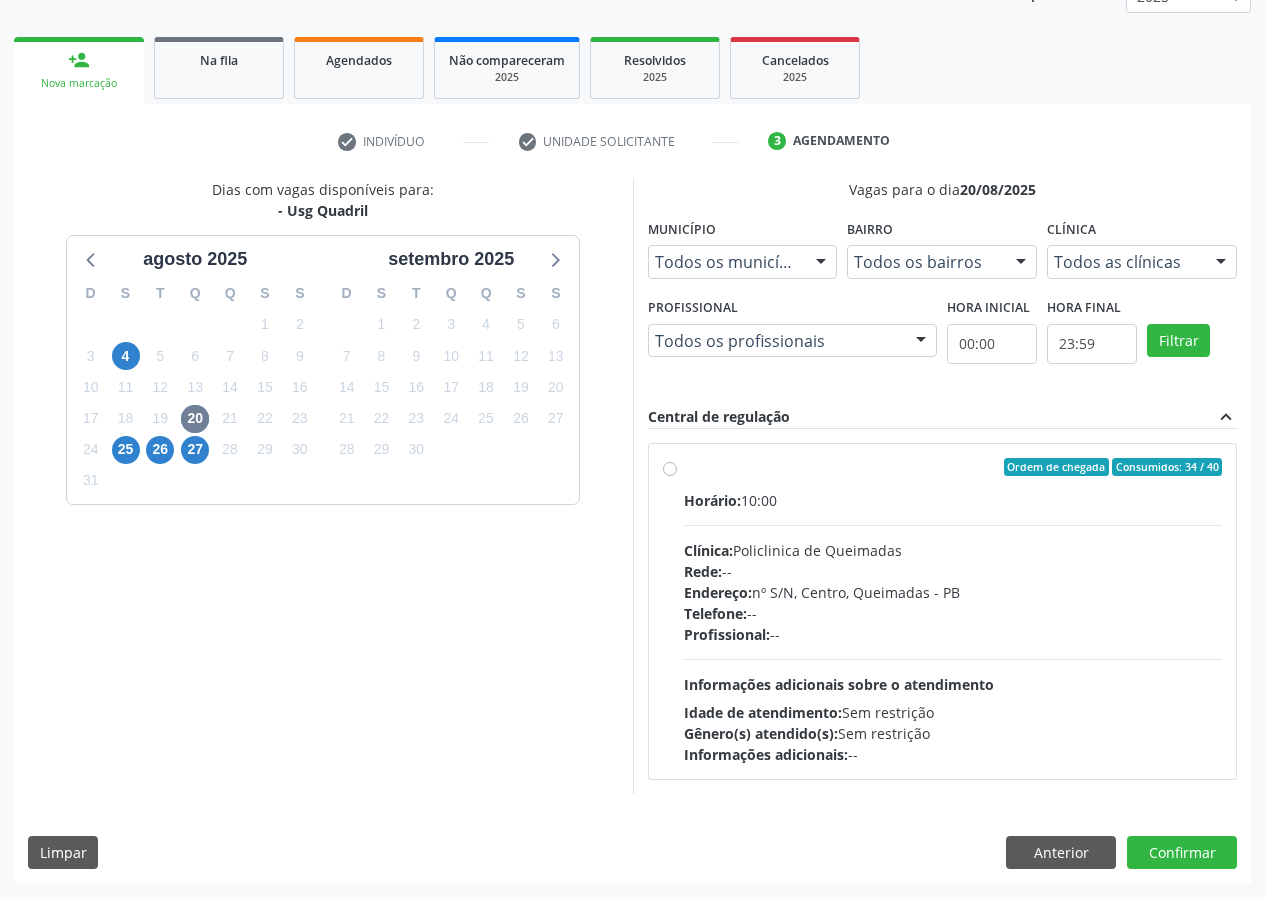 click on "Endereço:   nº S/N, Centro, [CITY] - [STATE]" at bounding box center (953, 611) 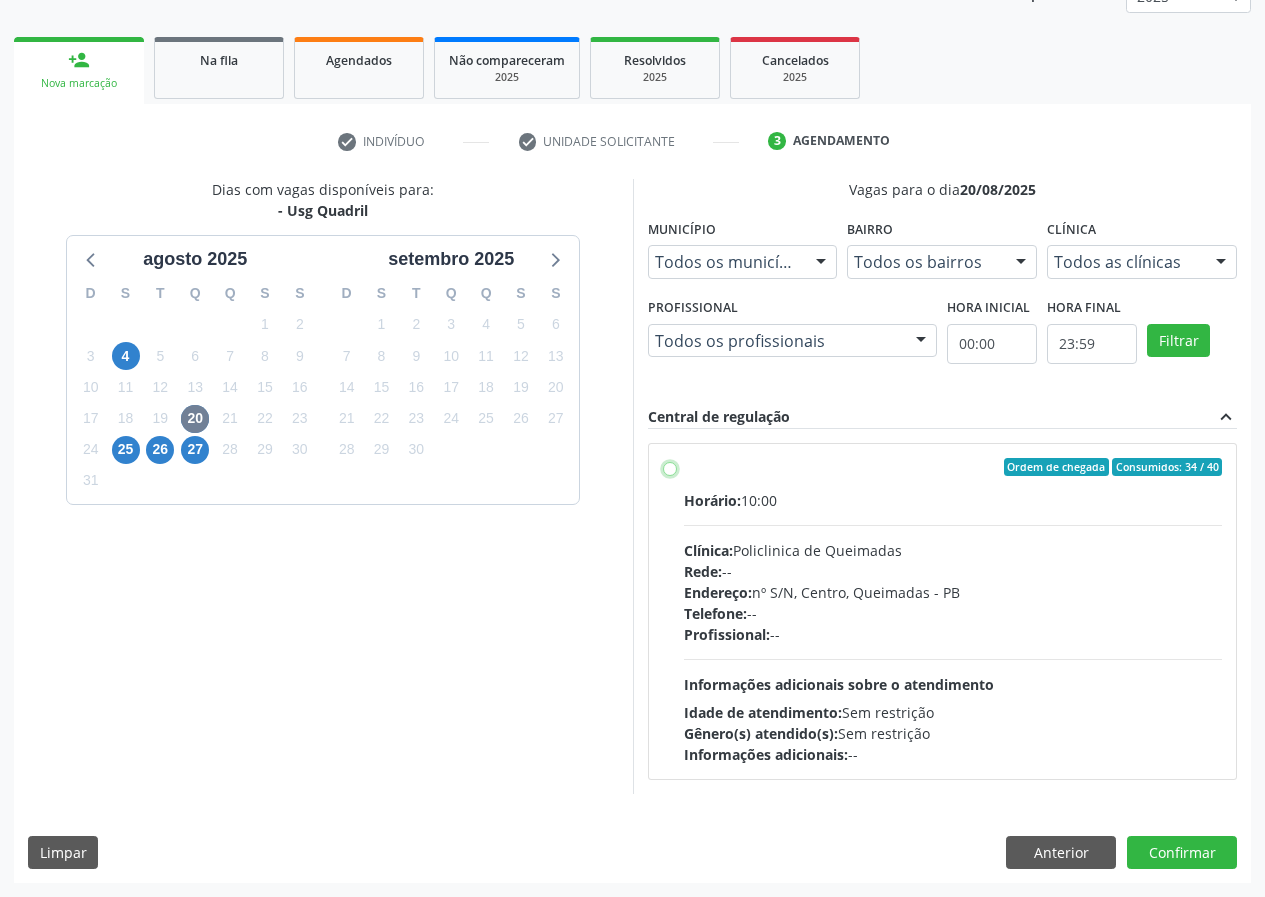 click on "Endereço:   nº S/N, Centro, [CITY] - [STATE]" at bounding box center [670, 467] 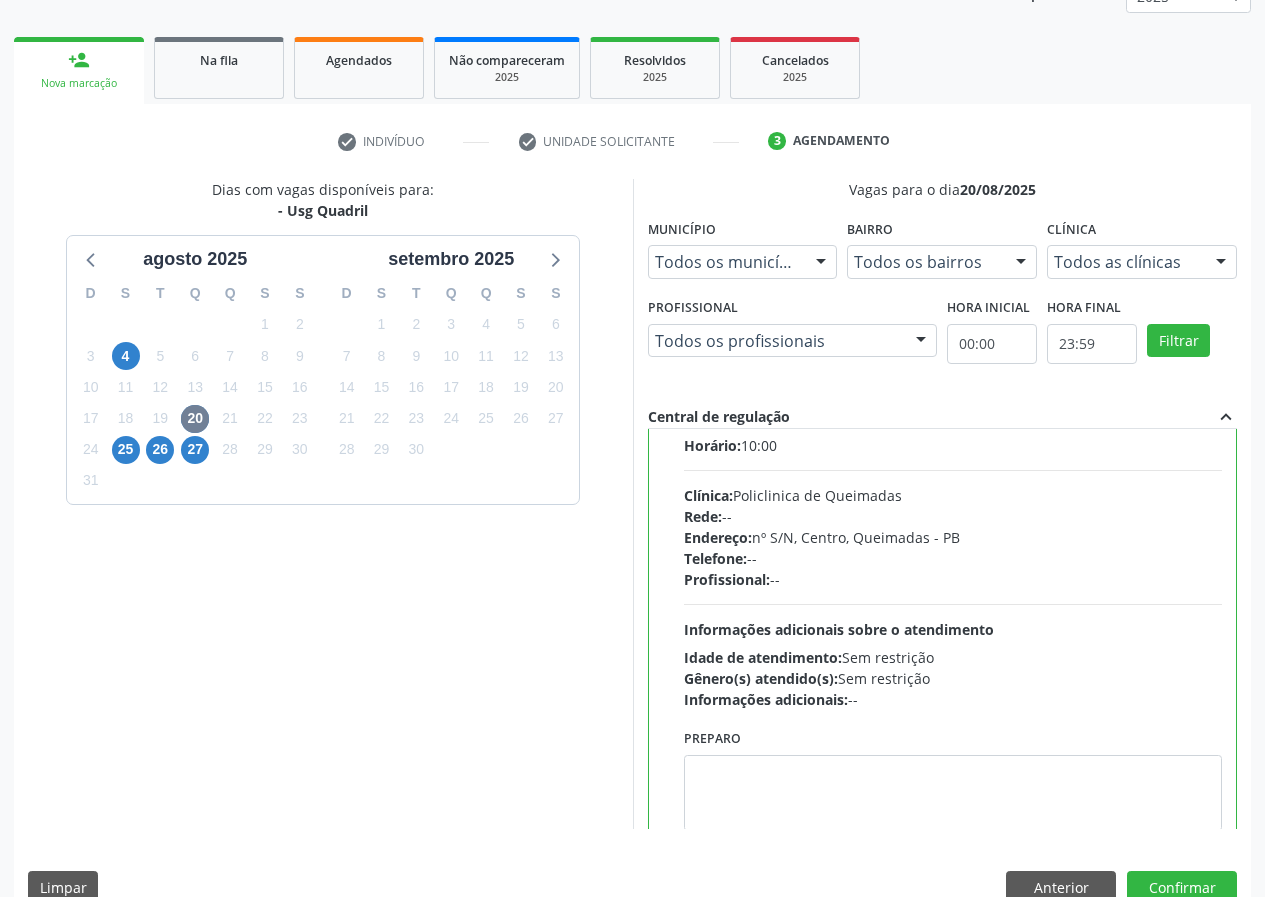 scroll, scrollTop: 99, scrollLeft: 0, axis: vertical 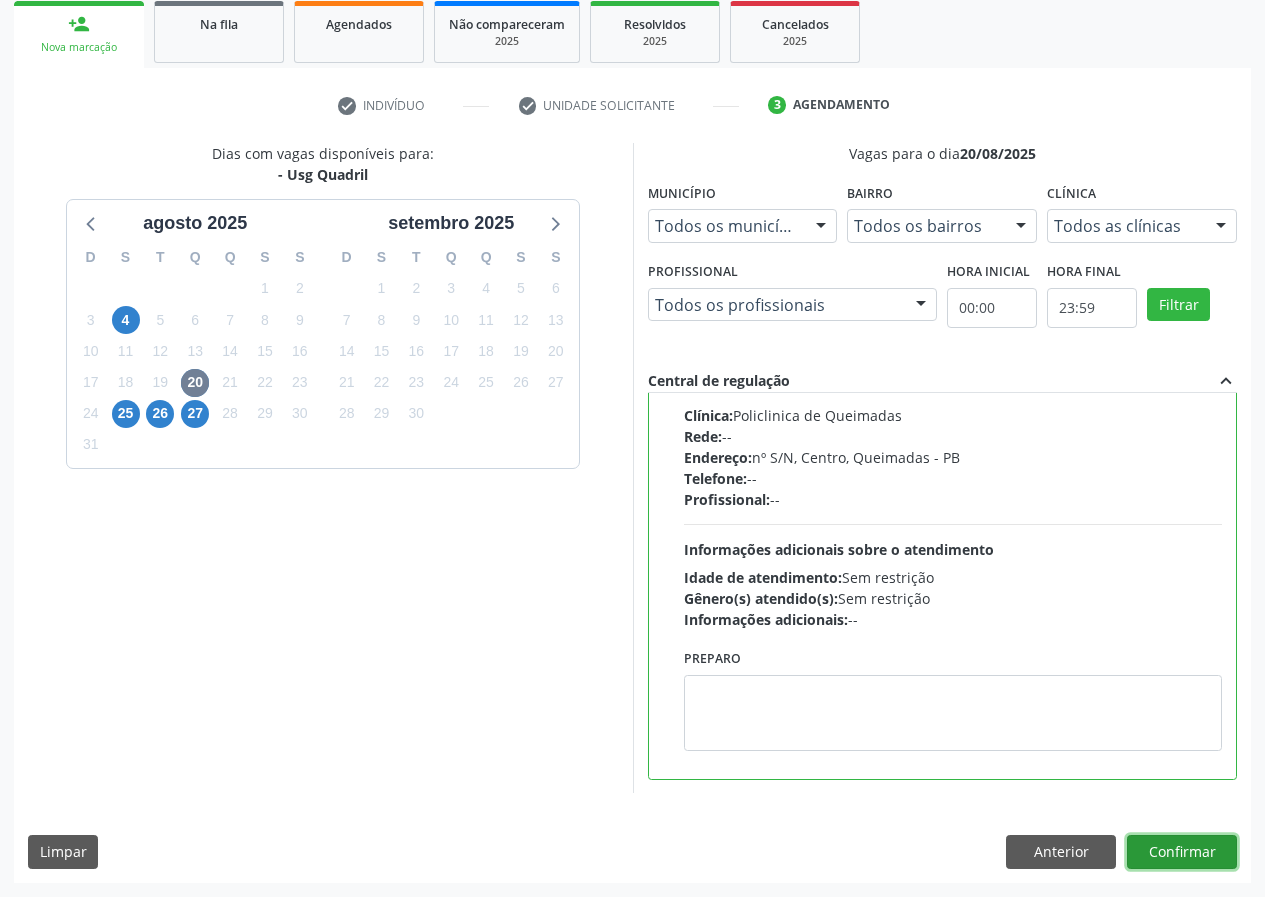 click on "Confirmar" at bounding box center (1182, 852) 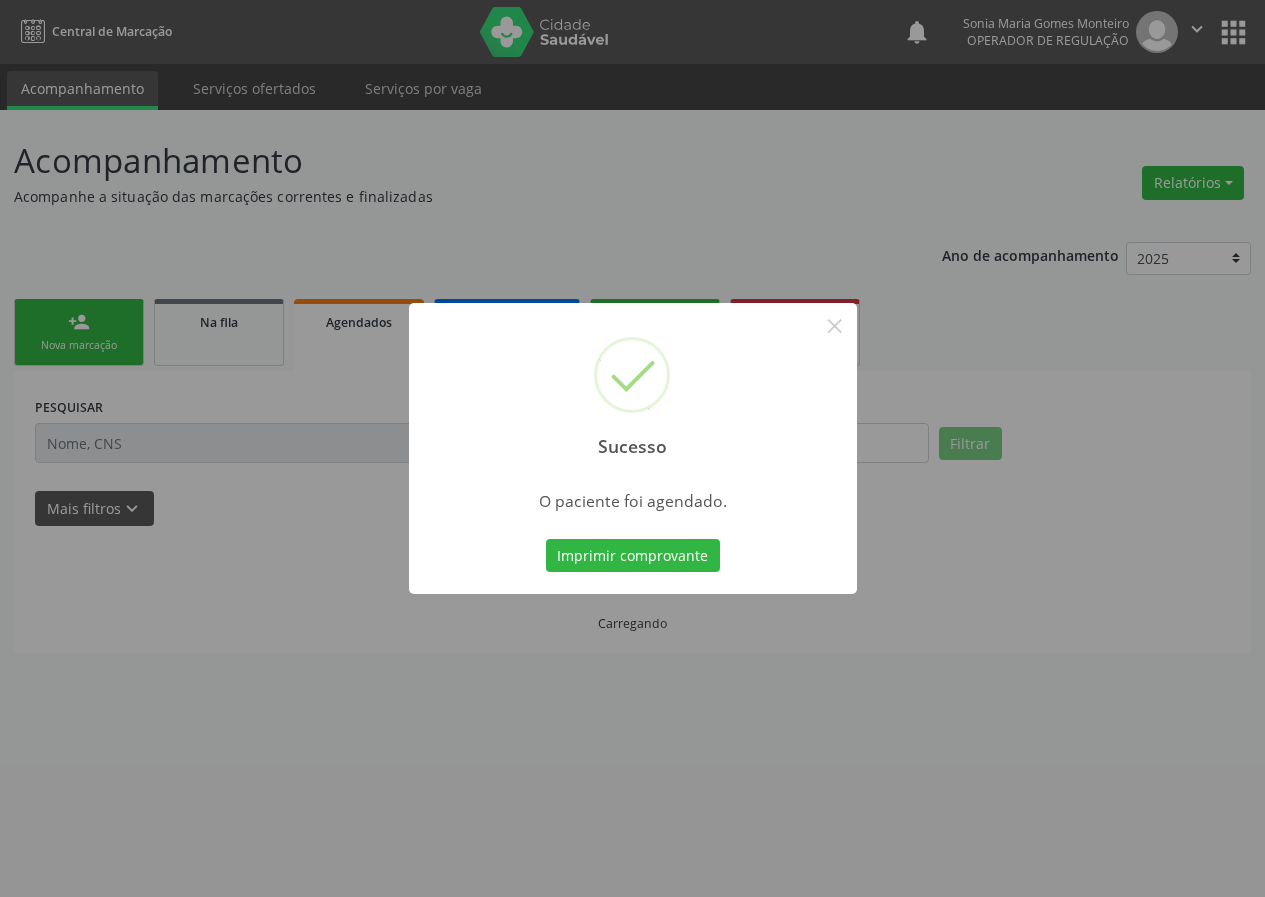 scroll, scrollTop: 0, scrollLeft: 0, axis: both 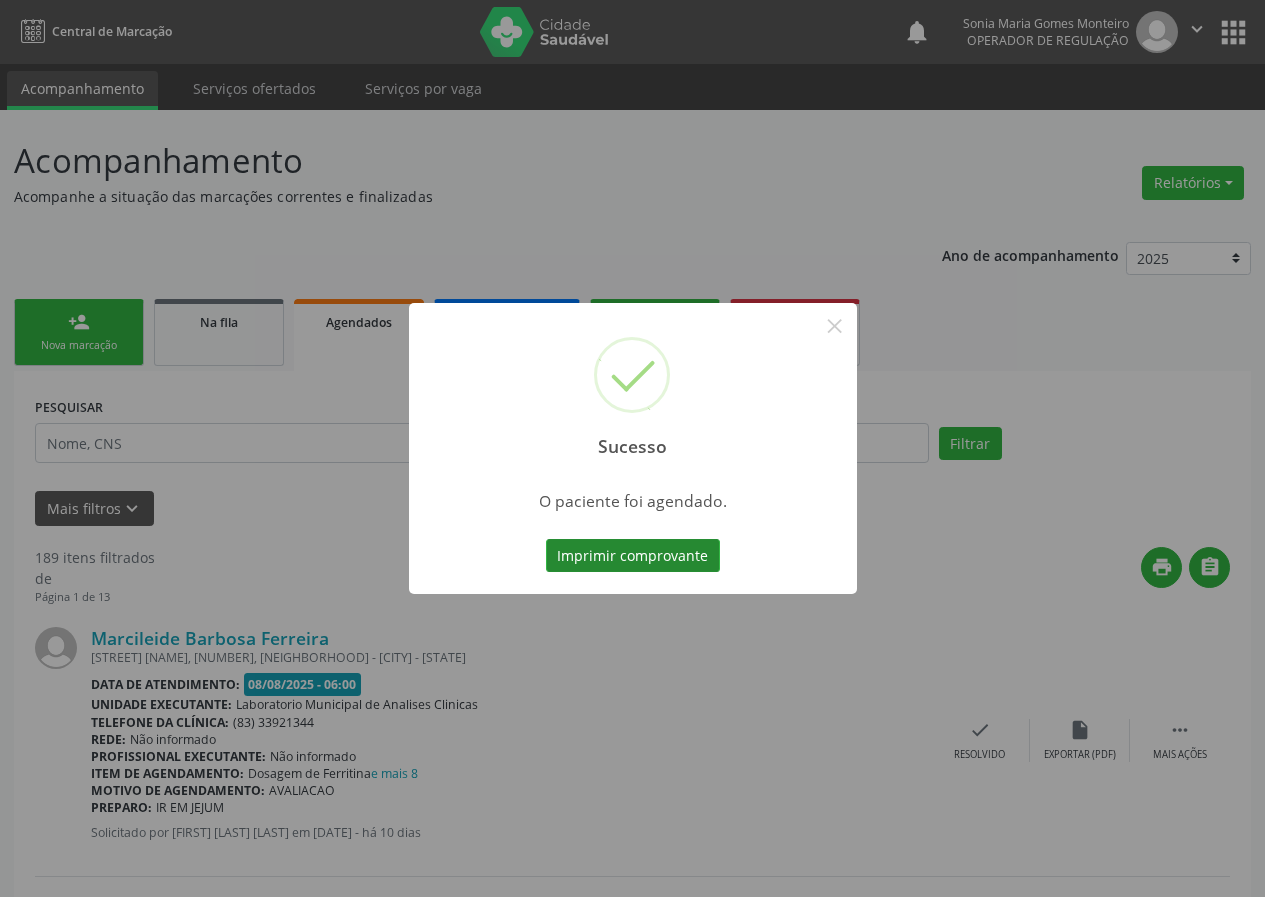 click on "Imprimir comprovante" at bounding box center (633, 556) 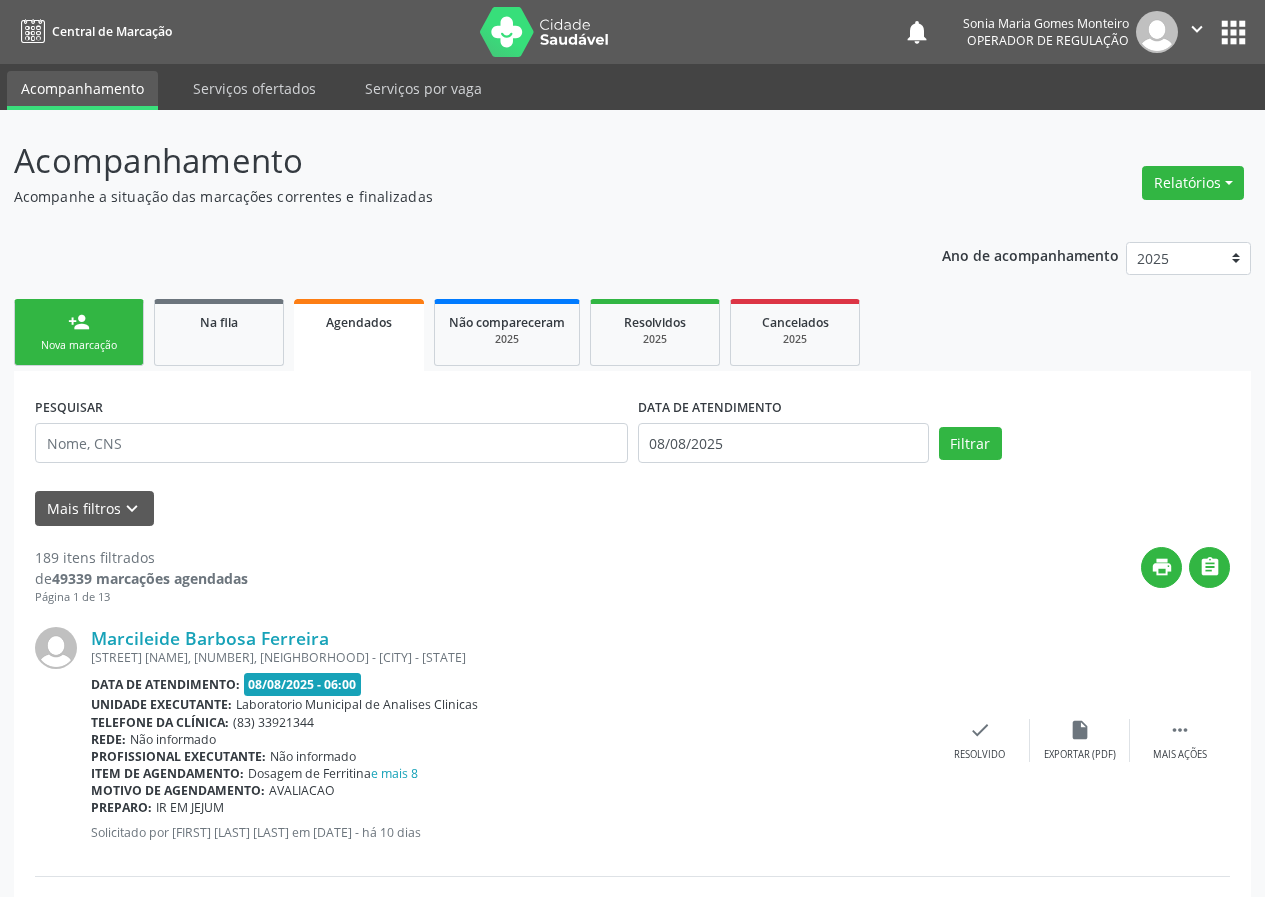 click on "Nova marcação" at bounding box center (79, 345) 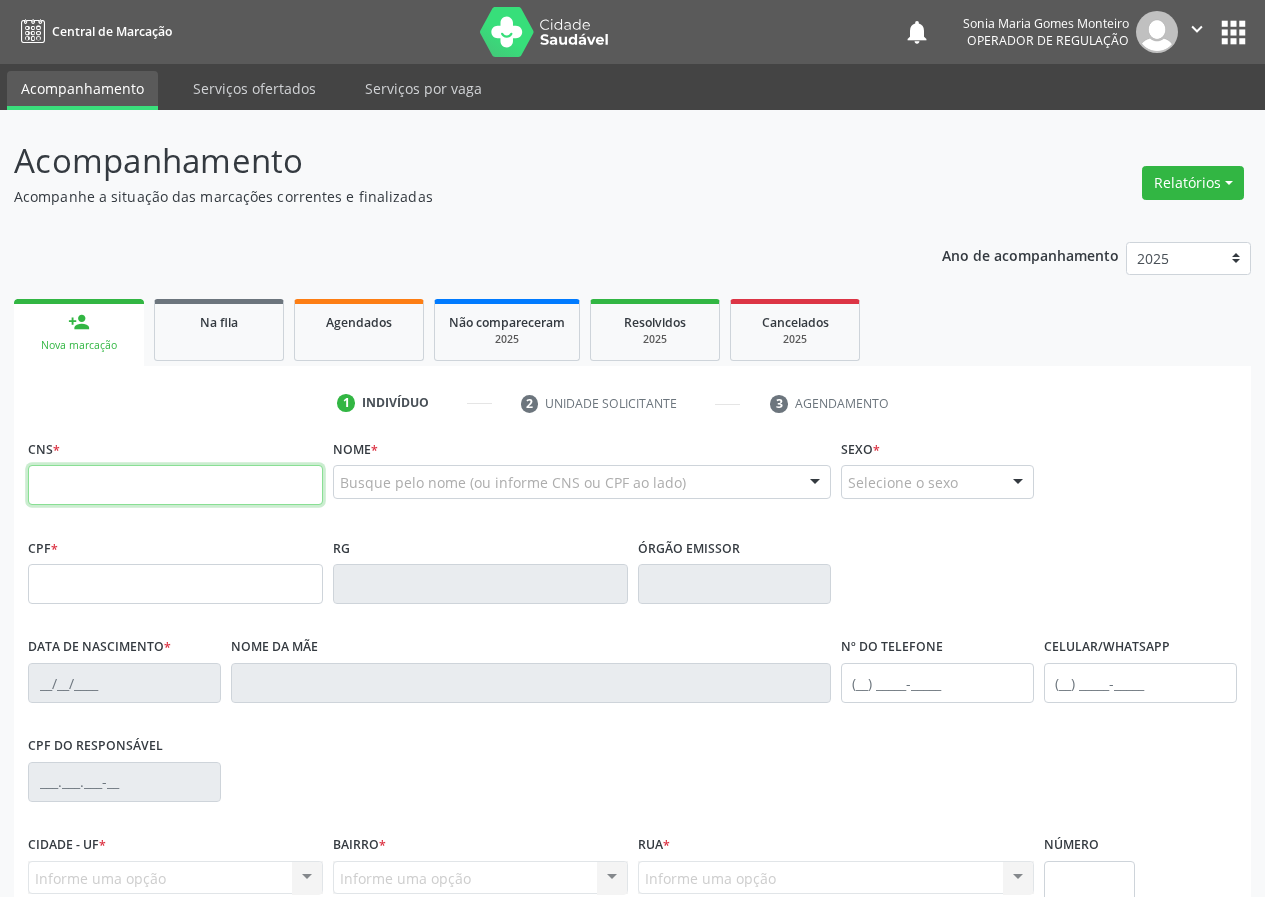 click at bounding box center [175, 485] 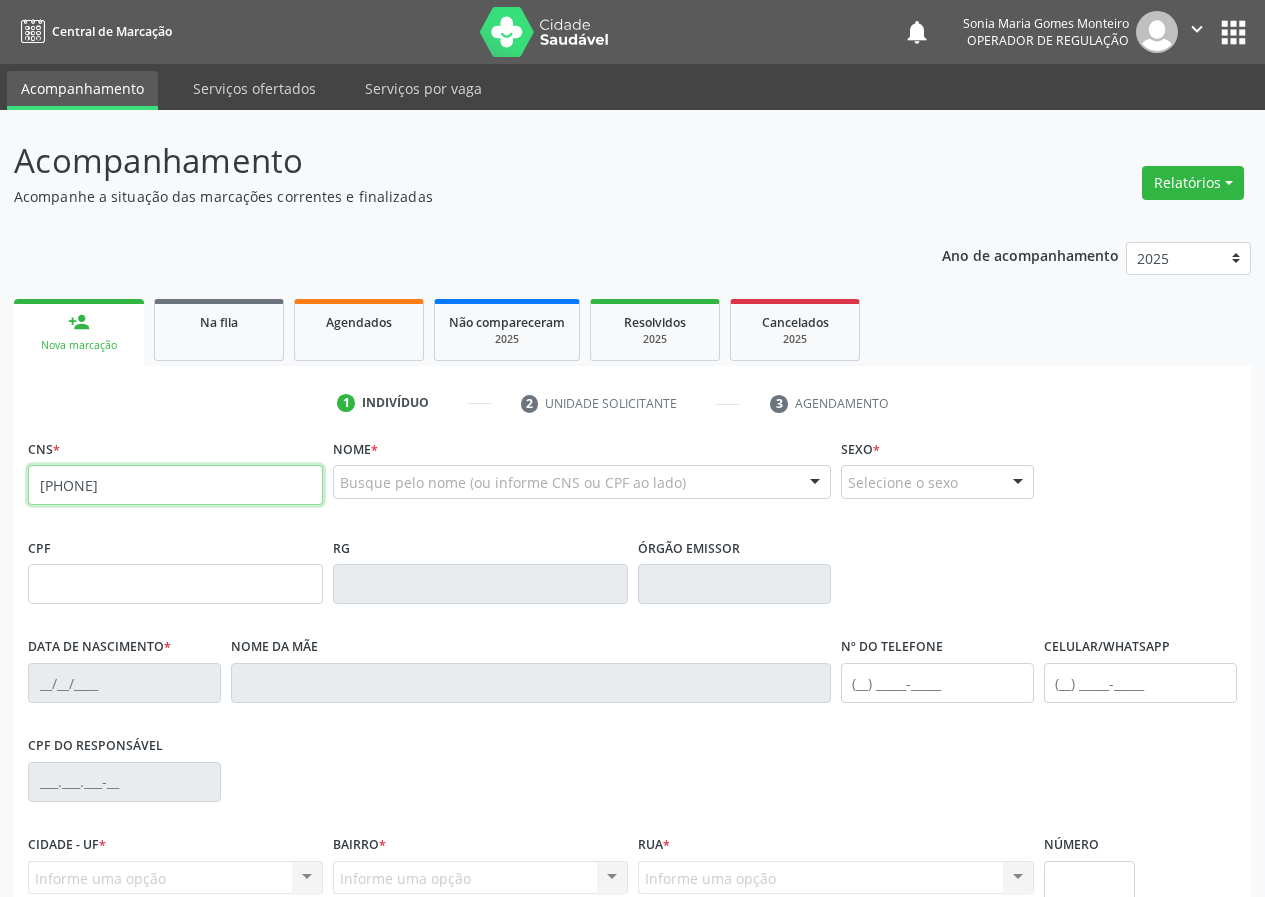 type on "[PHONE]" 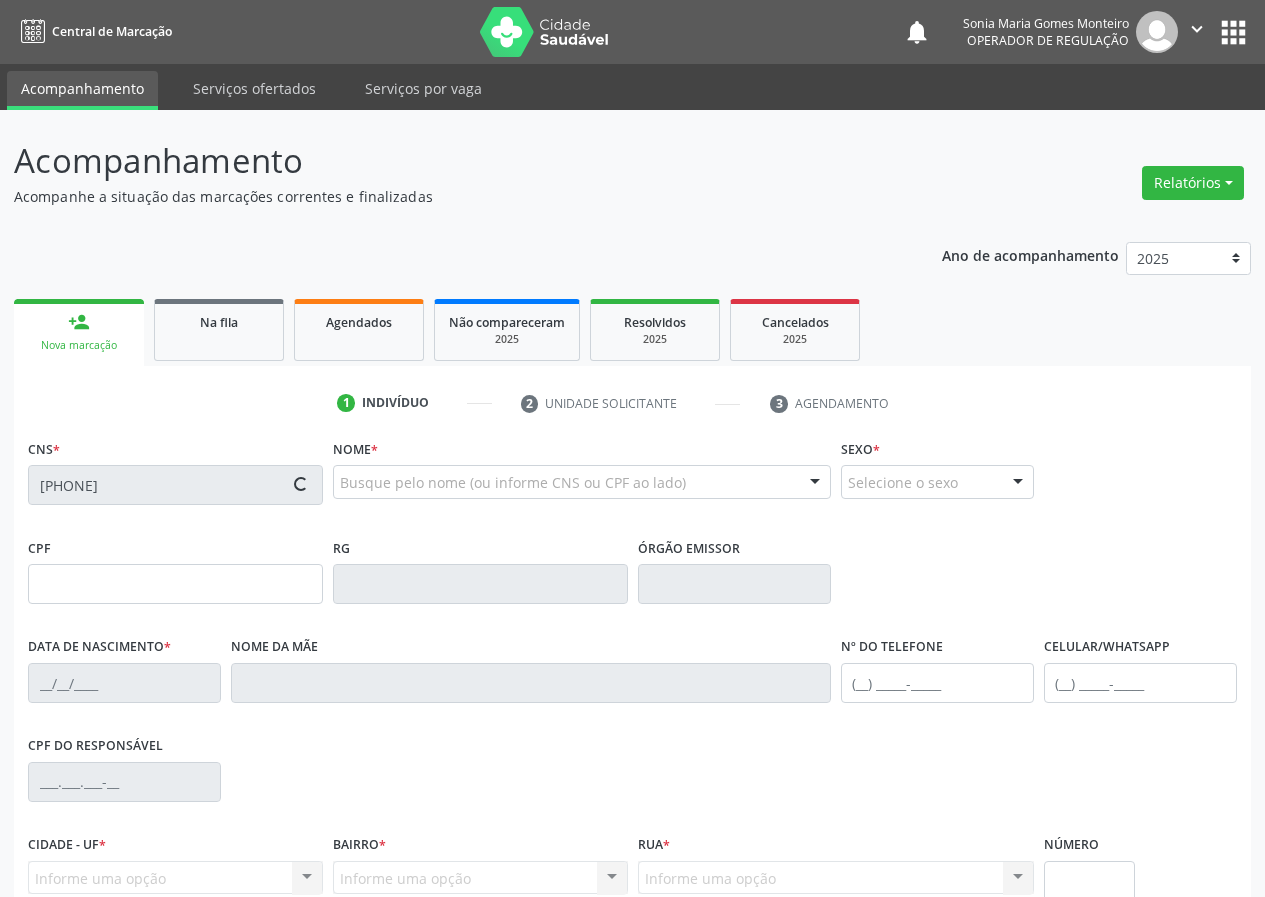 type on "[CPF]" 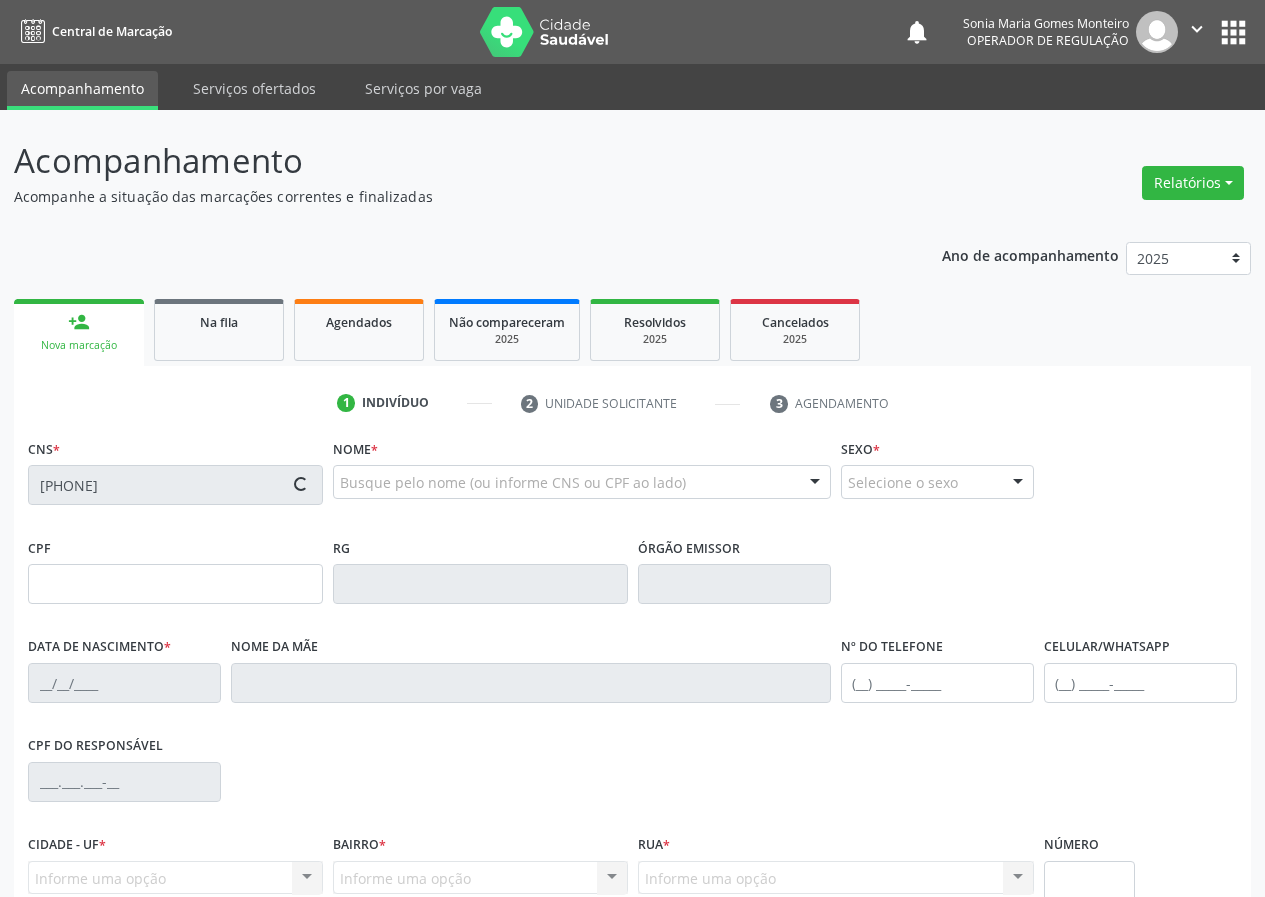 type on "[DATE]" 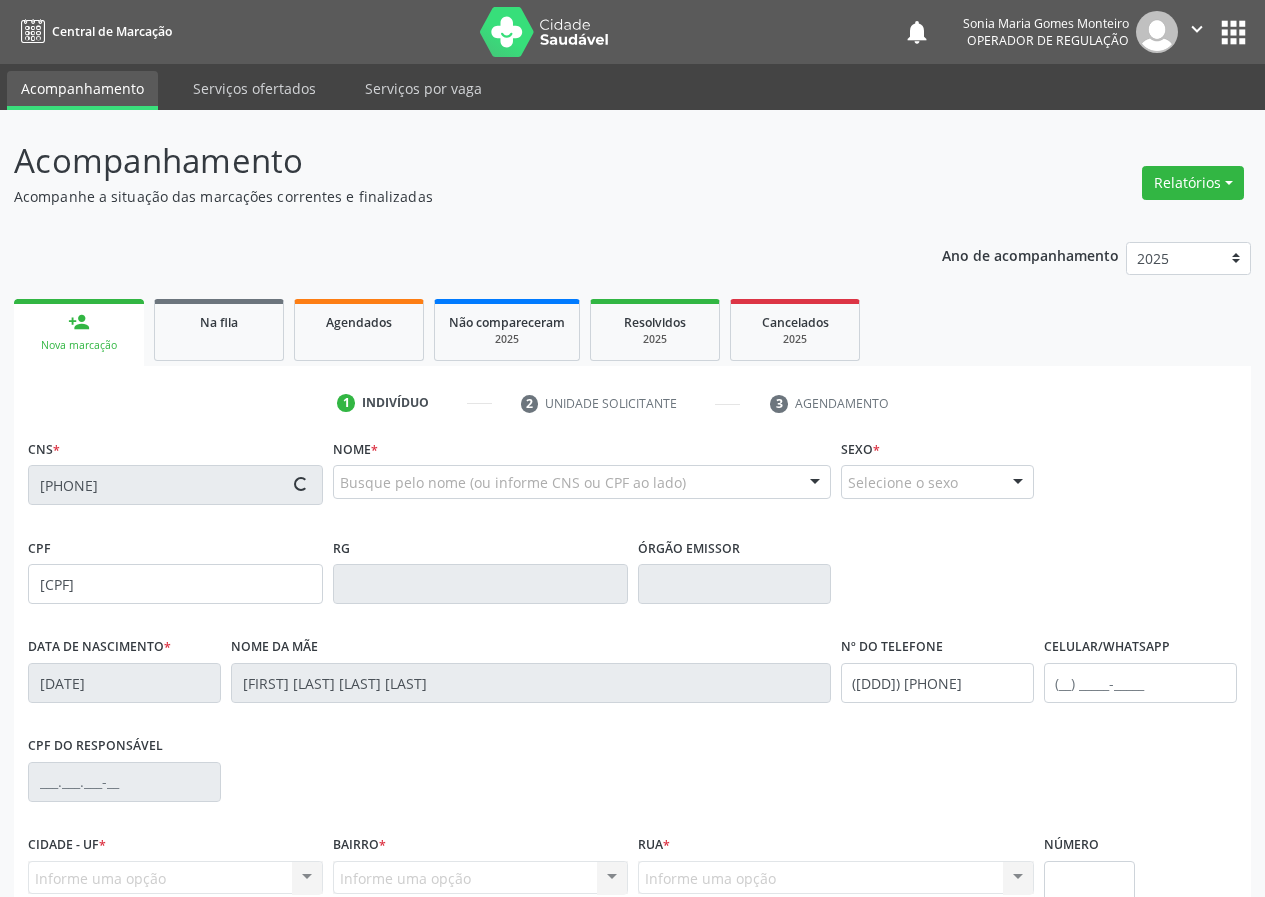 type on "([DDD]) [PHONE]" 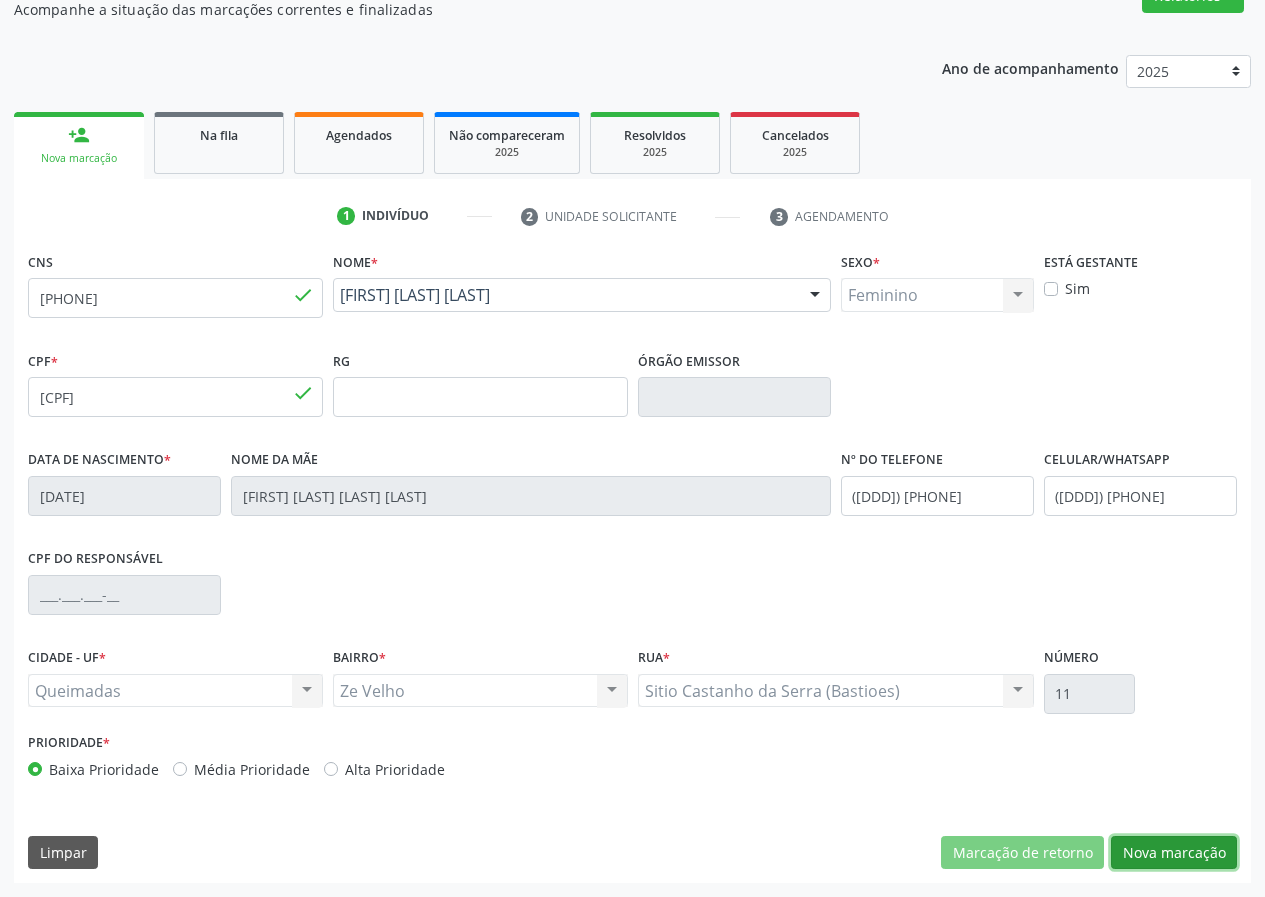 drag, startPoint x: 1163, startPoint y: 849, endPoint x: 226, endPoint y: 701, distance: 948.61633 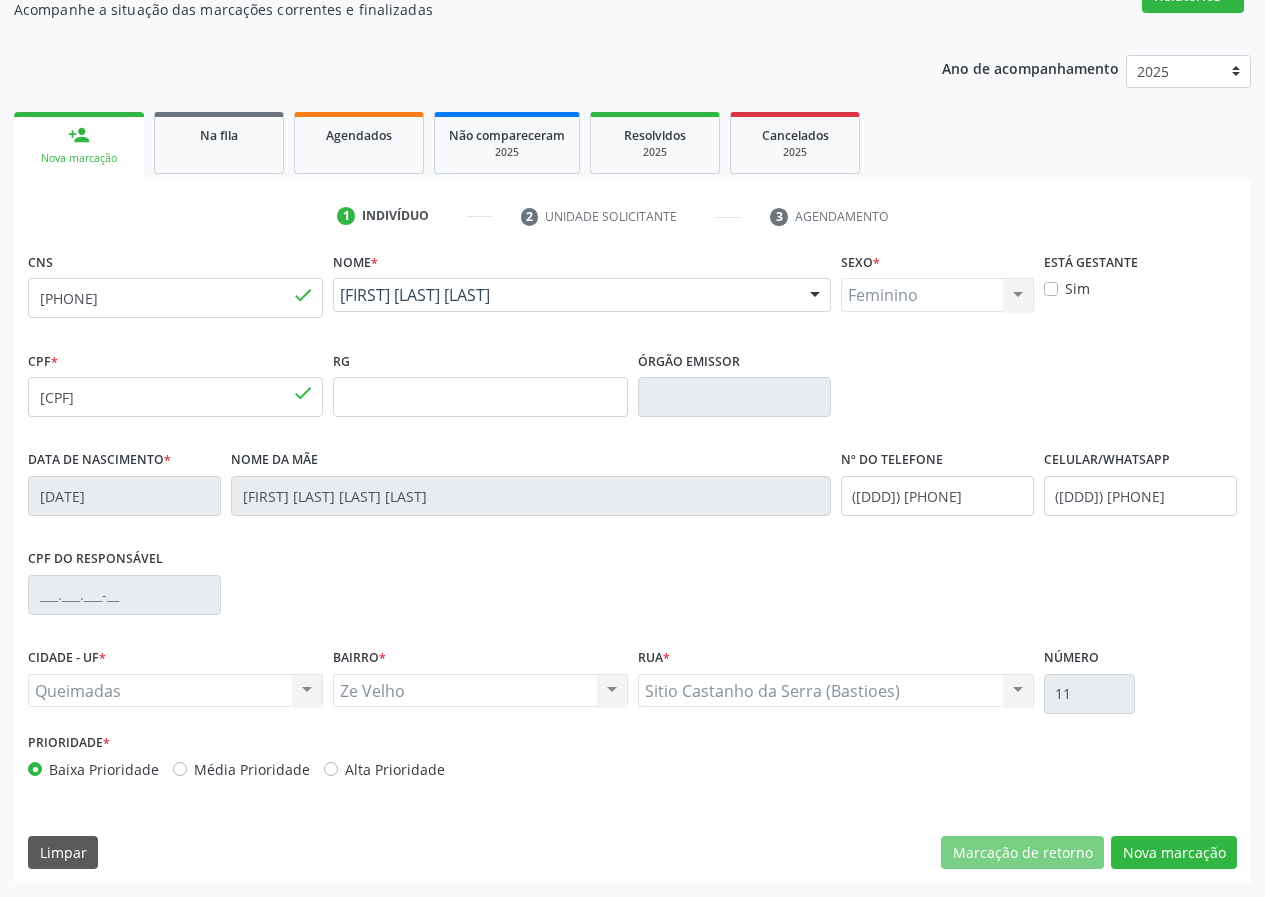 scroll, scrollTop: 9, scrollLeft: 0, axis: vertical 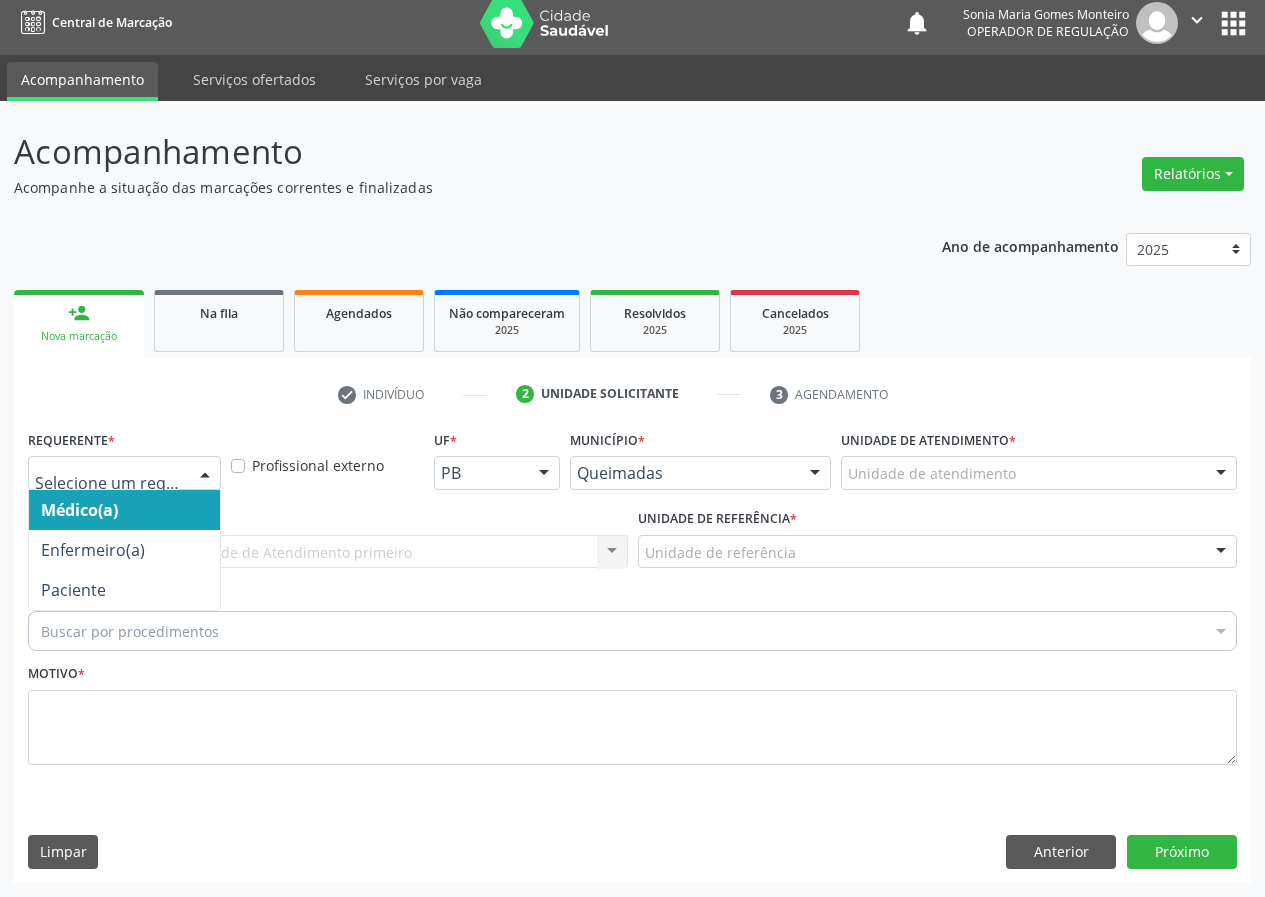 drag, startPoint x: 208, startPoint y: 478, endPoint x: 143, endPoint y: 563, distance: 107.00467 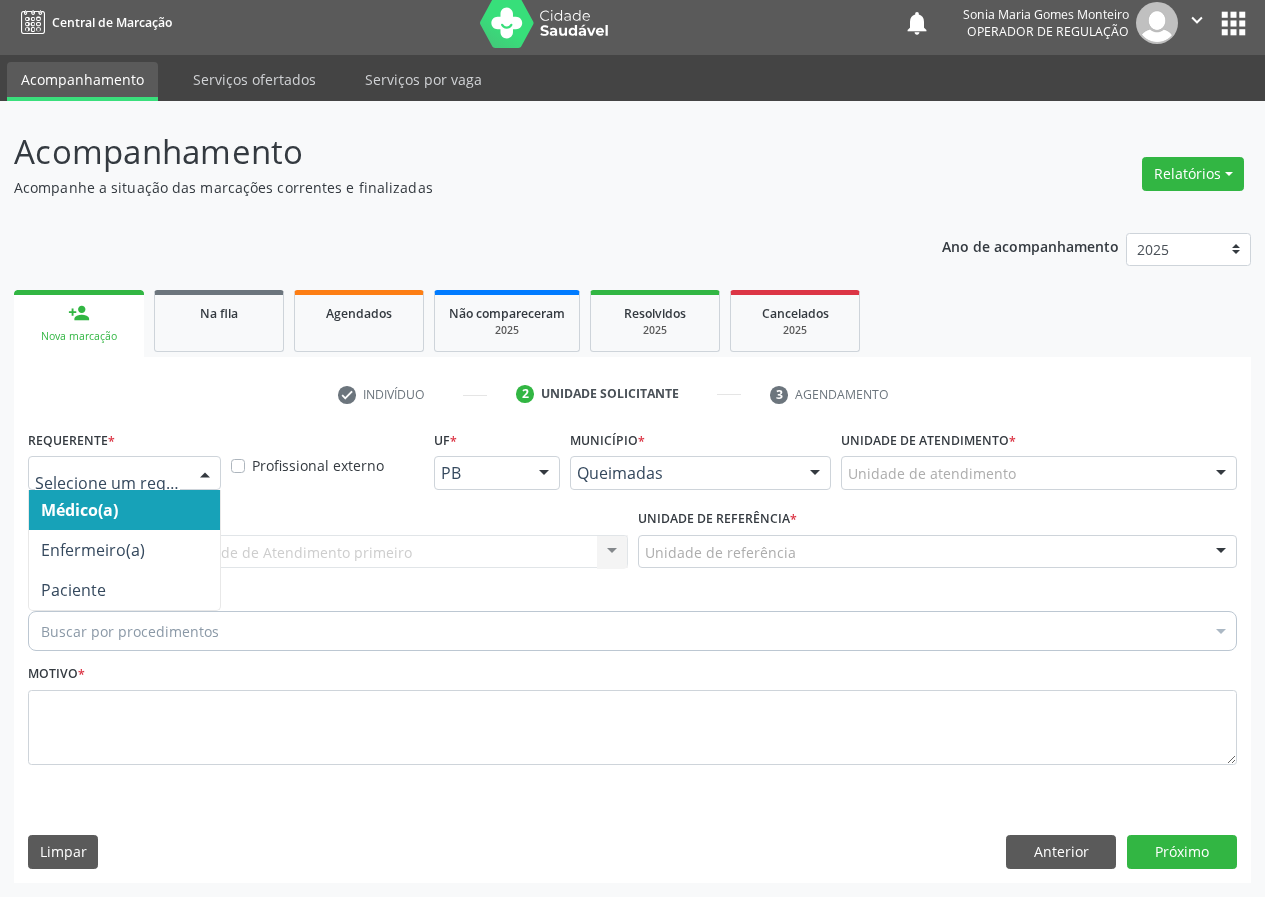 click at bounding box center (205, 474) 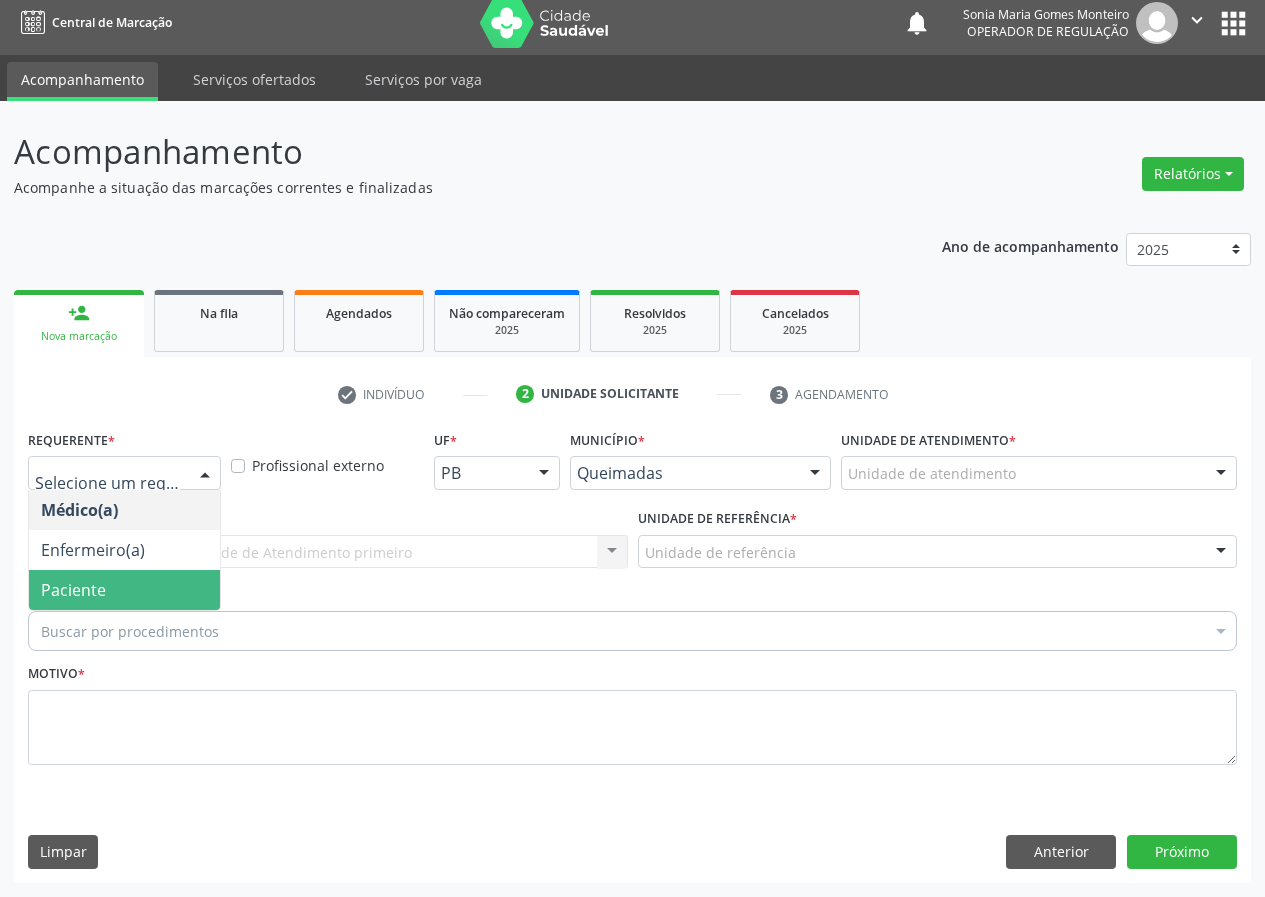drag, startPoint x: 151, startPoint y: 591, endPoint x: 483, endPoint y: 542, distance: 335.5965 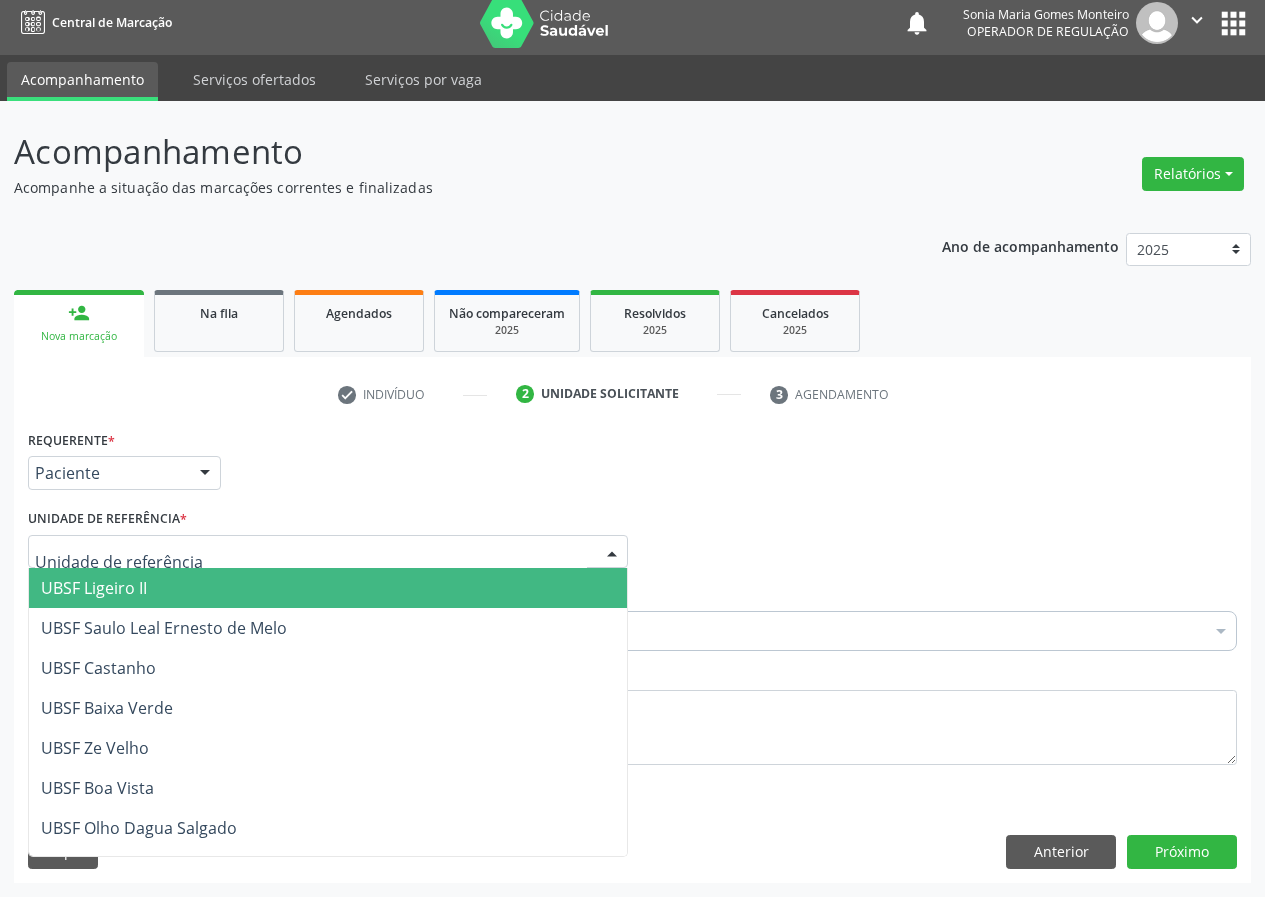 drag, startPoint x: 583, startPoint y: 547, endPoint x: 100, endPoint y: 780, distance: 536.263 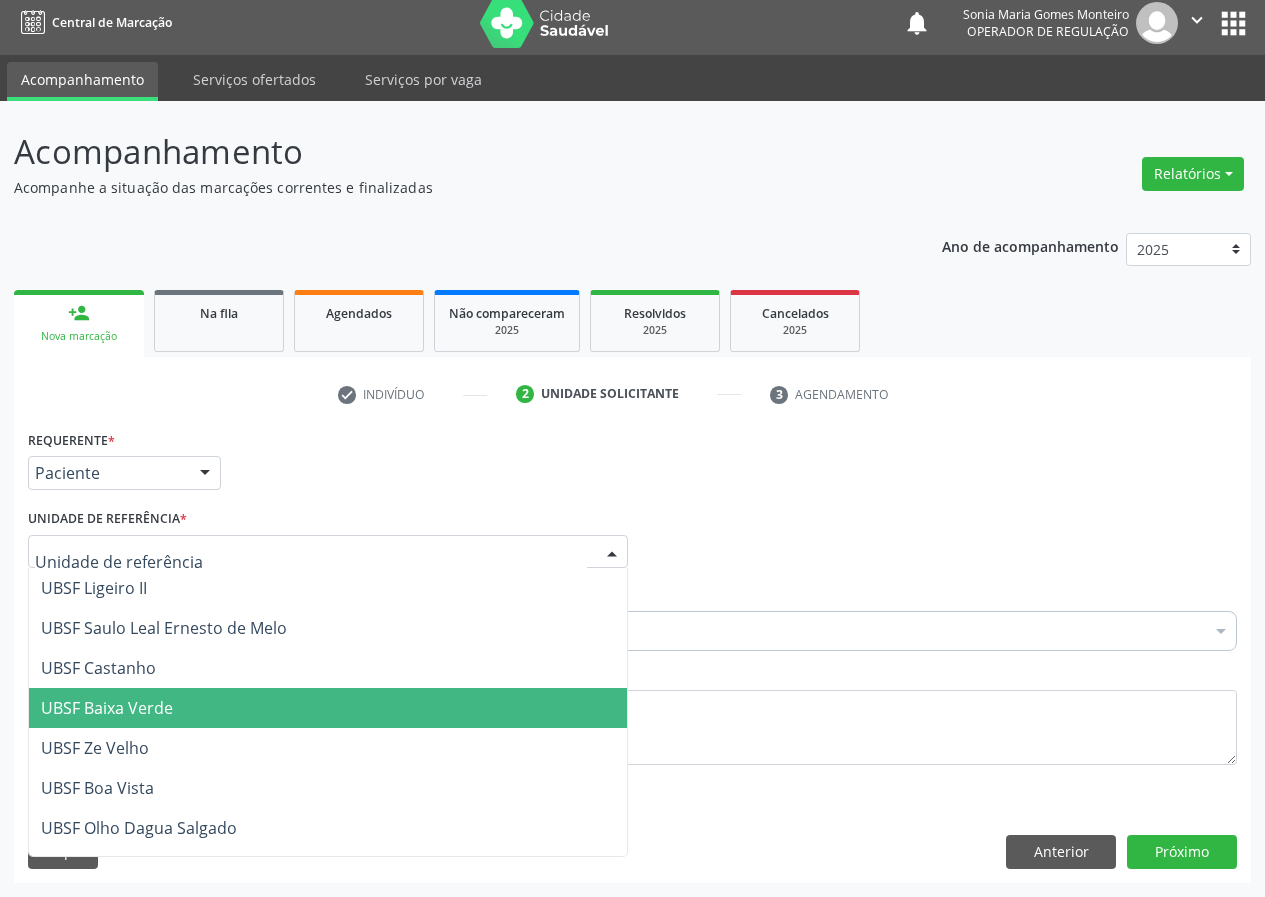 click on "UBSF Baixa Verde" at bounding box center [328, 708] 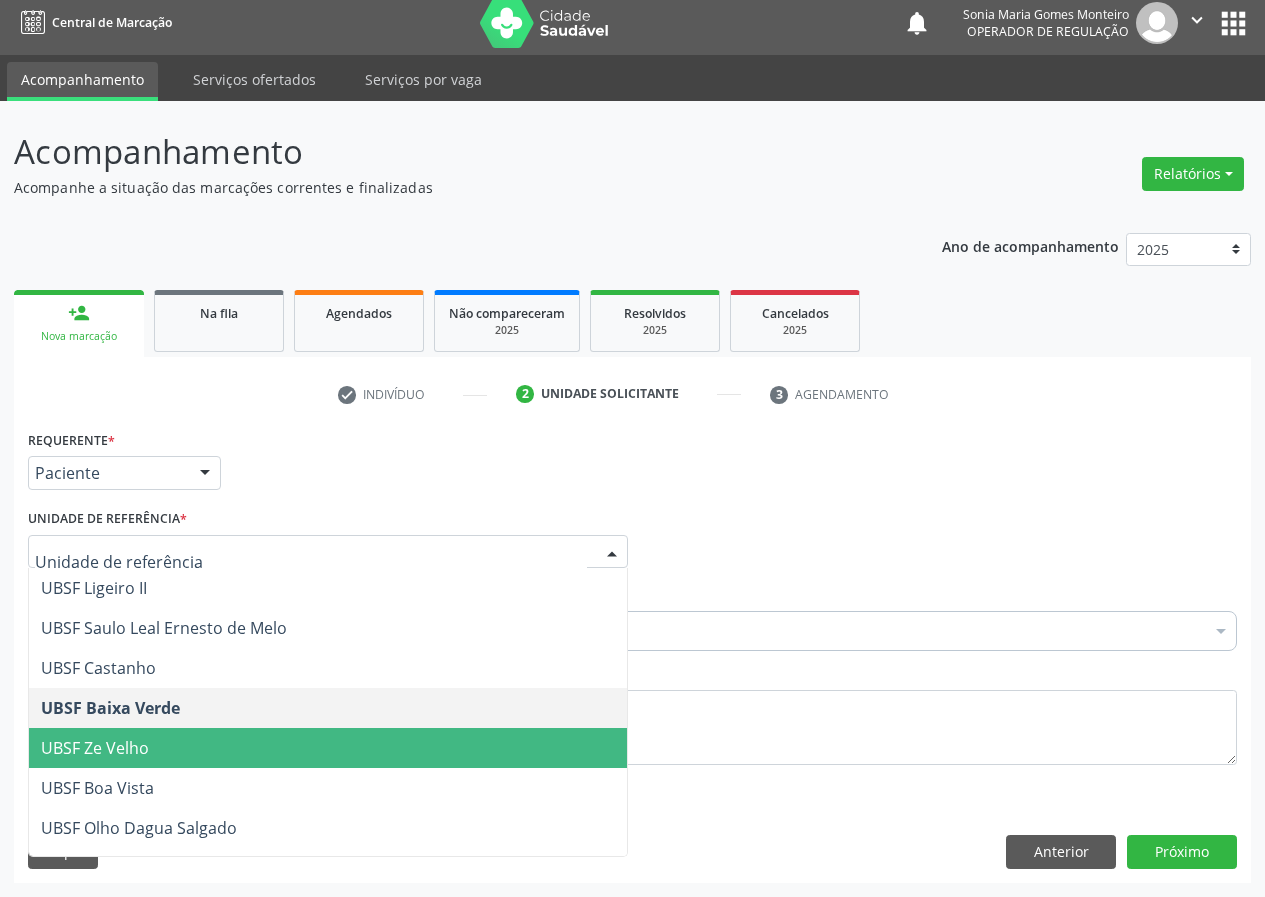 click at bounding box center [612, 553] 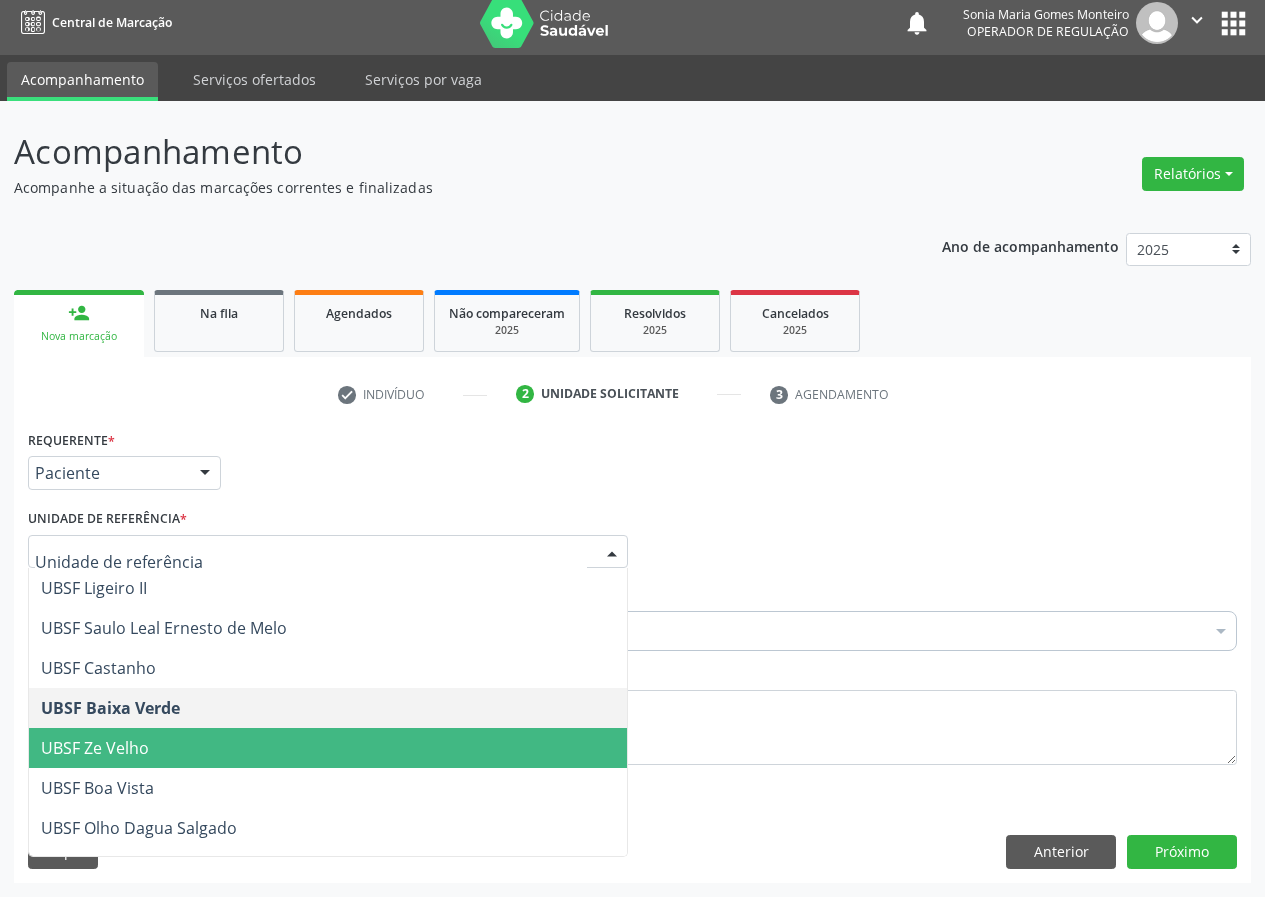 click on "UBSF Ze Velho" at bounding box center [95, 748] 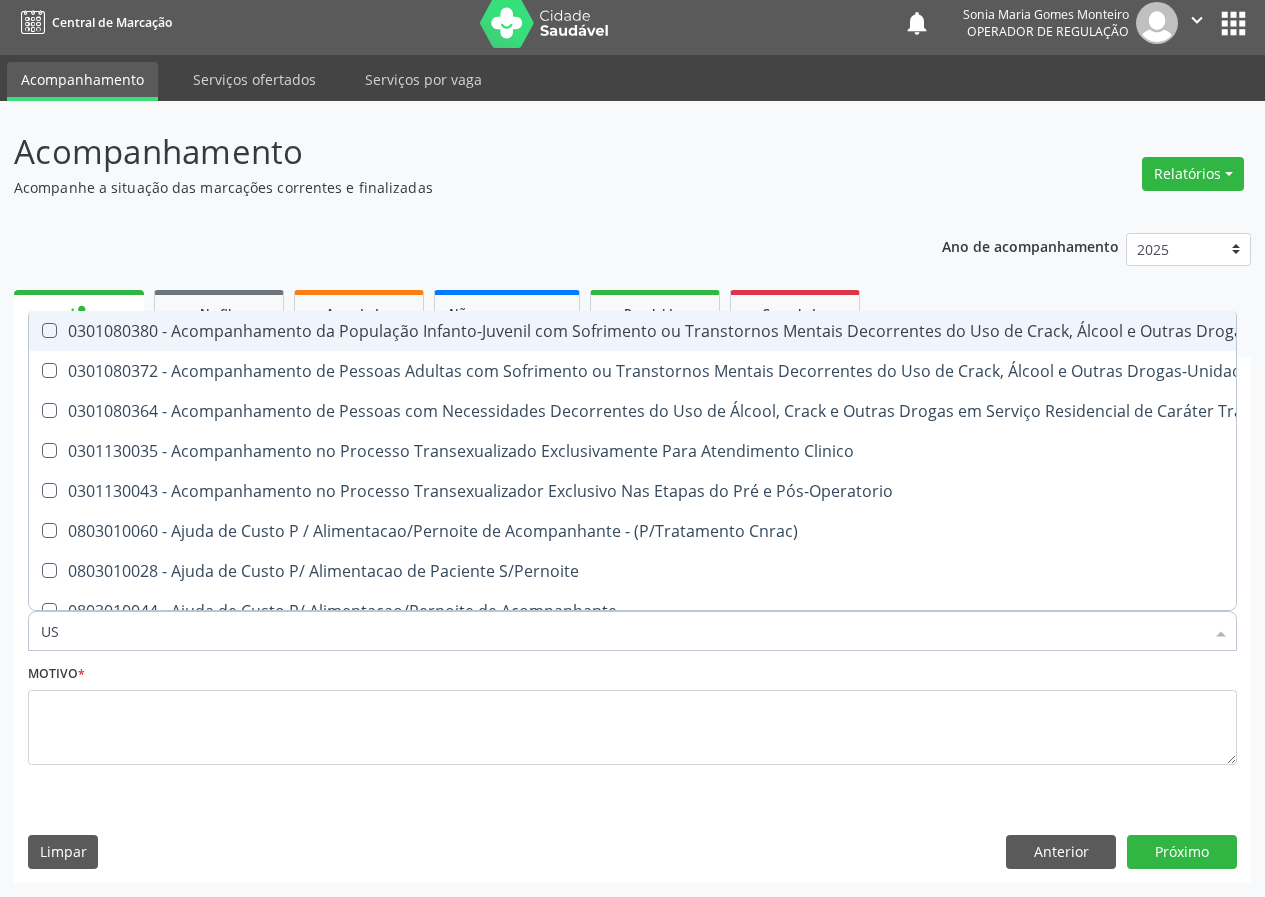type on "USG" 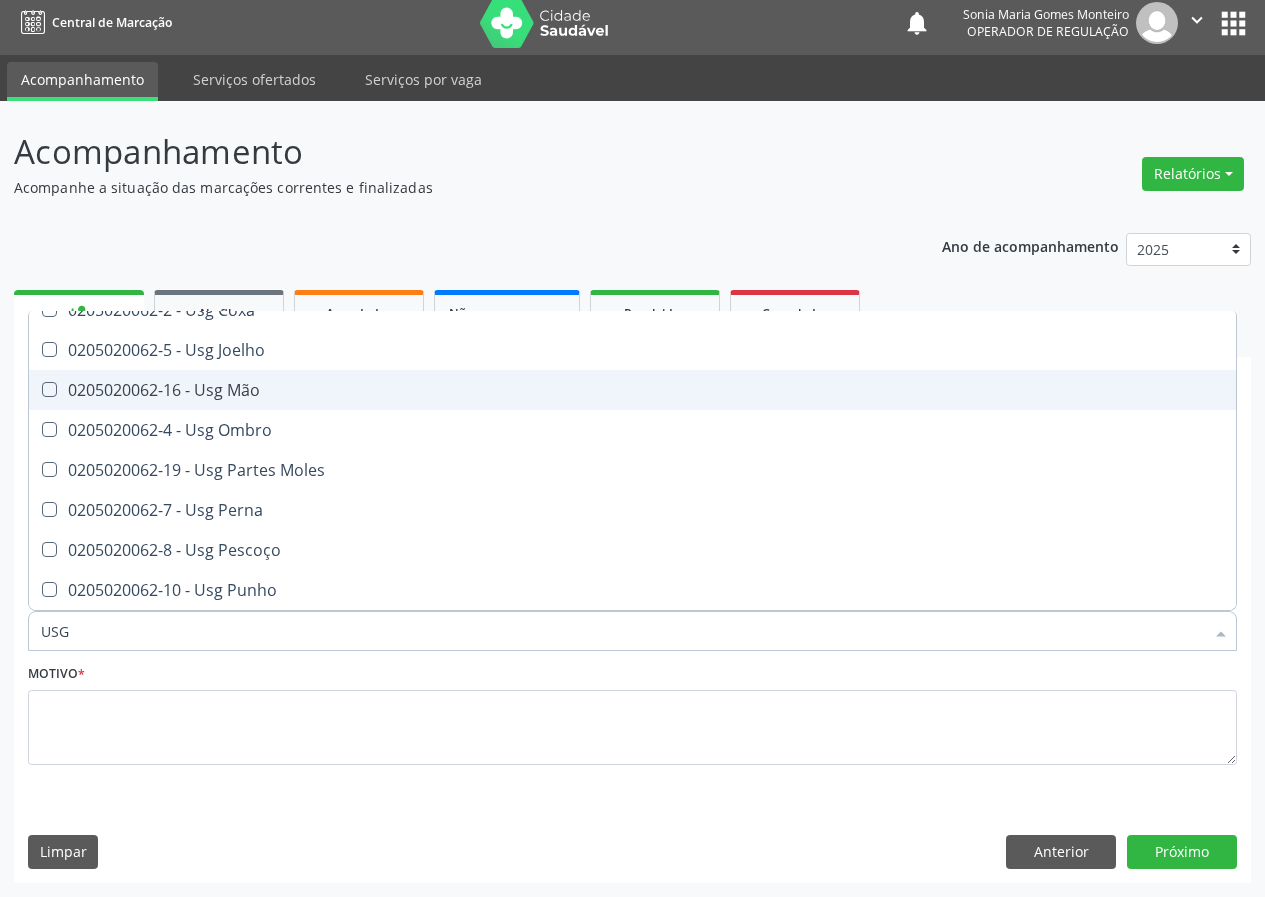 scroll, scrollTop: 161, scrollLeft: 0, axis: vertical 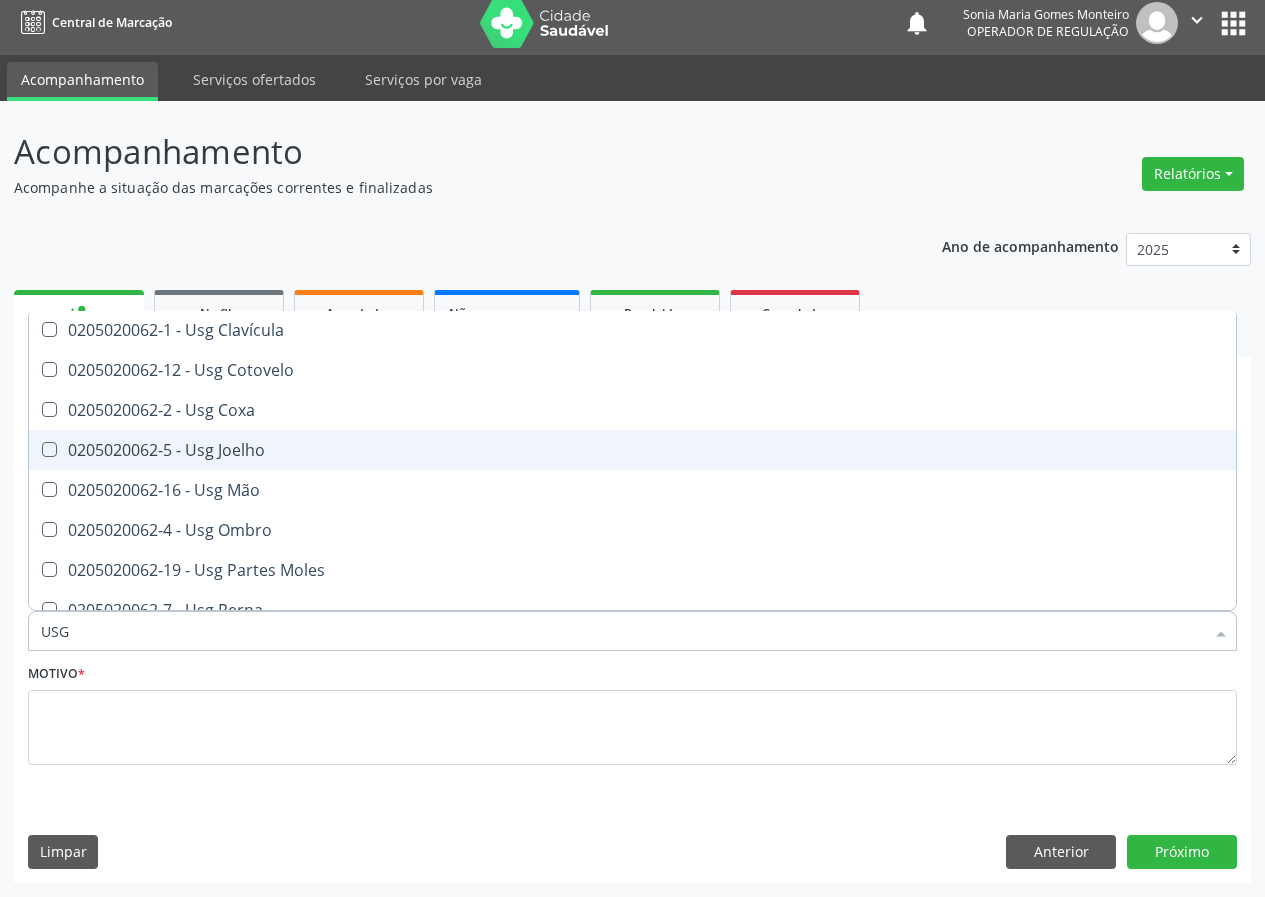 click on "0205020062-5 - Usg Joelho" at bounding box center (632, 450) 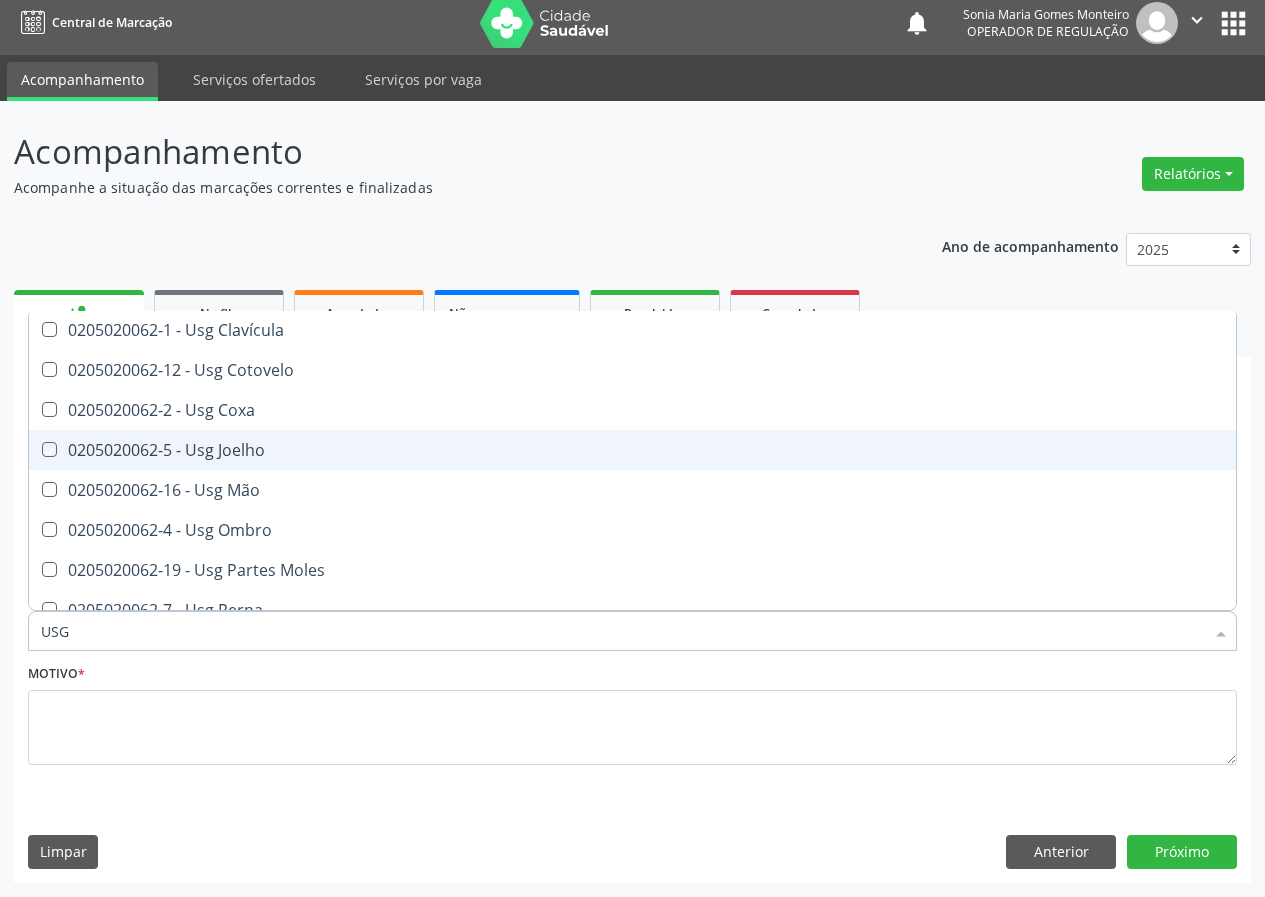 checkbox on "true" 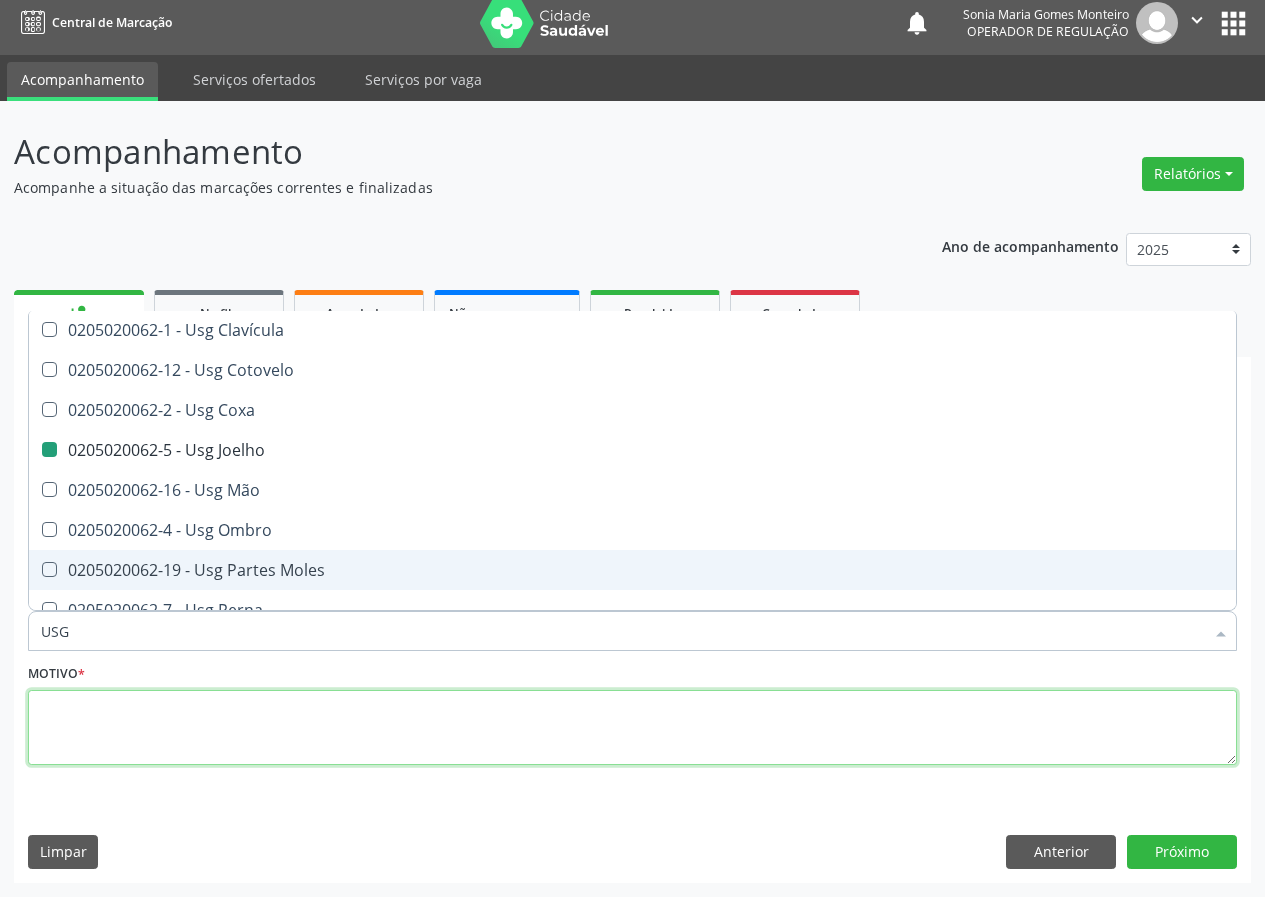drag, startPoint x: 88, startPoint y: 731, endPoint x: 104, endPoint y: 707, distance: 28.84441 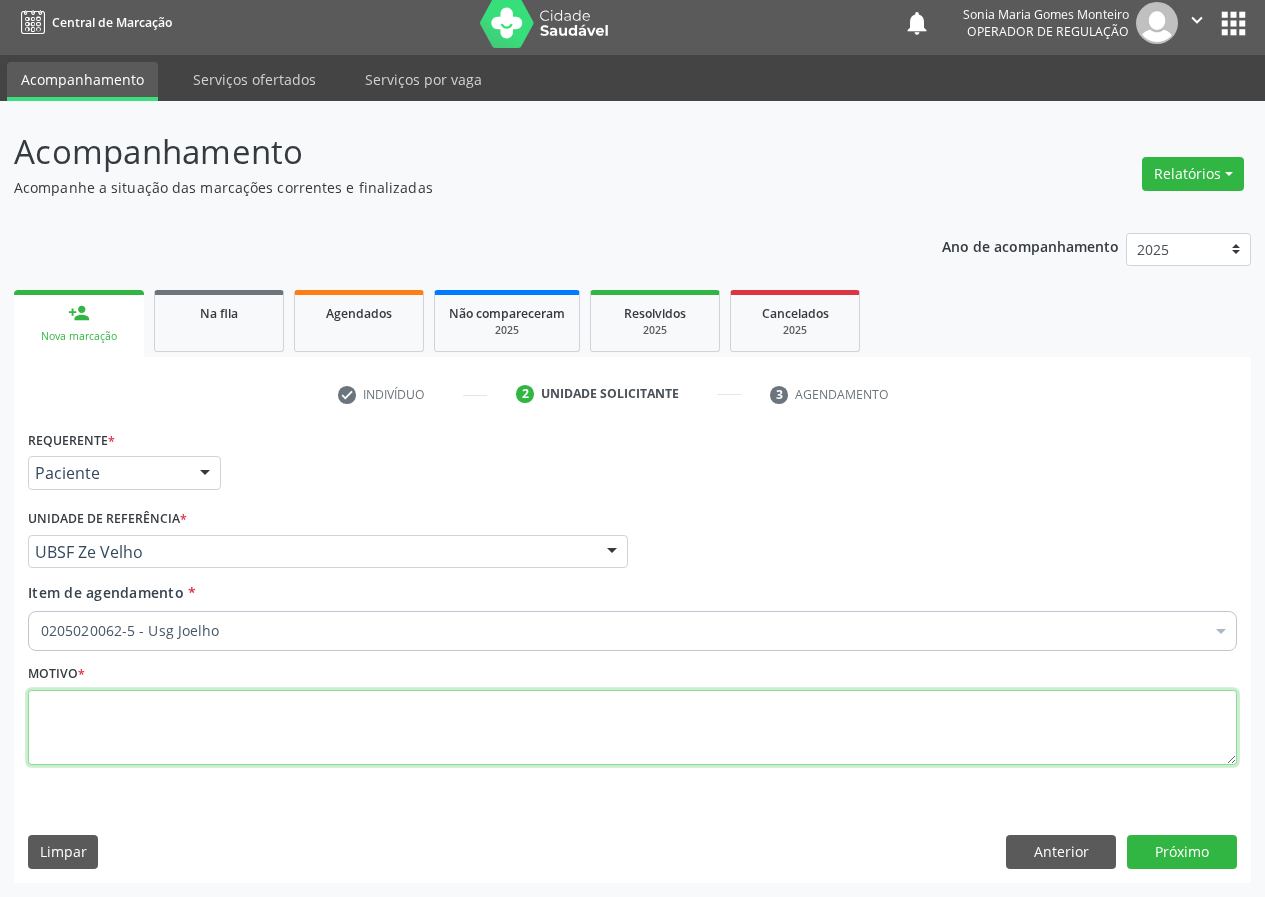 scroll, scrollTop: 0, scrollLeft: 0, axis: both 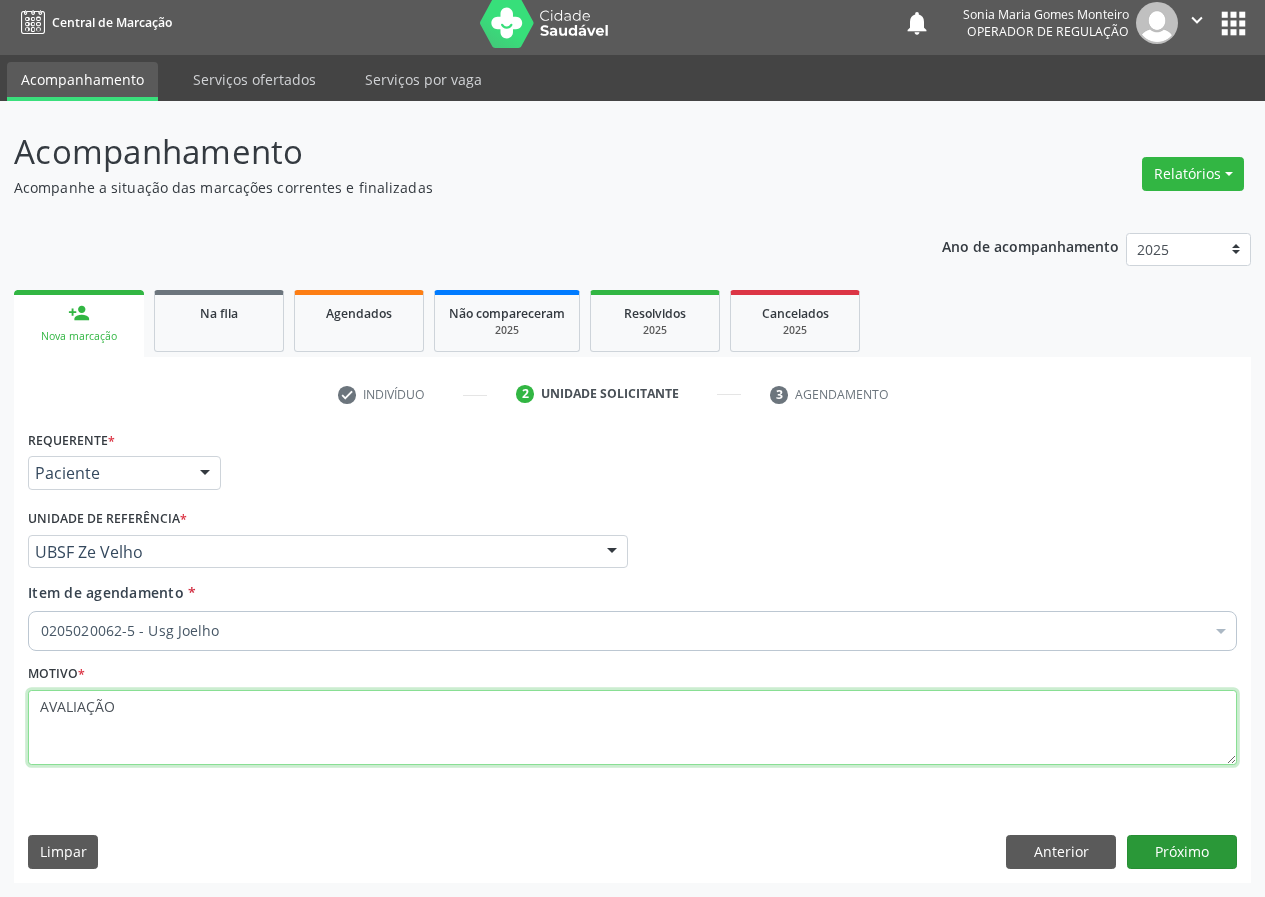 type on "AVALIAÇÃO" 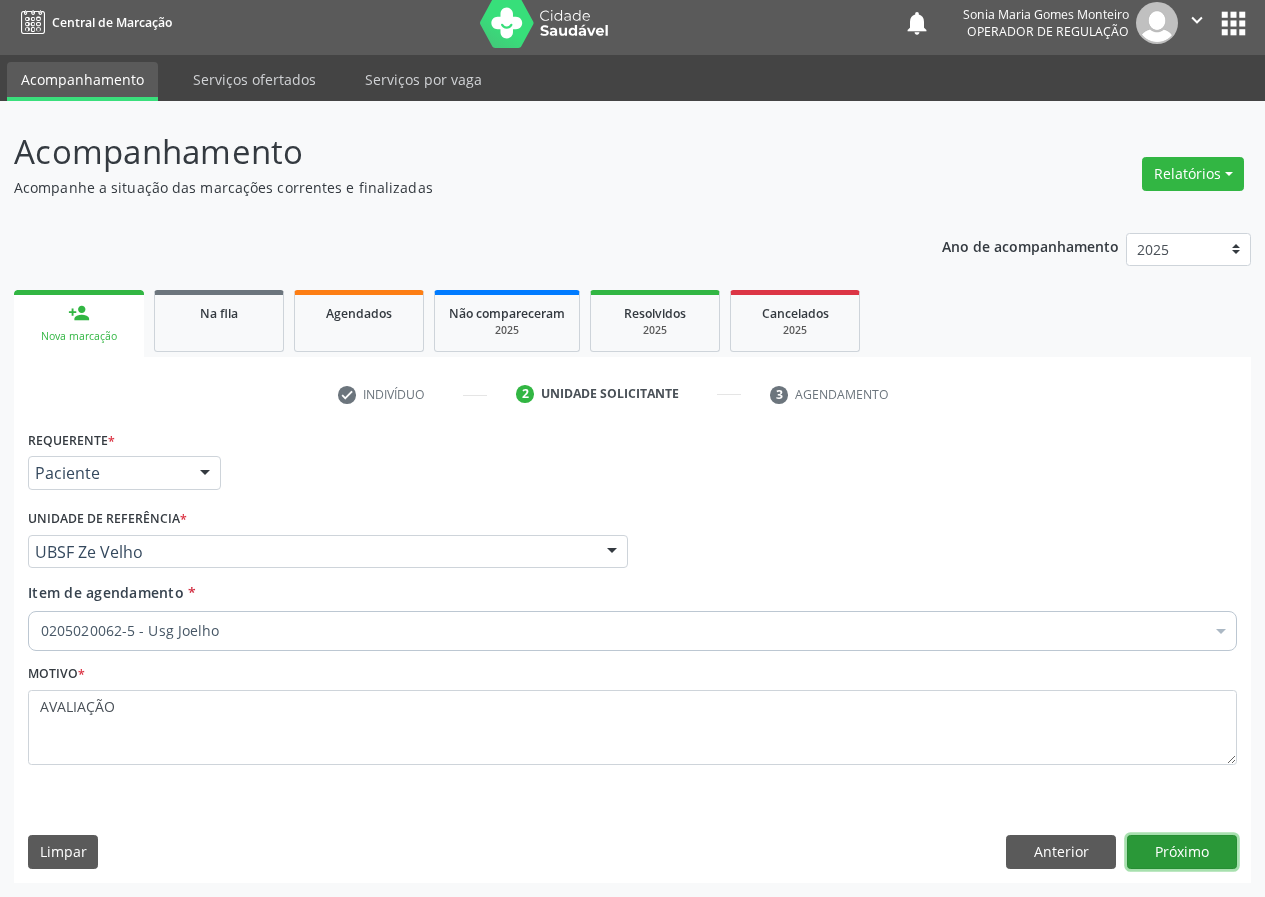 click on "Próximo" at bounding box center [1182, 852] 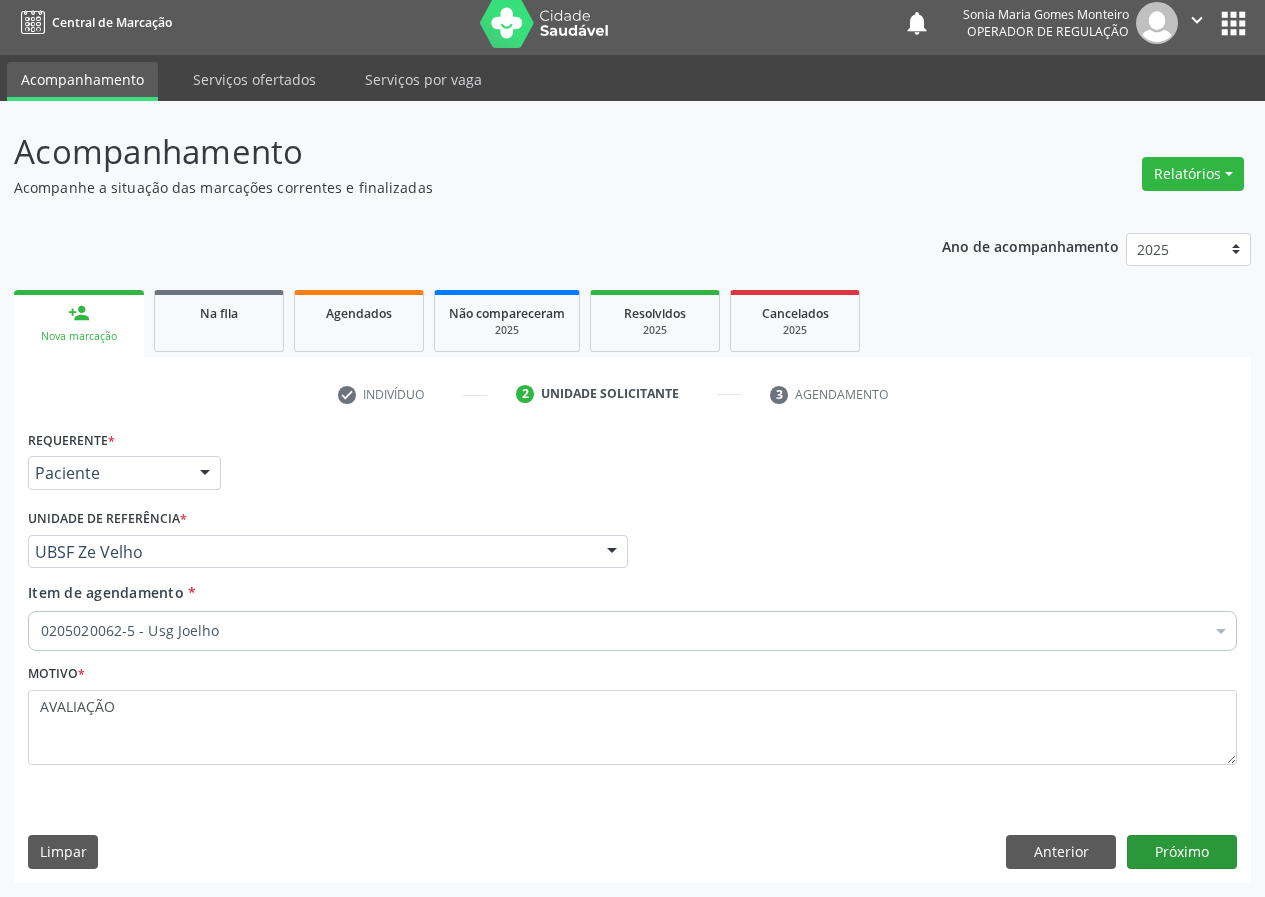 scroll, scrollTop: 0, scrollLeft: 0, axis: both 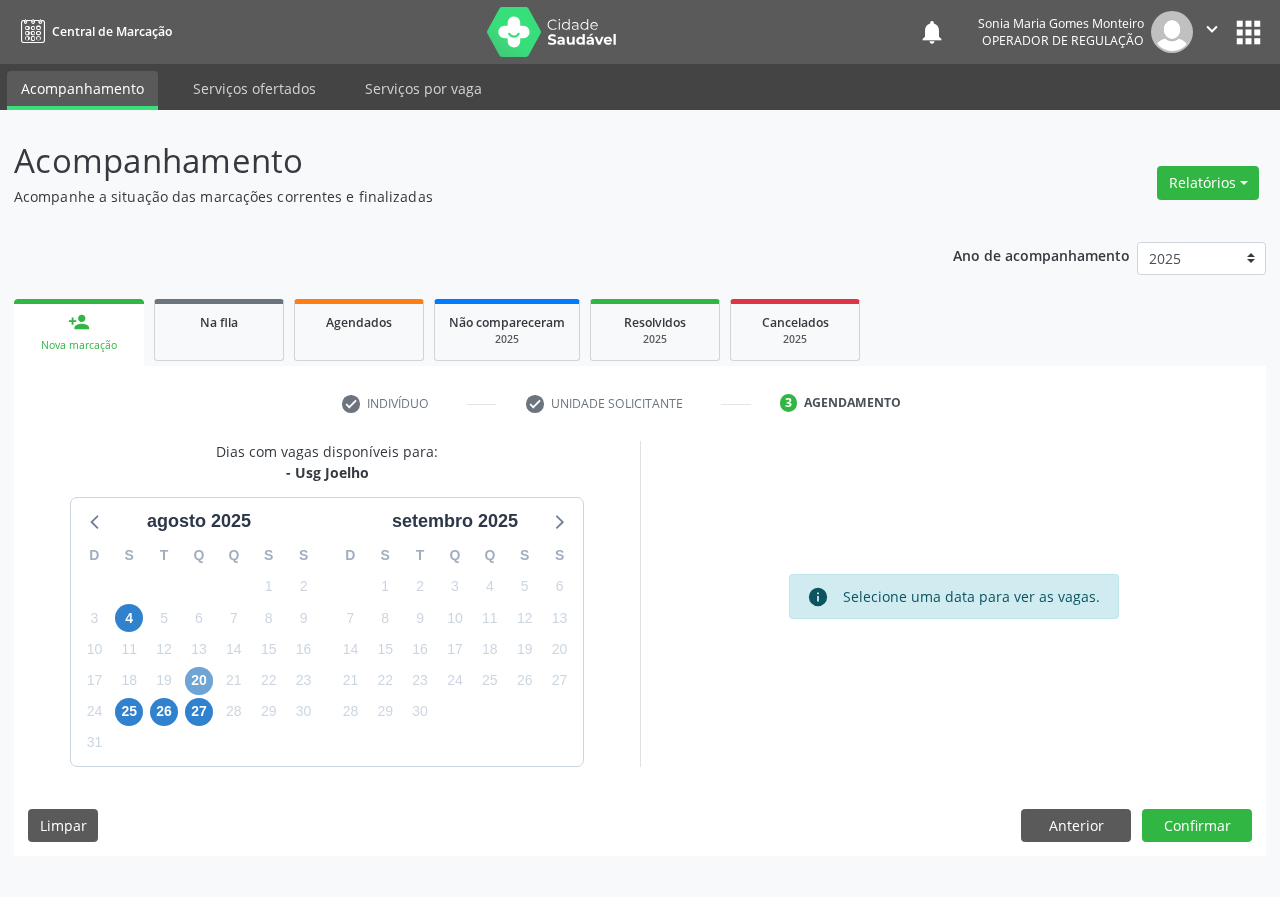 click on "20" at bounding box center (199, 681) 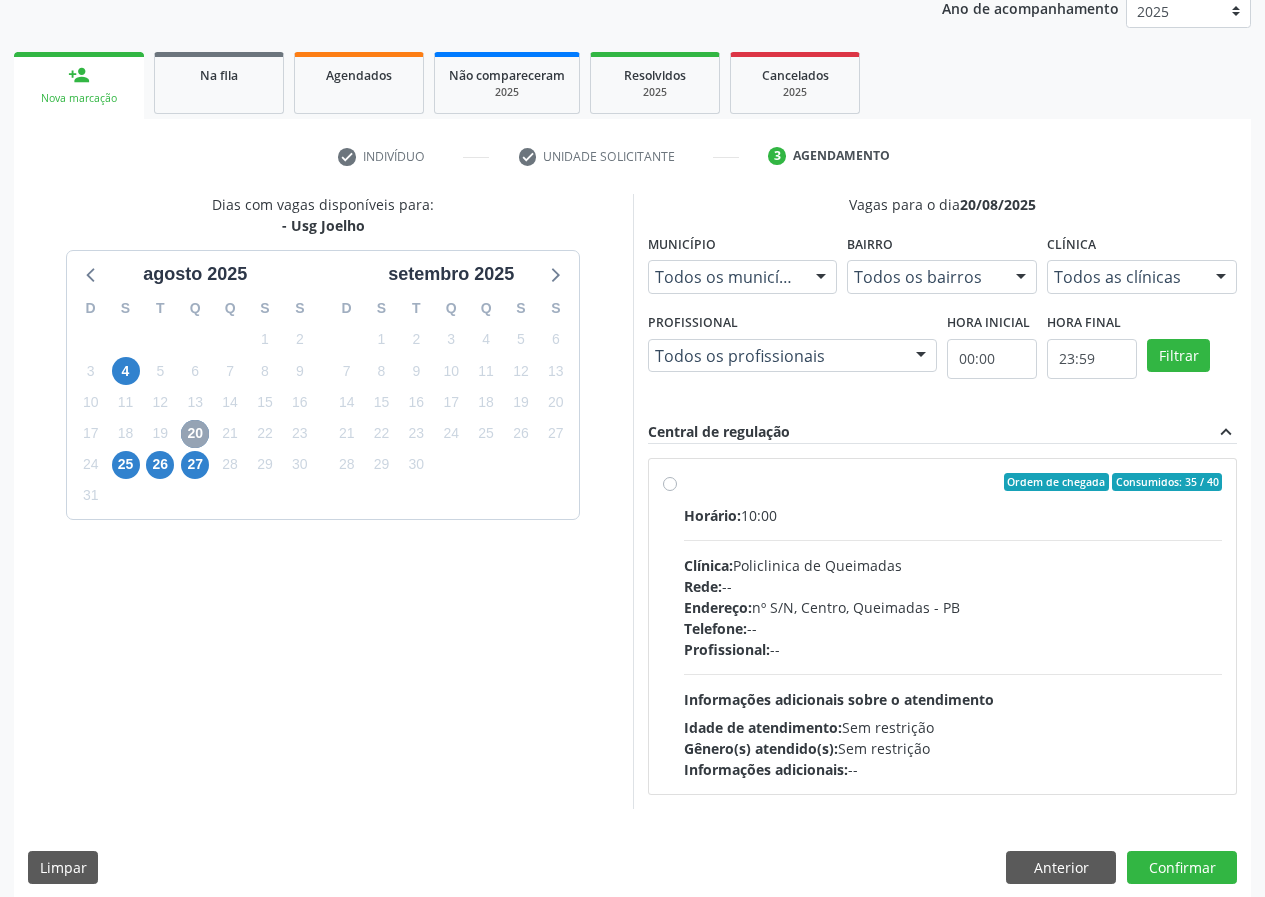 scroll, scrollTop: 262, scrollLeft: 0, axis: vertical 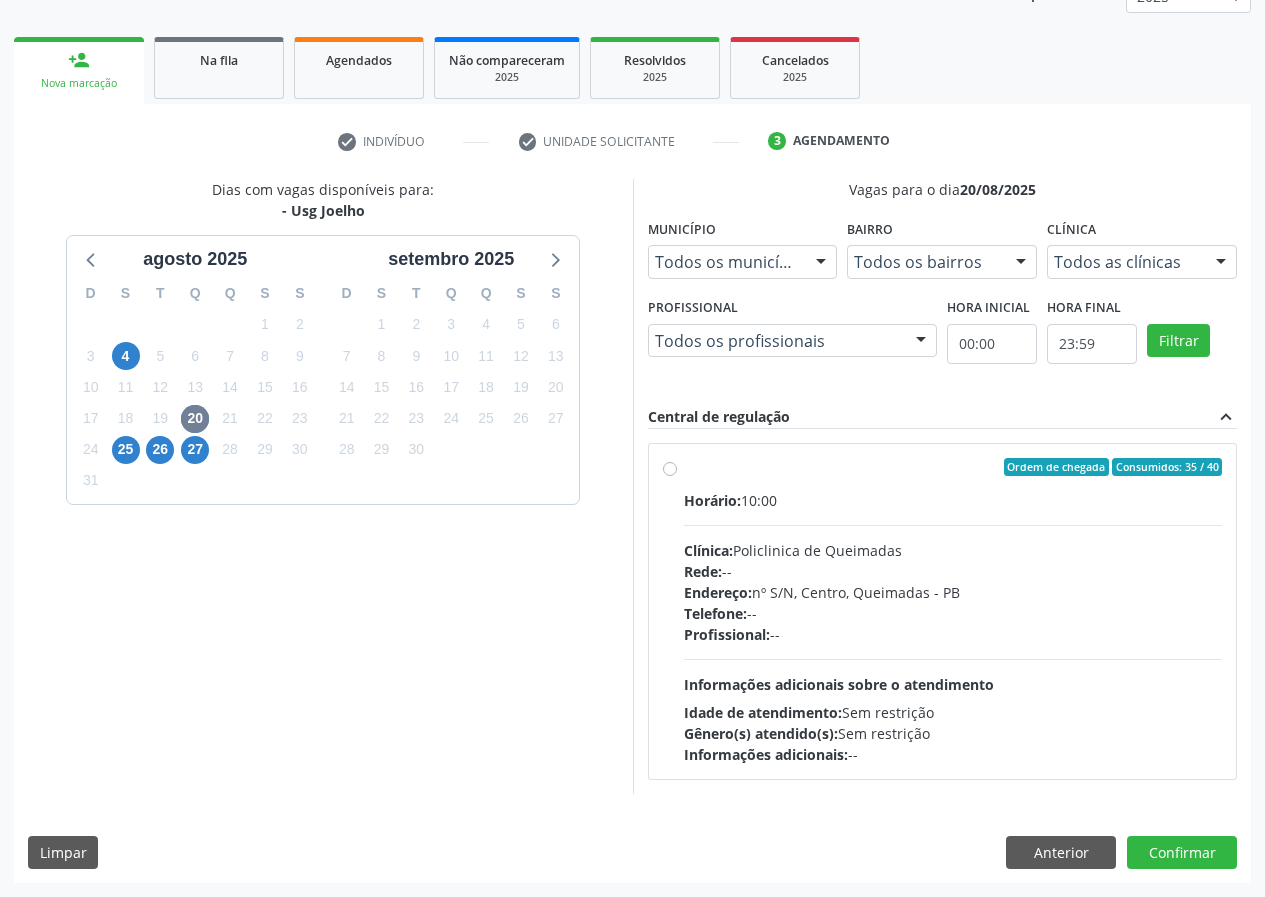 drag, startPoint x: 665, startPoint y: 460, endPoint x: 865, endPoint y: 596, distance: 241.85947 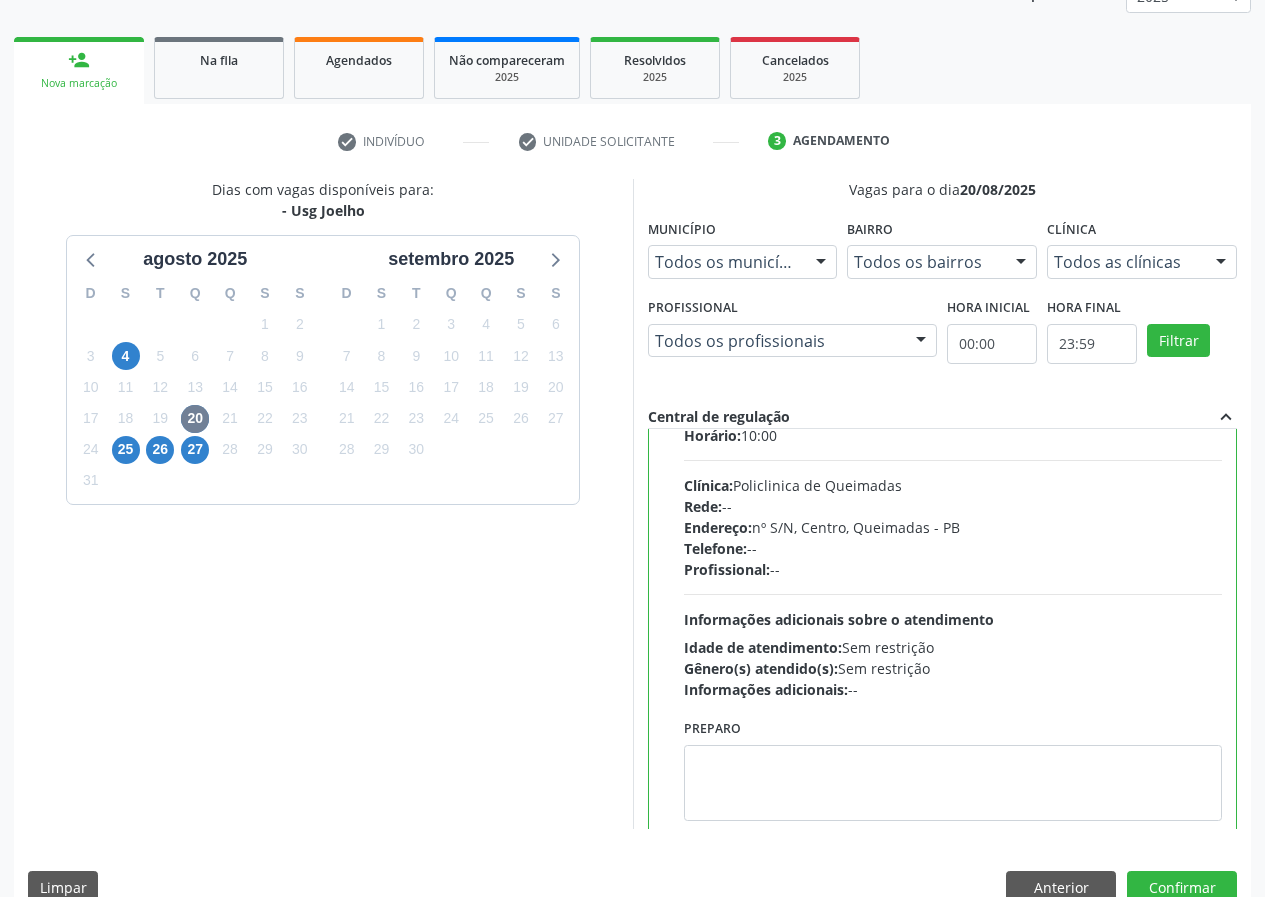 scroll, scrollTop: 99, scrollLeft: 0, axis: vertical 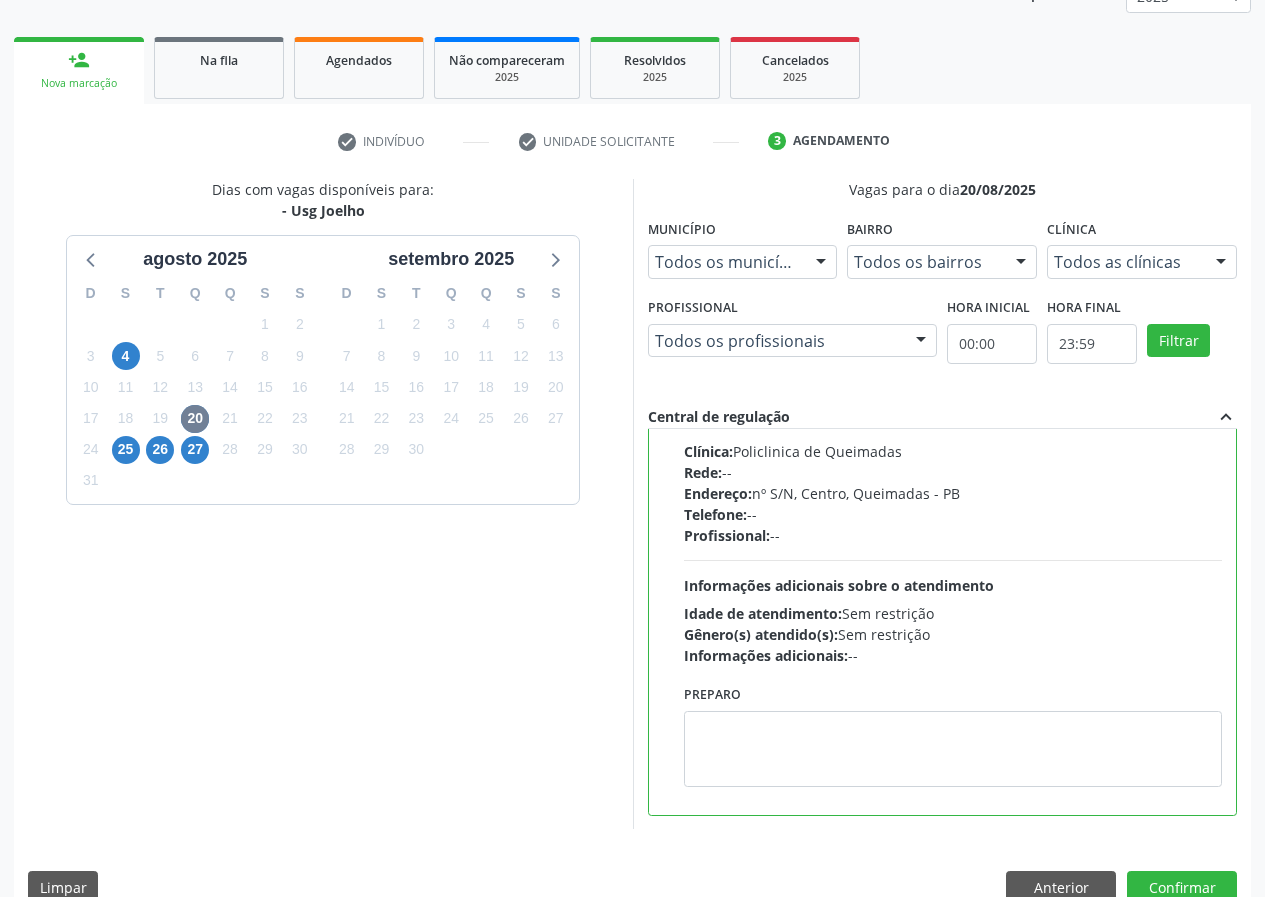 drag, startPoint x: 407, startPoint y: 649, endPoint x: 777, endPoint y: 657, distance: 370.0865 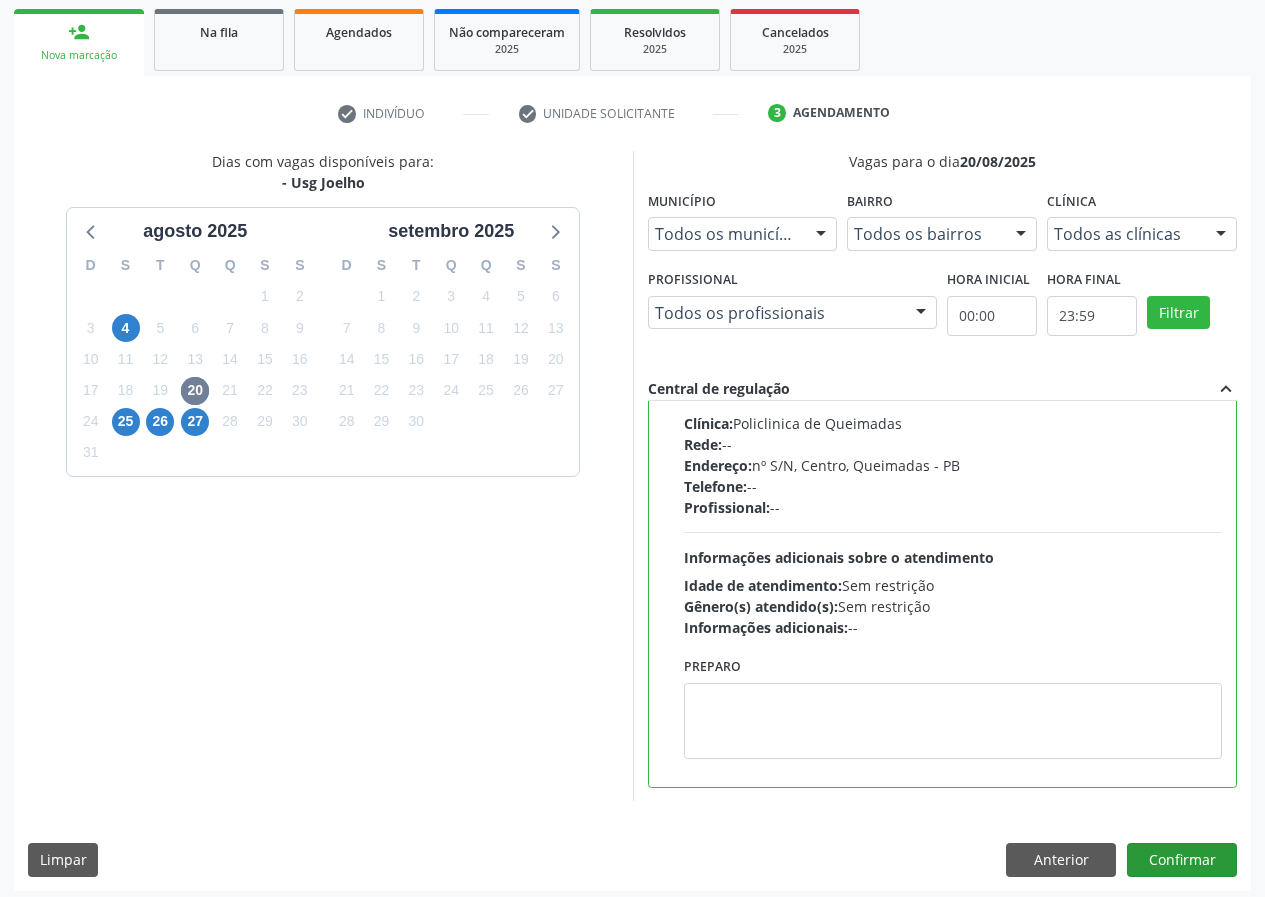 scroll, scrollTop: 298, scrollLeft: 0, axis: vertical 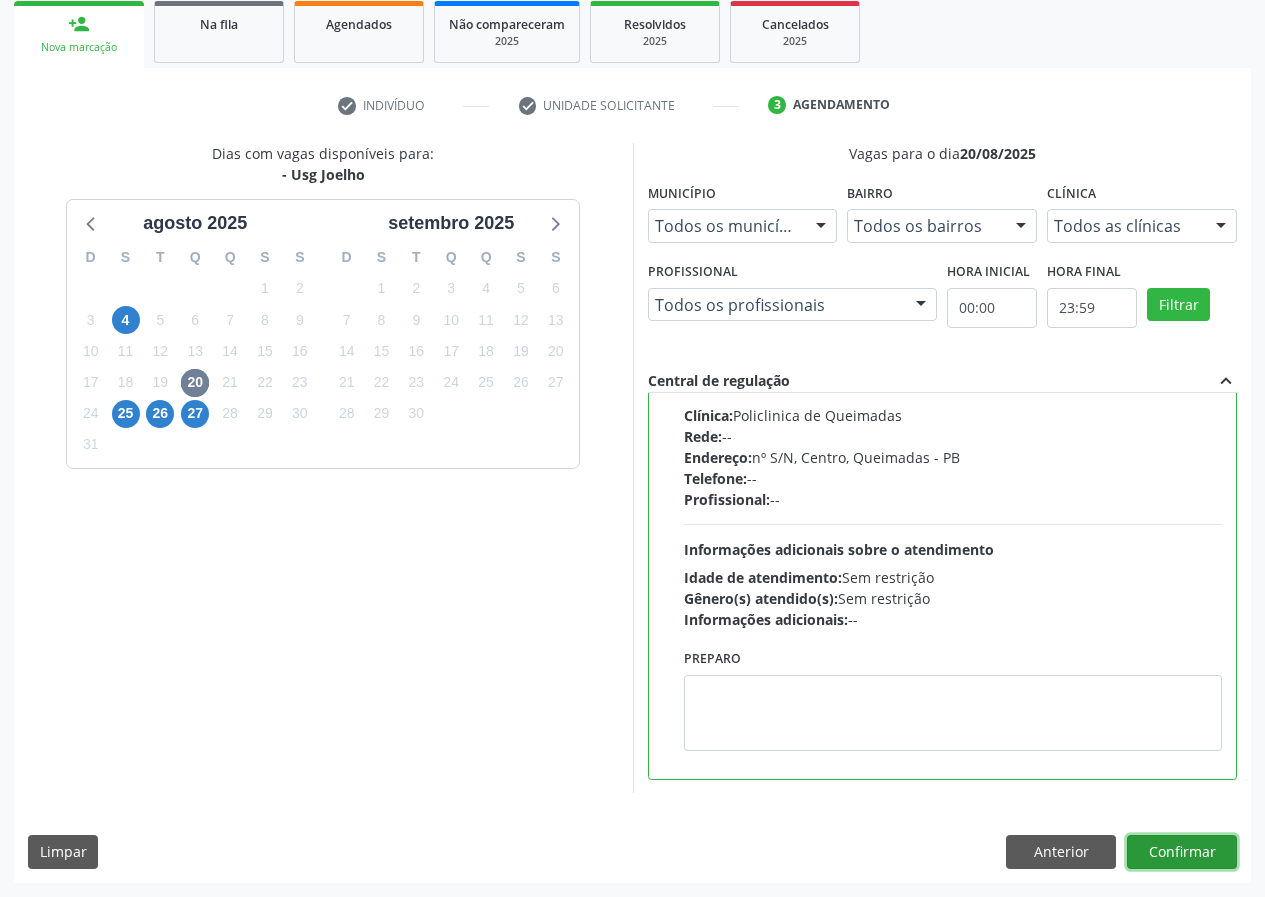 drag, startPoint x: 1194, startPoint y: 850, endPoint x: 889, endPoint y: 873, distance: 305.866 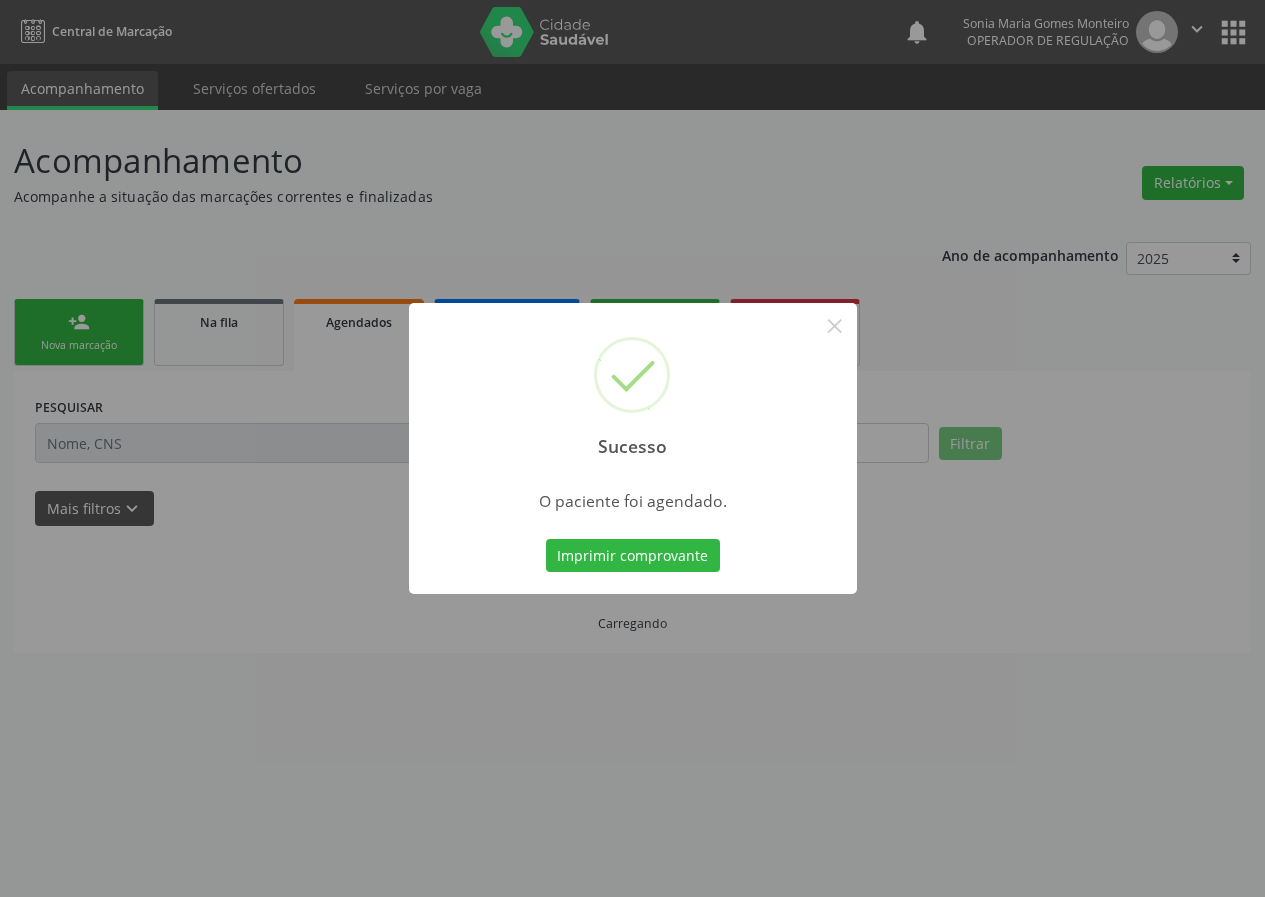 scroll, scrollTop: 0, scrollLeft: 0, axis: both 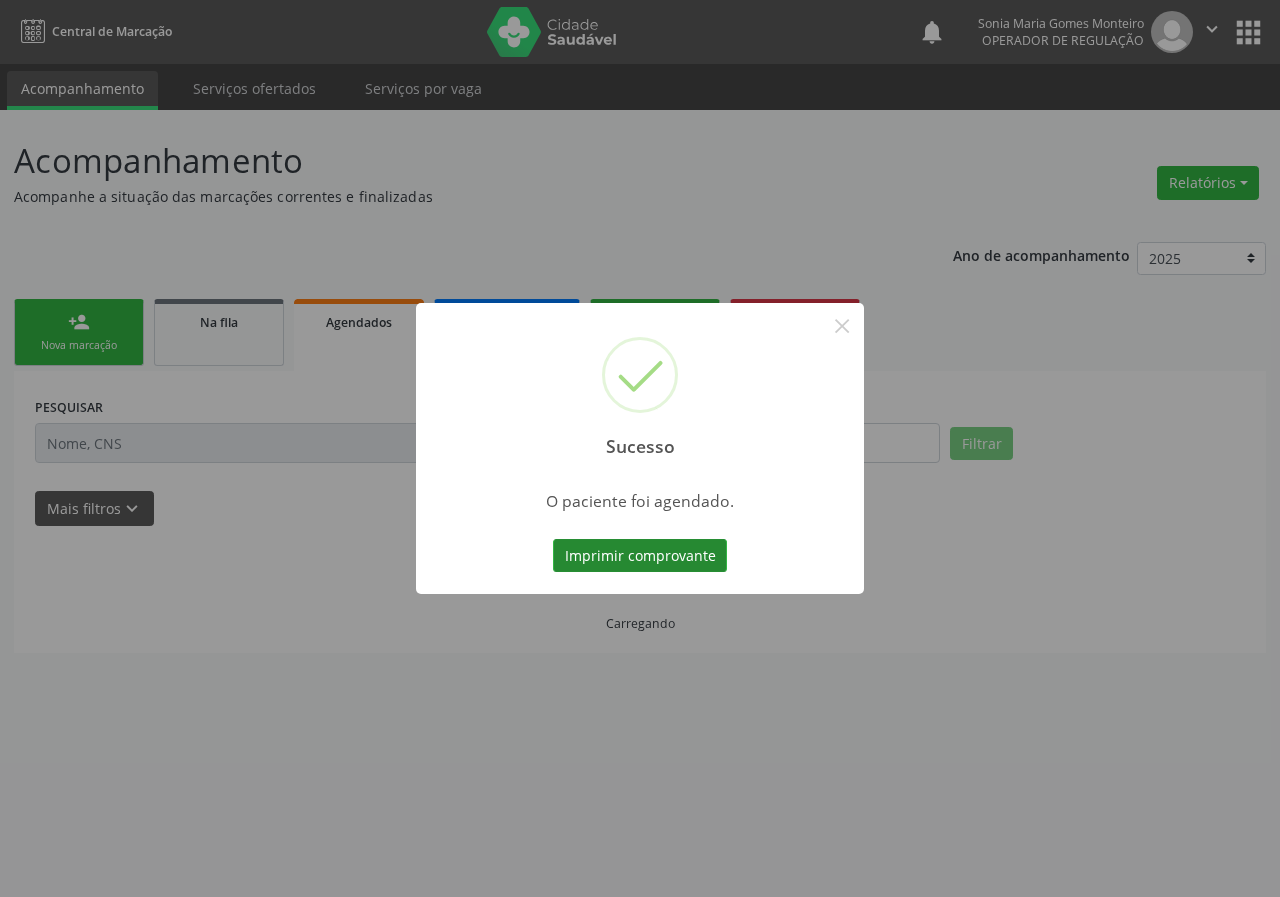 click on "Imprimir comprovante" at bounding box center [640, 556] 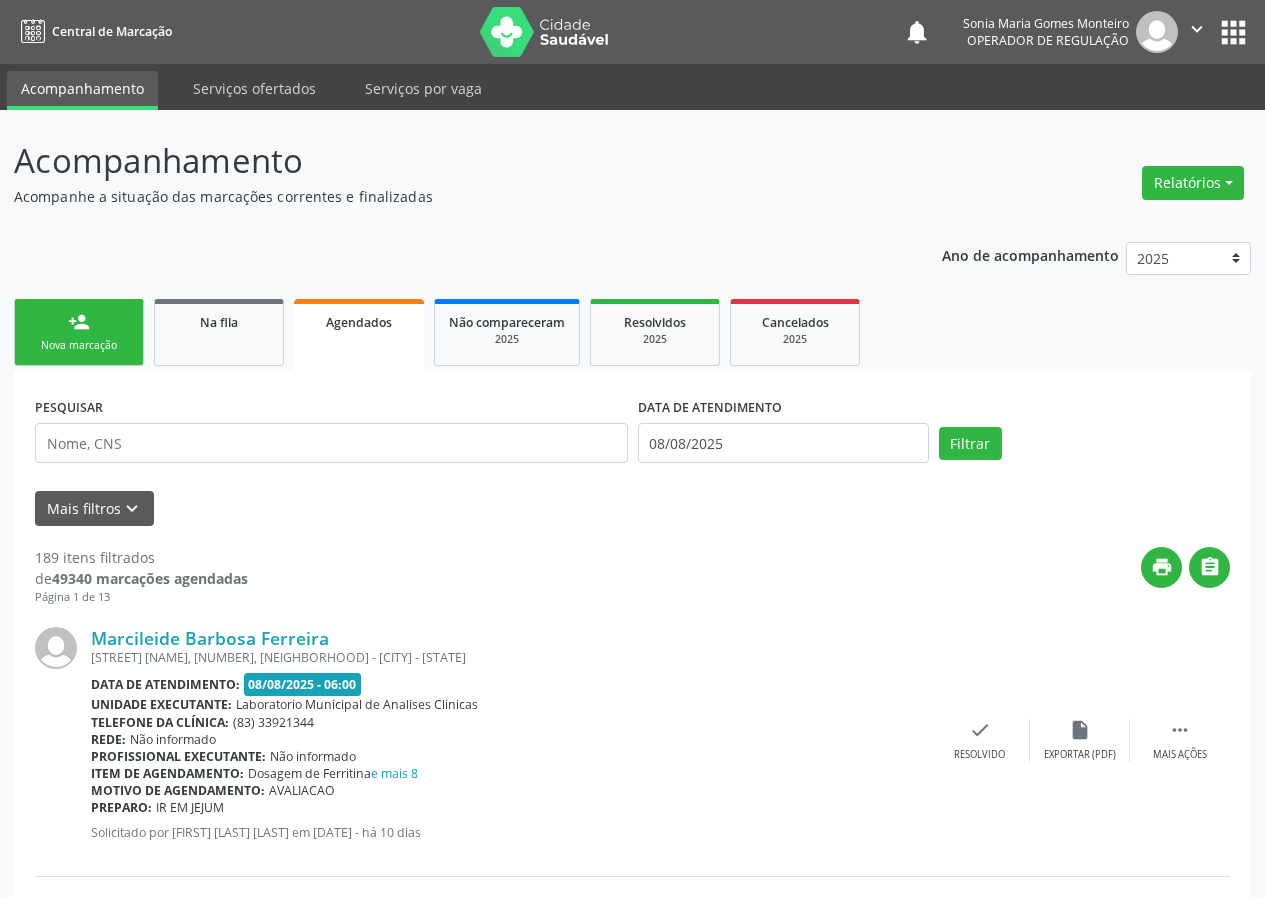 click on "Nova marcação" at bounding box center (79, 345) 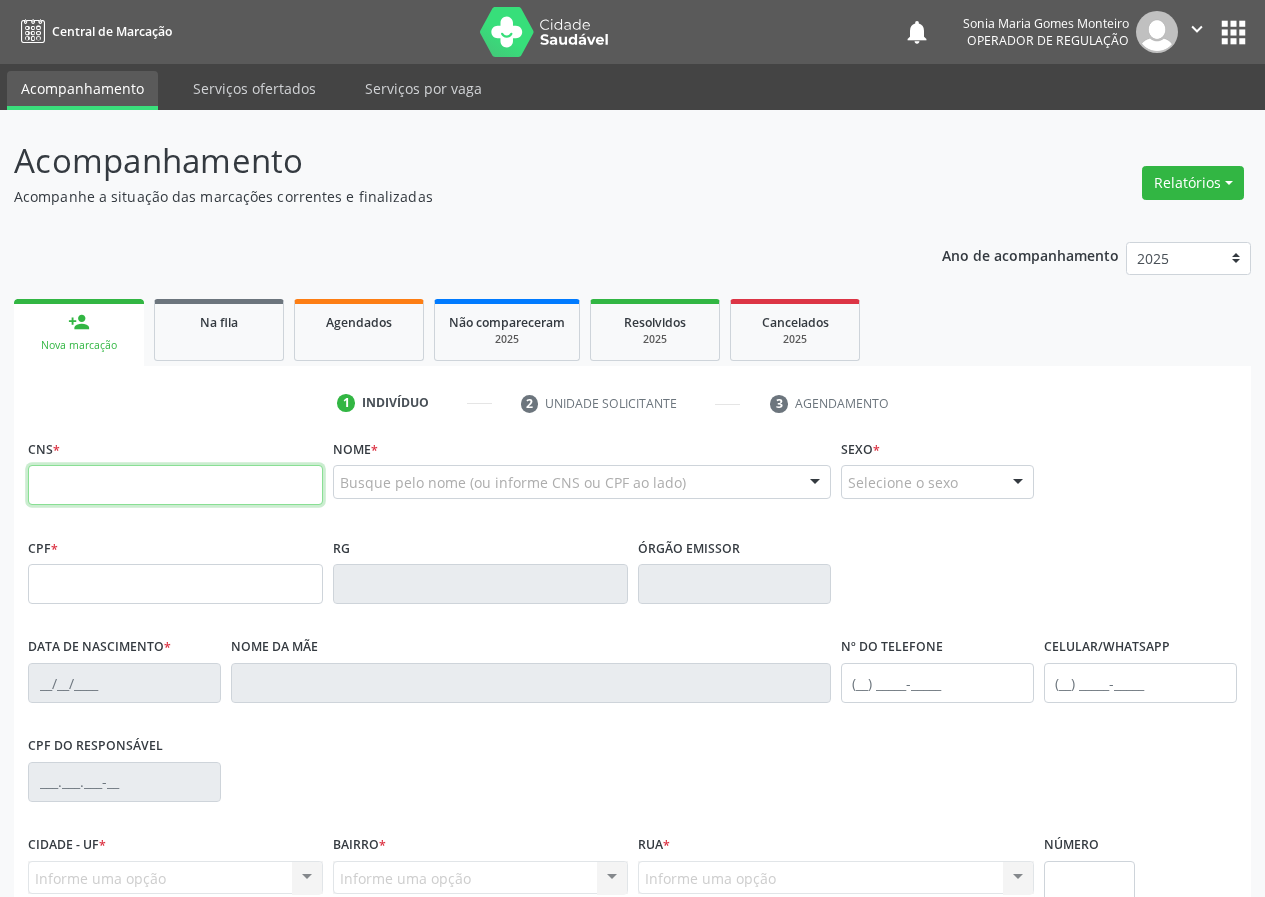 click at bounding box center (175, 485) 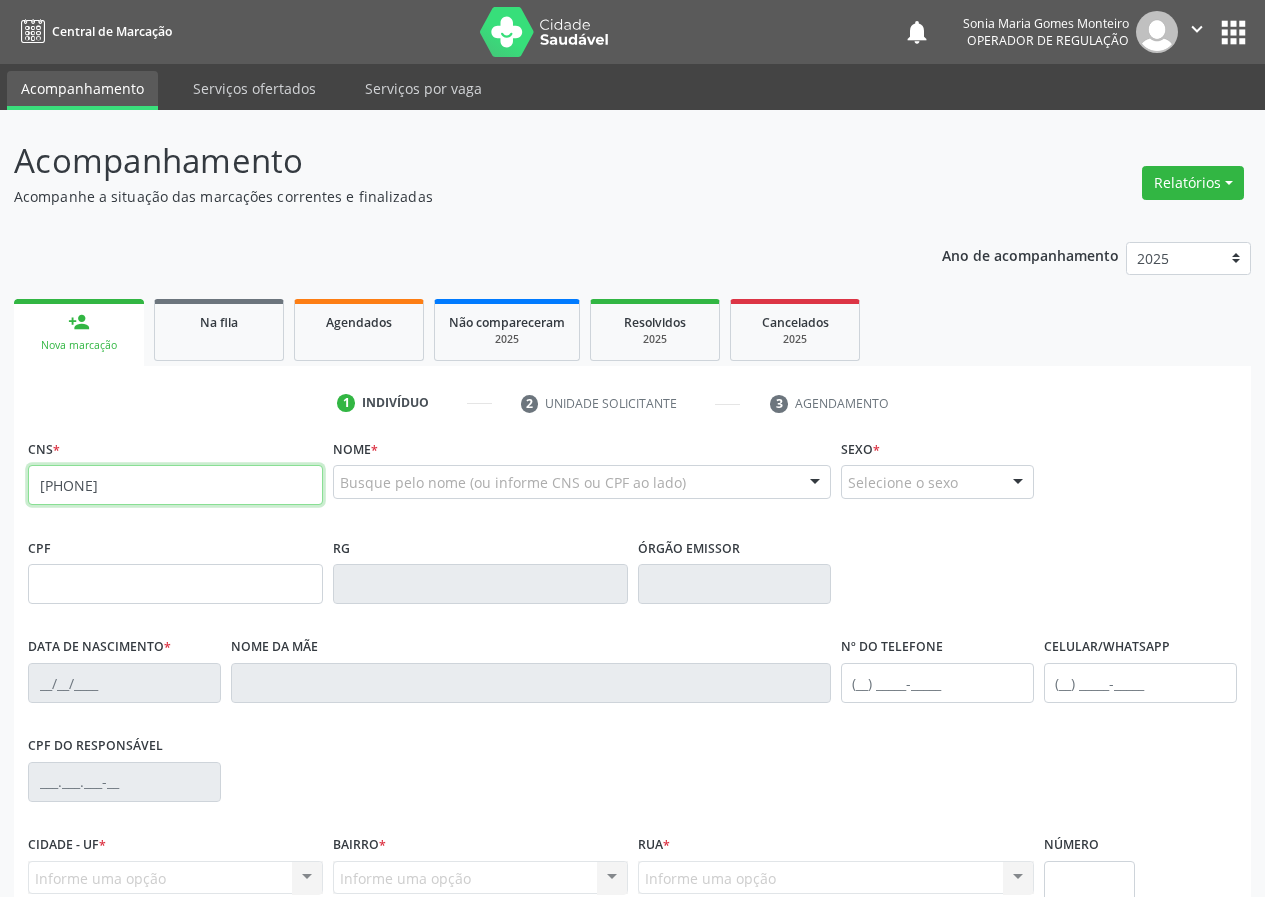 type on "[PHONE]" 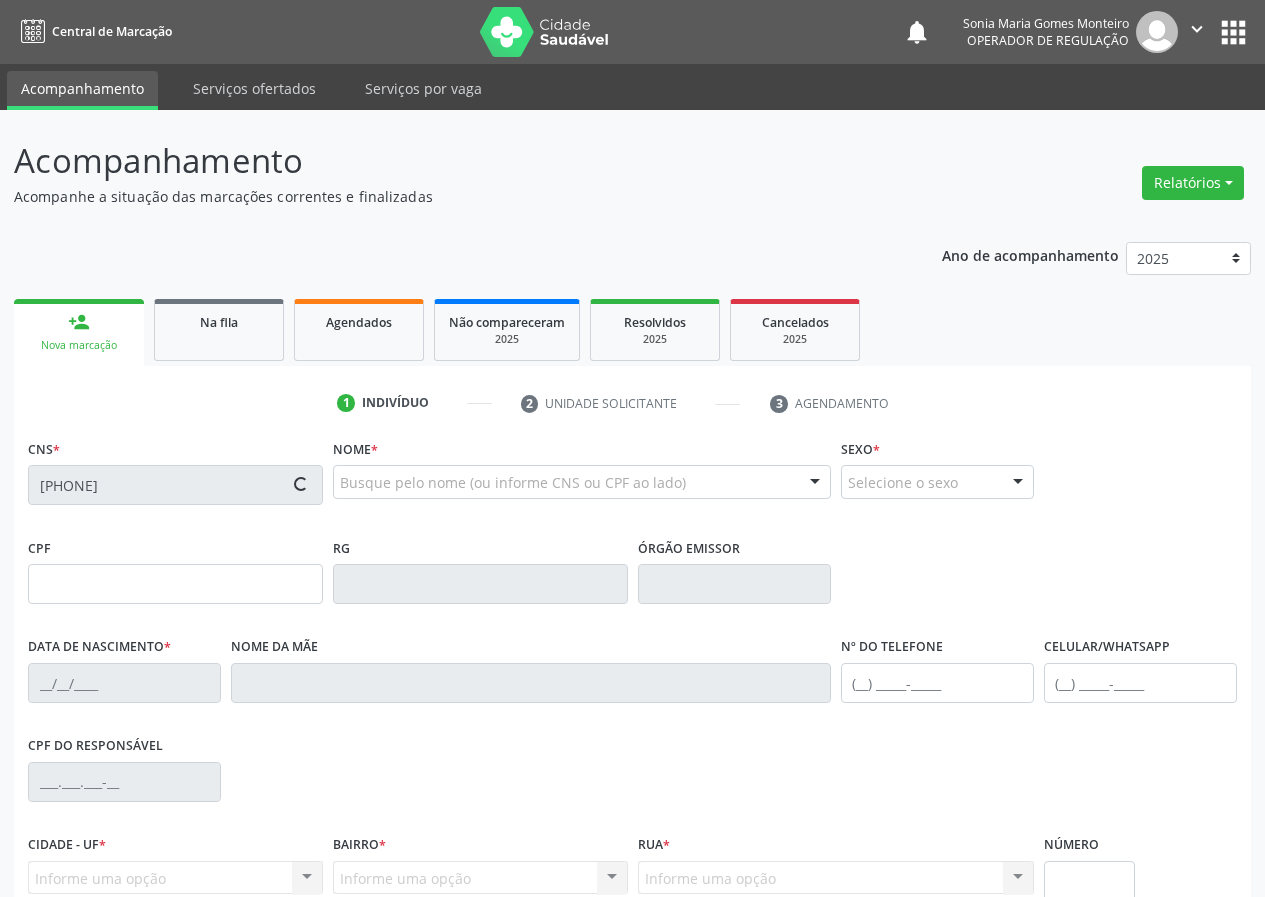 type on "[CPF]" 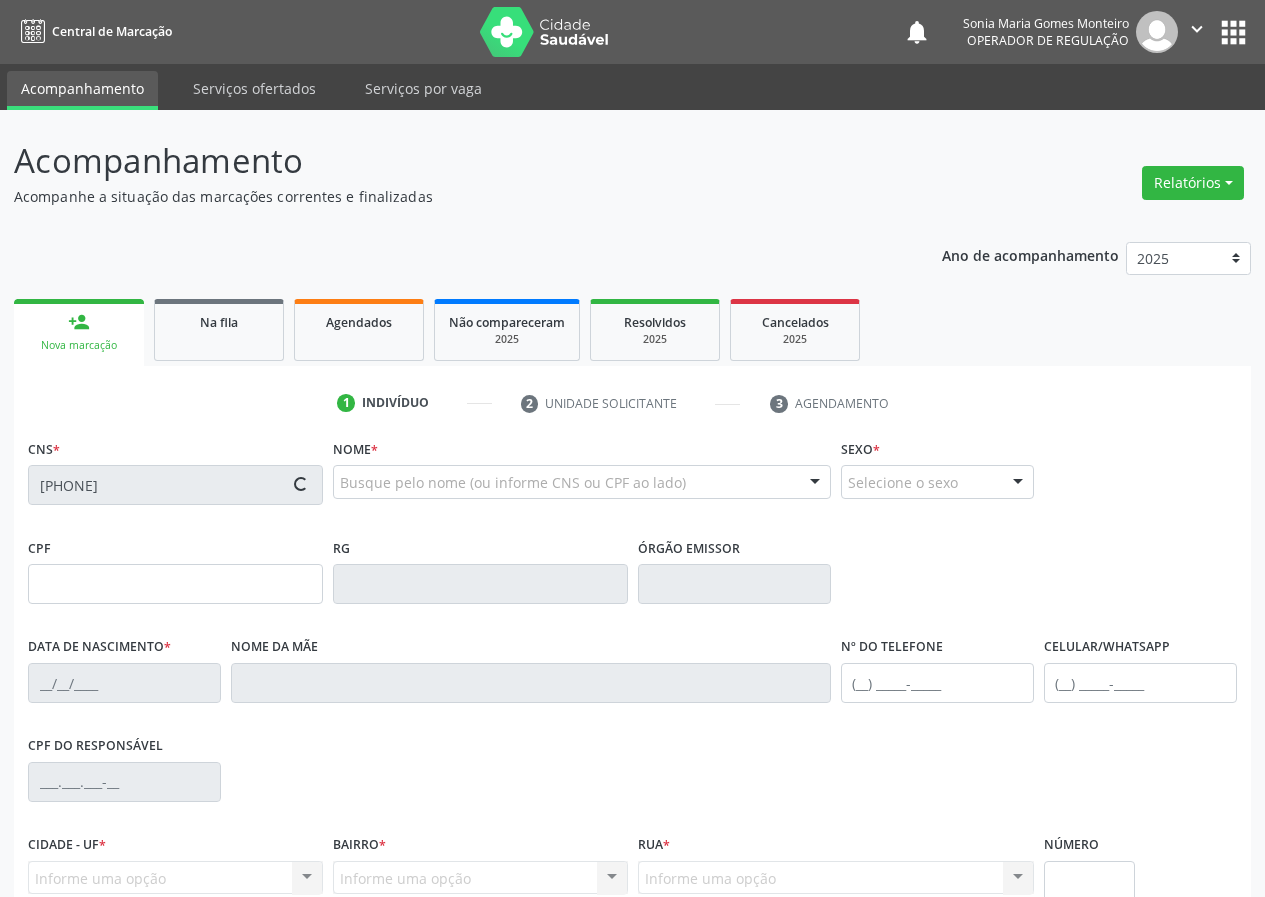 type on "[DATE]" 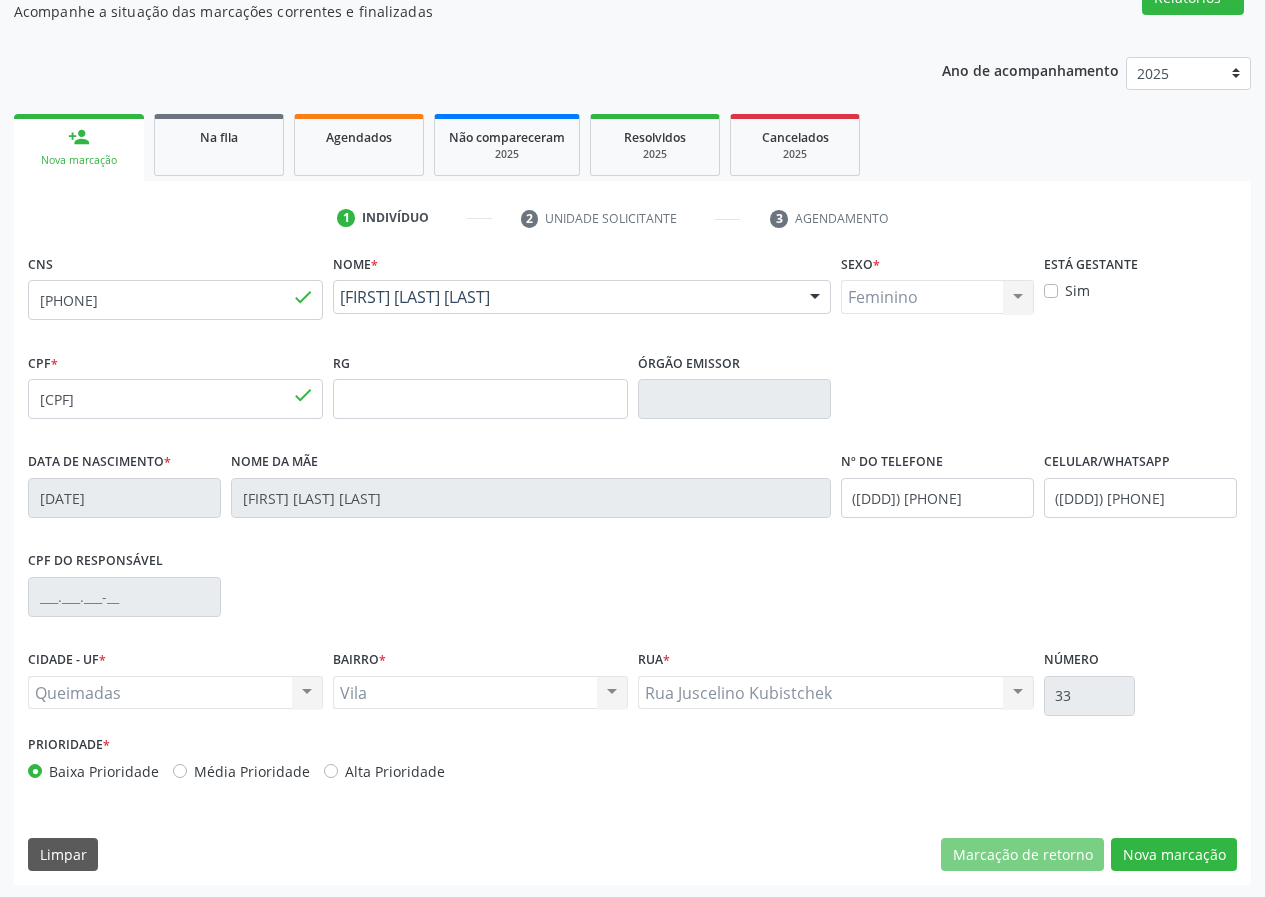 scroll, scrollTop: 187, scrollLeft: 0, axis: vertical 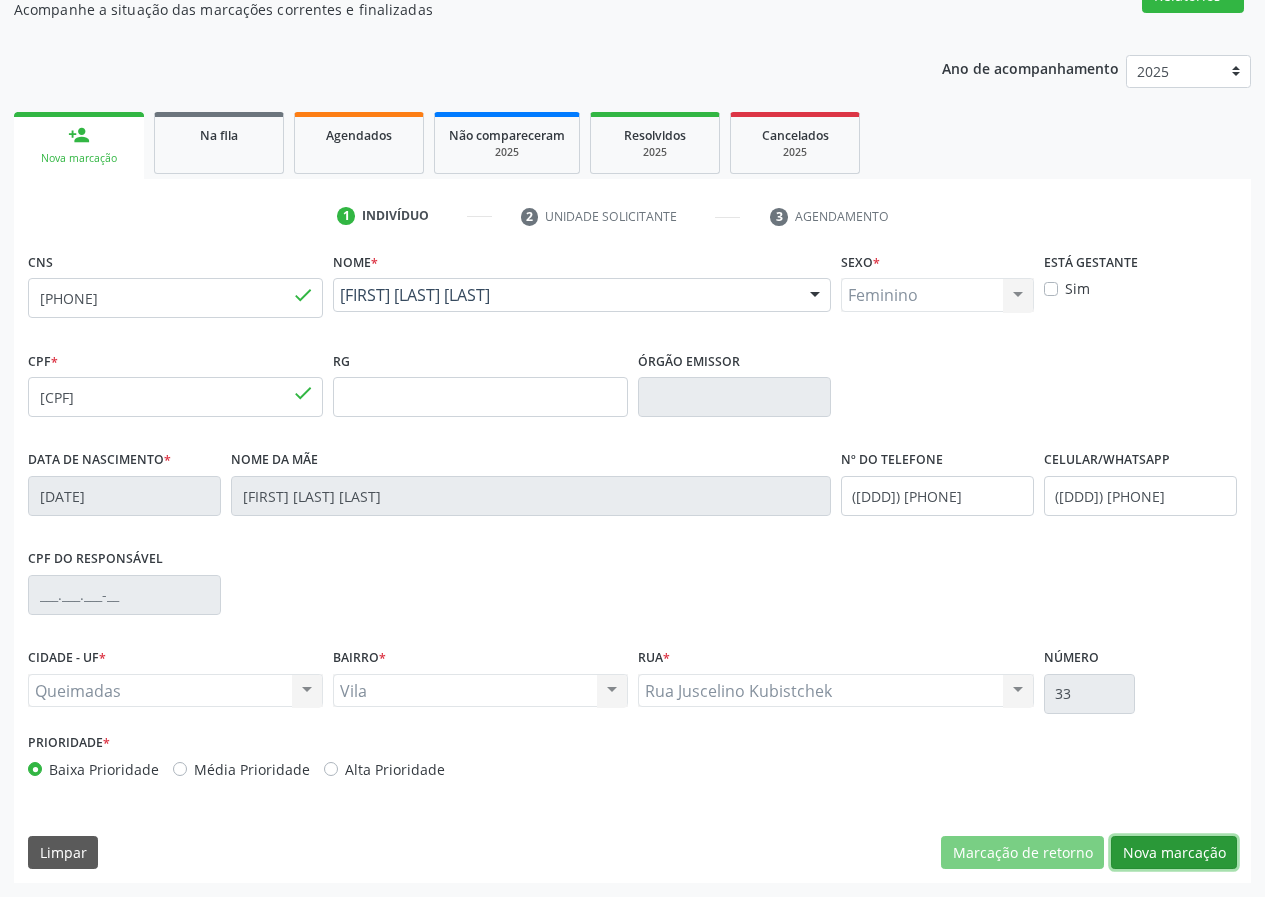 click on "Nova marcação" at bounding box center [1174, 853] 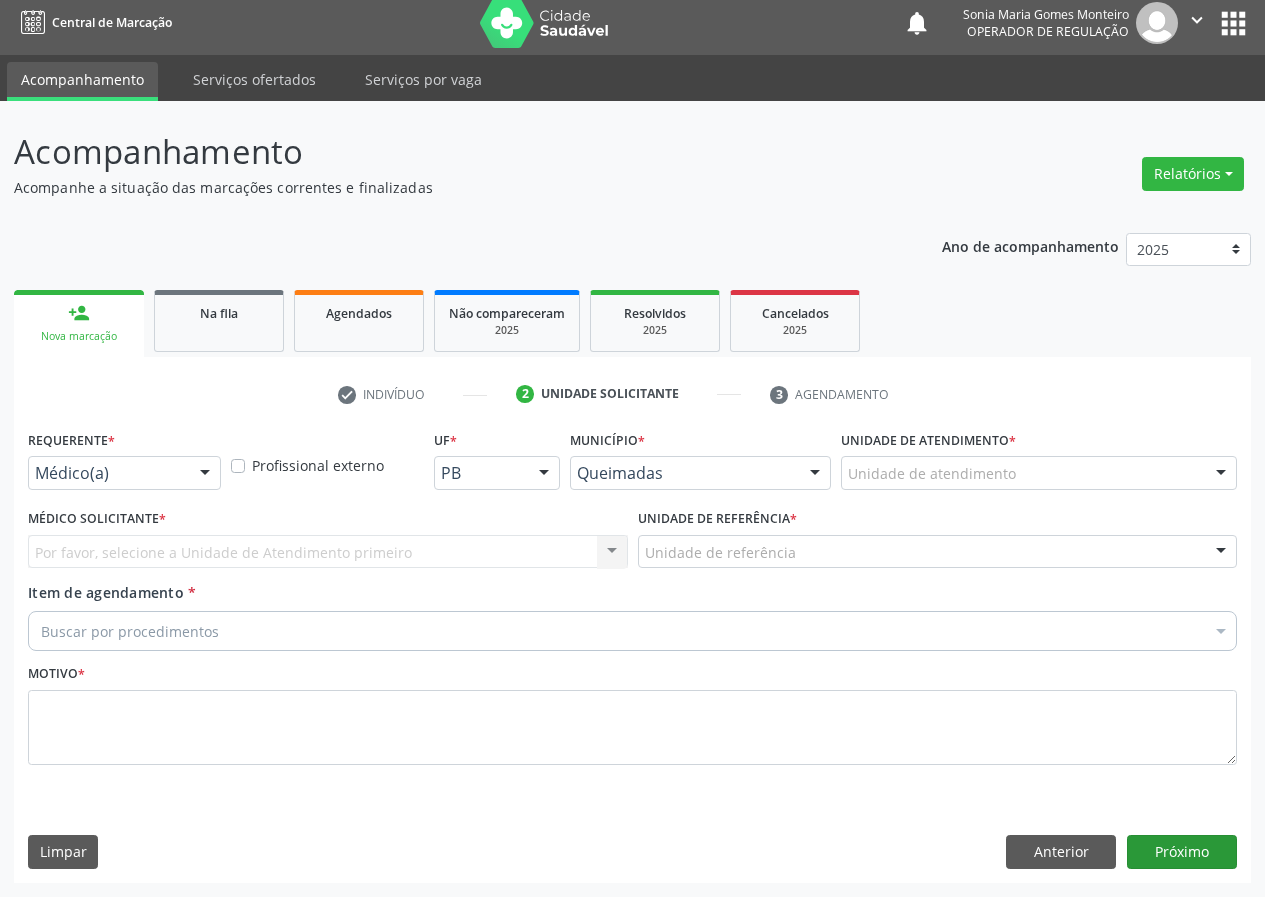 scroll, scrollTop: 9, scrollLeft: 0, axis: vertical 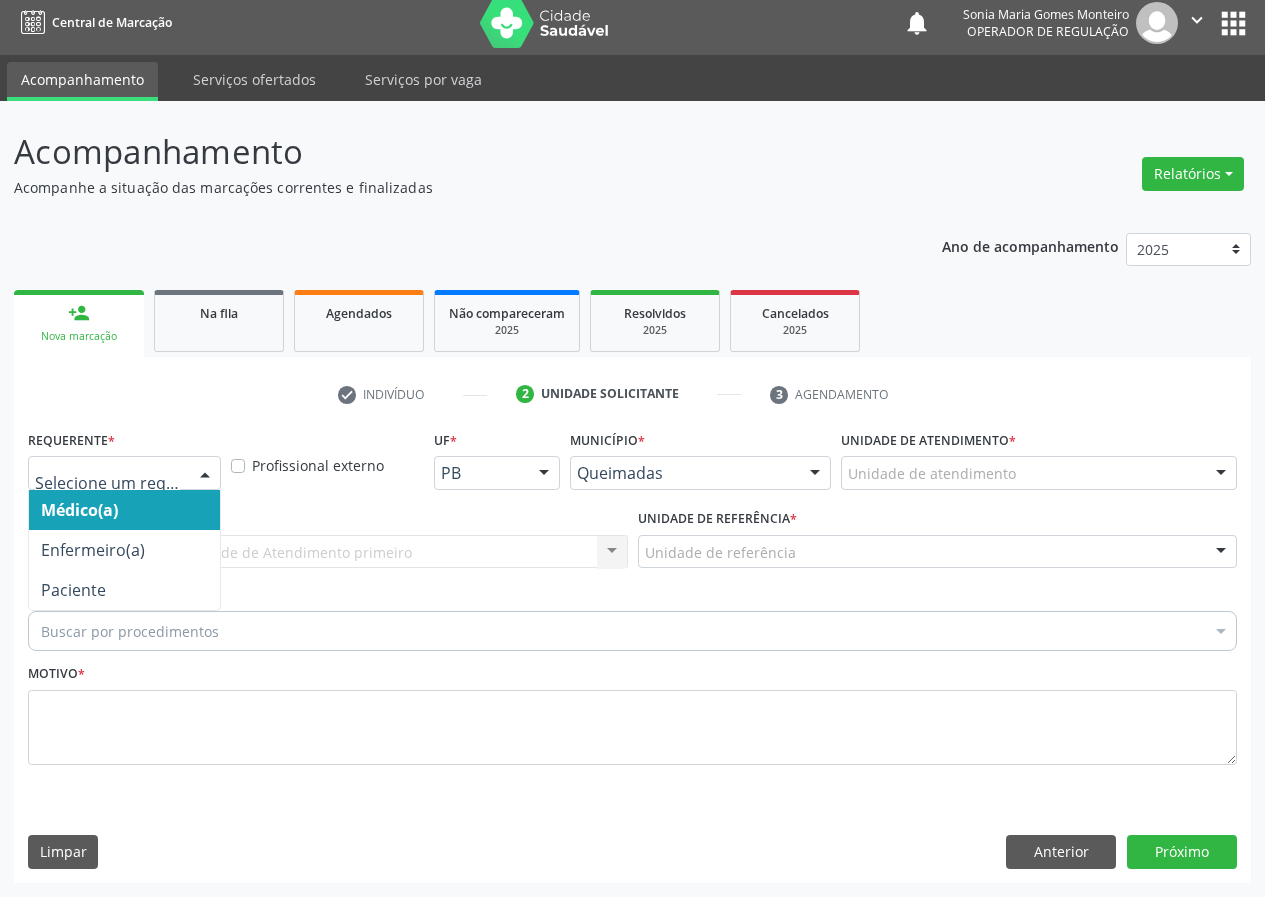 drag, startPoint x: 208, startPoint y: 471, endPoint x: 179, endPoint y: 613, distance: 144.93102 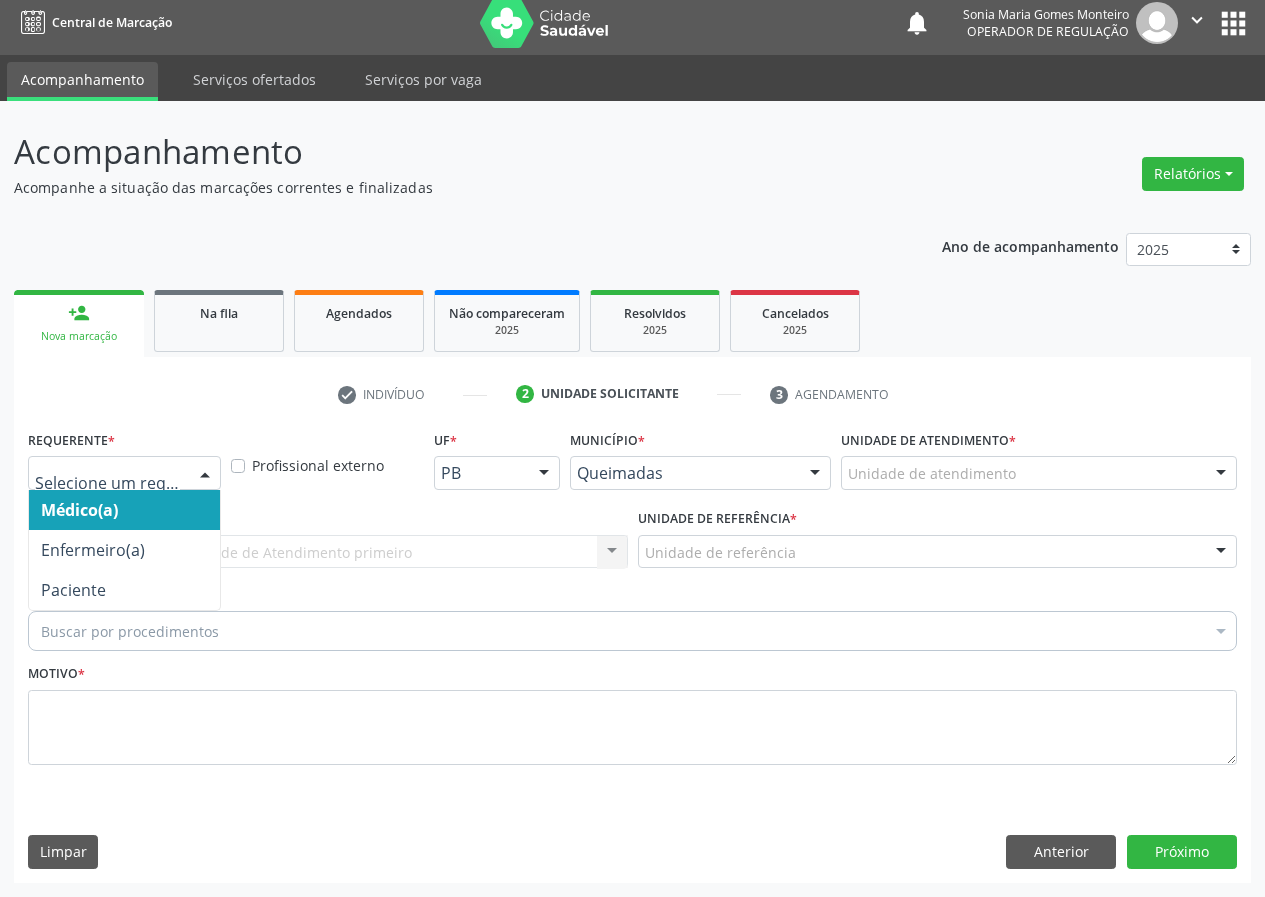click at bounding box center (205, 474) 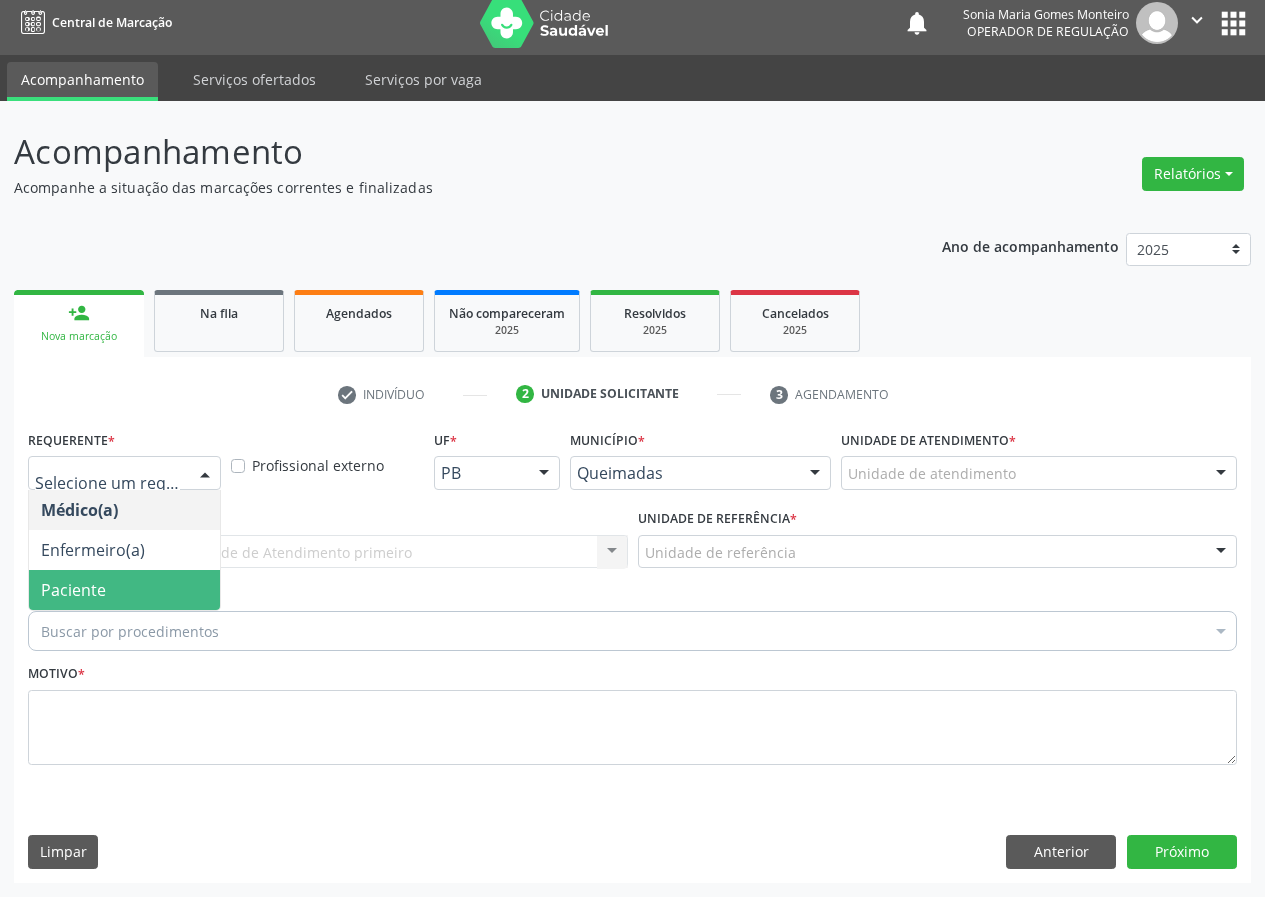 click on "Paciente" at bounding box center [124, 590] 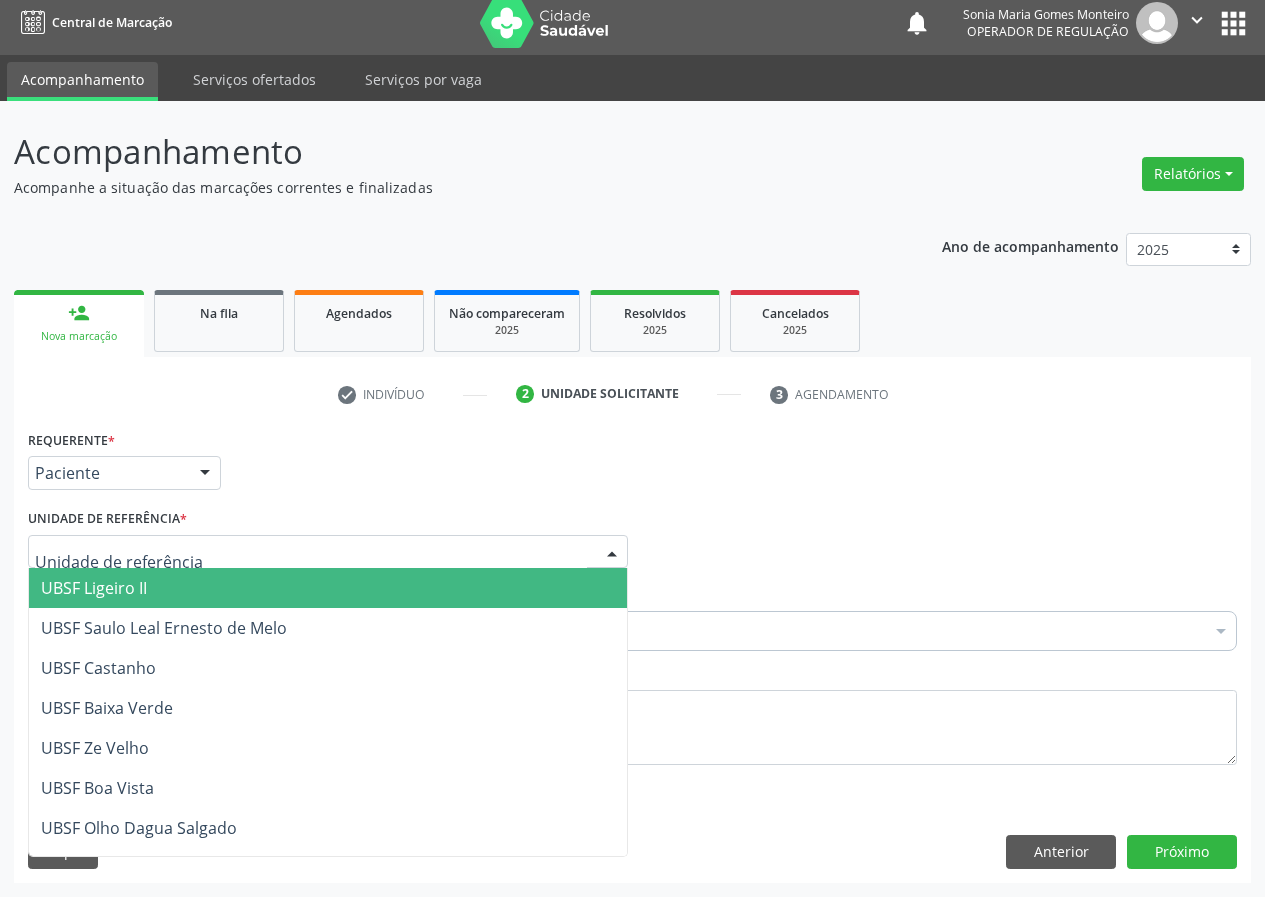 click at bounding box center [328, 552] 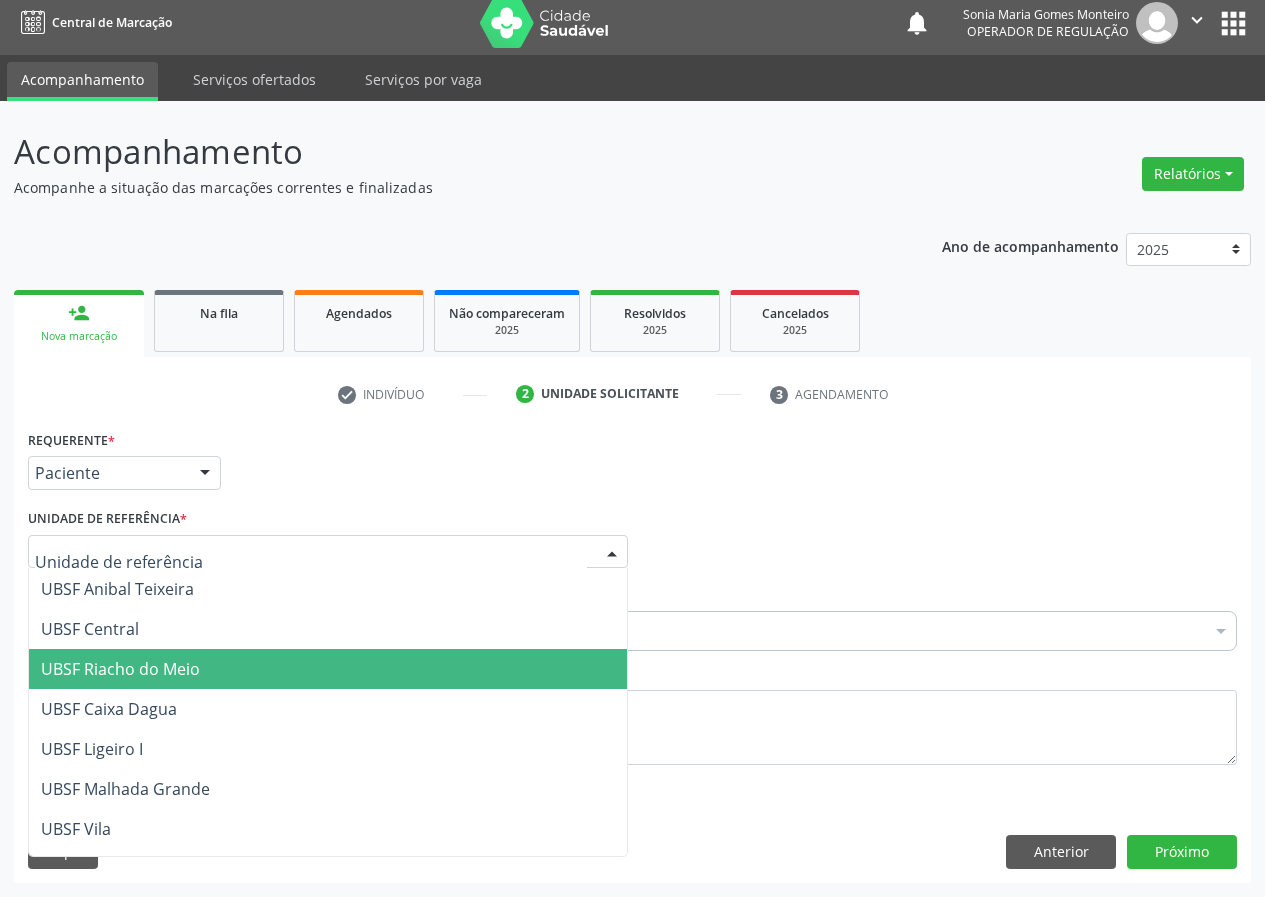 scroll, scrollTop: 400, scrollLeft: 0, axis: vertical 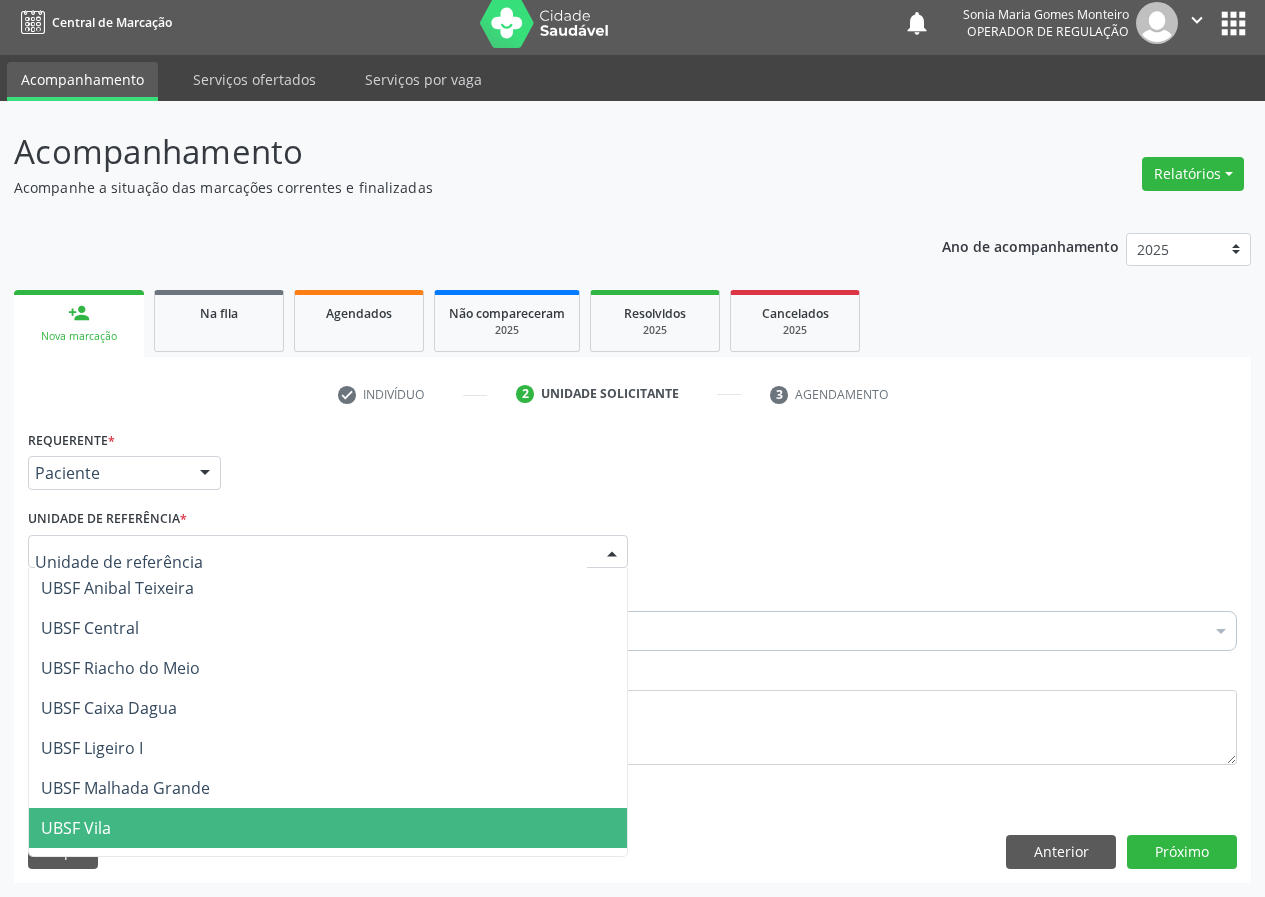 click on "UBSF Vila" at bounding box center [328, 828] 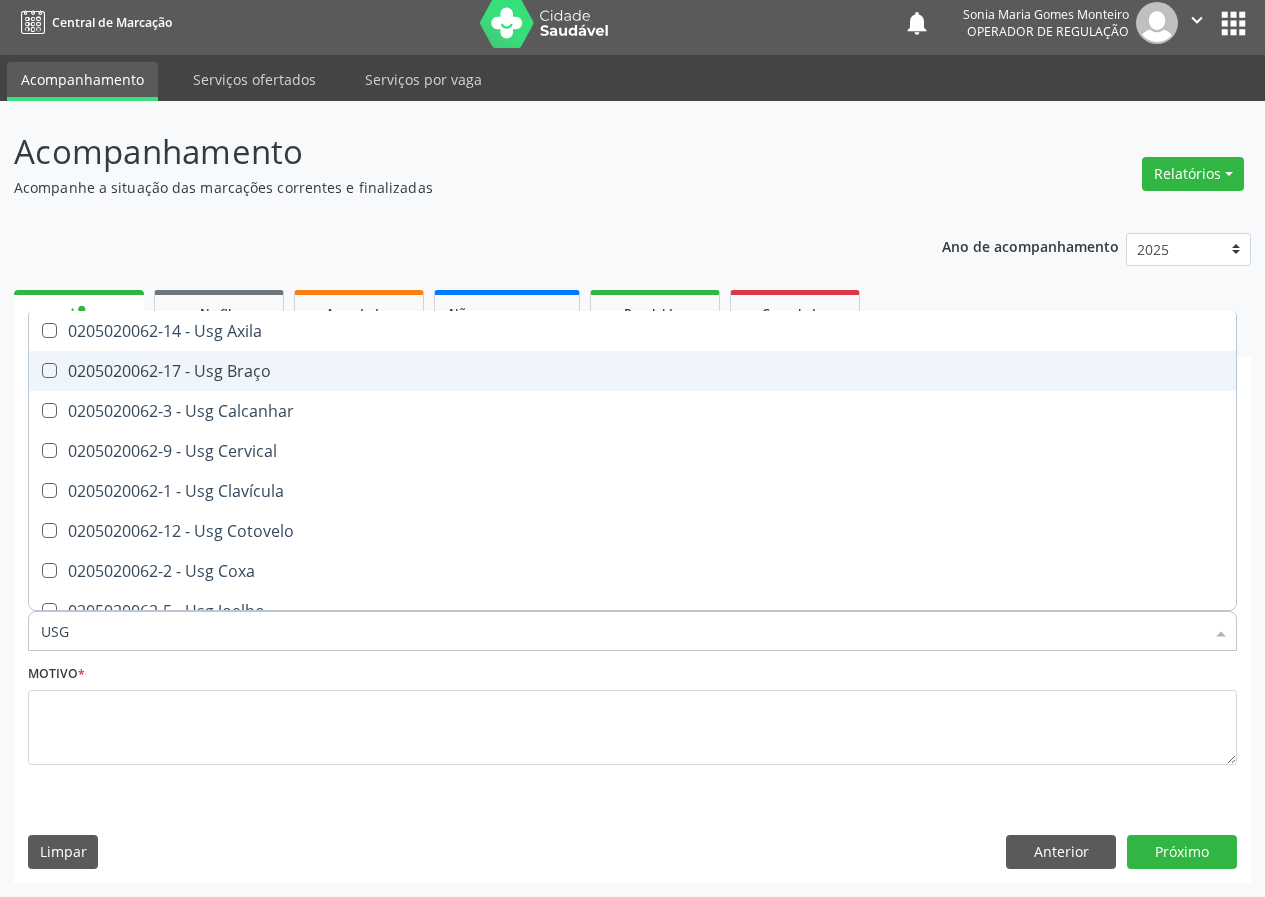 type on "USG" 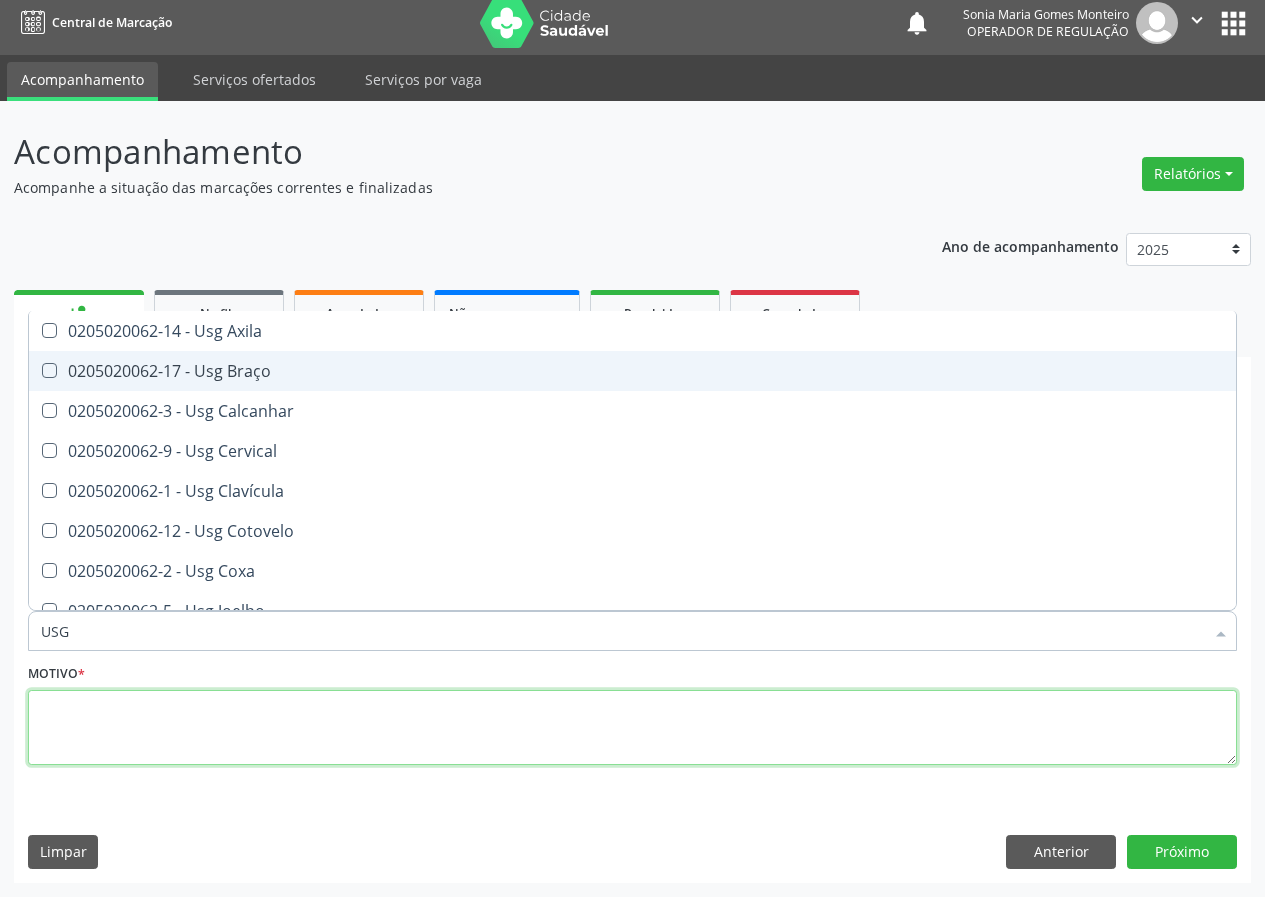click at bounding box center (632, 728) 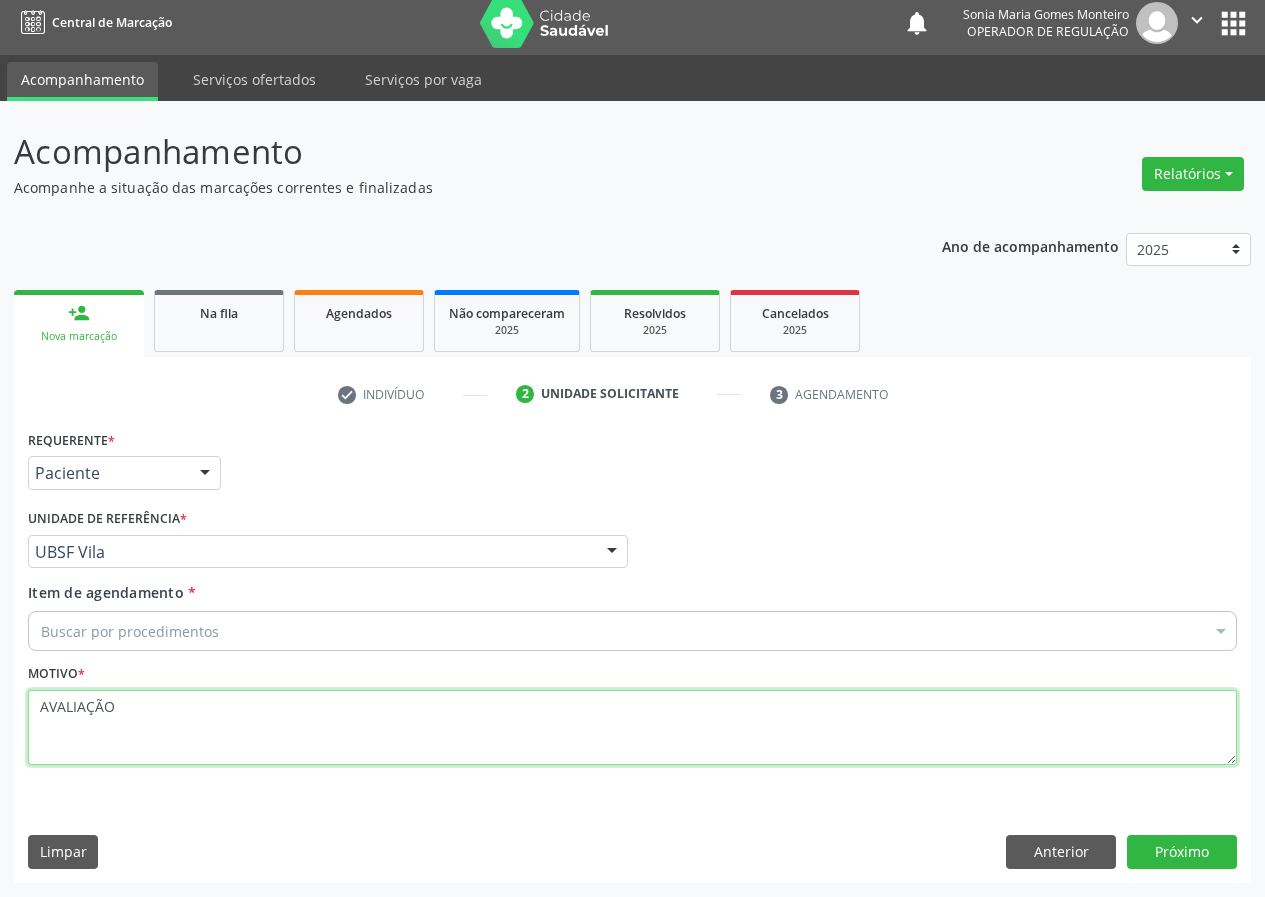 type on "AVALIAÇÃO" 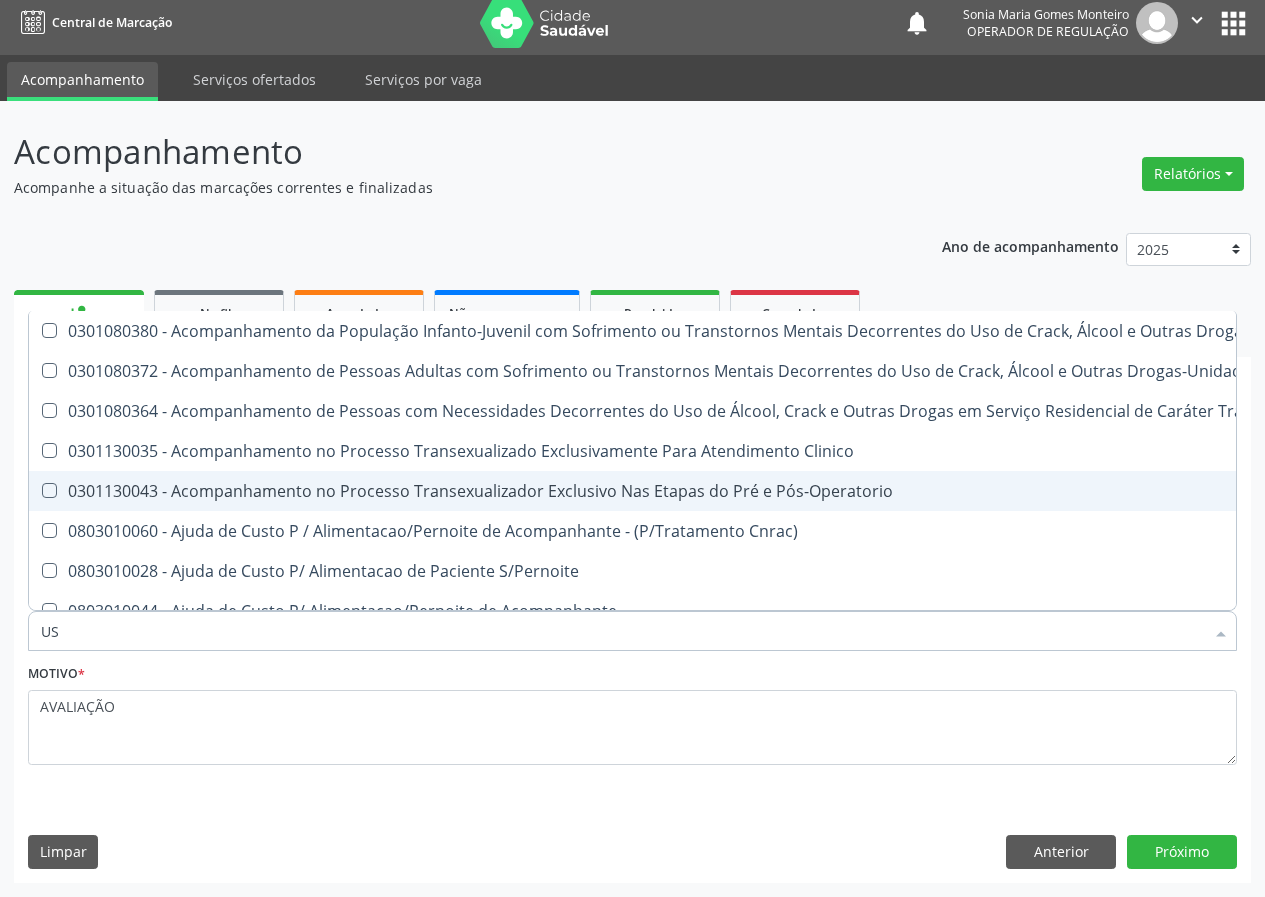 type on "USG" 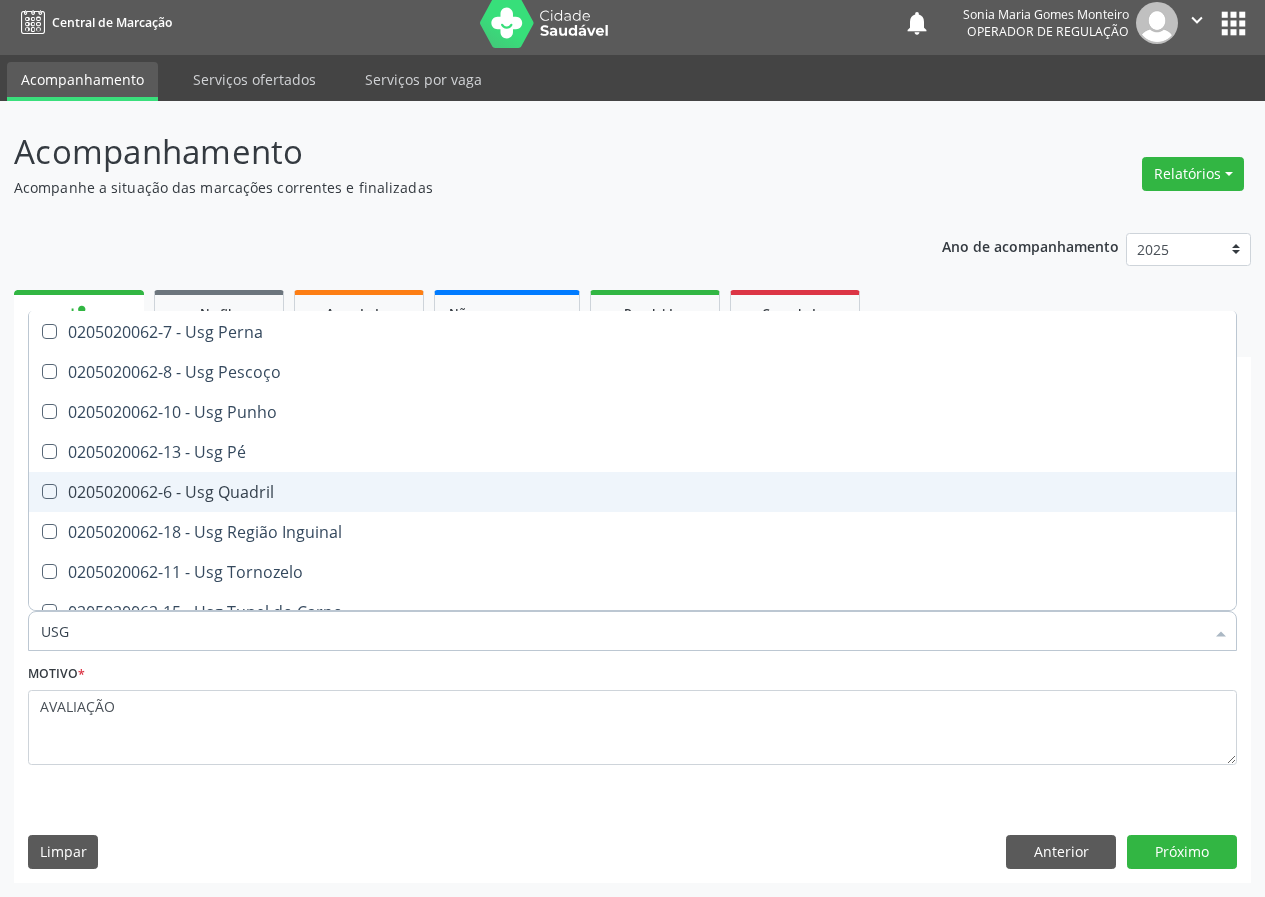 scroll, scrollTop: 461, scrollLeft: 0, axis: vertical 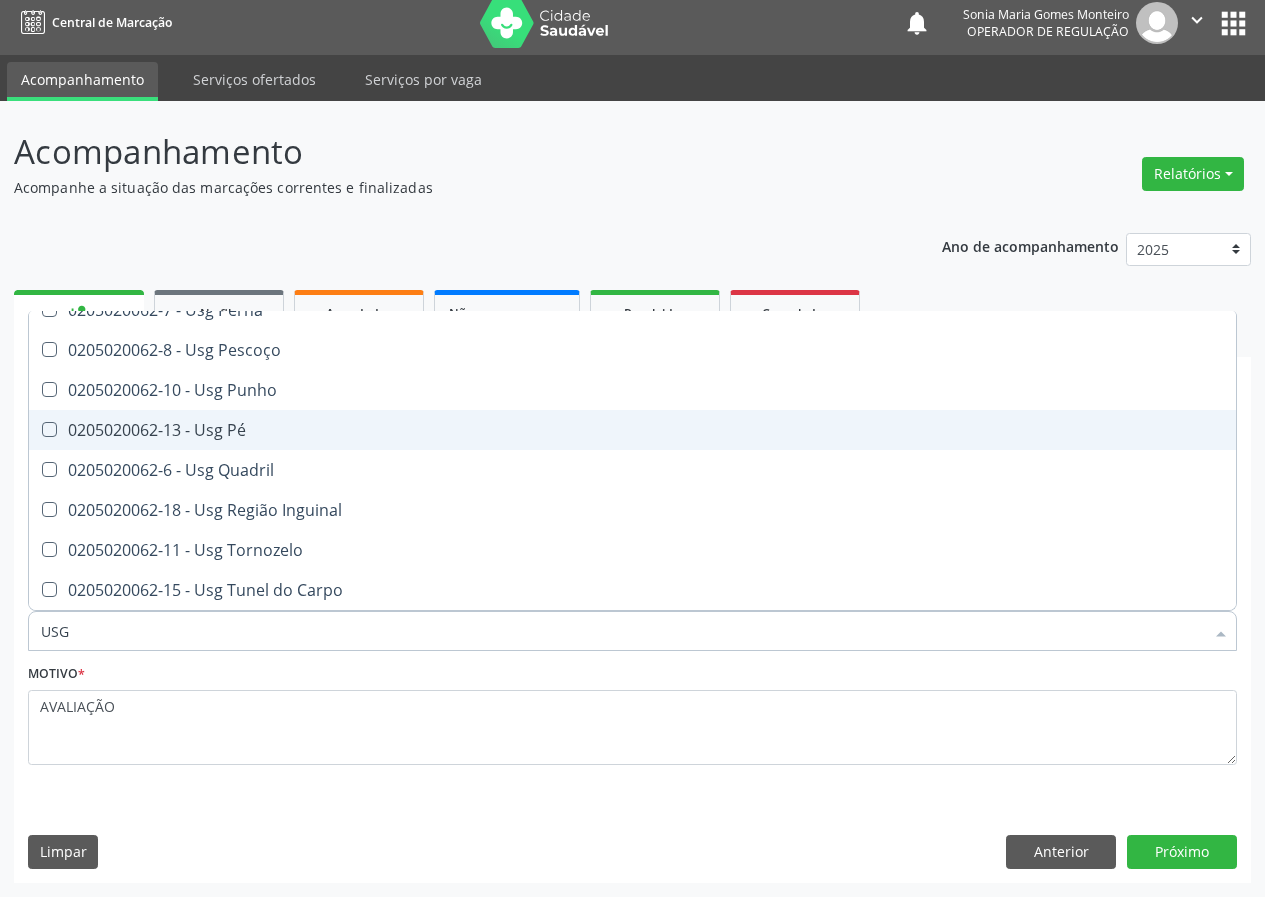 click on "0205020062-13 - Usg Pé" at bounding box center [632, 430] 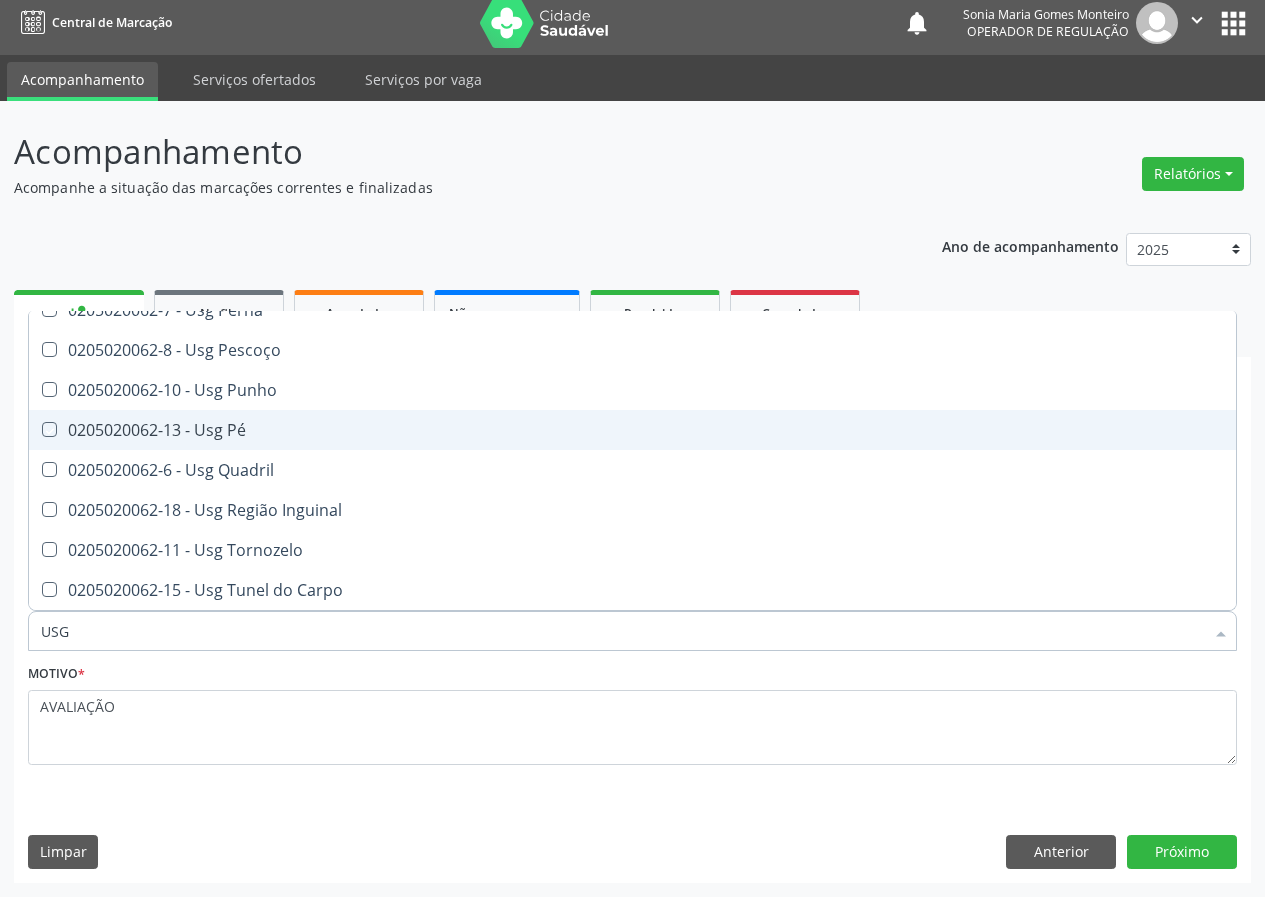 checkbox on "true" 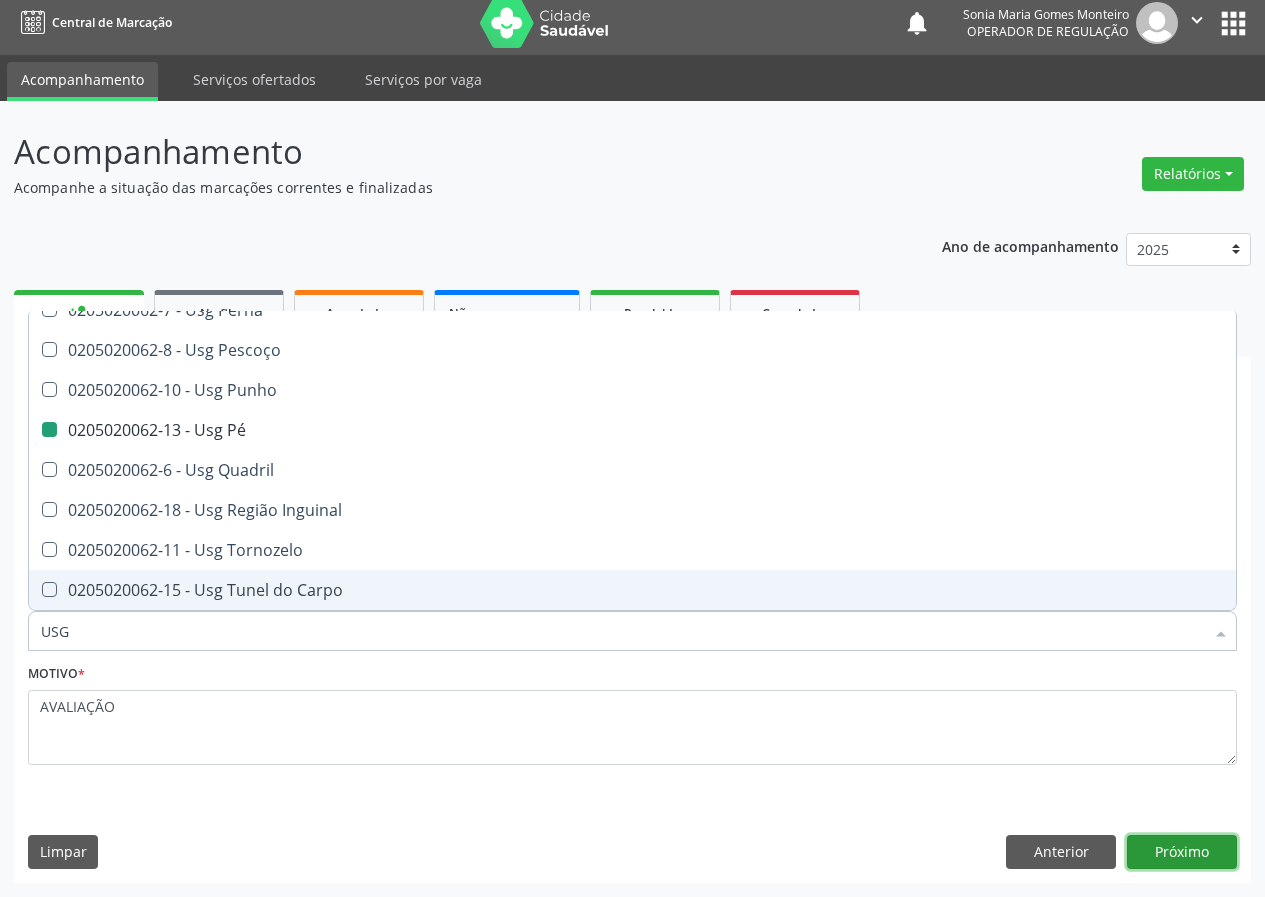 click on "Próximo" at bounding box center (1182, 852) 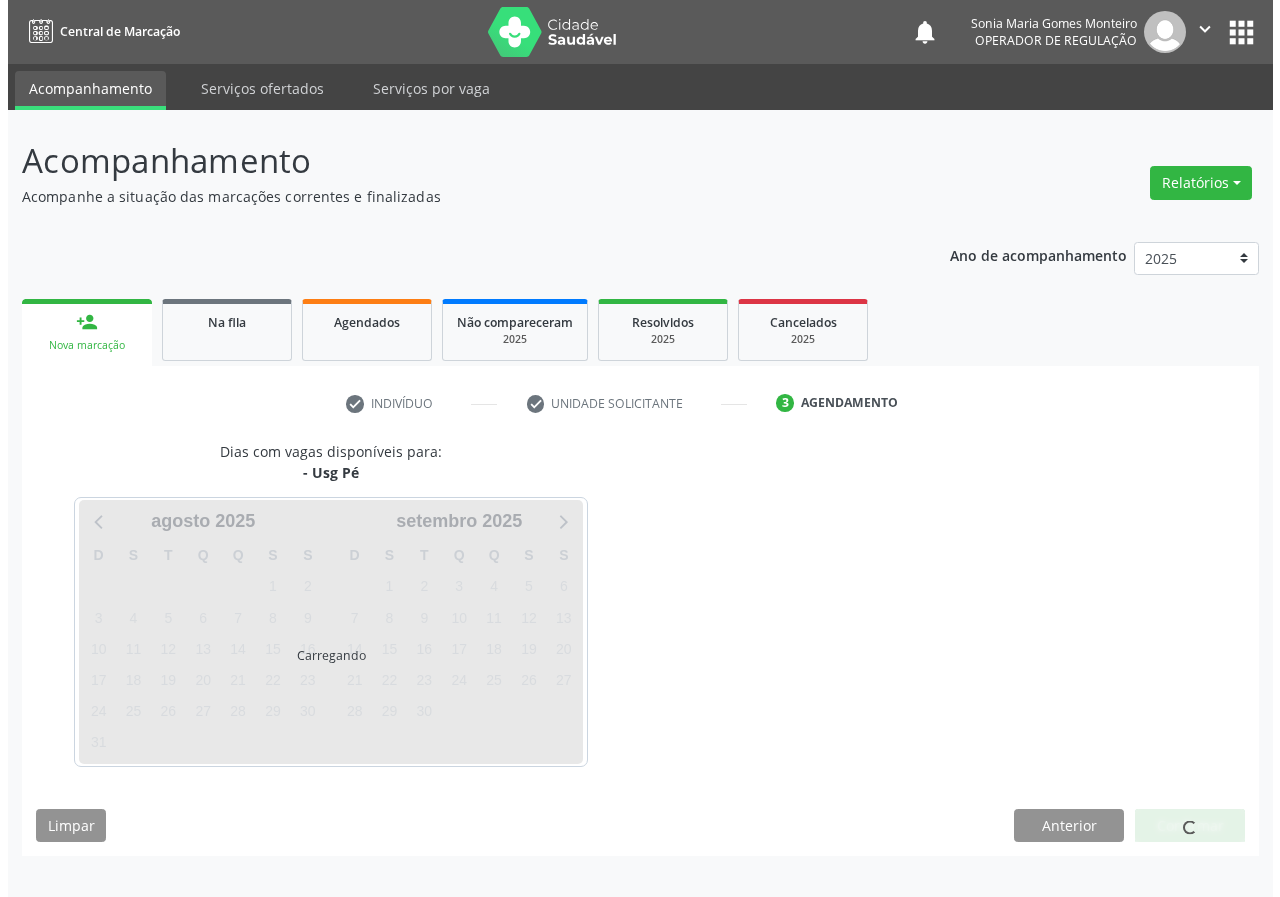 scroll, scrollTop: 0, scrollLeft: 0, axis: both 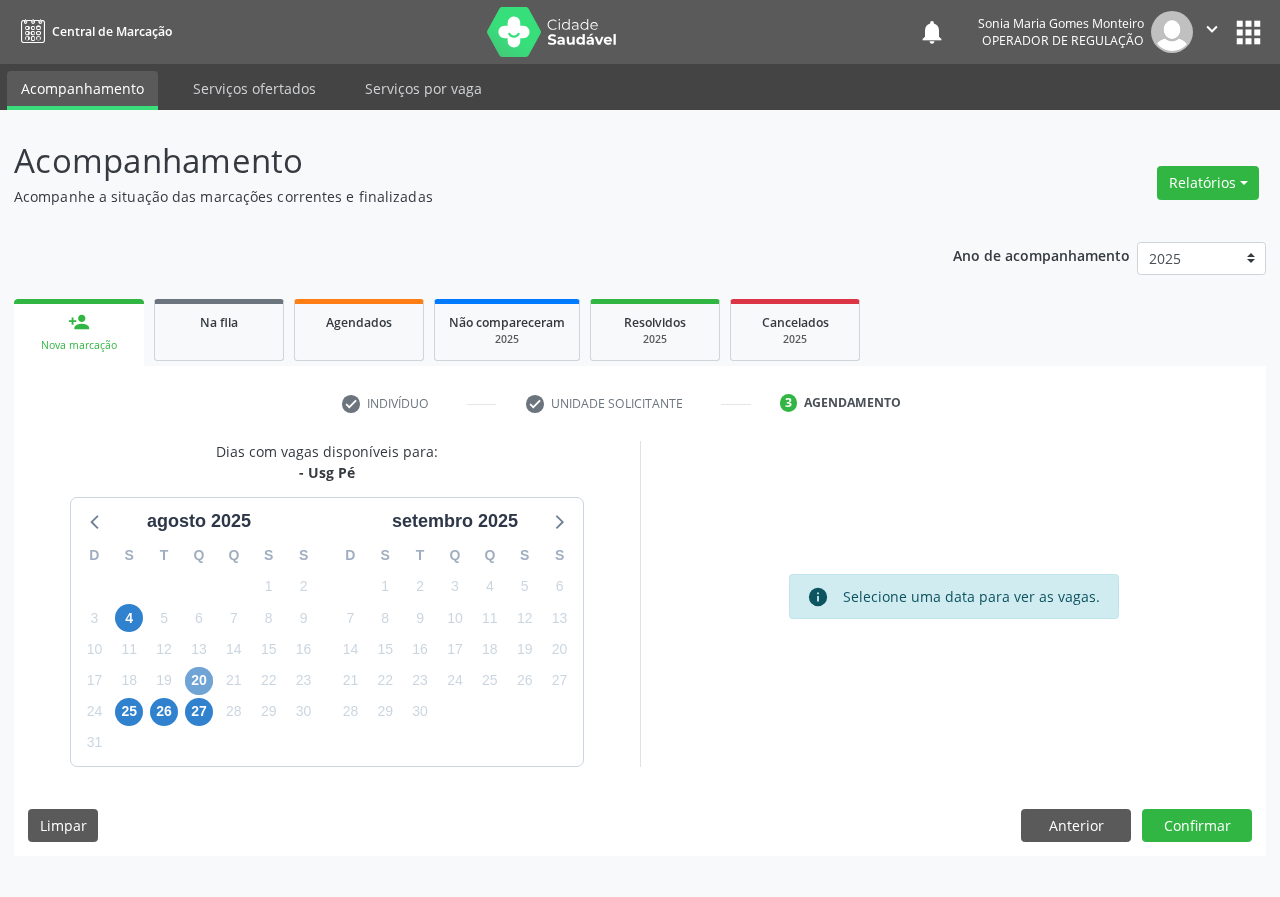 click on "20" at bounding box center [199, 681] 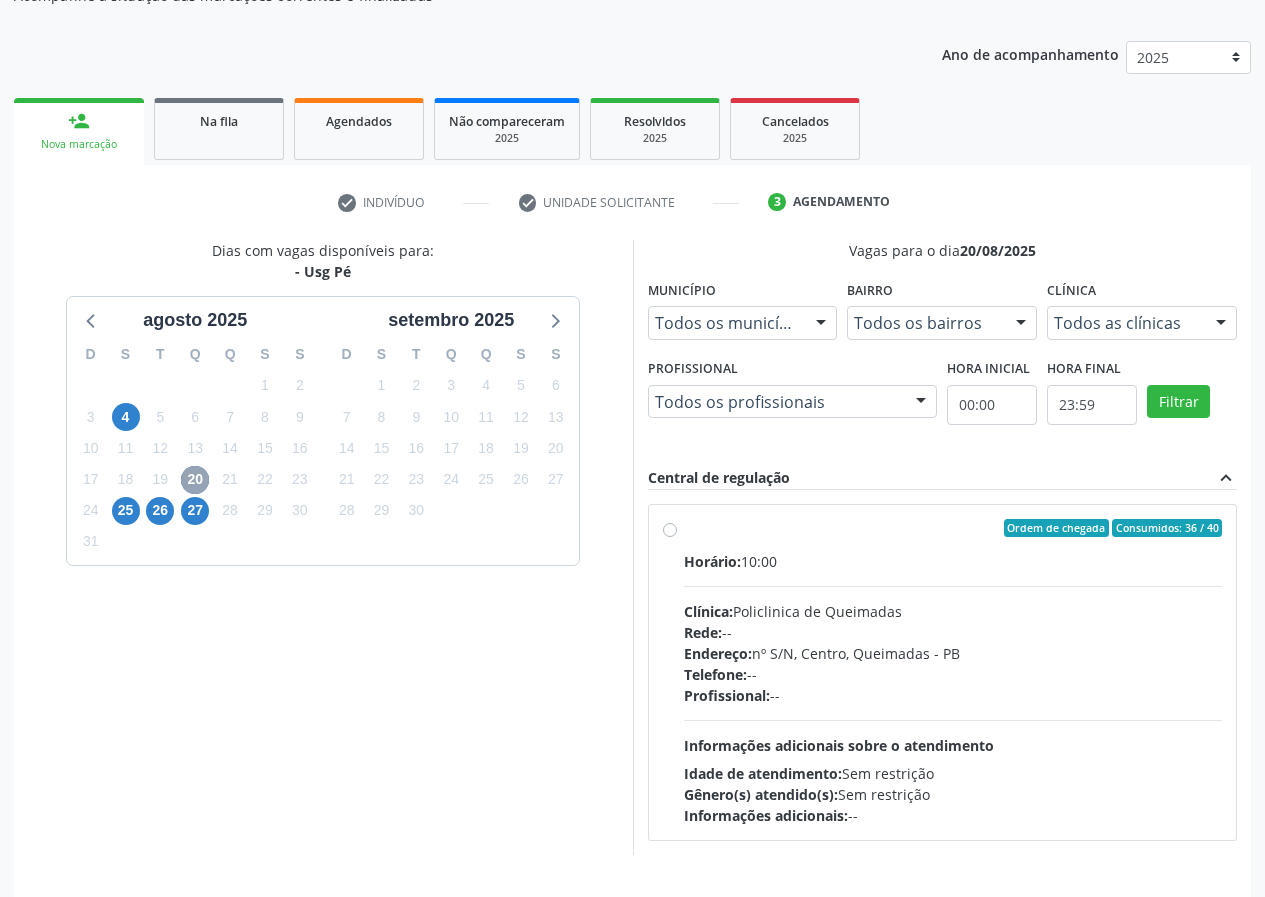 scroll, scrollTop: 262, scrollLeft: 0, axis: vertical 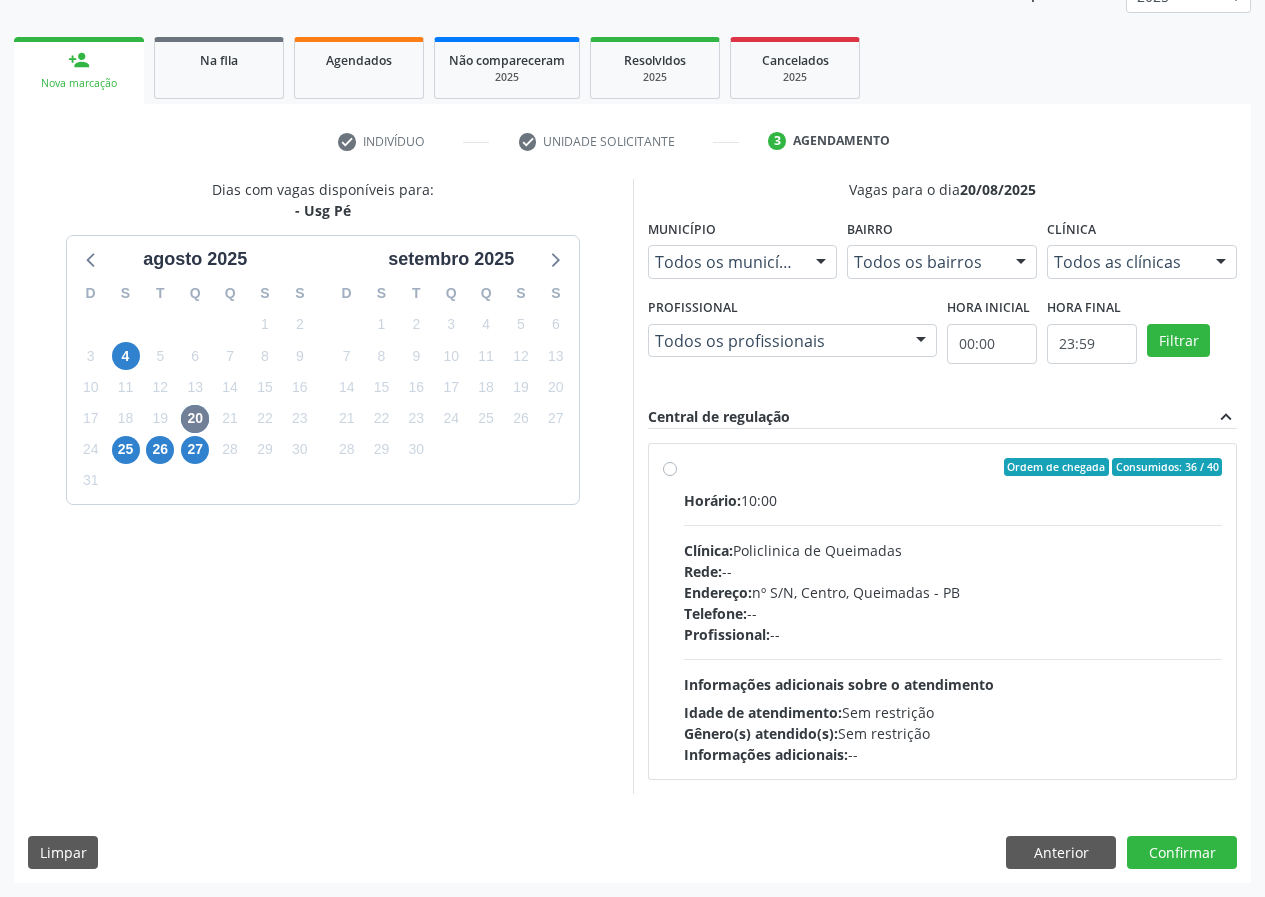 click on "Endereço:   nº S/N, Centro, [CITY] - [STATE]" at bounding box center [953, 611] 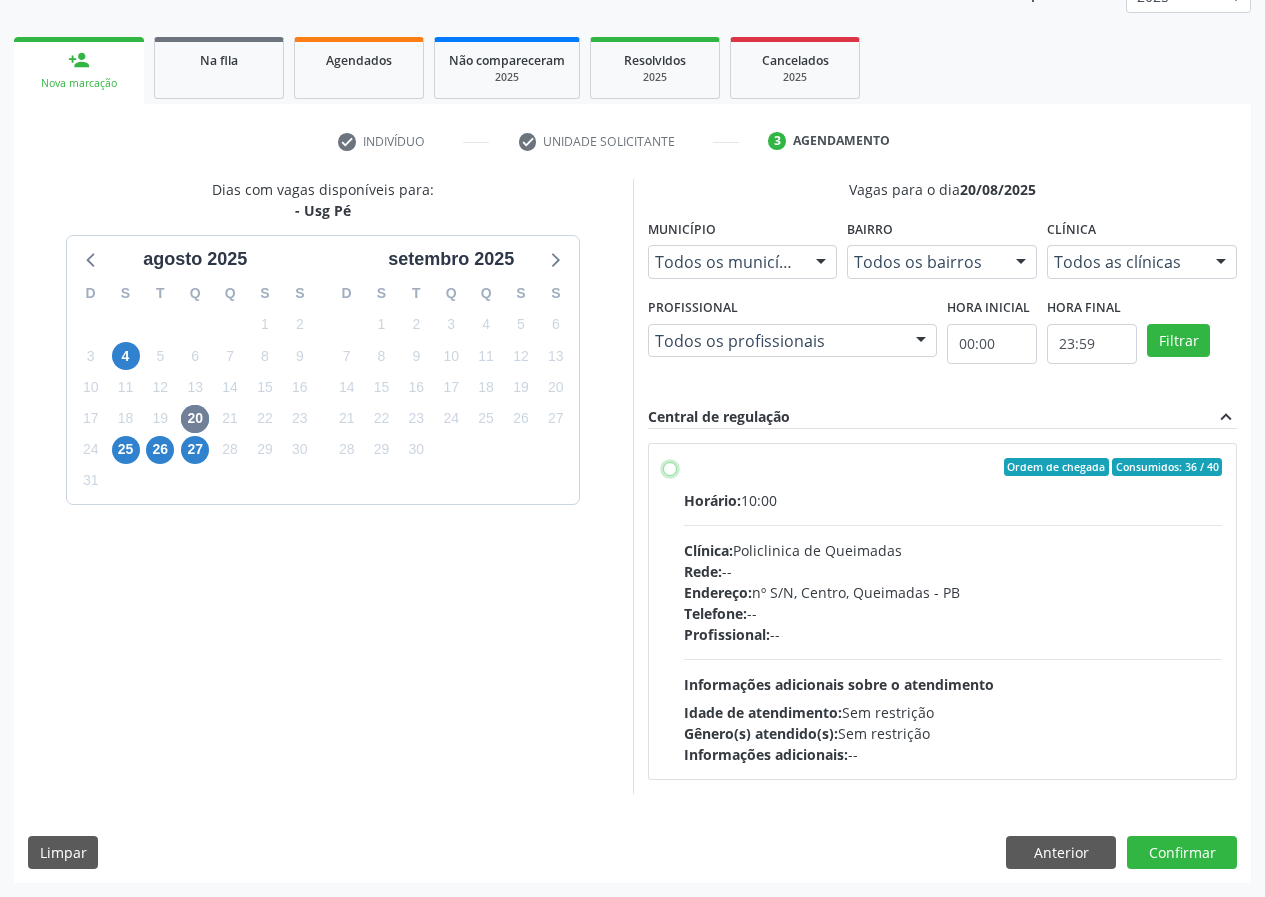click on "Endereço:   nº S/N, Centro, [CITY] - [STATE]" at bounding box center [670, 467] 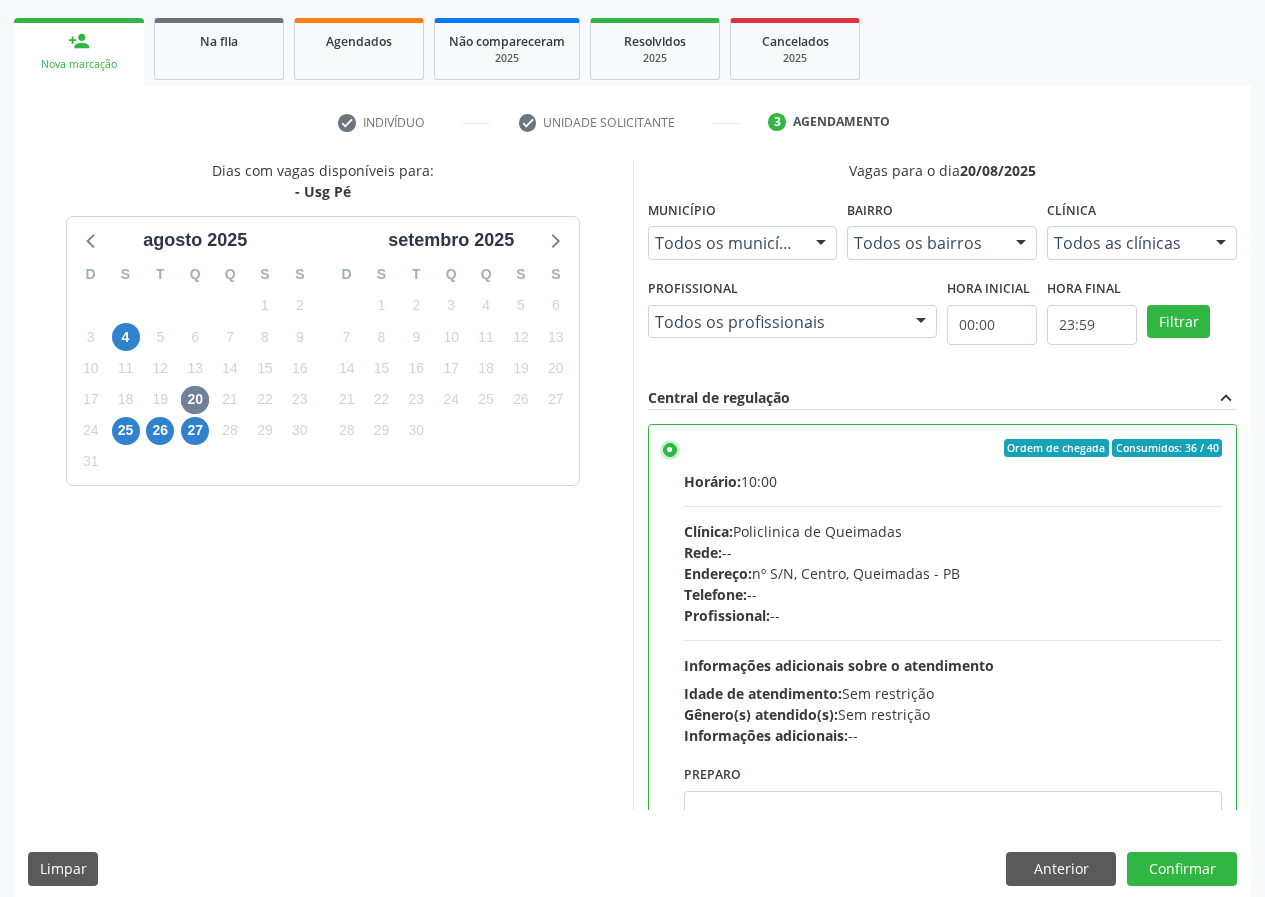 scroll, scrollTop: 298, scrollLeft: 0, axis: vertical 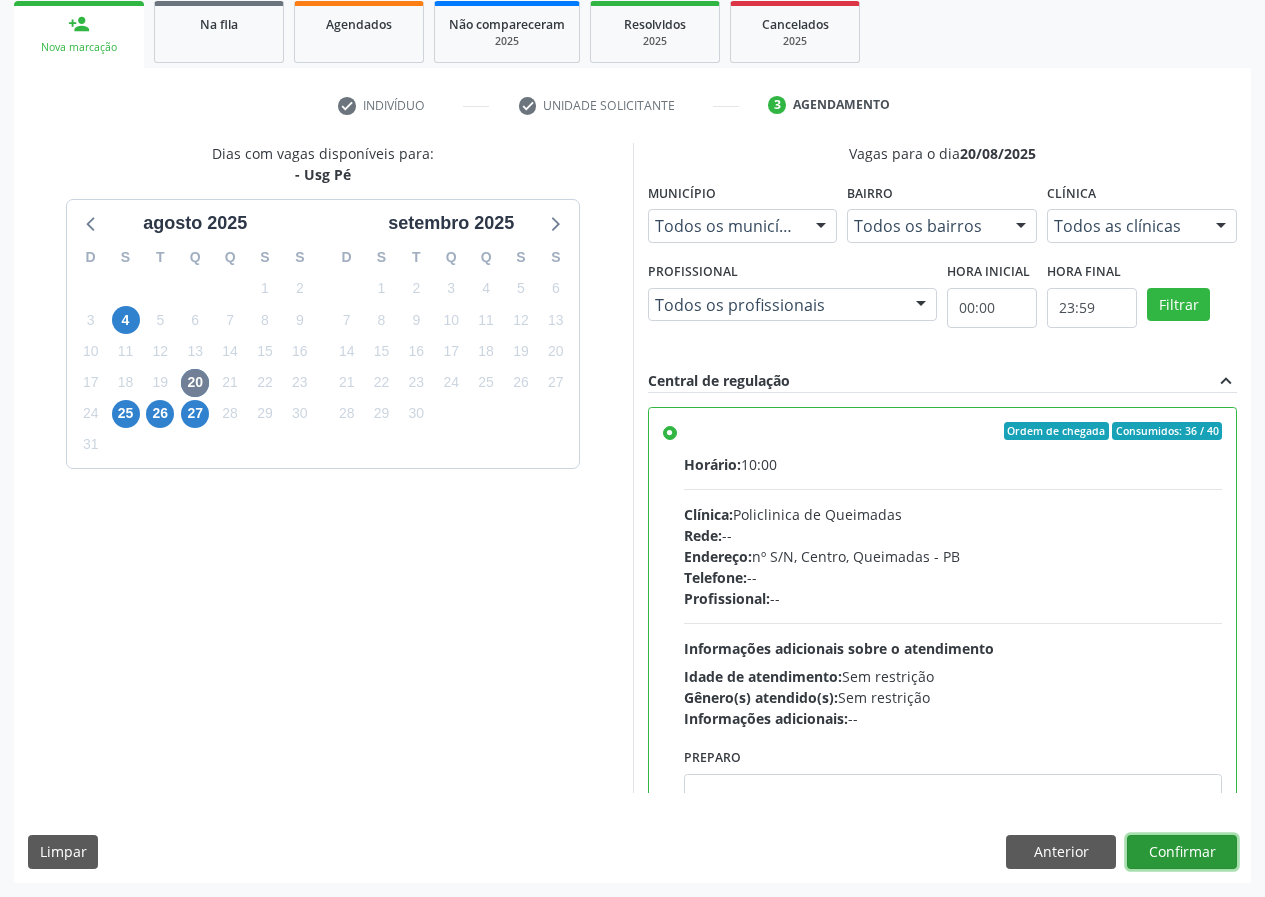 drag, startPoint x: 1197, startPoint y: 851, endPoint x: 1039, endPoint y: 840, distance: 158.38245 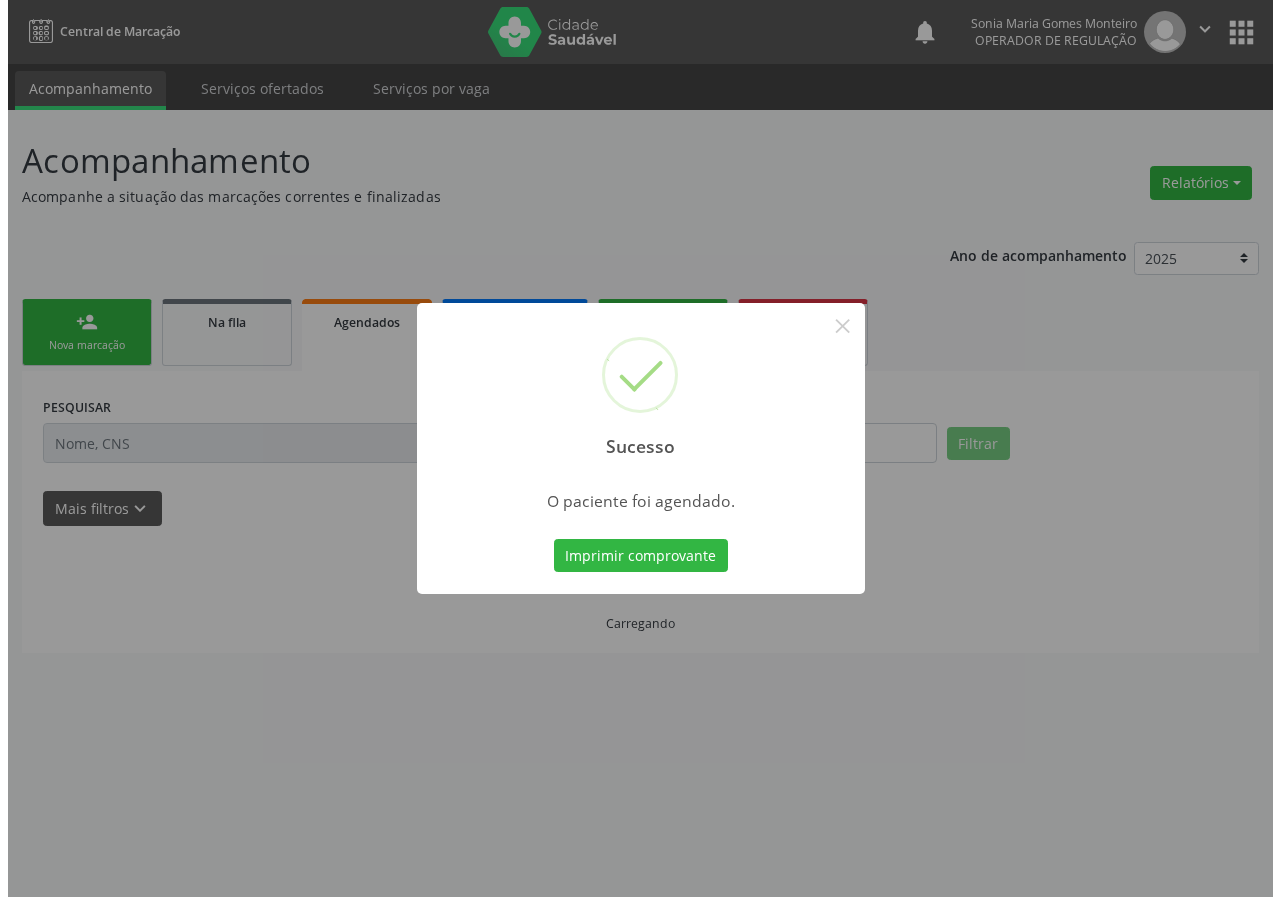 scroll, scrollTop: 0, scrollLeft: 0, axis: both 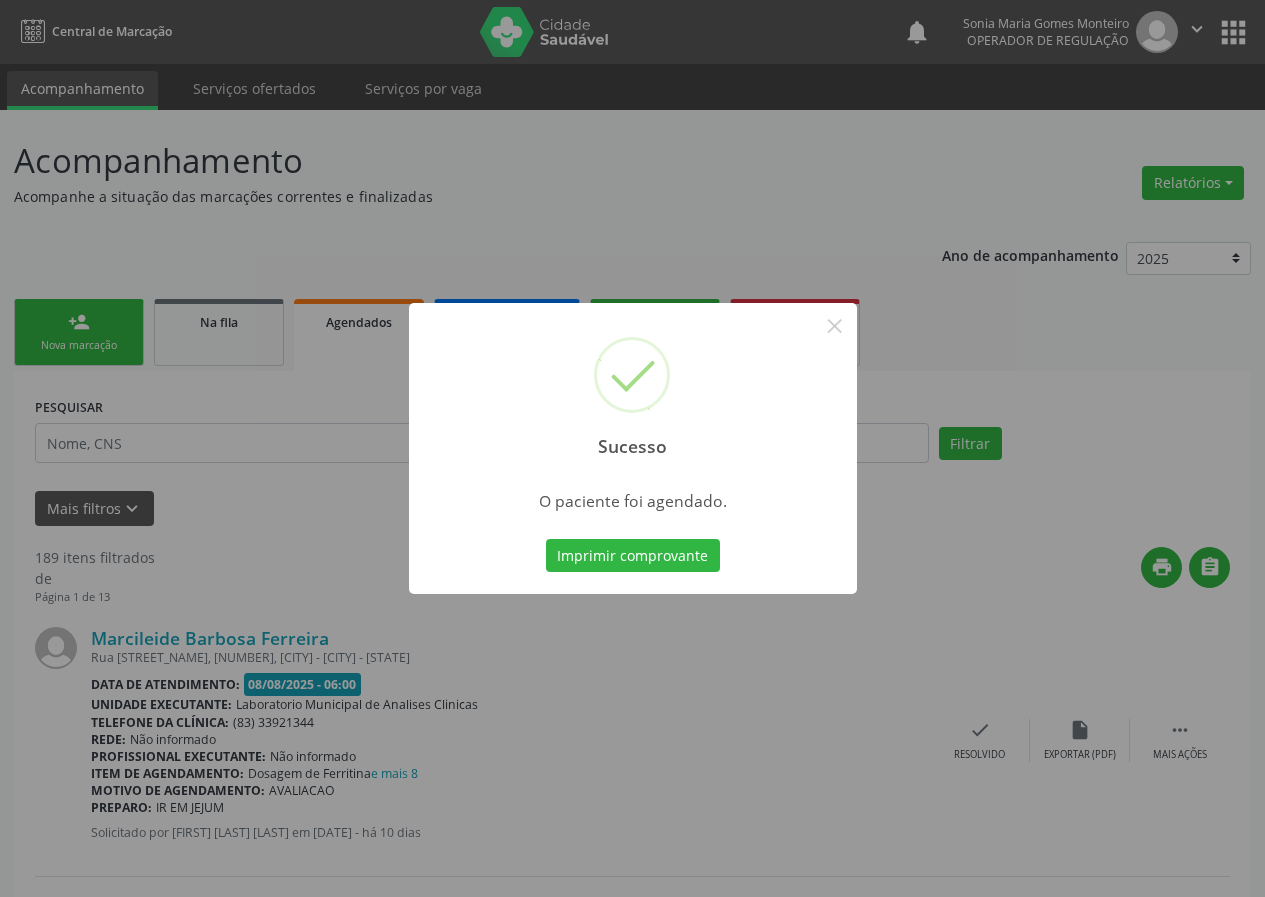click on "Imprimir comprovante" at bounding box center [633, 556] 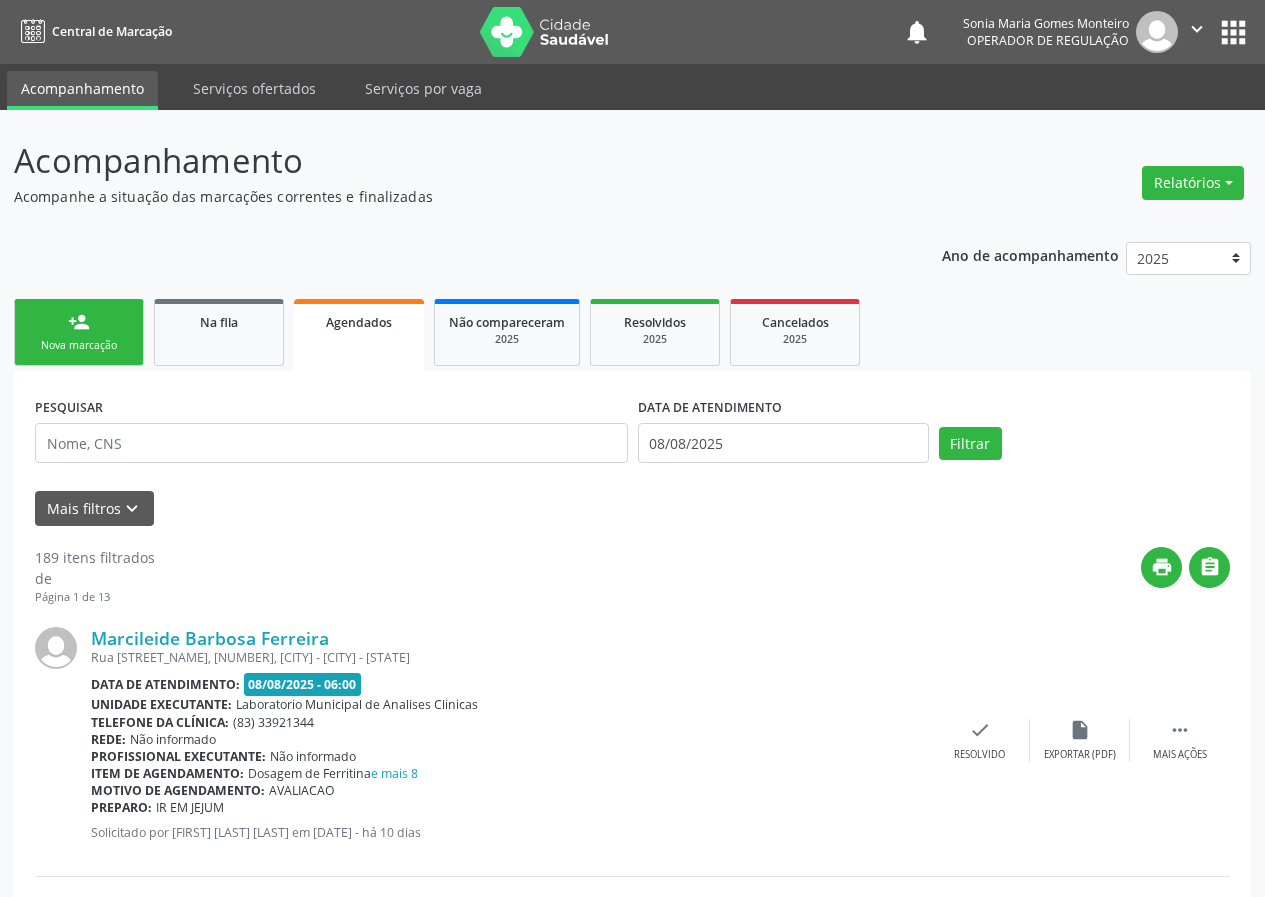 click on "person_add
Nova marcação" at bounding box center (79, 332) 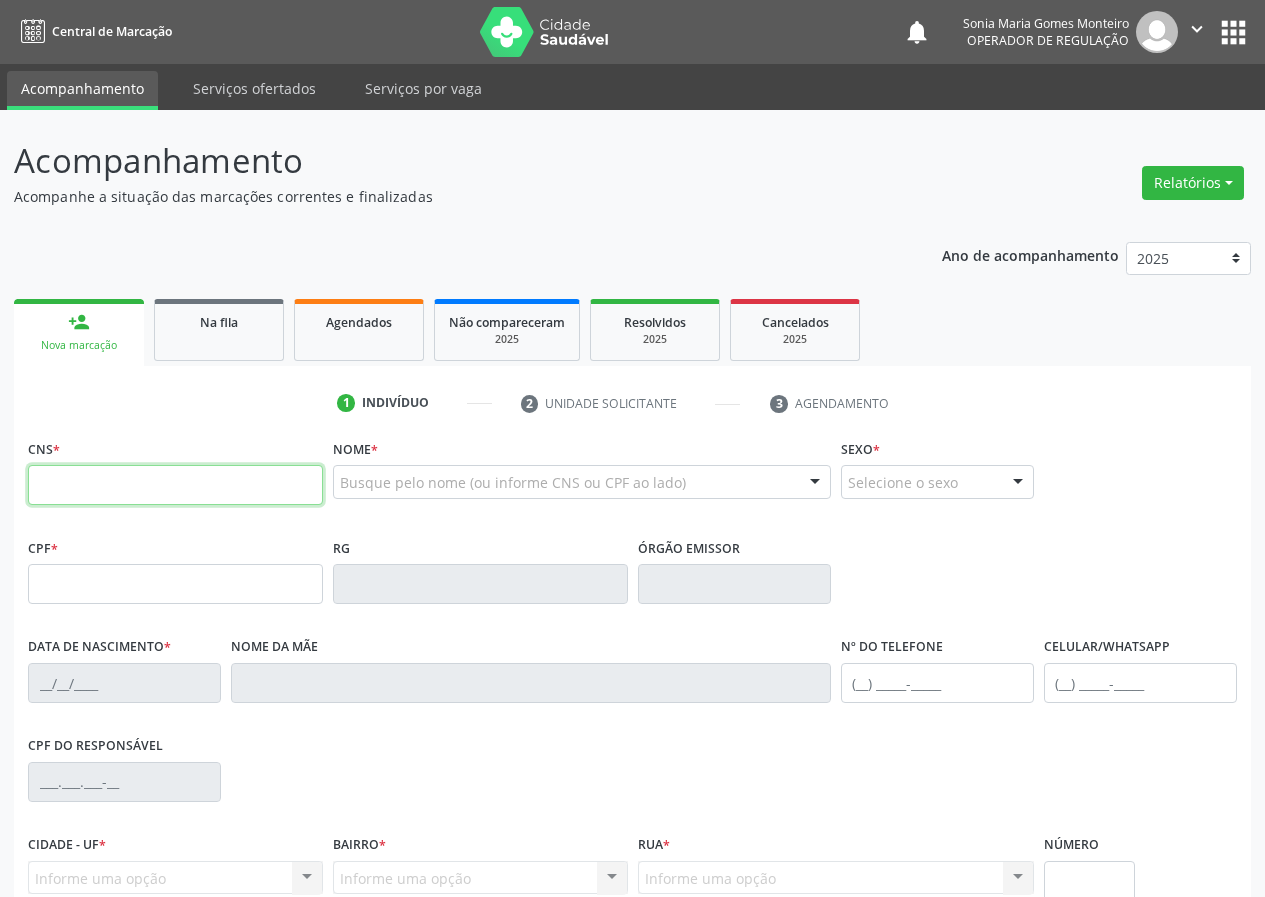 click at bounding box center (175, 485) 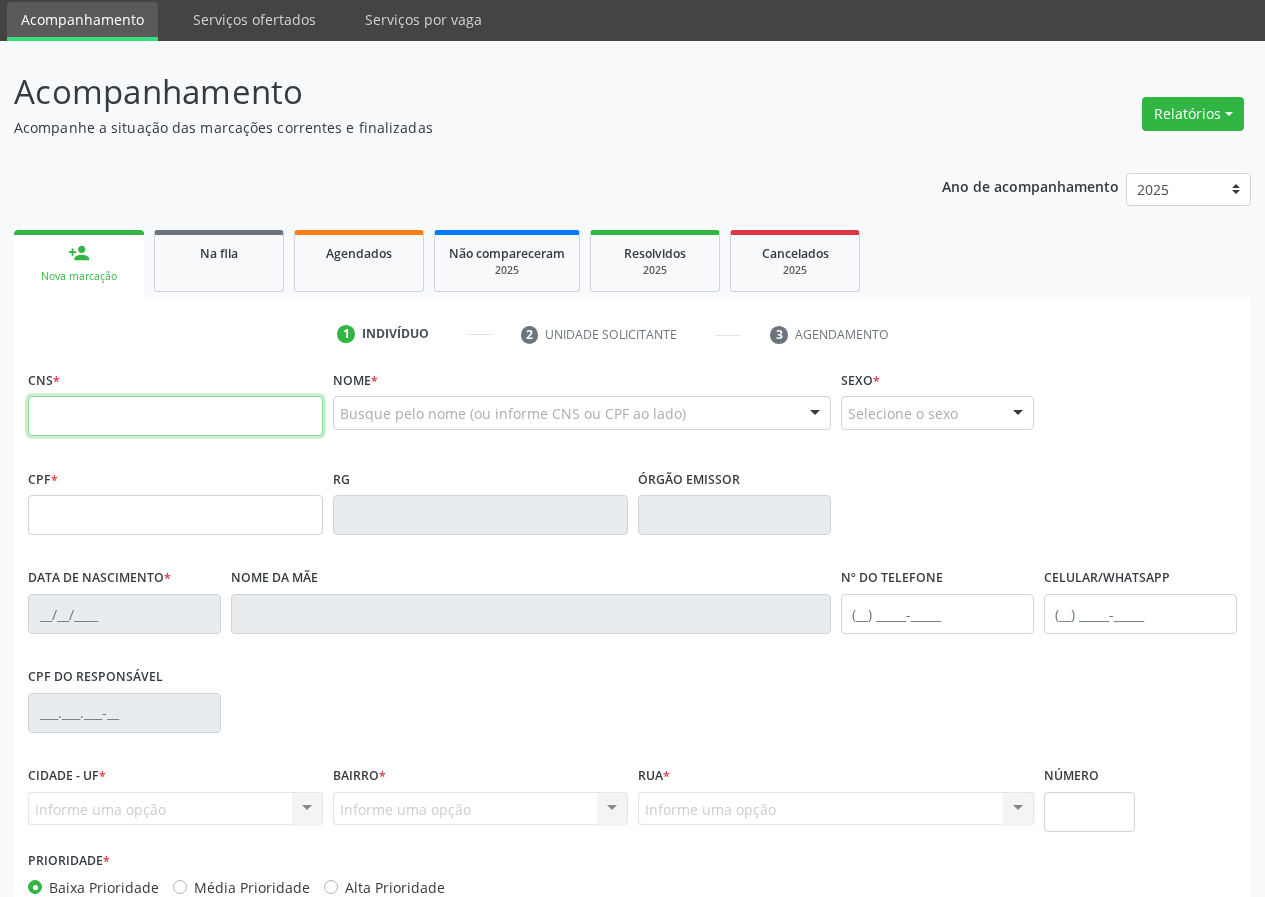 scroll, scrollTop: 100, scrollLeft: 0, axis: vertical 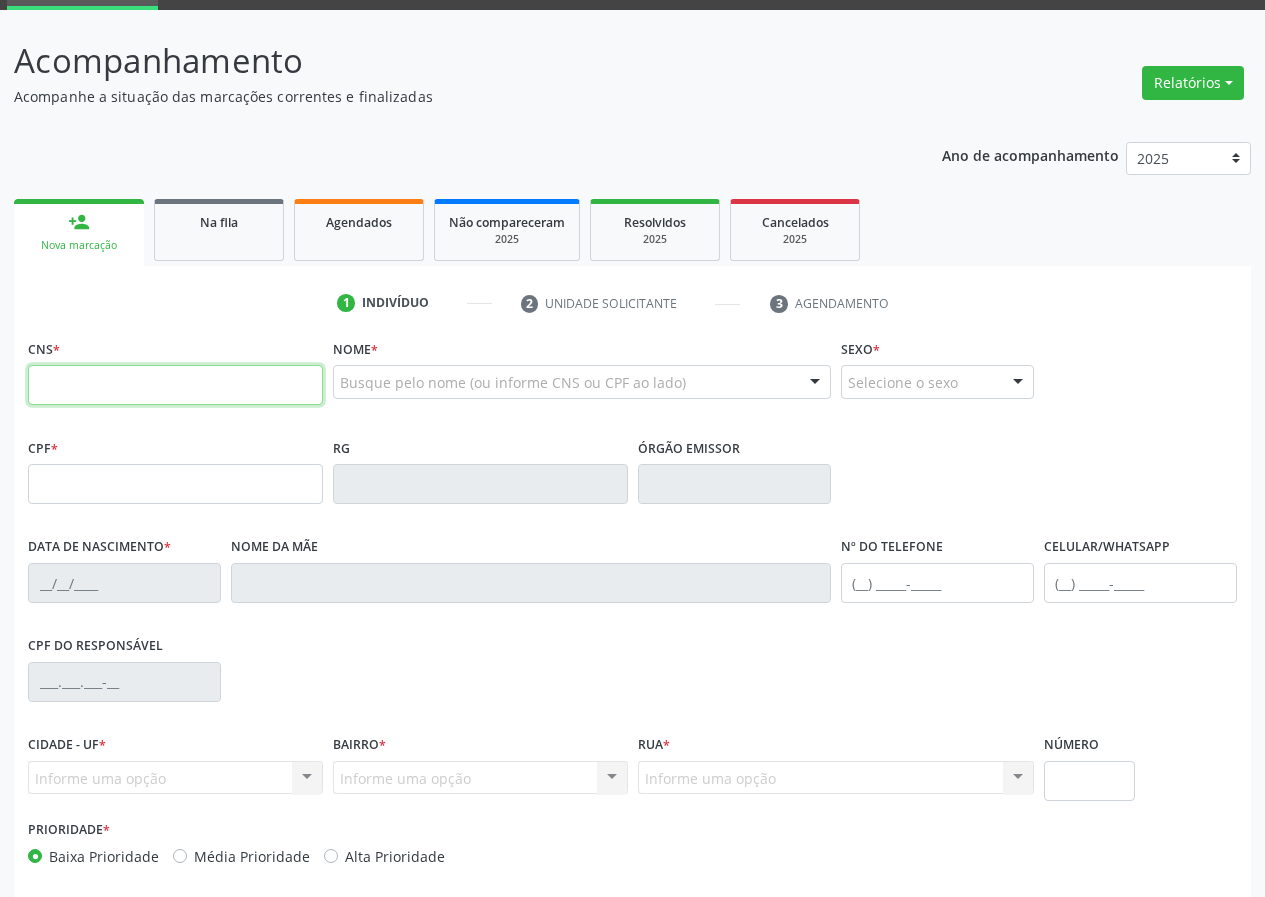 click at bounding box center [175, 385] 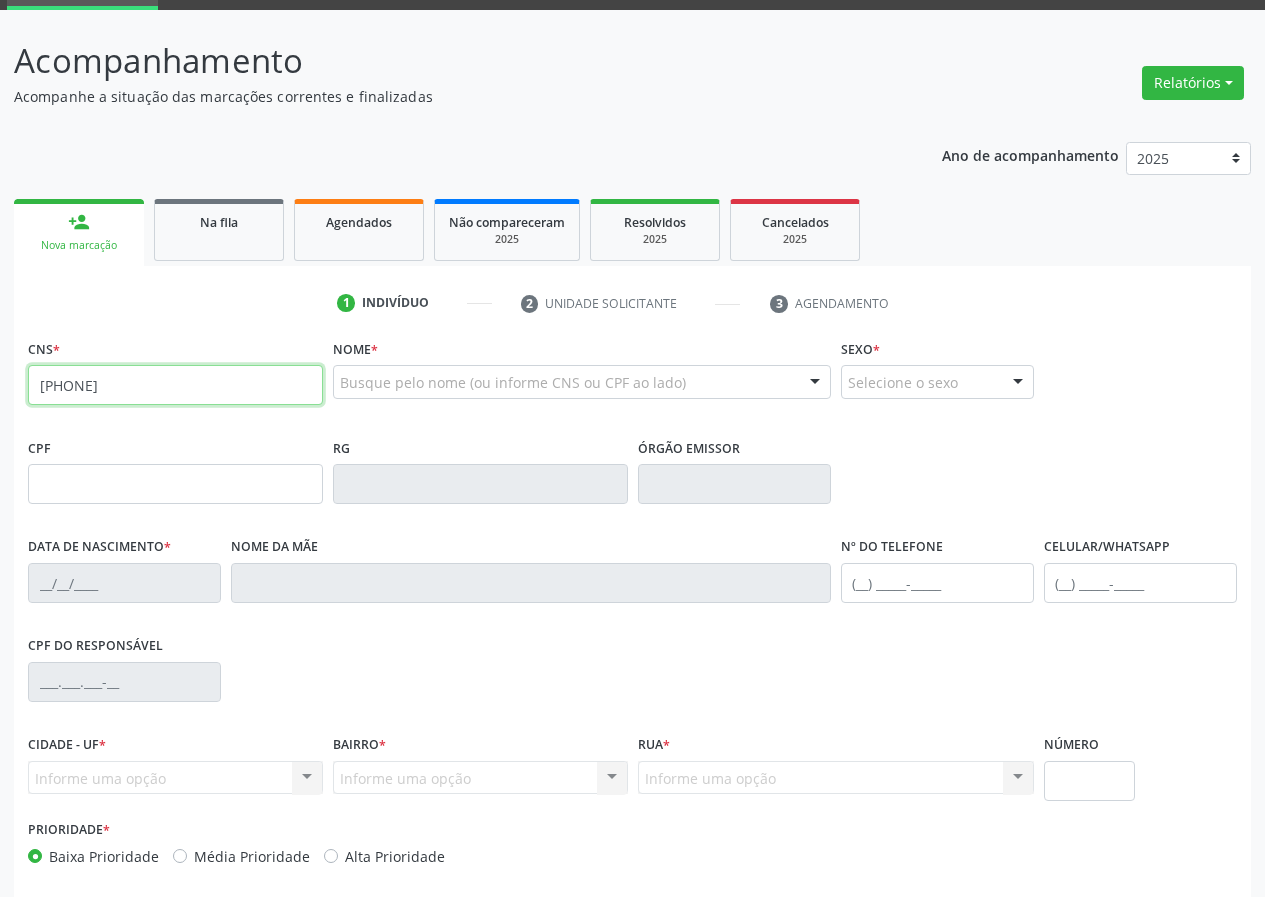 type on "[PHONE]" 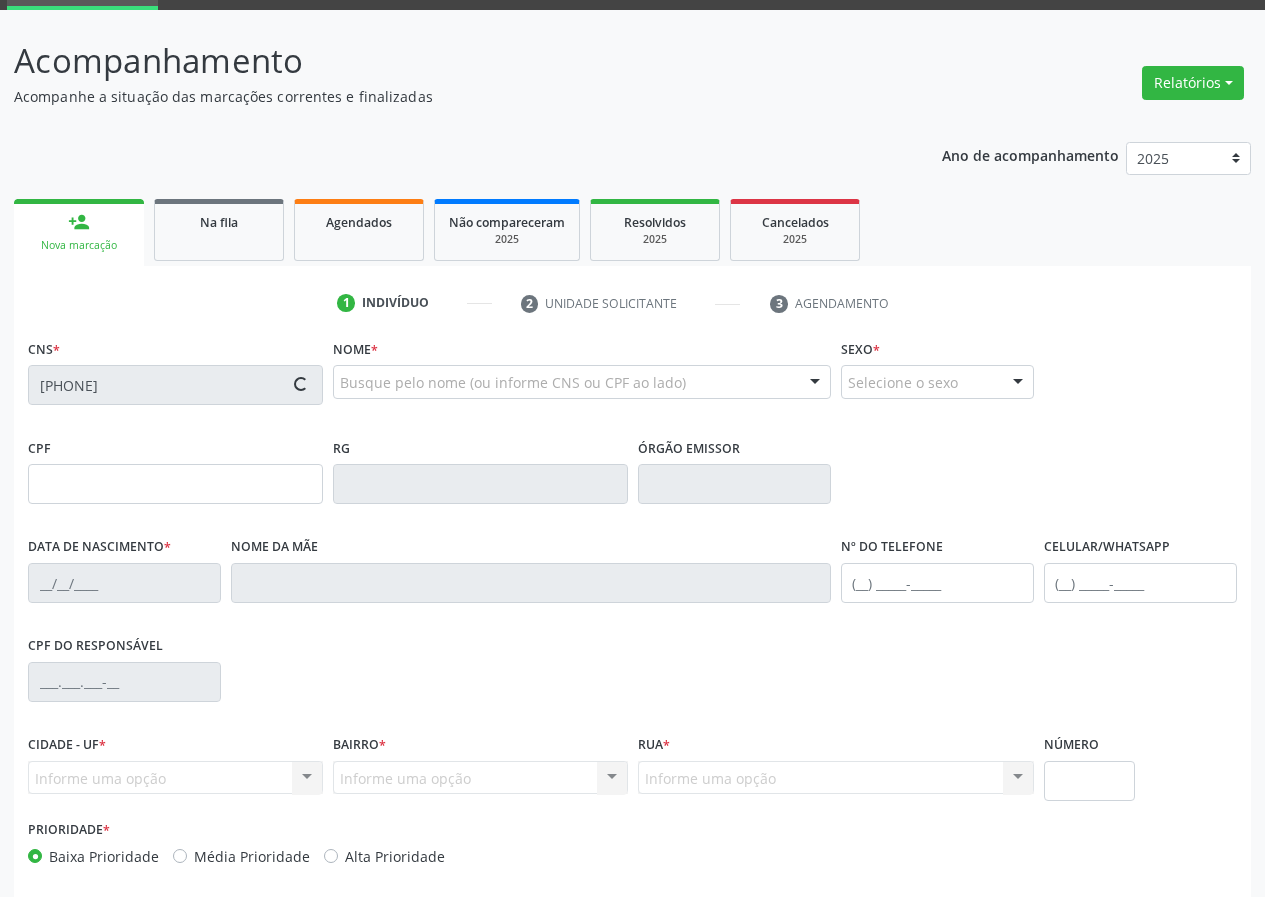type on "[CPF]" 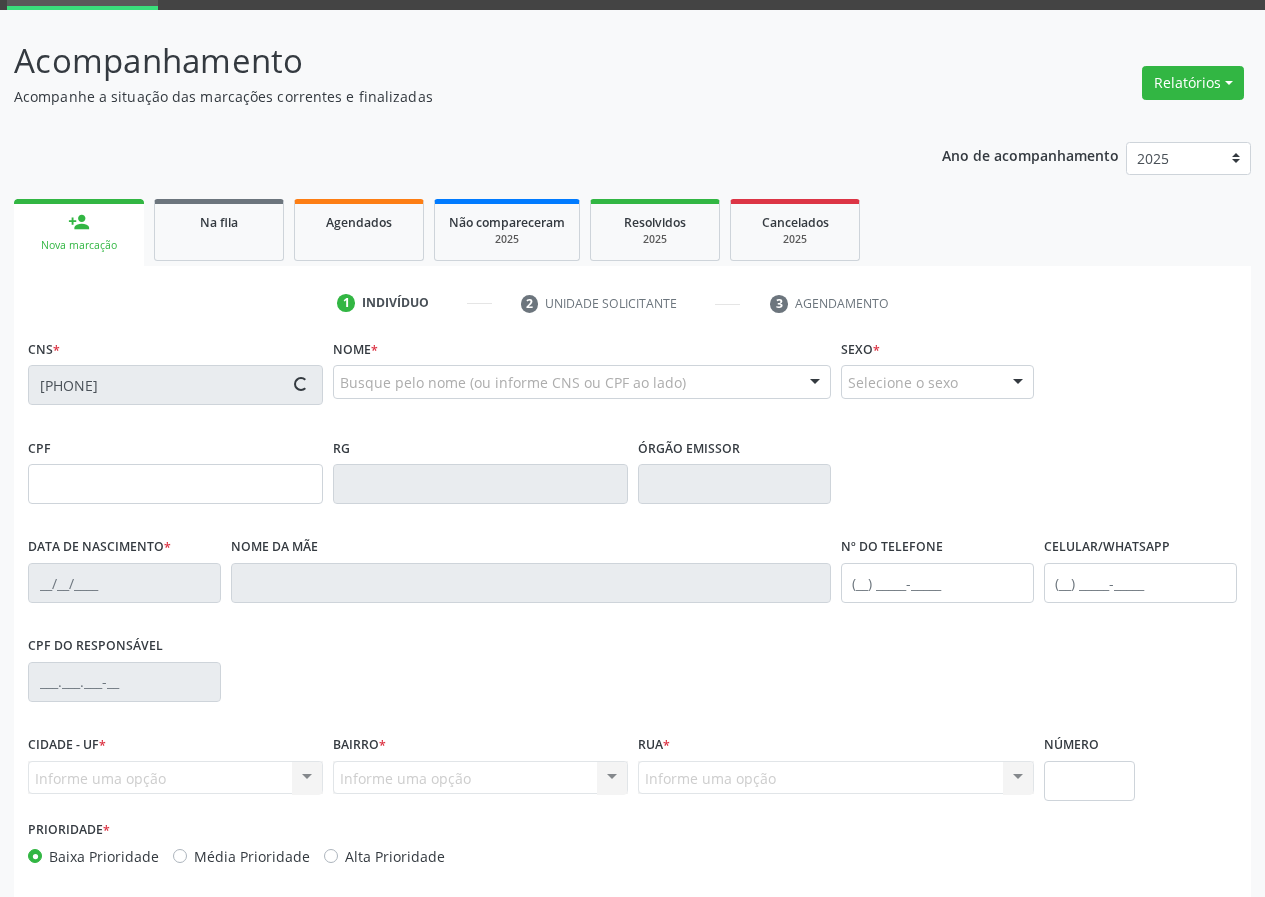 type on "[DATE]" 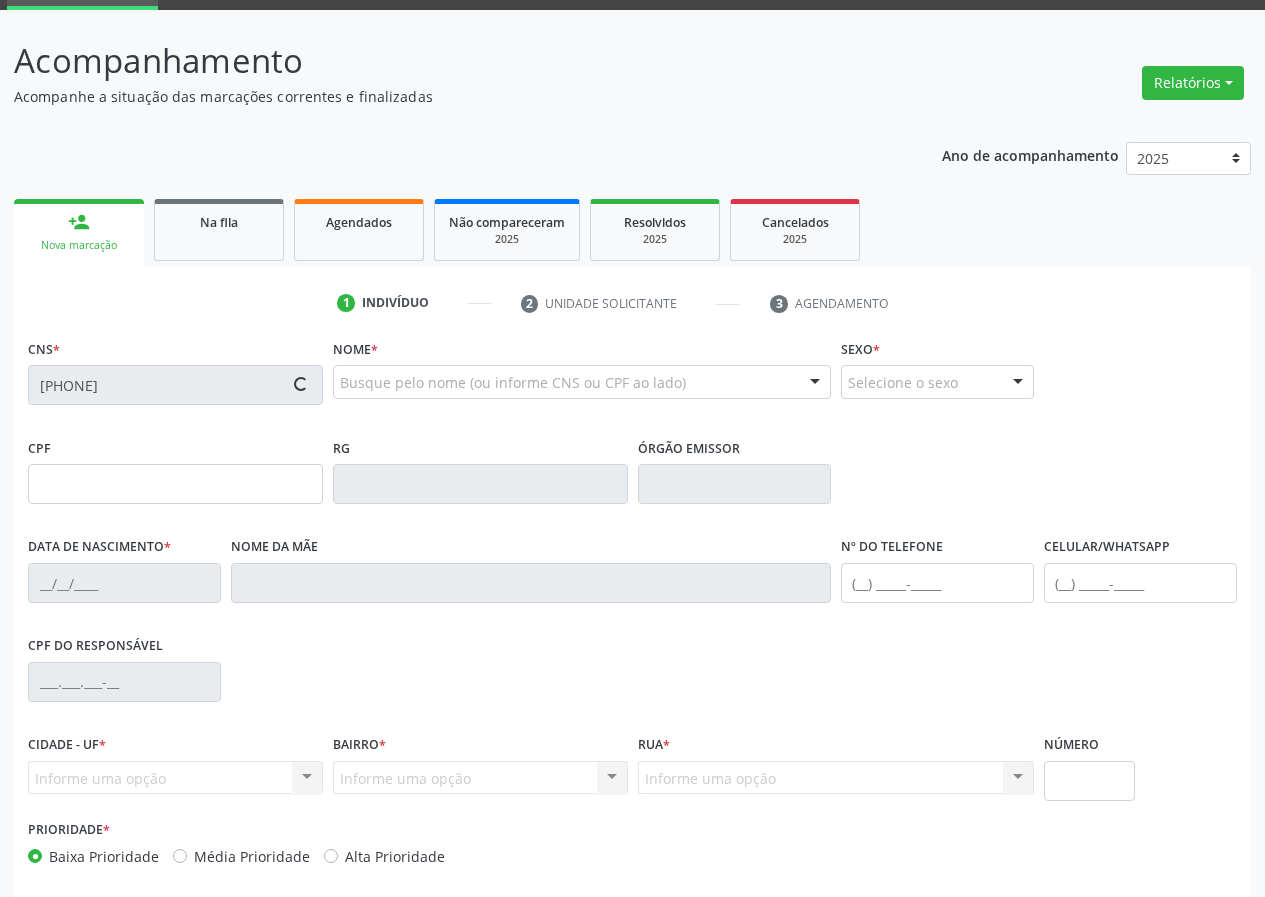 type on "[FIRST] [LAST] [LAST]" 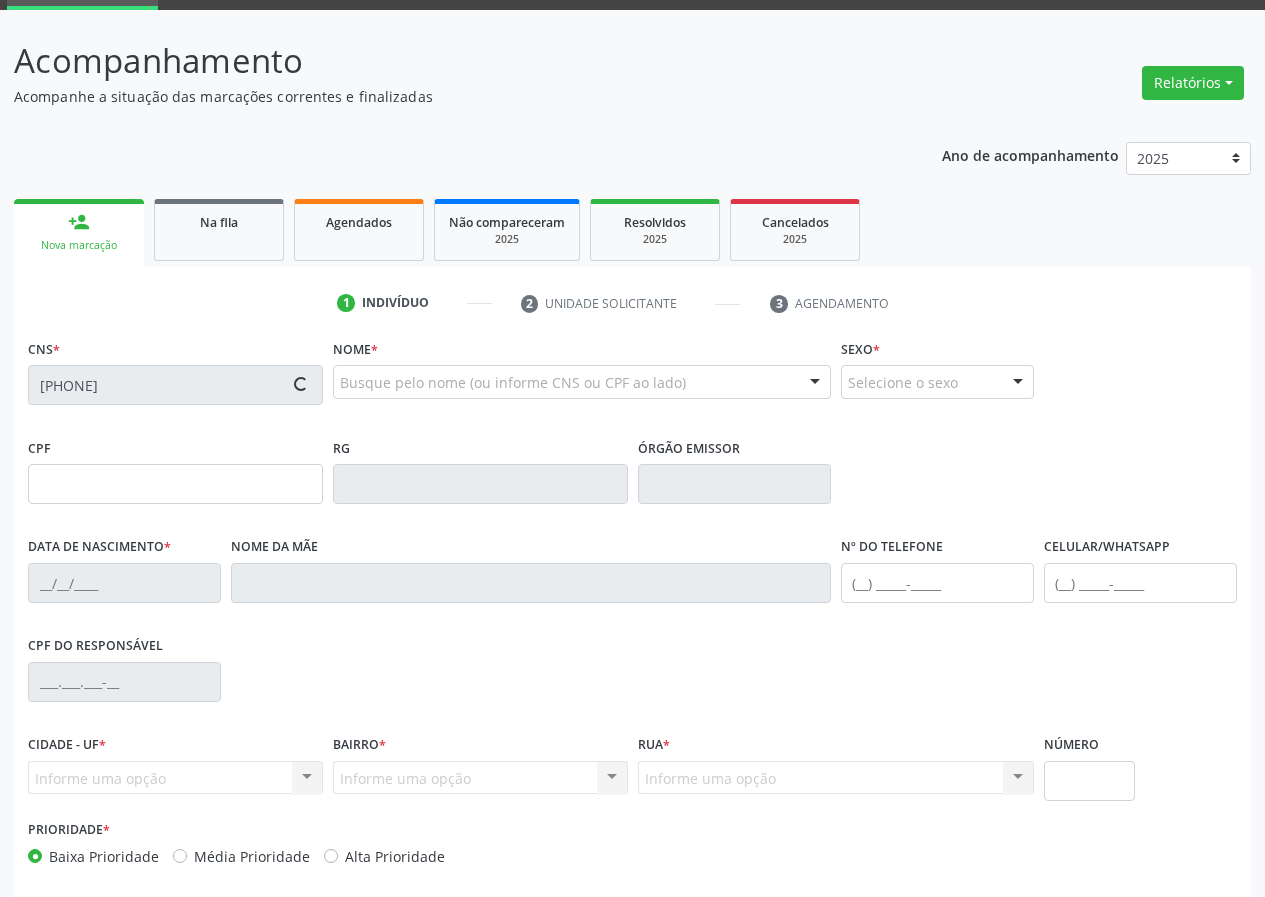 type on "([DDD]) [PHONE]" 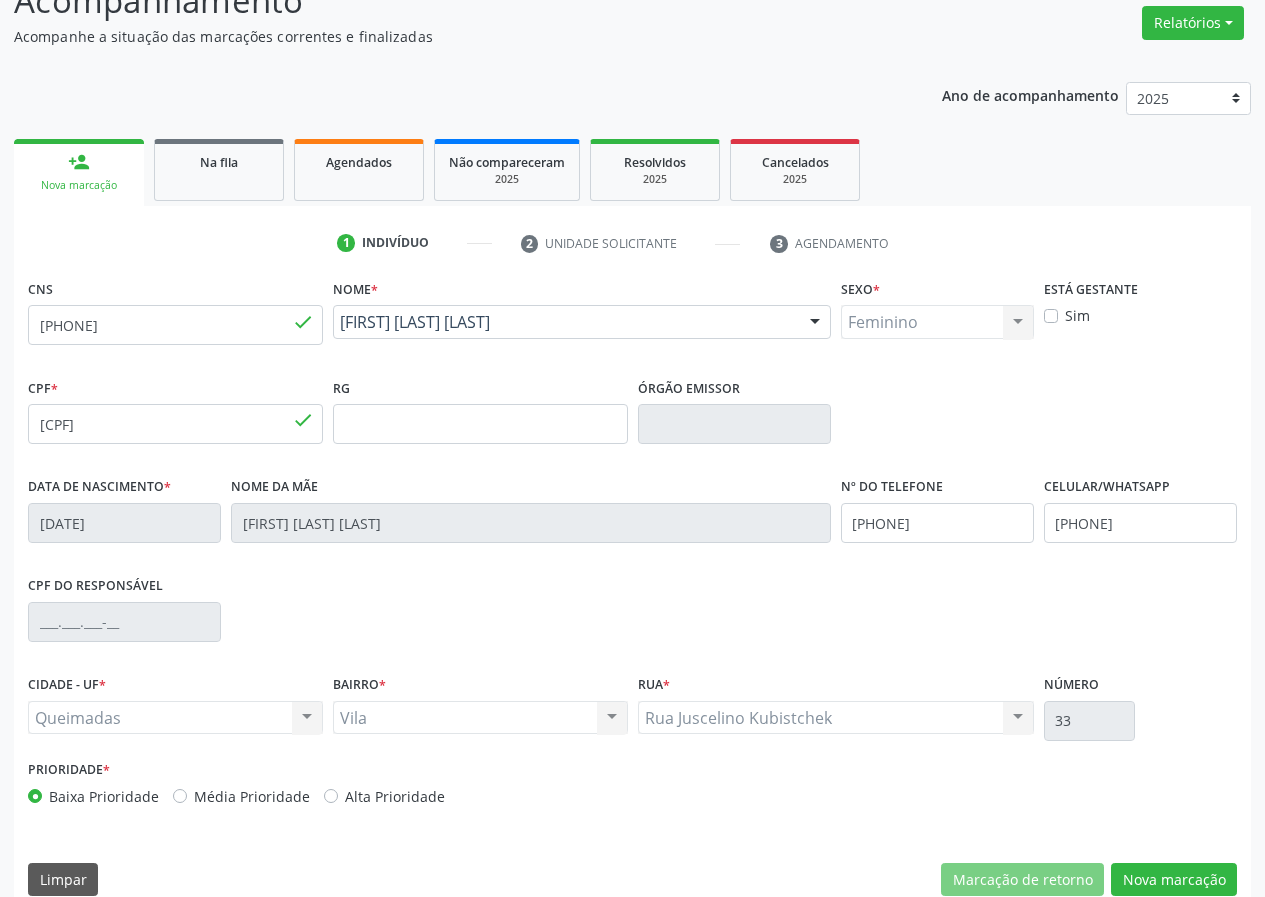 scroll, scrollTop: 187, scrollLeft: 0, axis: vertical 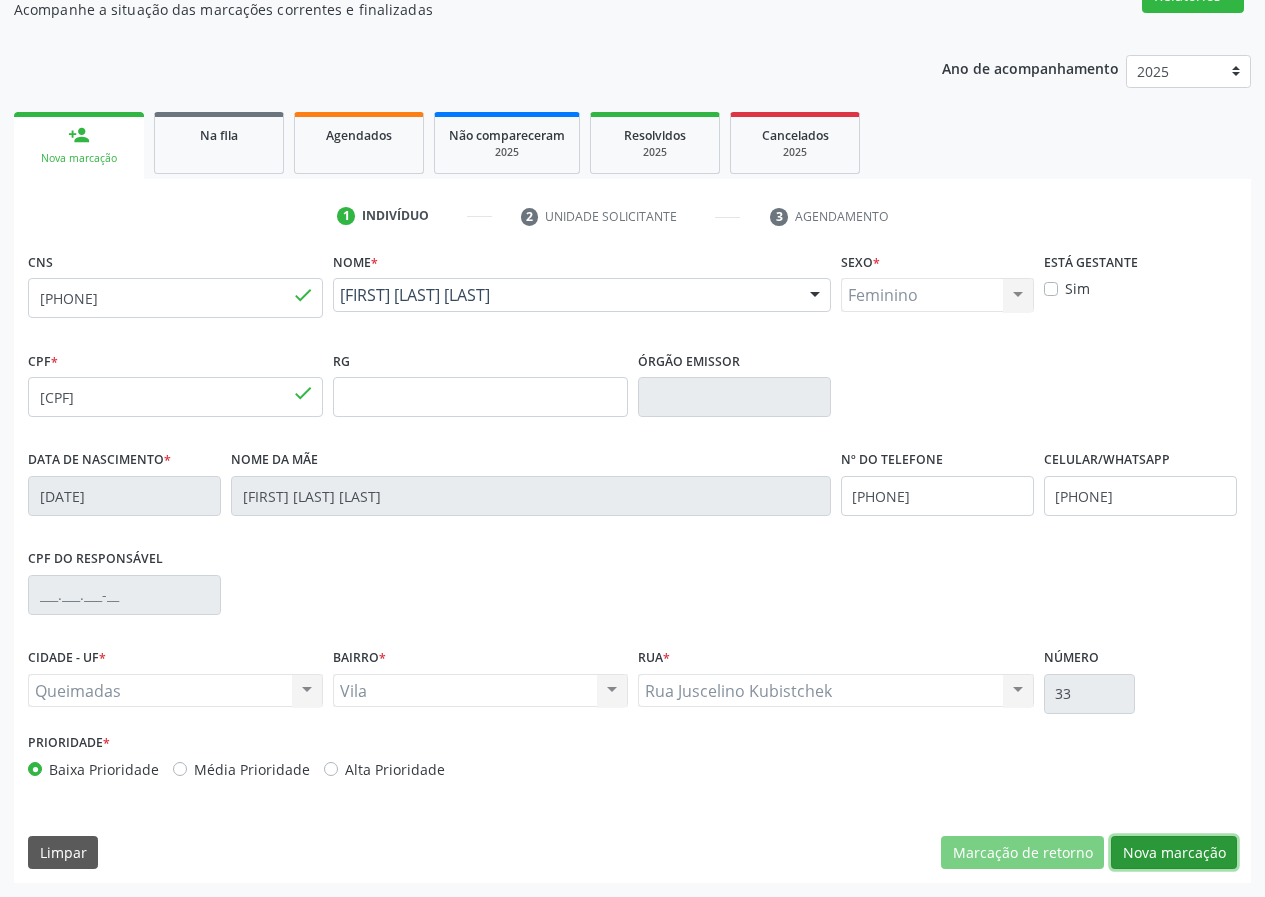 drag, startPoint x: 1186, startPoint y: 850, endPoint x: 272, endPoint y: 631, distance: 939.8707 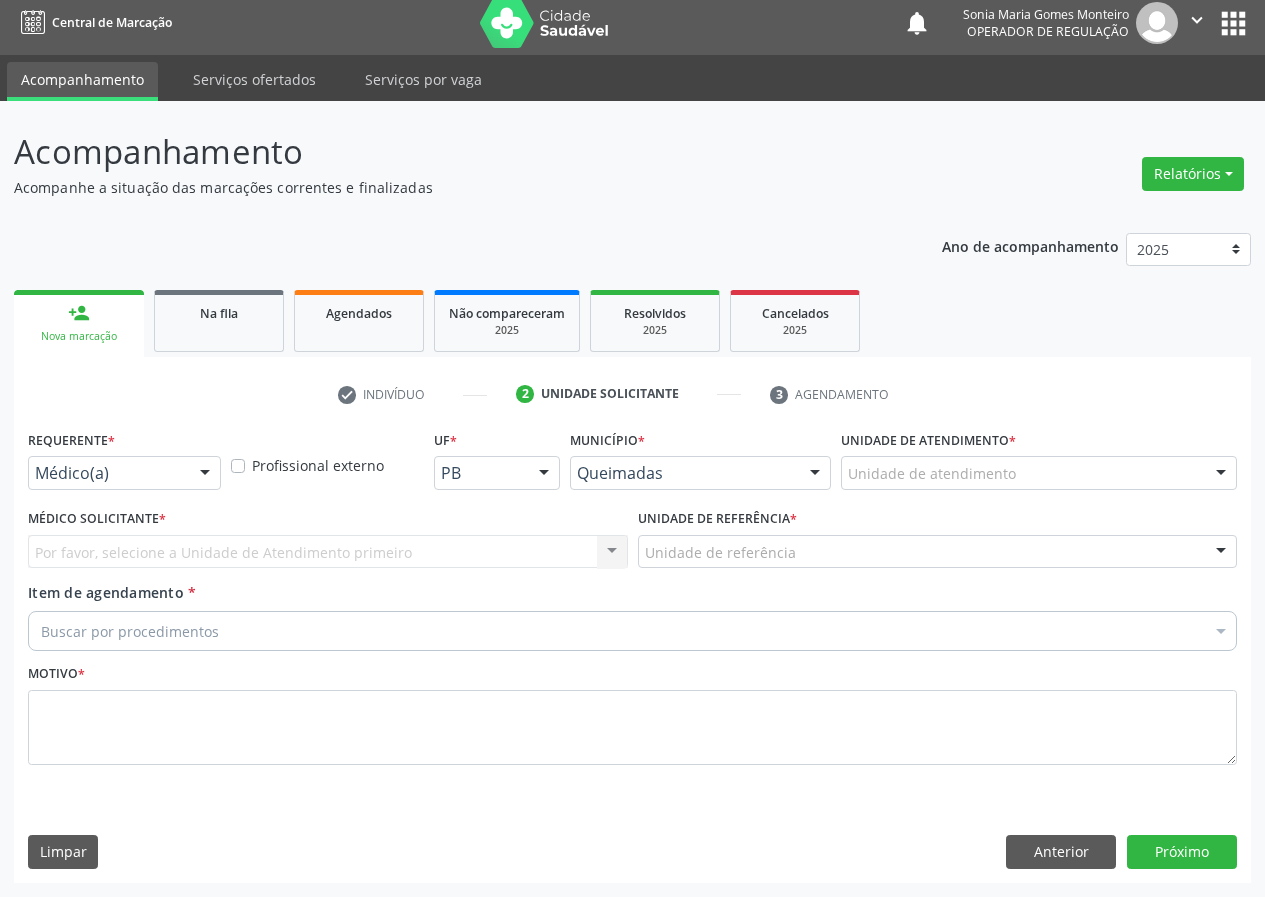 scroll, scrollTop: 9, scrollLeft: 0, axis: vertical 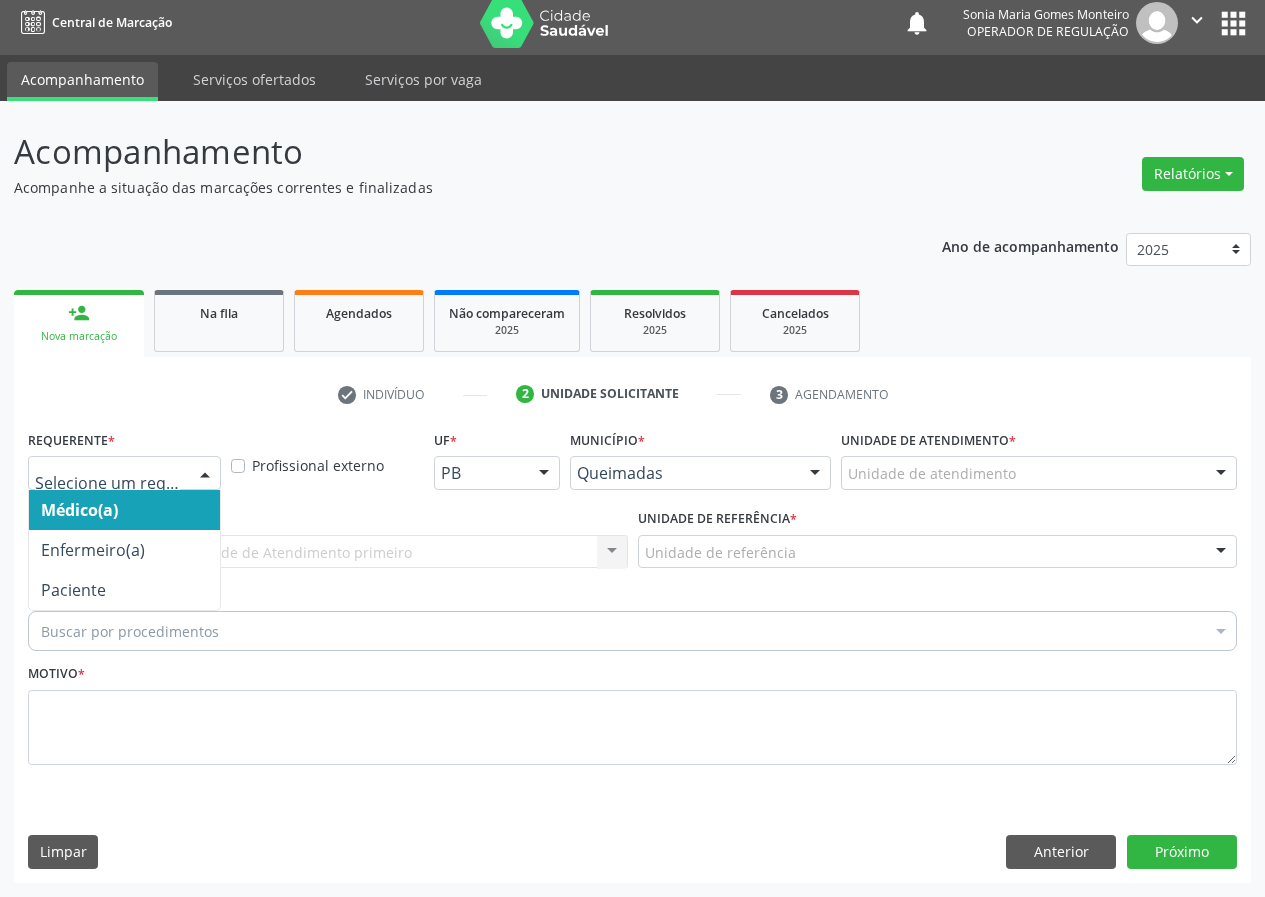 drag, startPoint x: 204, startPoint y: 471, endPoint x: 167, endPoint y: 578, distance: 113.216606 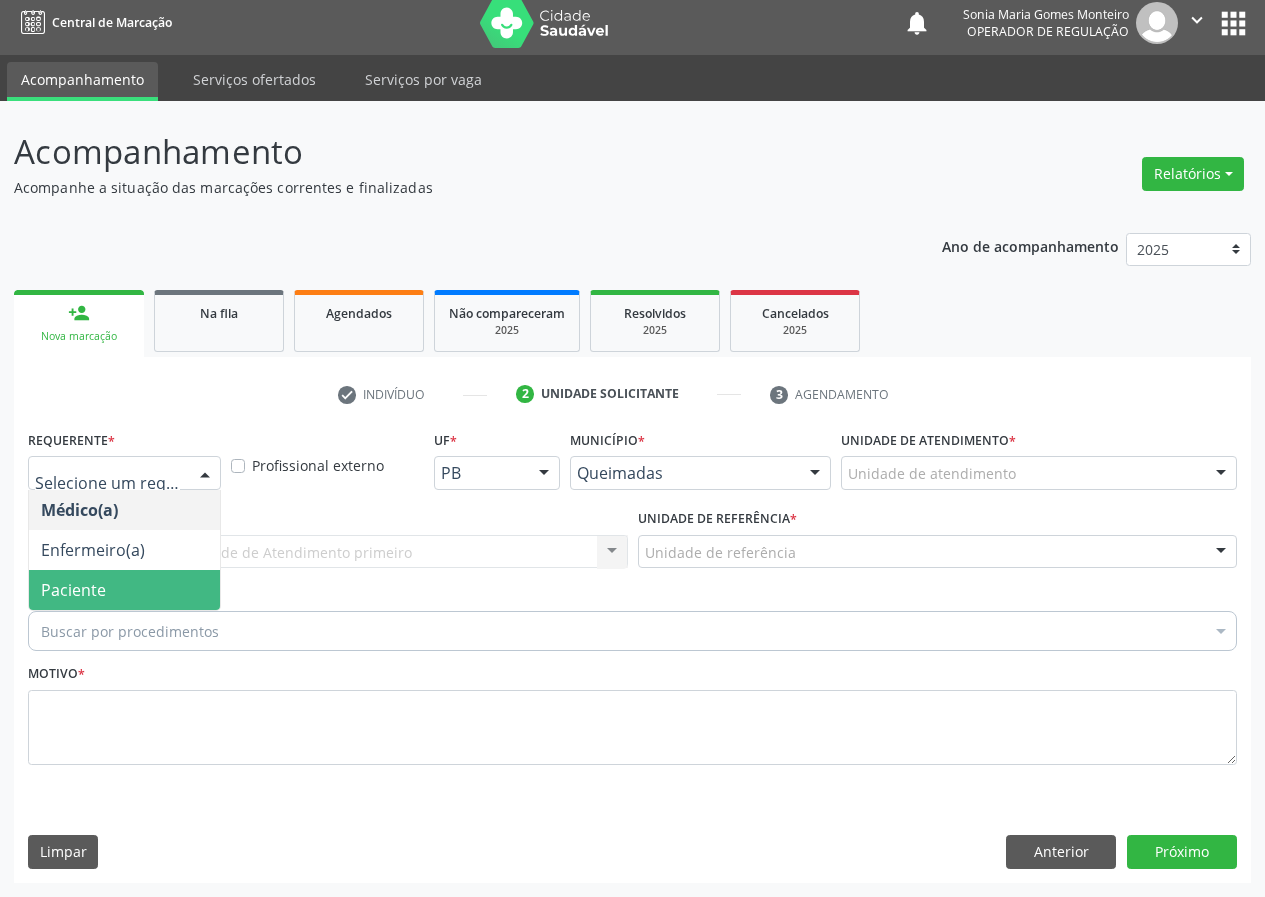 drag, startPoint x: 173, startPoint y: 599, endPoint x: 465, endPoint y: 540, distance: 297.901 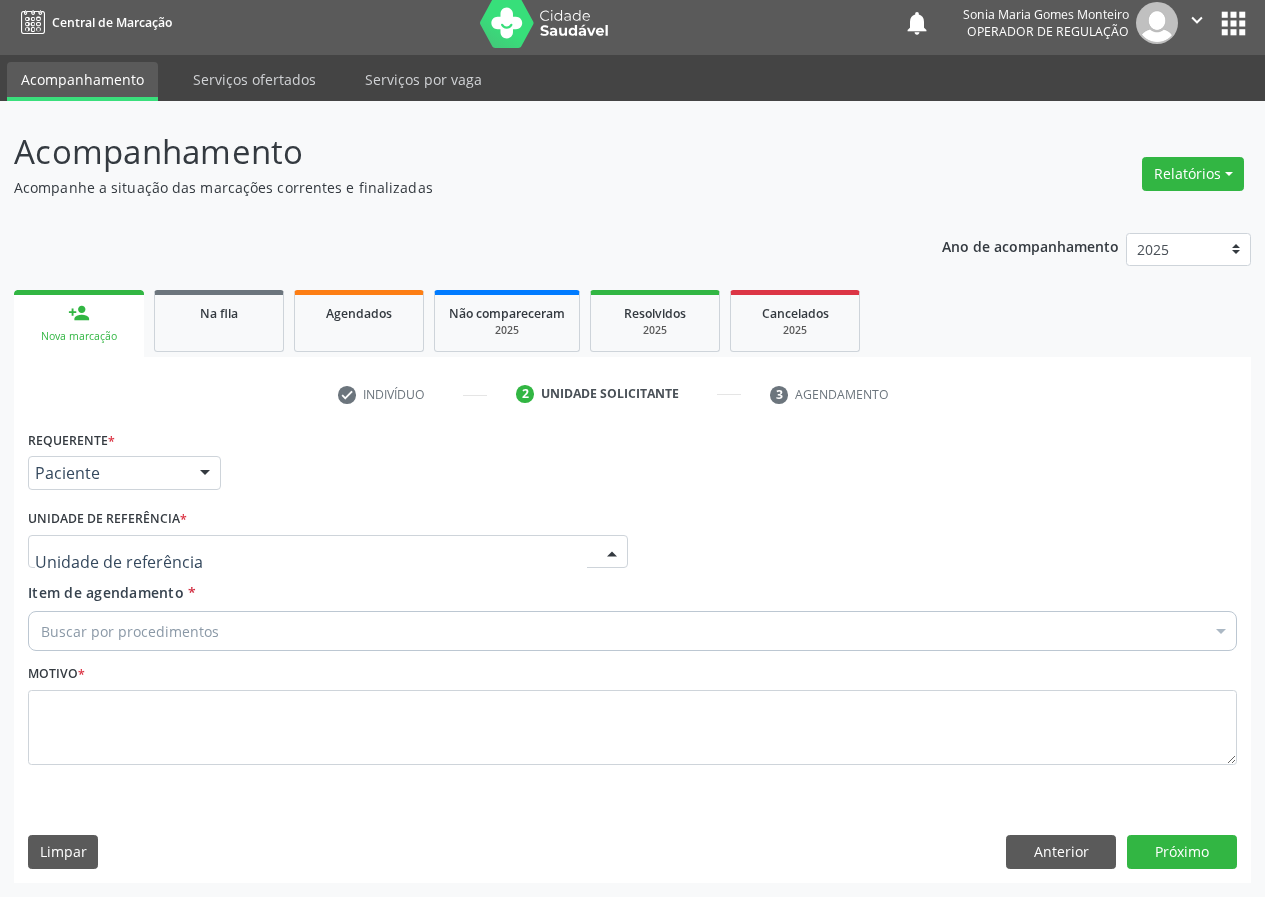 drag, startPoint x: 529, startPoint y: 542, endPoint x: 95, endPoint y: 661, distance: 450.0189 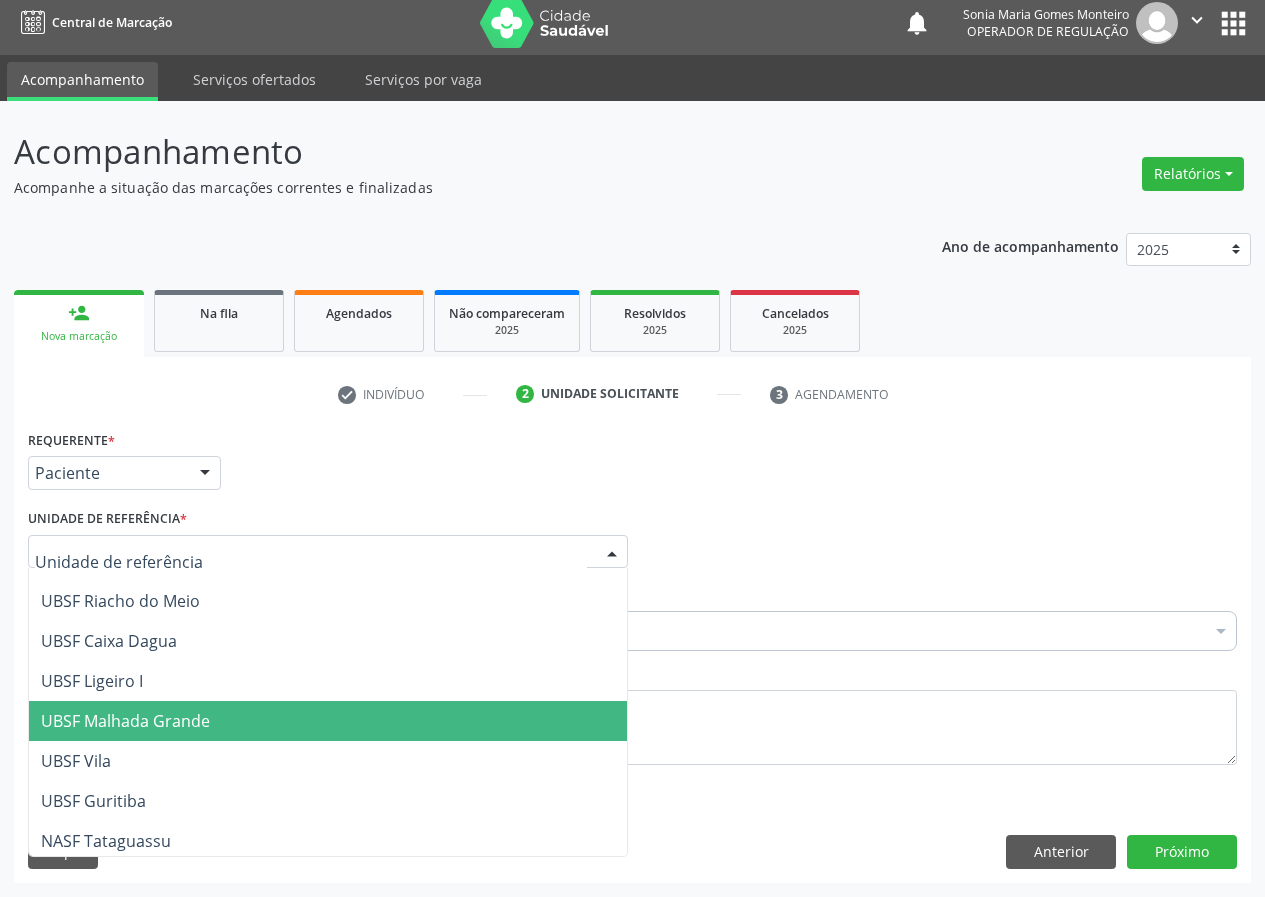 scroll, scrollTop: 500, scrollLeft: 0, axis: vertical 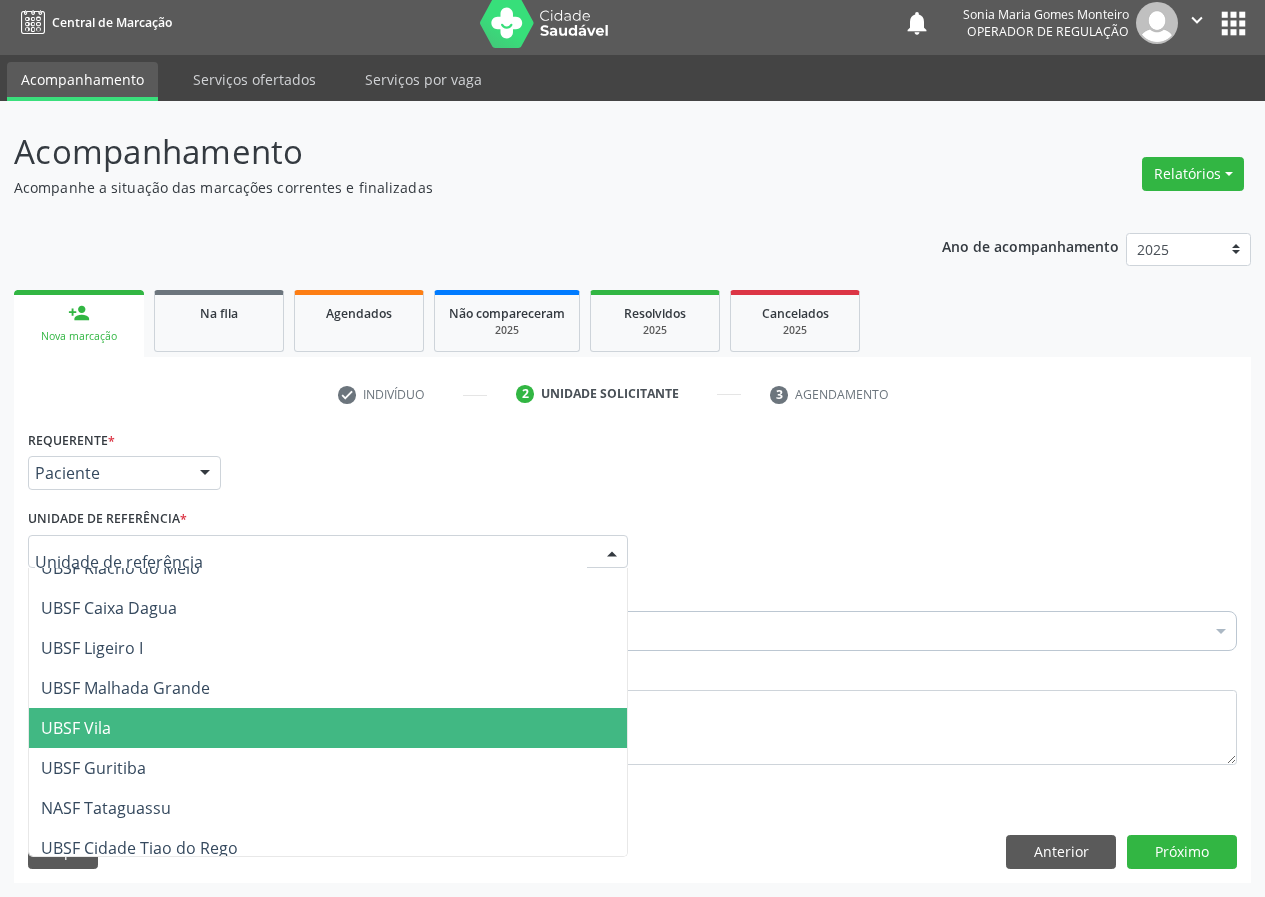 click on "UBSF Vila" at bounding box center [76, 728] 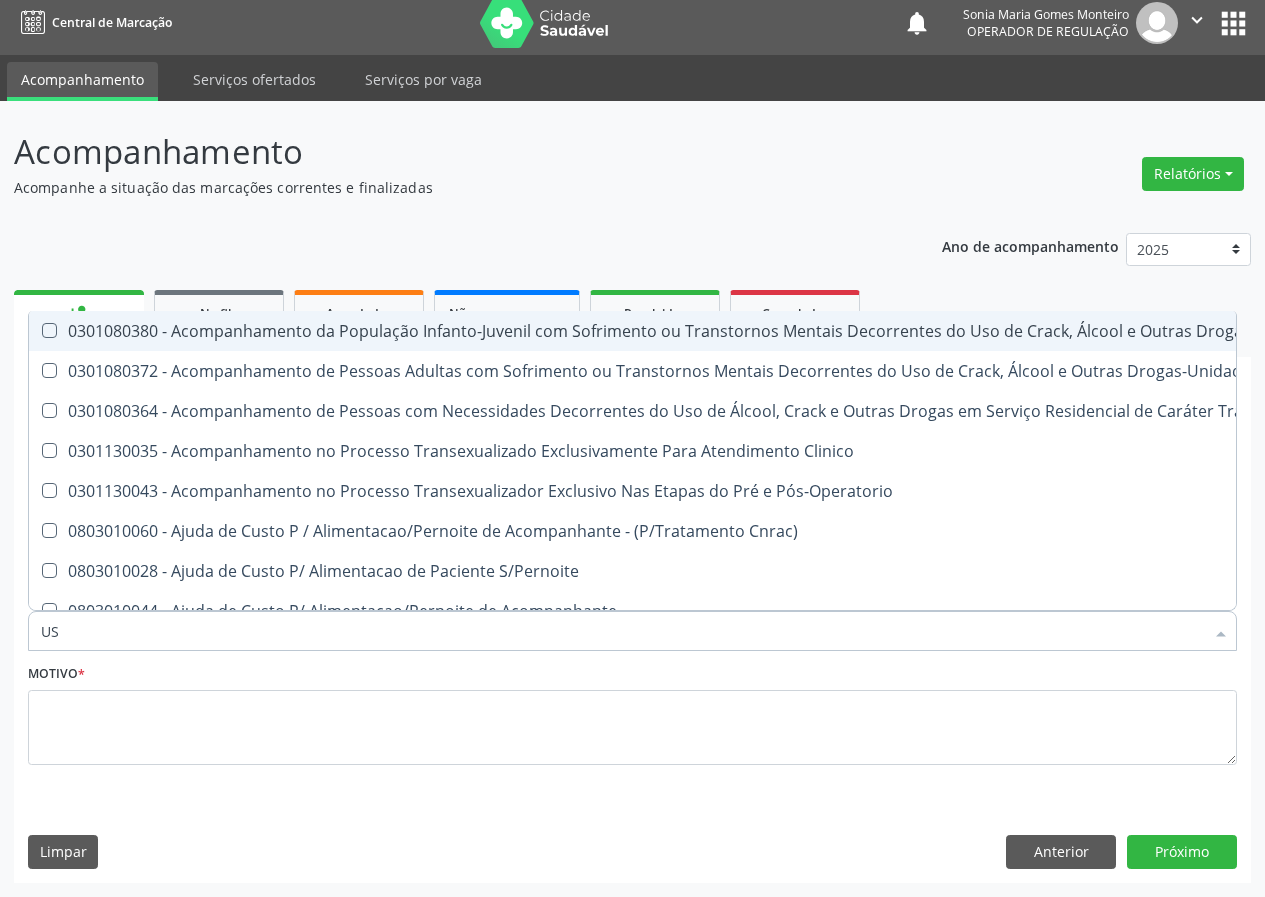 type on "USG" 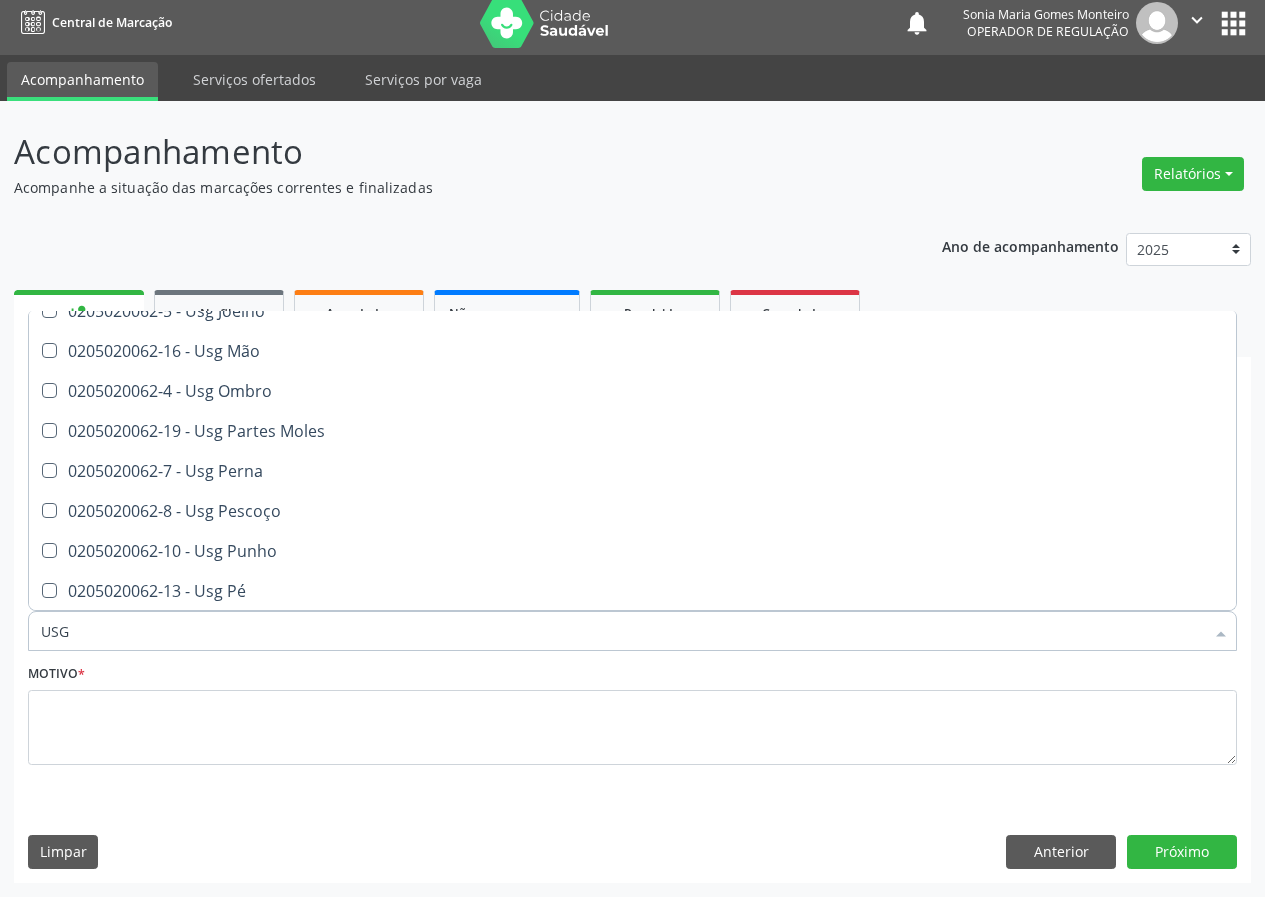 scroll, scrollTop: 400, scrollLeft: 0, axis: vertical 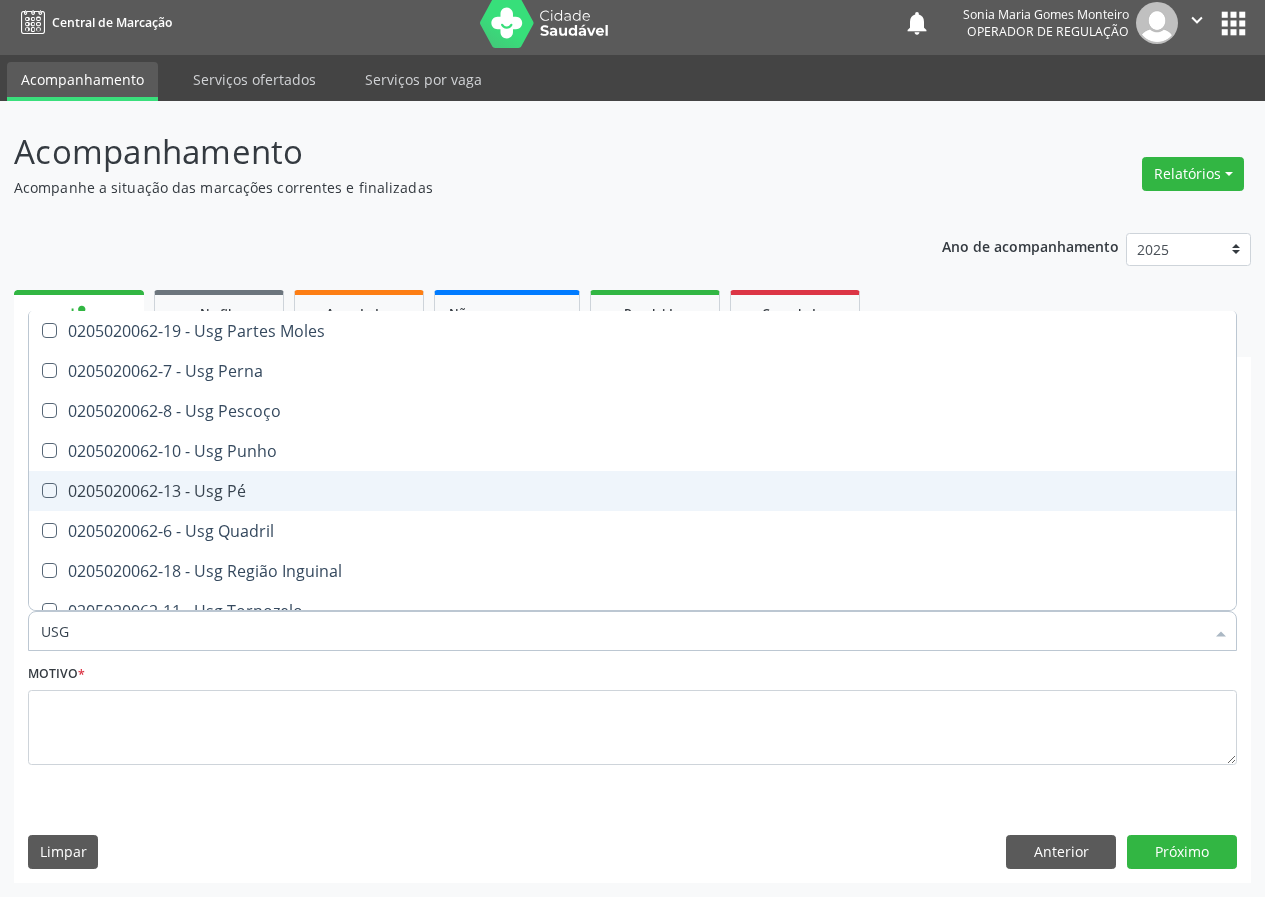 click on "0205020062-13 - Usg Pé" at bounding box center [632, 491] 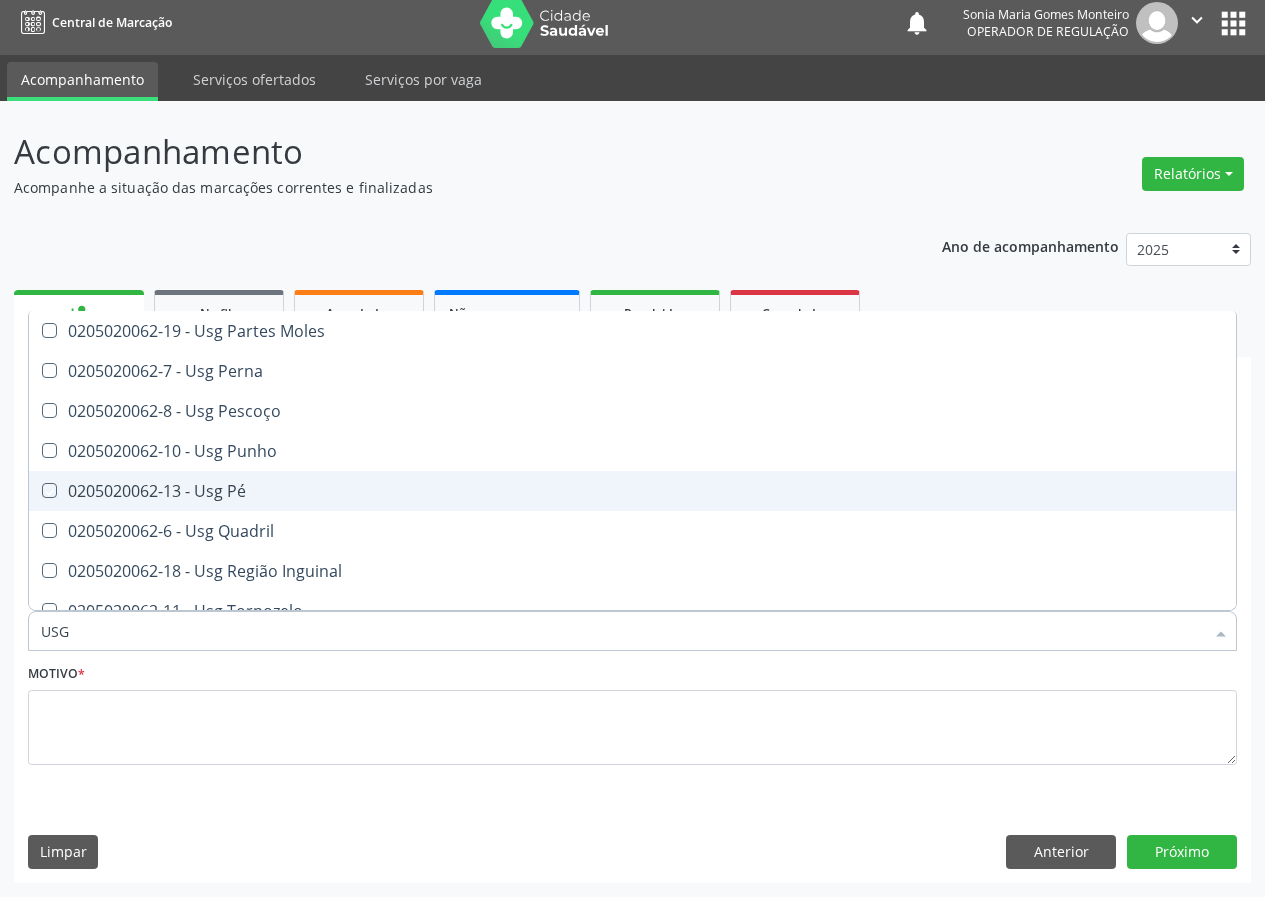 checkbox on "true" 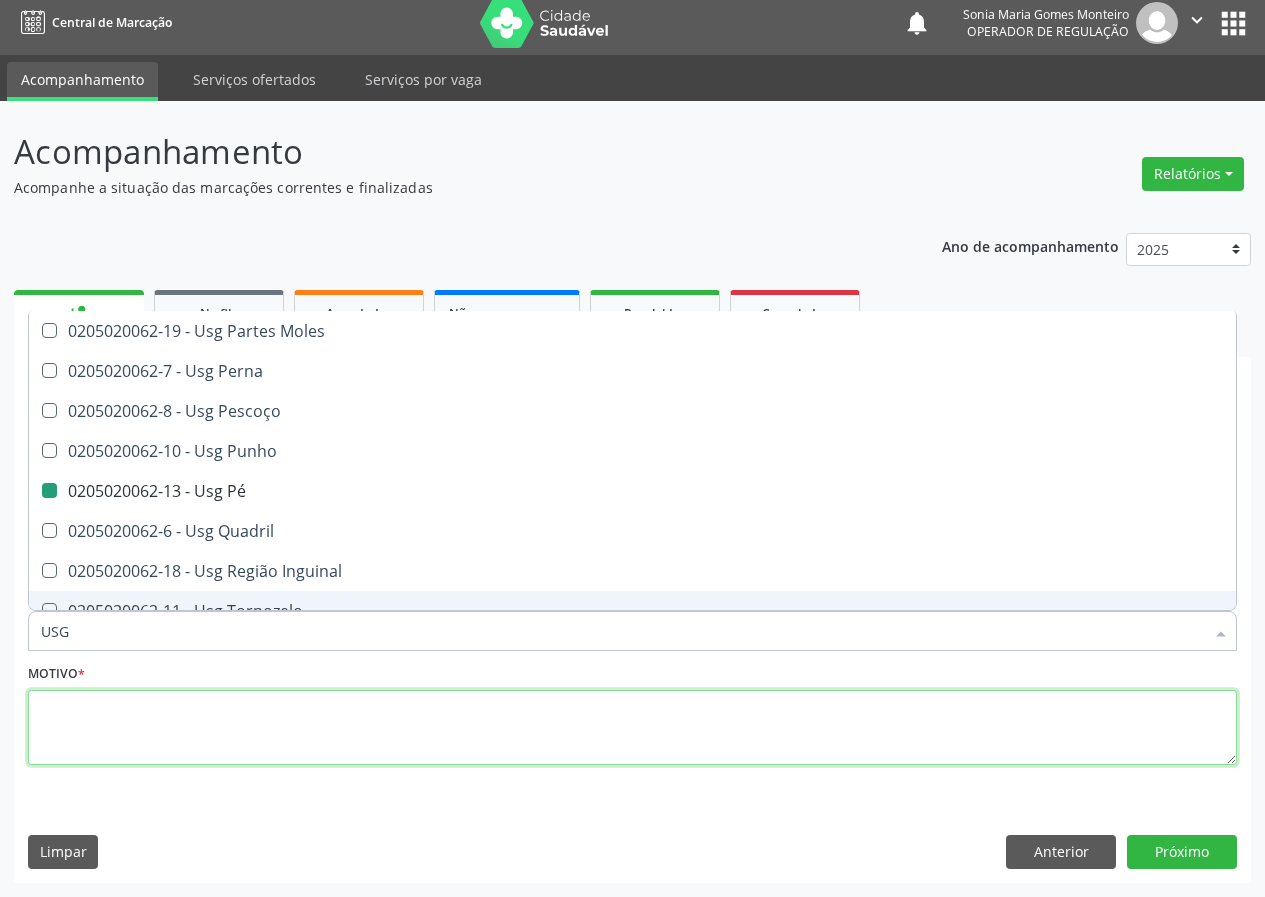 click at bounding box center [632, 728] 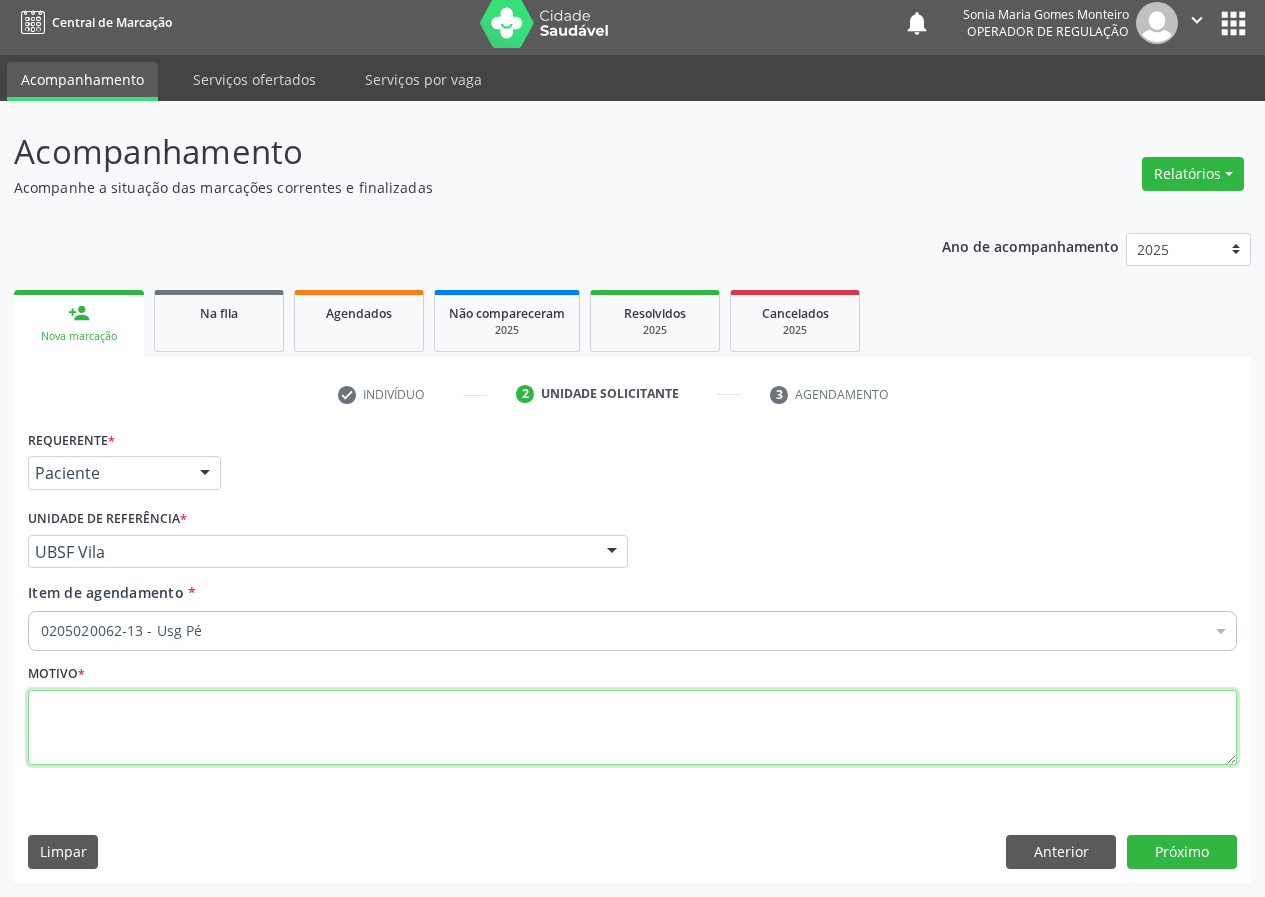 scroll, scrollTop: 0, scrollLeft: 0, axis: both 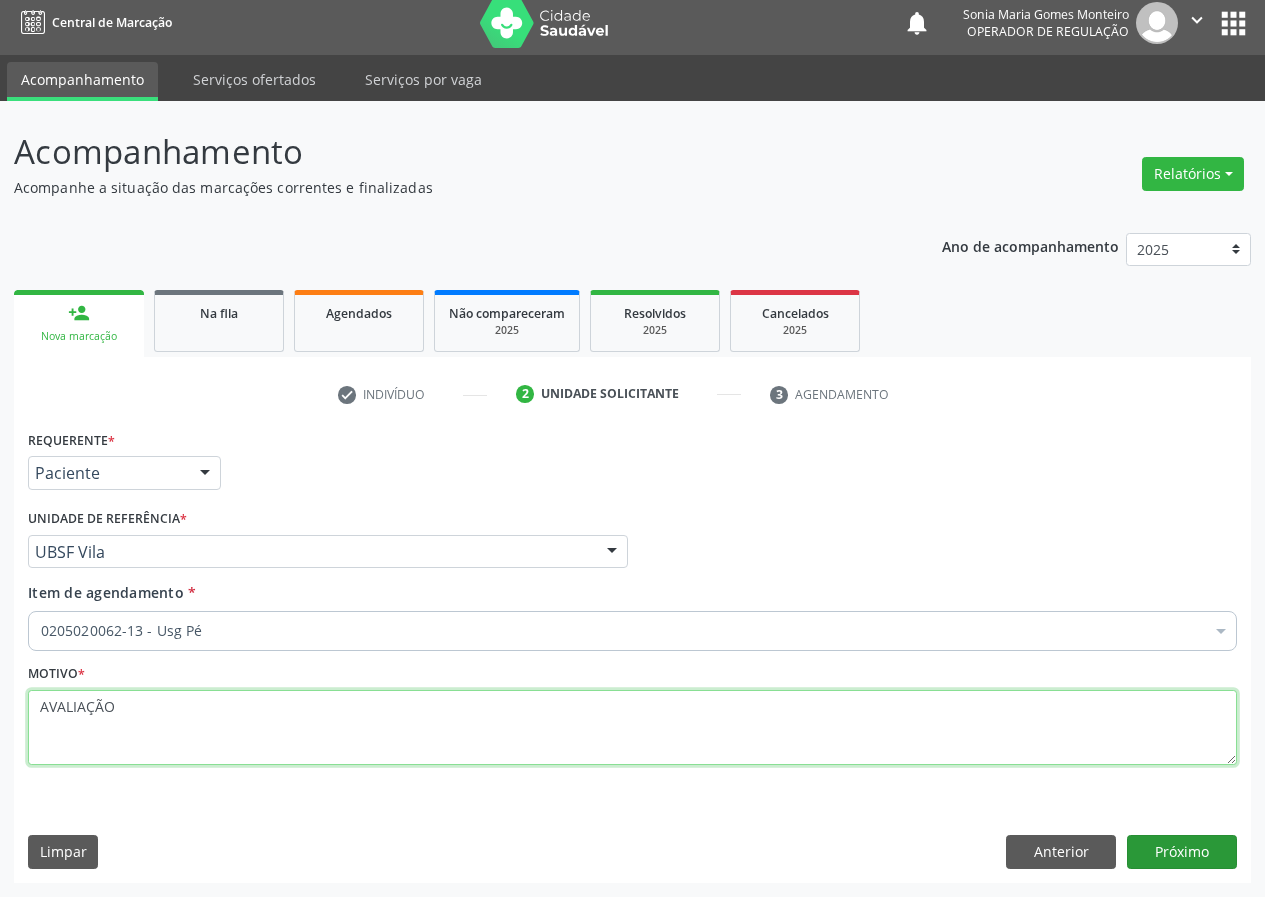 type on "AVALIAÇÃO" 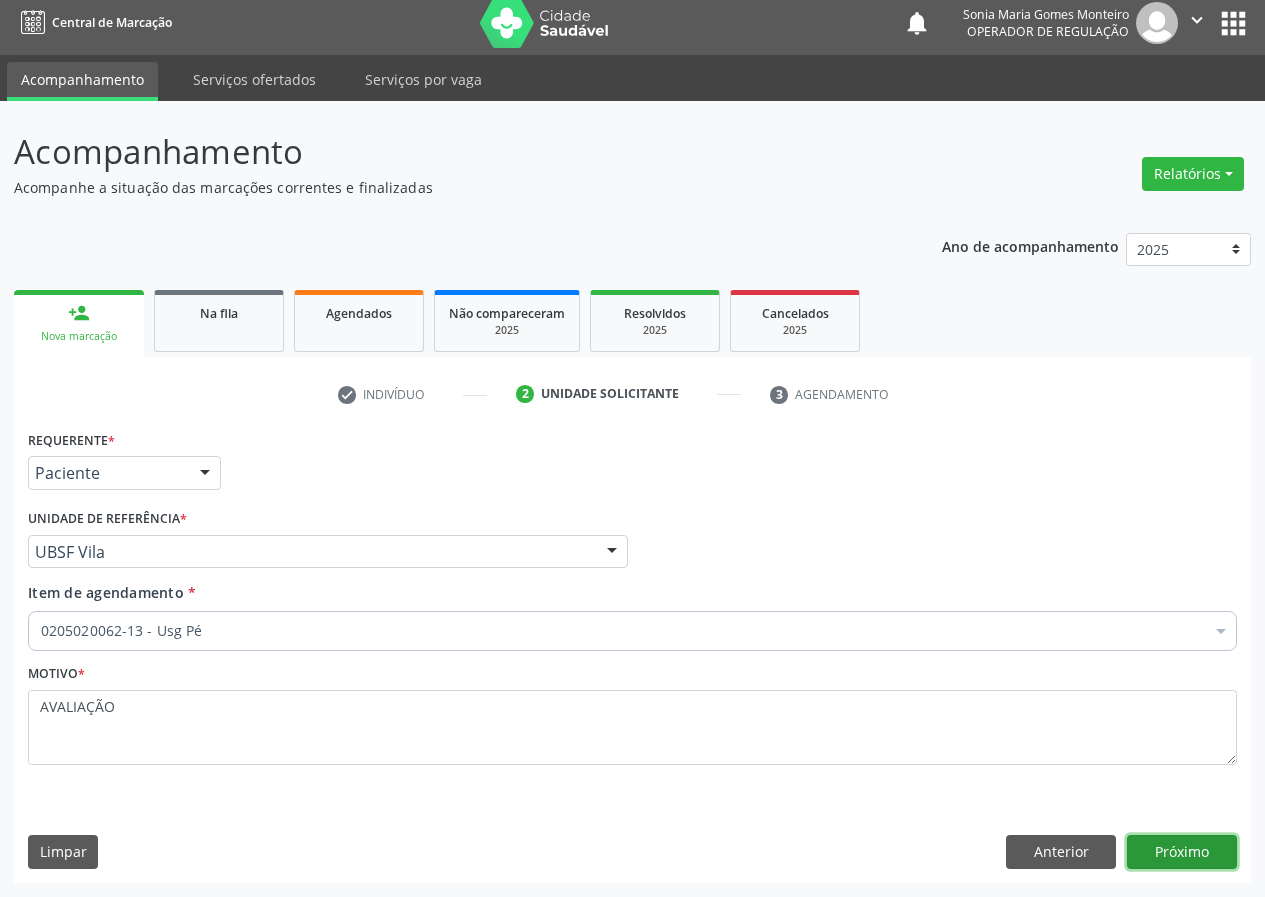 click on "Próximo" at bounding box center [1182, 852] 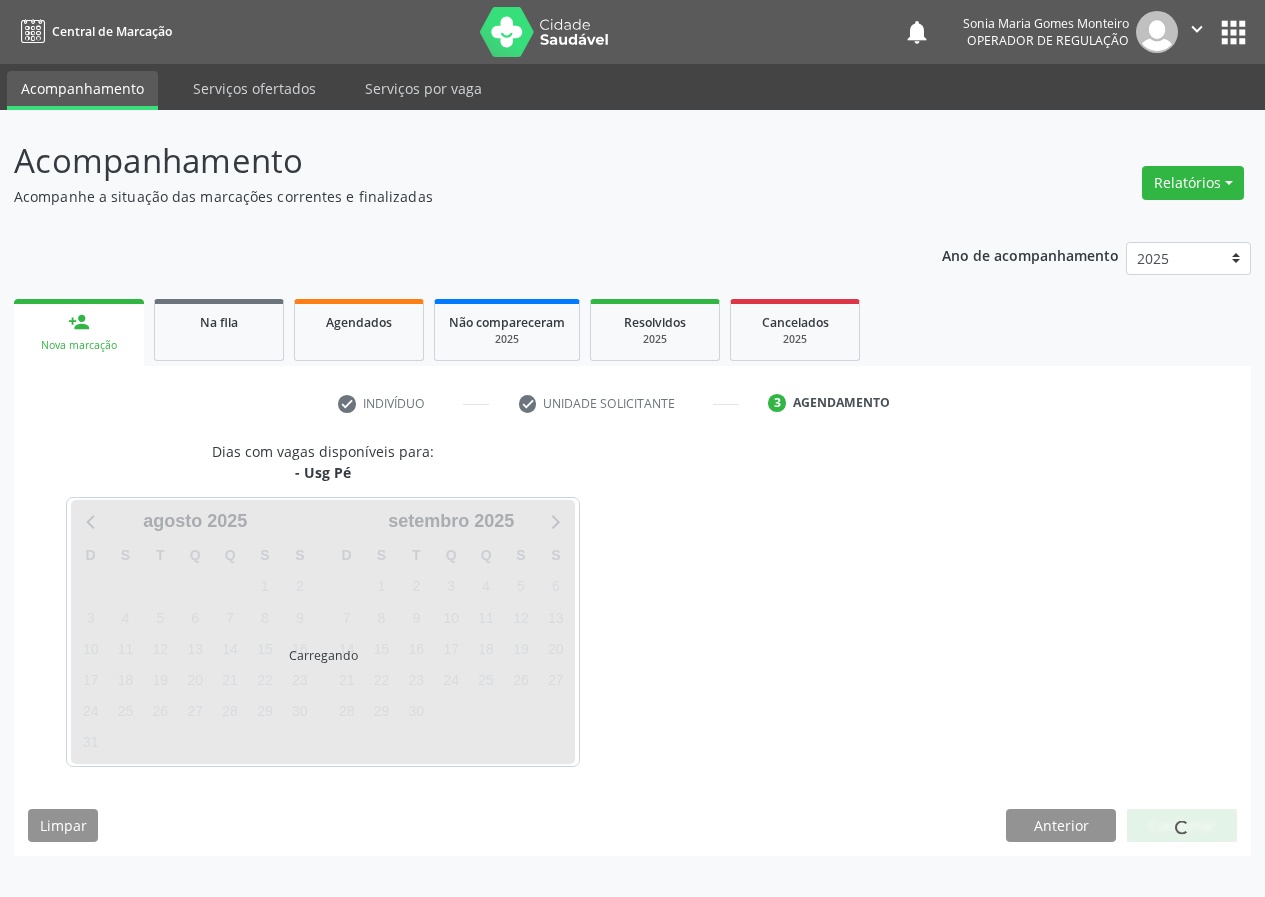 scroll, scrollTop: 0, scrollLeft: 0, axis: both 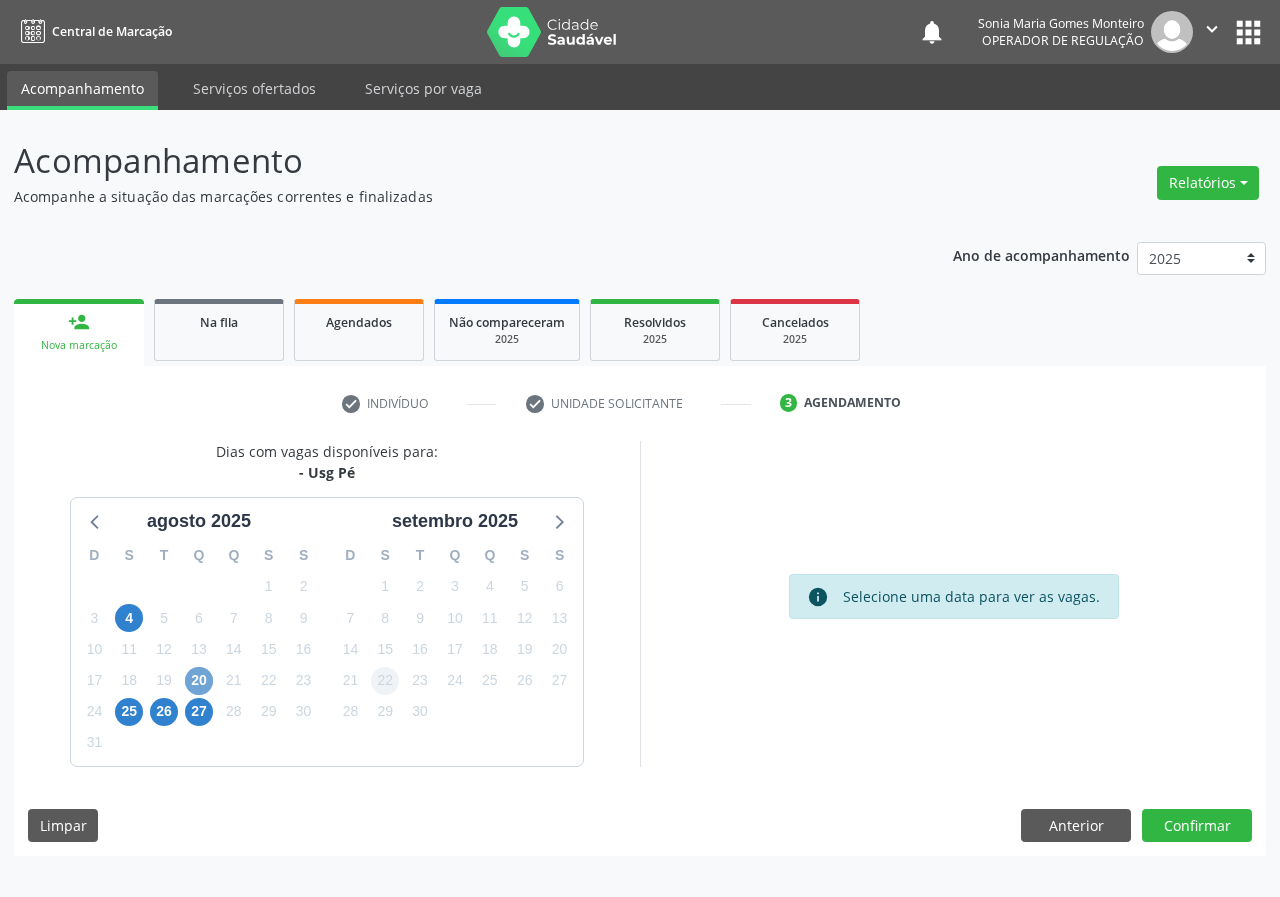 drag, startPoint x: 202, startPoint y: 679, endPoint x: 395, endPoint y: 678, distance: 193.0026 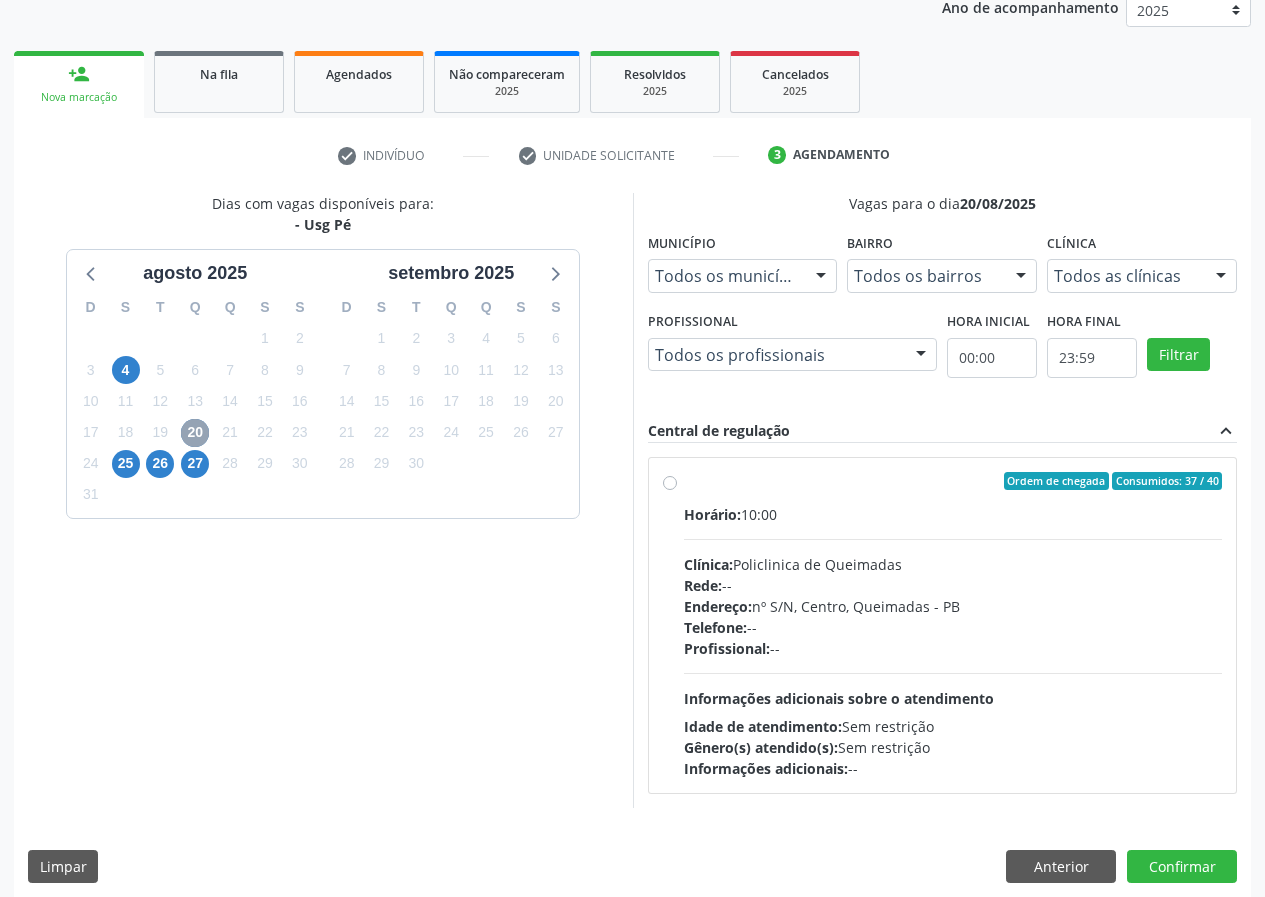 scroll, scrollTop: 262, scrollLeft: 0, axis: vertical 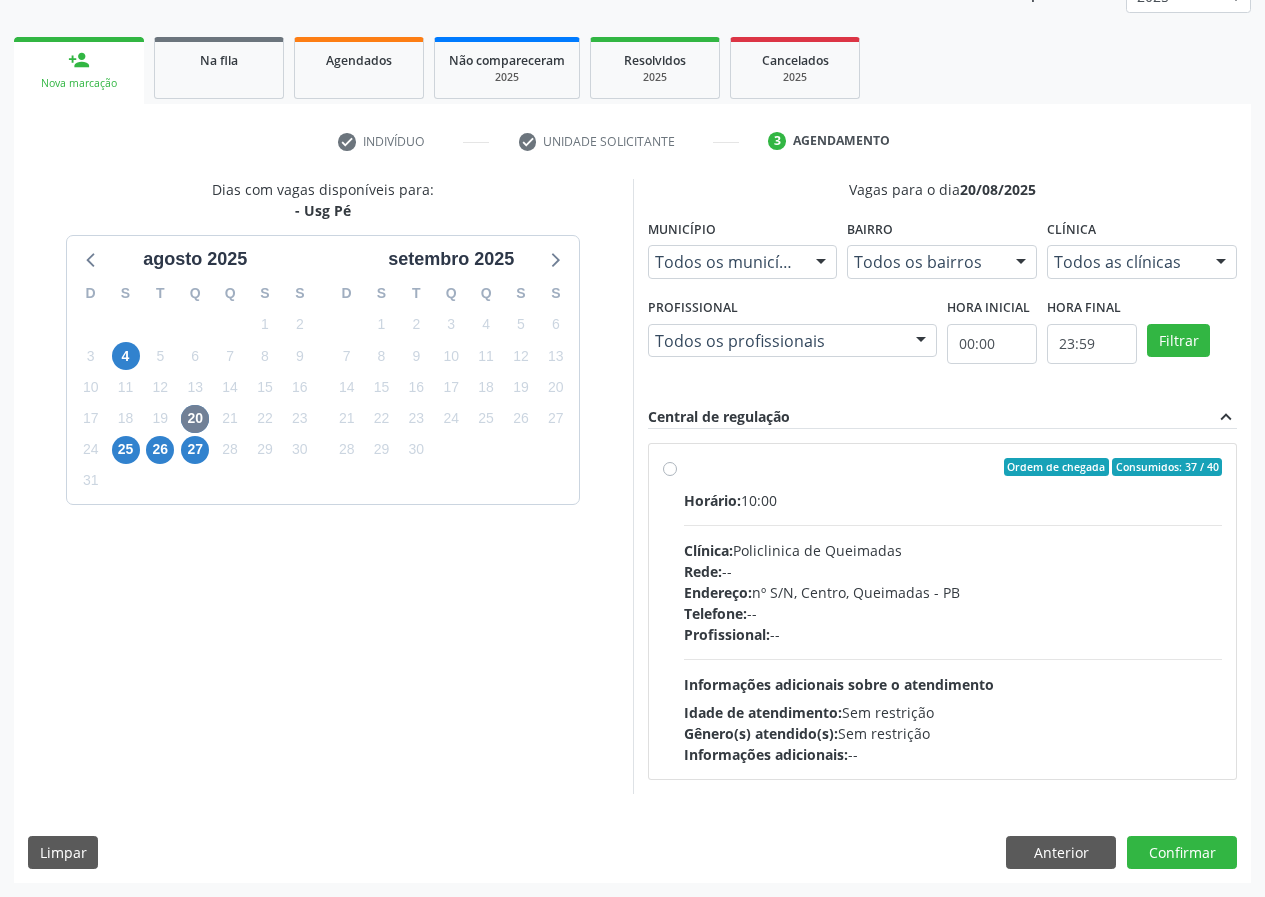 click on "Ordem de chegada
Consumidos: 37 / 40
Horário:   10:00
Clínica:  Policlinica de Queimadas
Rede:
--
Endereço:   nº S/N, Centro, Queimadas - PB
Telefone:   --
Profissional:
--
Informações adicionais sobre o atendimento
Idade de atendimento:
Sem restrição
Gênero(s) atendido(s):
Sem restrição
Informações adicionais:
--" at bounding box center [953, 611] 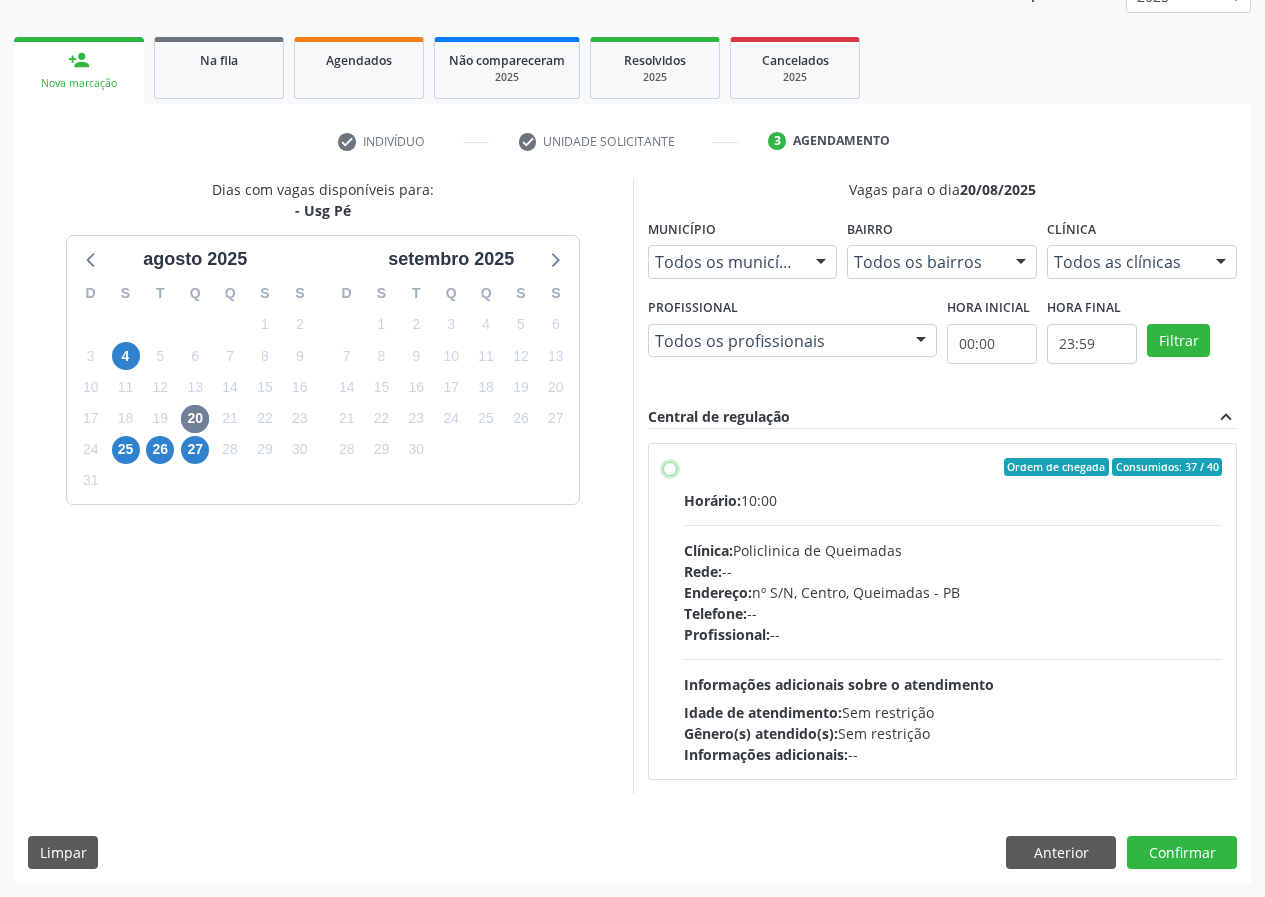 radio on "true" 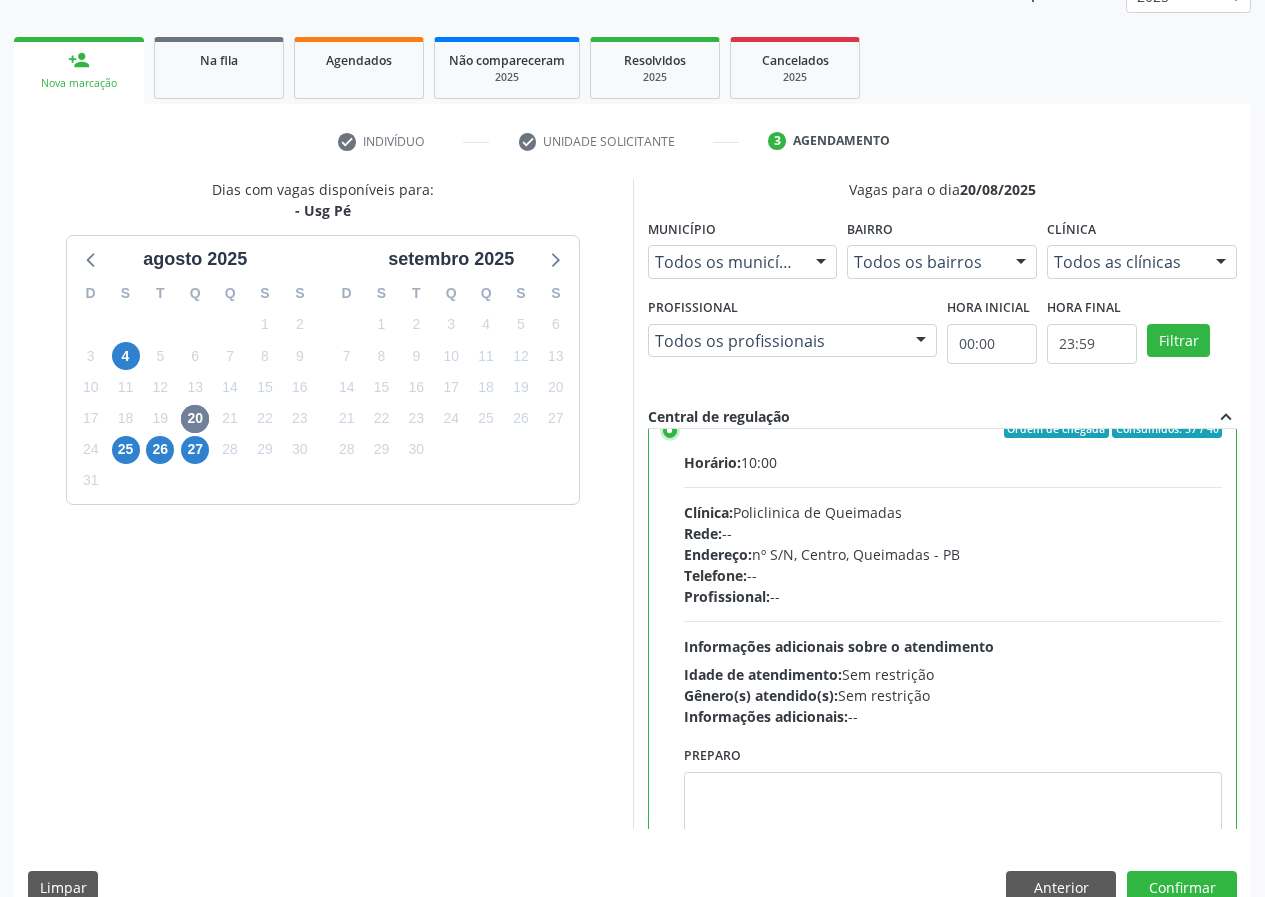 scroll, scrollTop: 99, scrollLeft: 0, axis: vertical 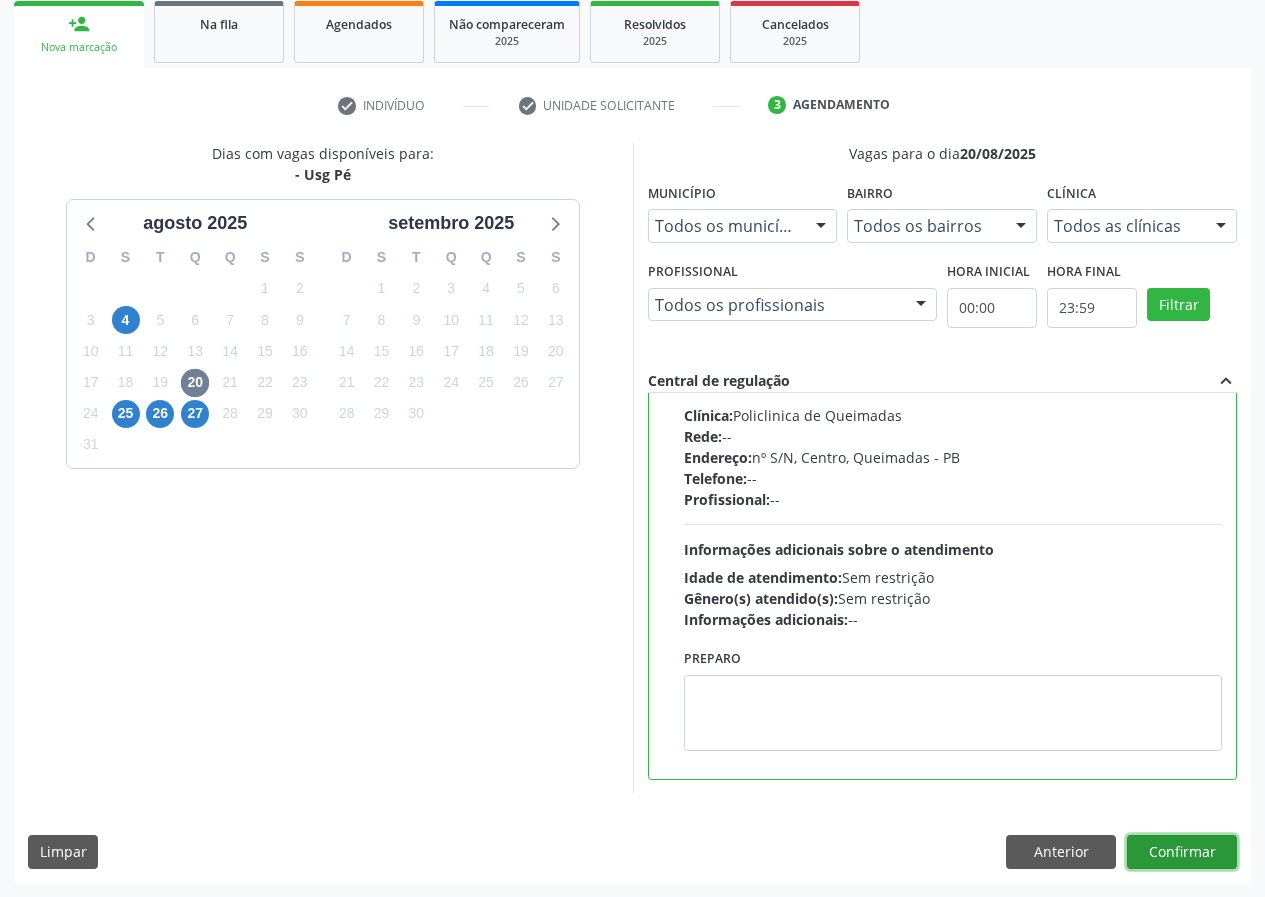click on "Confirmar" at bounding box center (1182, 852) 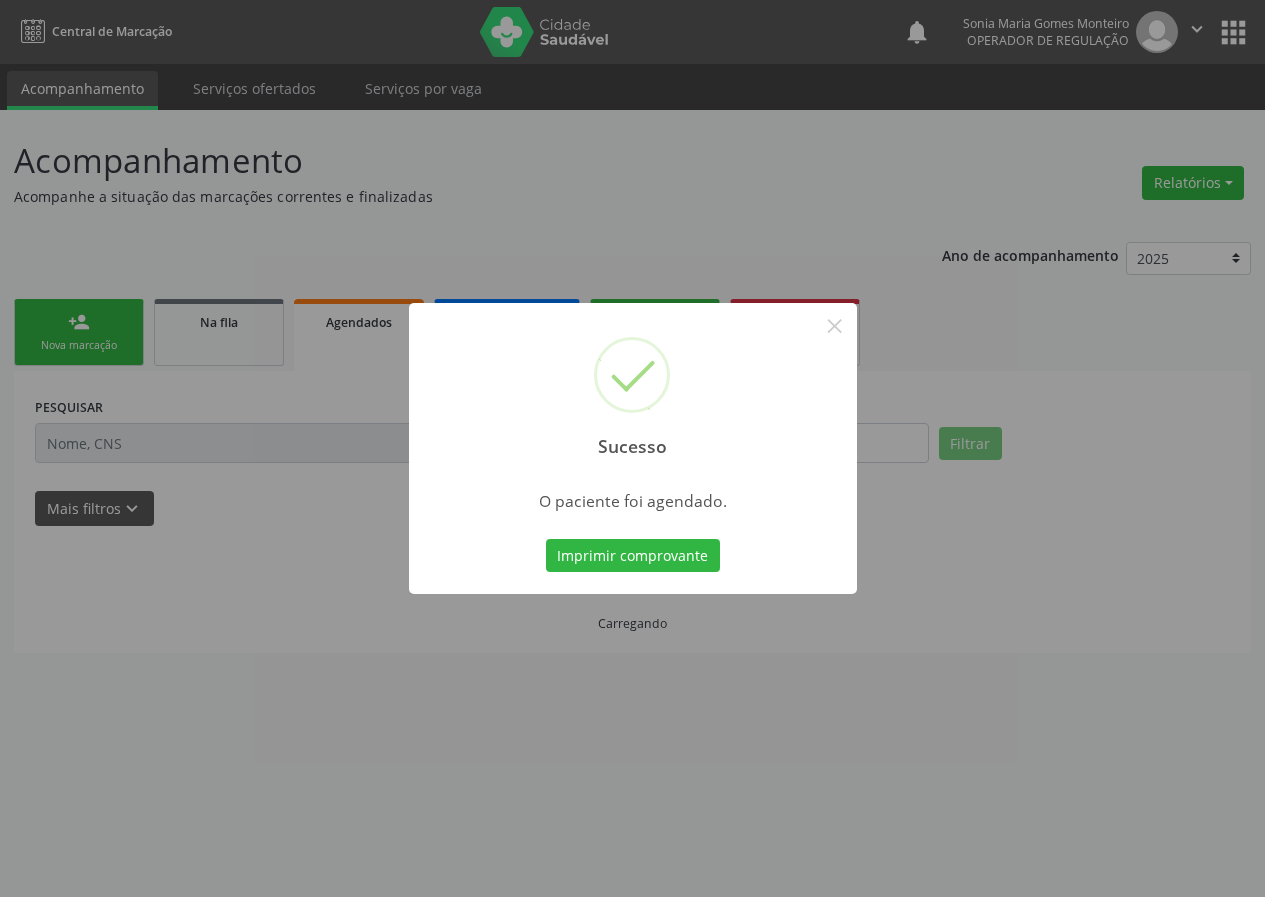 scroll, scrollTop: 0, scrollLeft: 0, axis: both 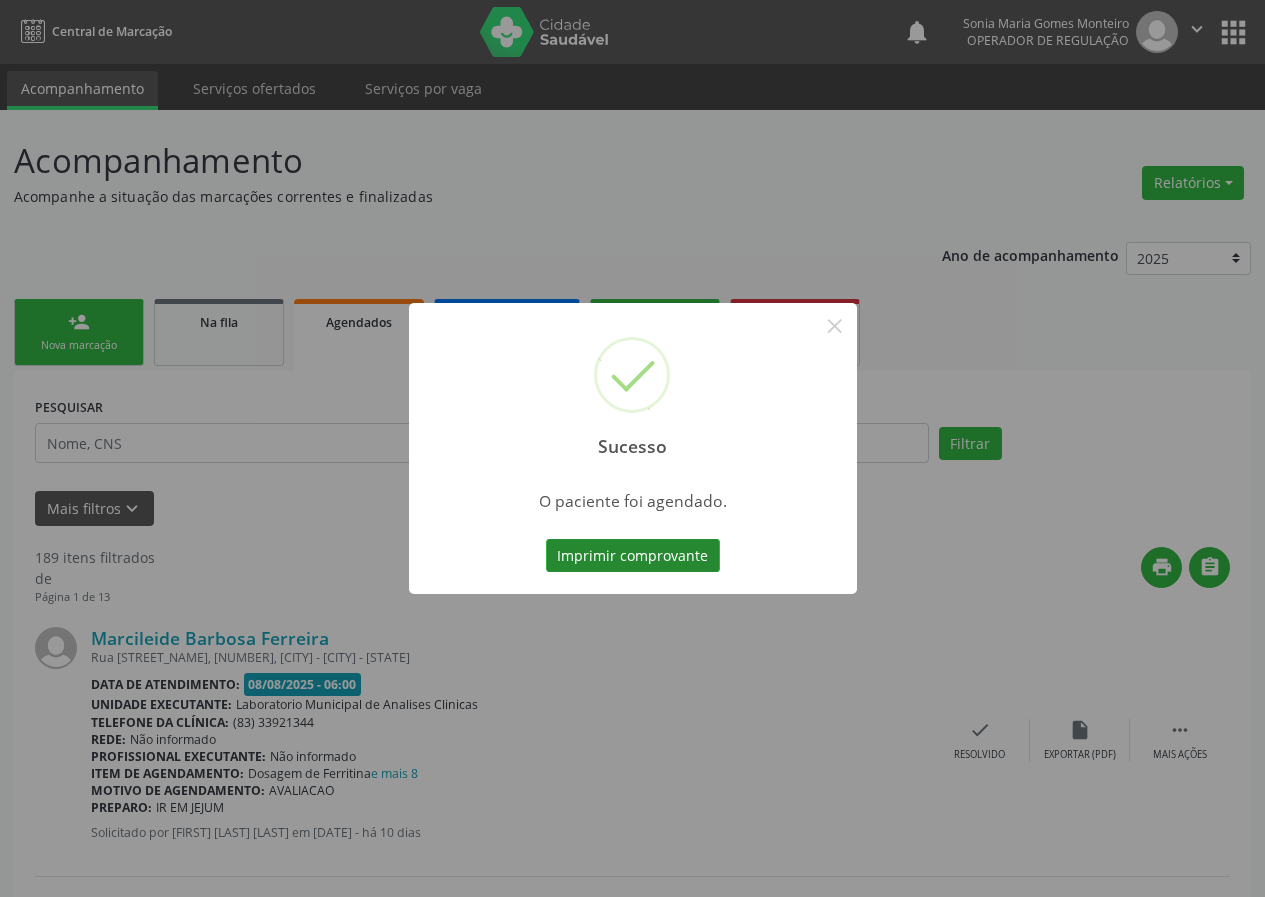 click on "Imprimir comprovante" at bounding box center (633, 556) 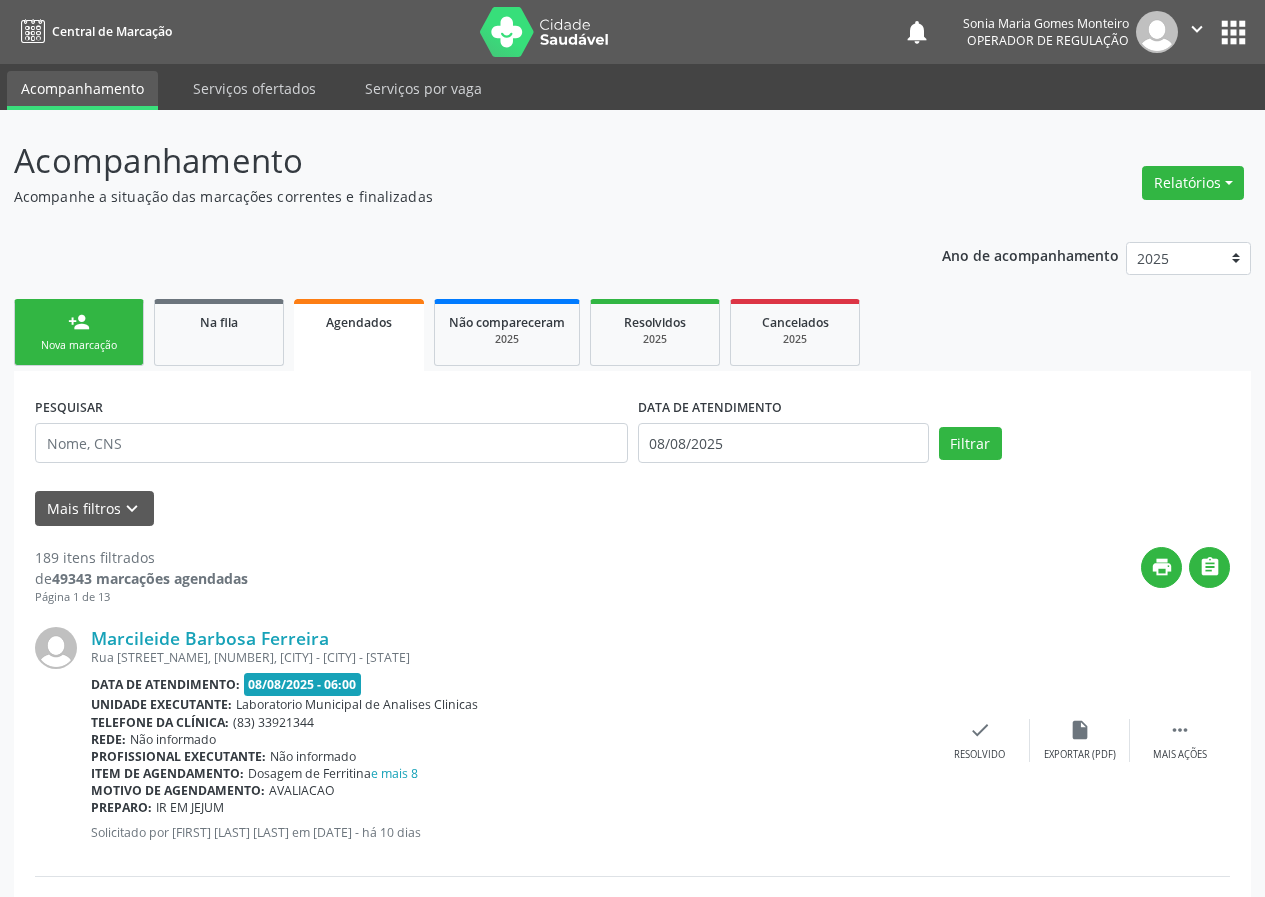 click on "apps" at bounding box center [1233, 32] 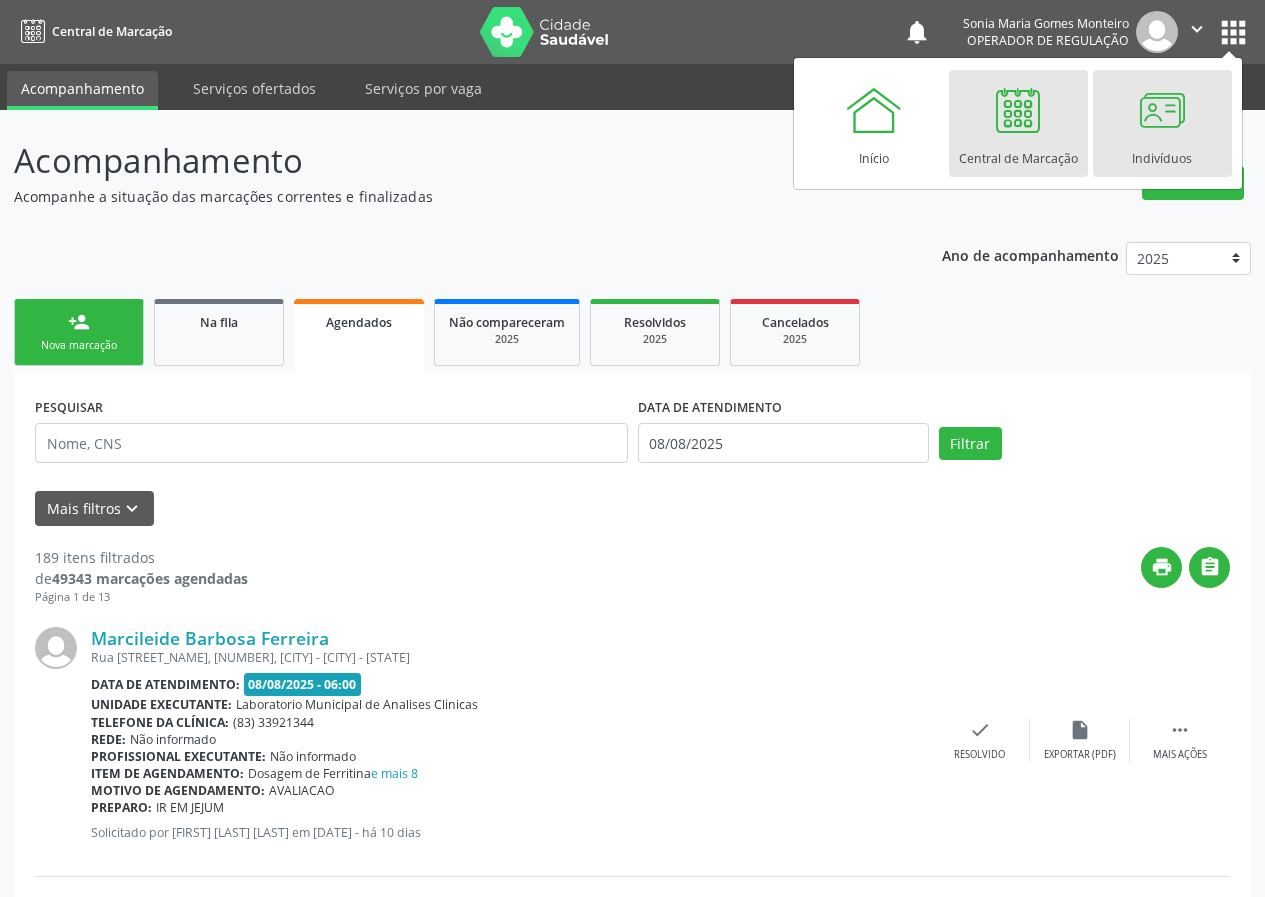 click at bounding box center (1162, 110) 